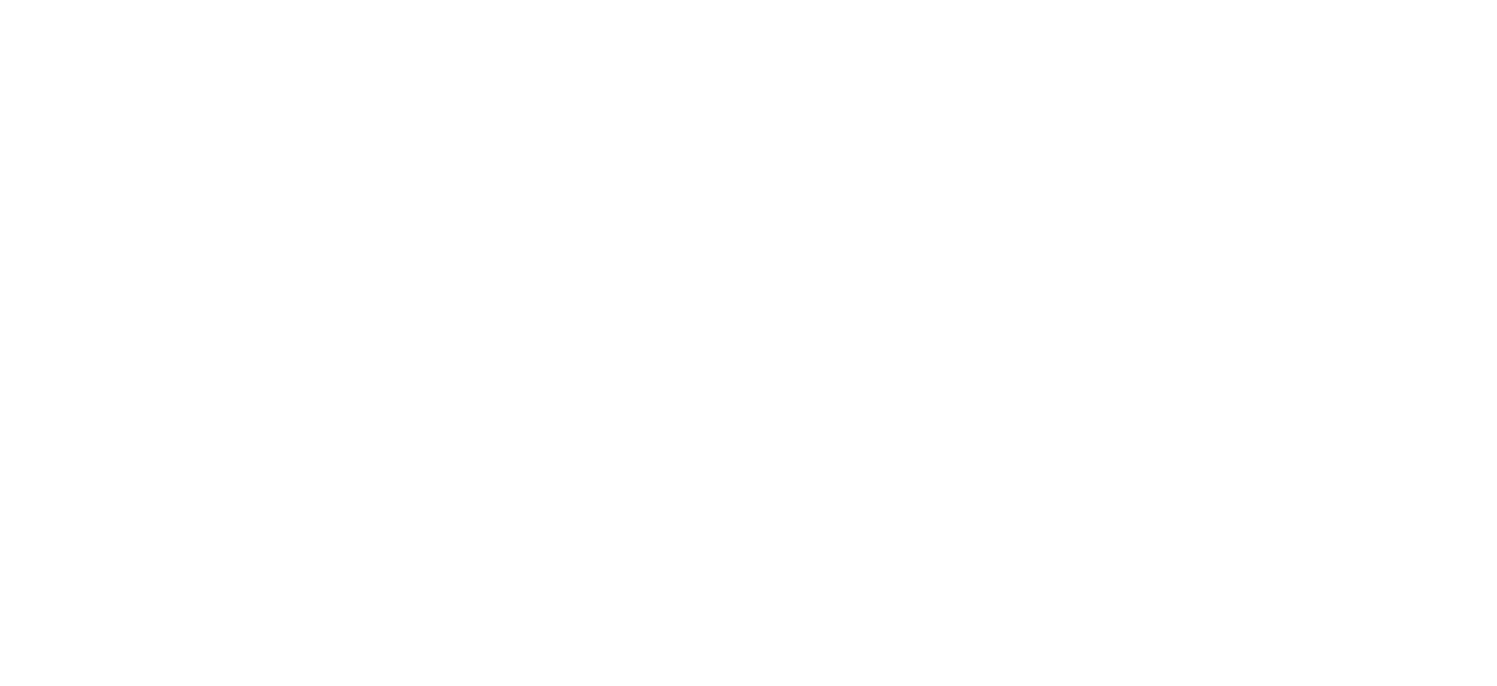 scroll, scrollTop: 0, scrollLeft: 0, axis: both 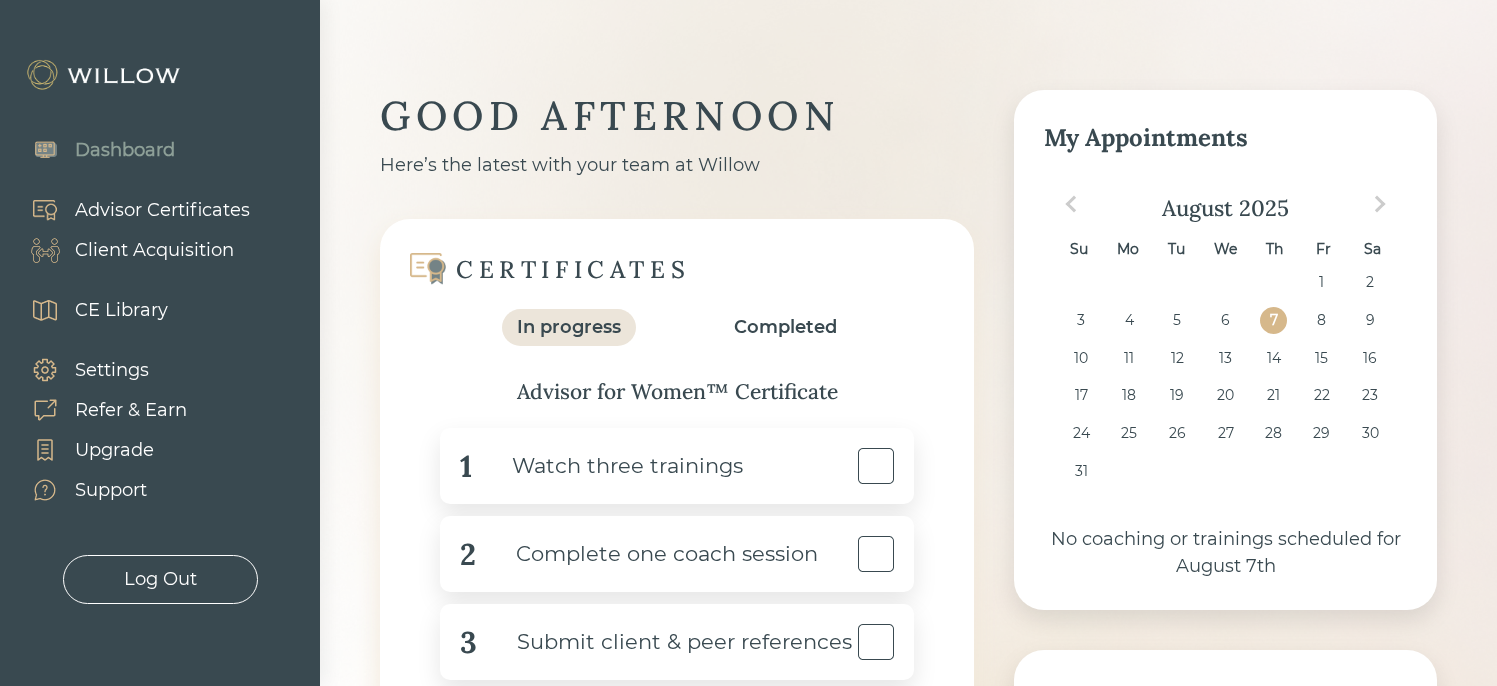 click on "Client Acquisition" at bounding box center (154, 250) 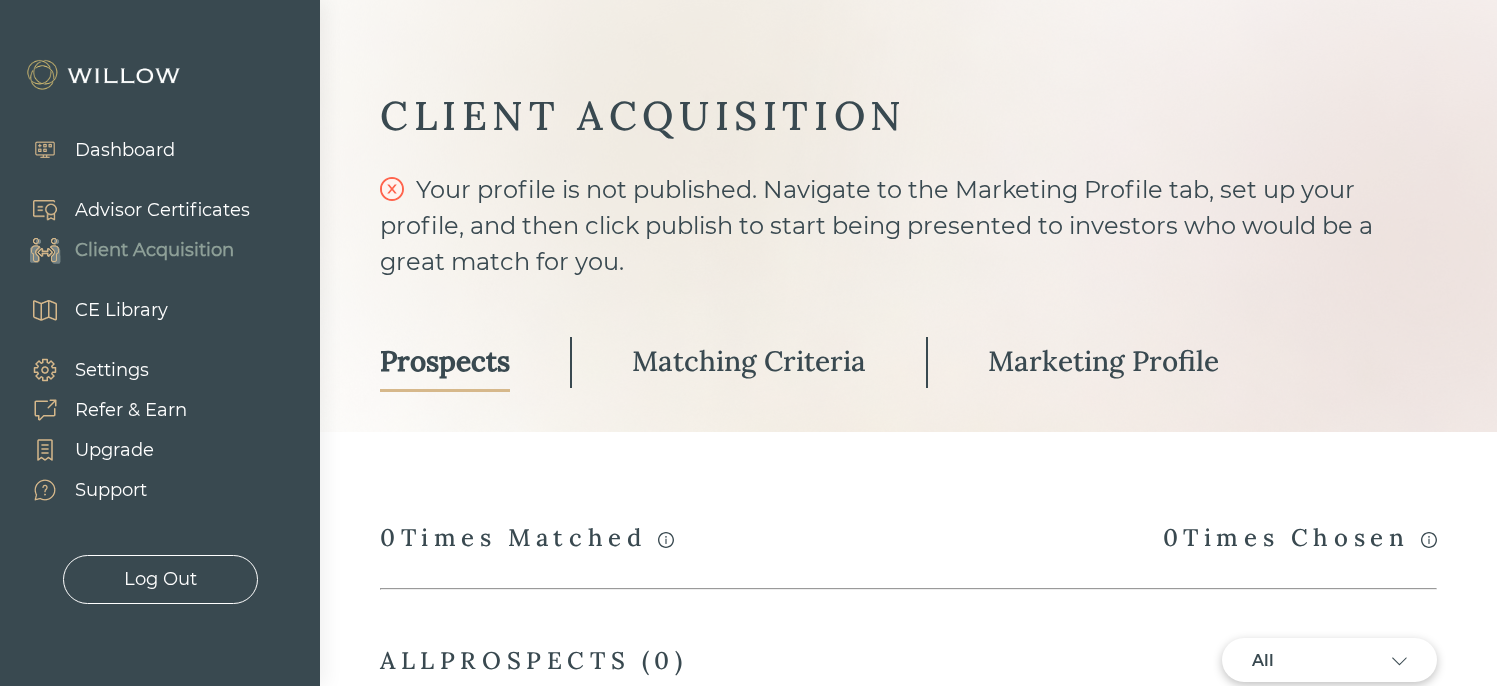 click on "Dashboard" at bounding box center [92, 150] 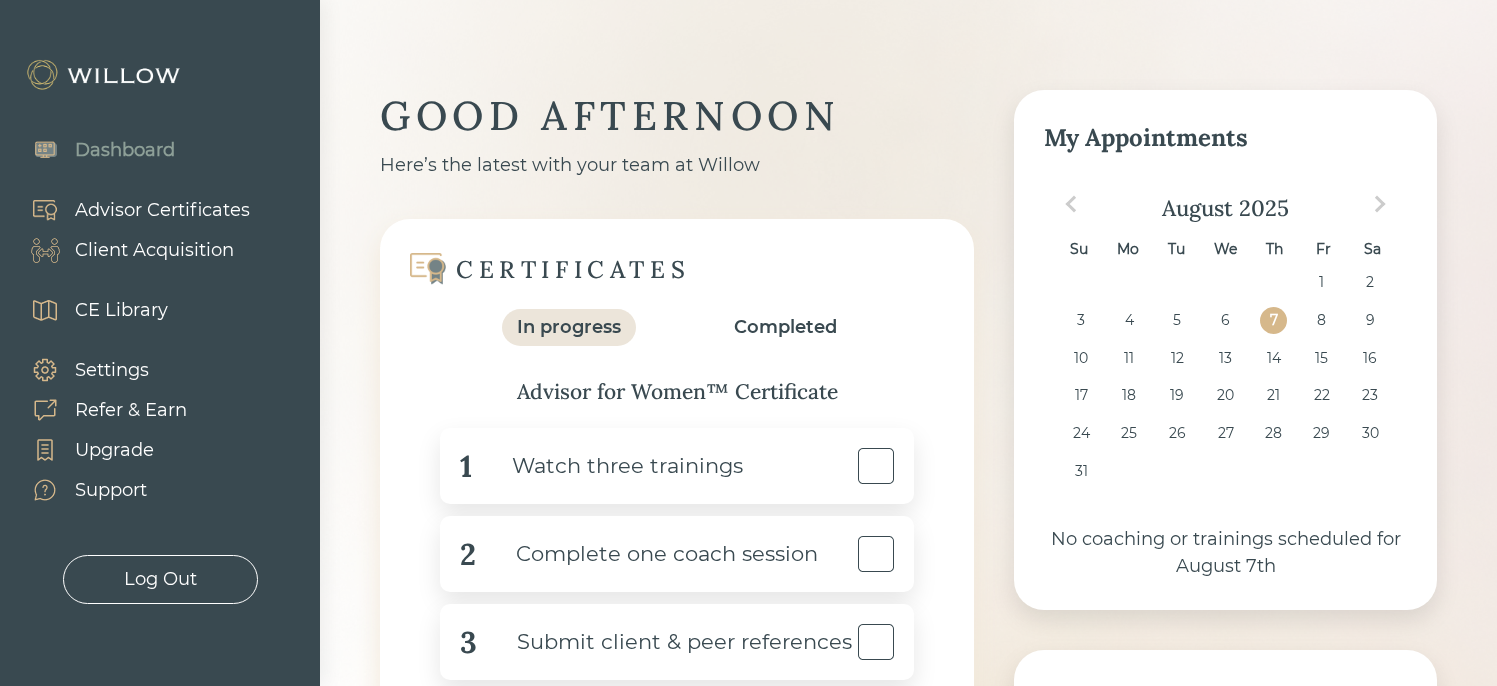 click on "Client Acquisition" at bounding box center (154, 250) 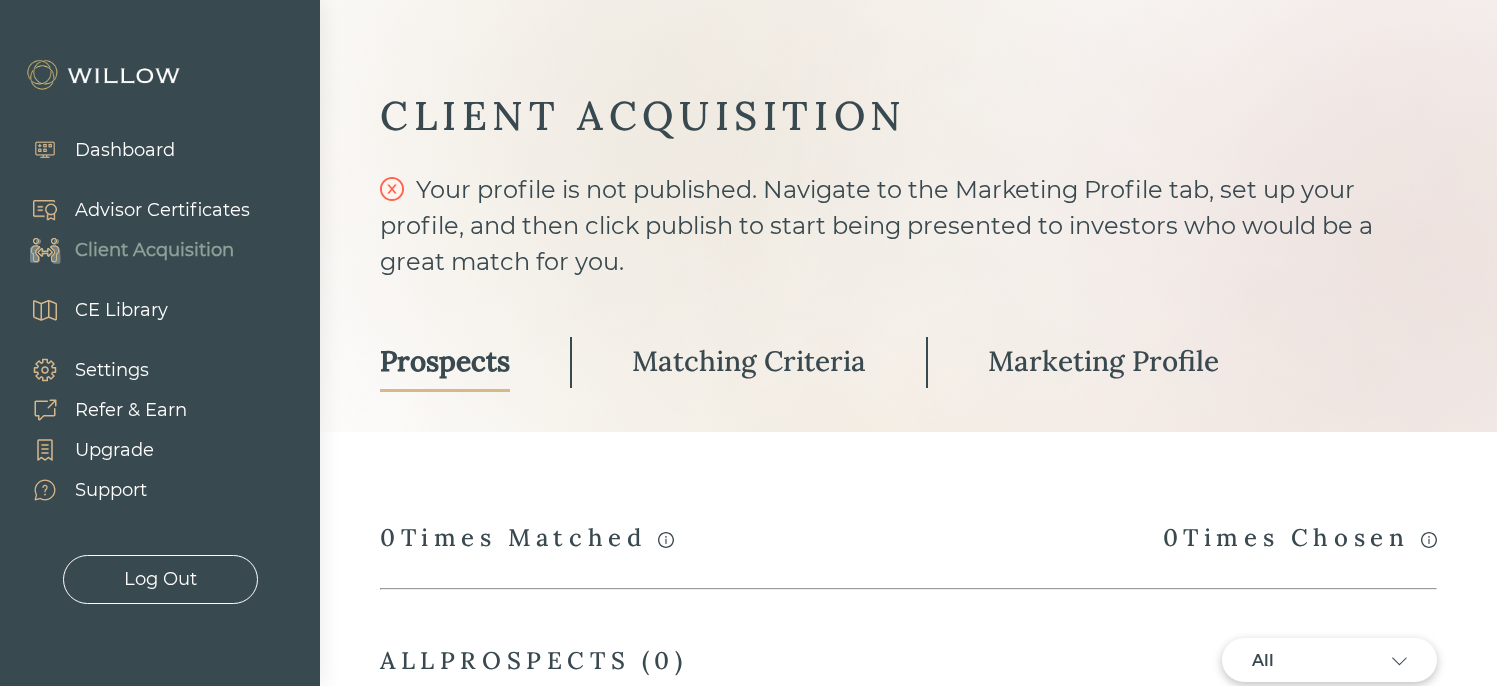 click on "Matching Criteria" at bounding box center (749, 361) 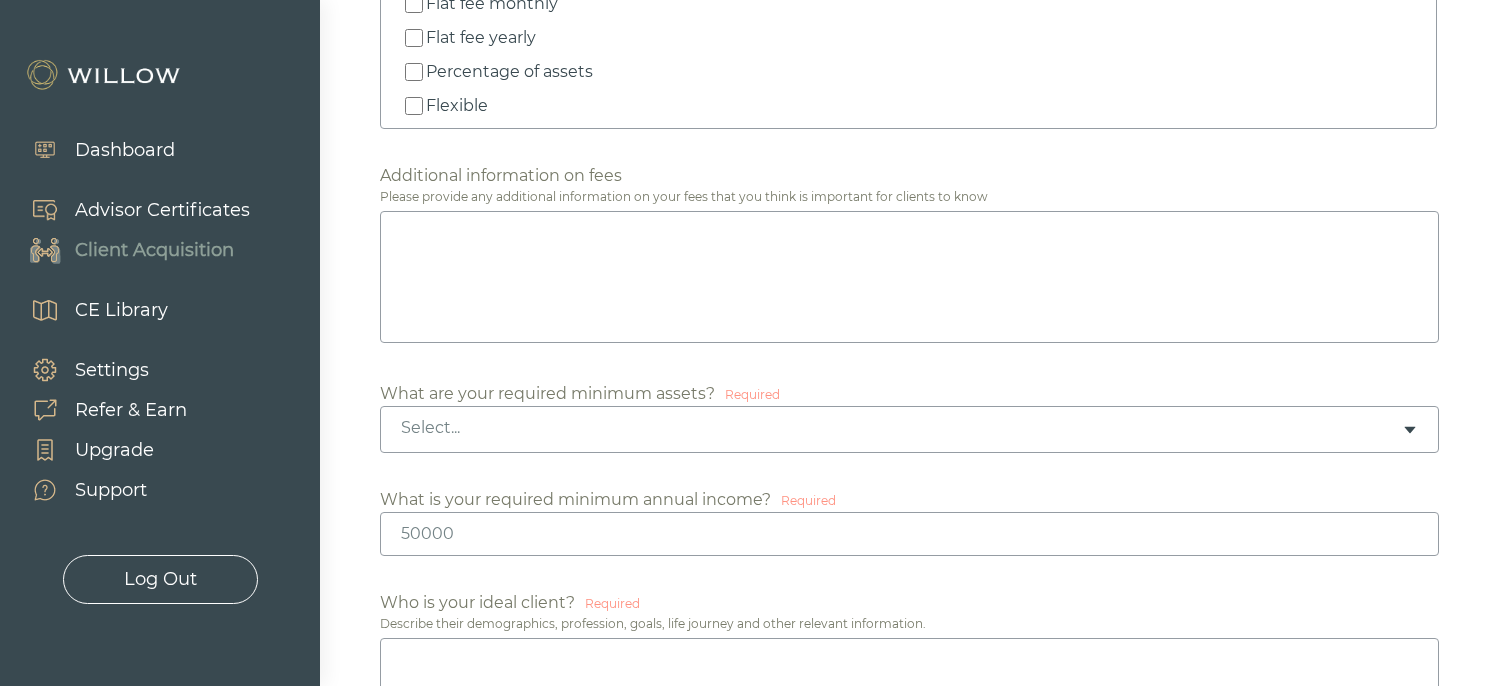 scroll, scrollTop: 987, scrollLeft: 0, axis: vertical 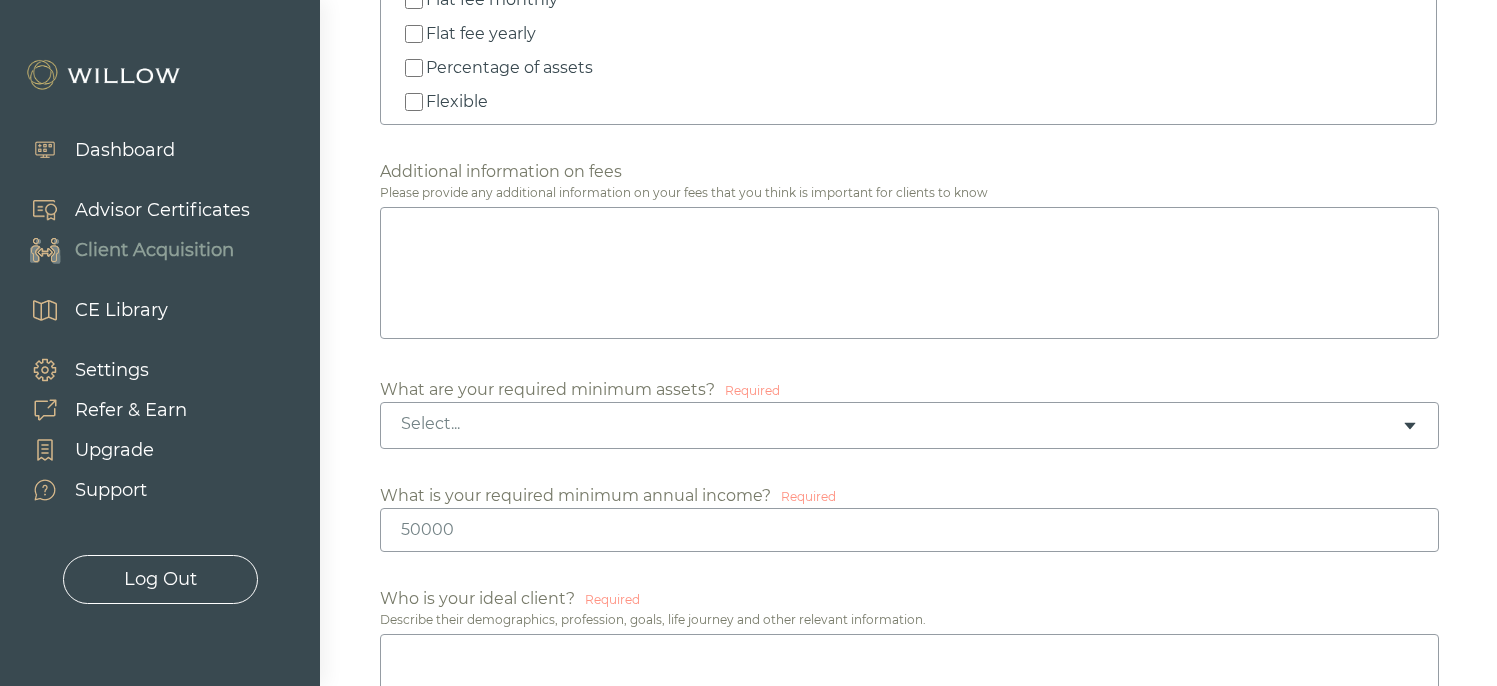 click on "Select..." at bounding box center (909, 425) 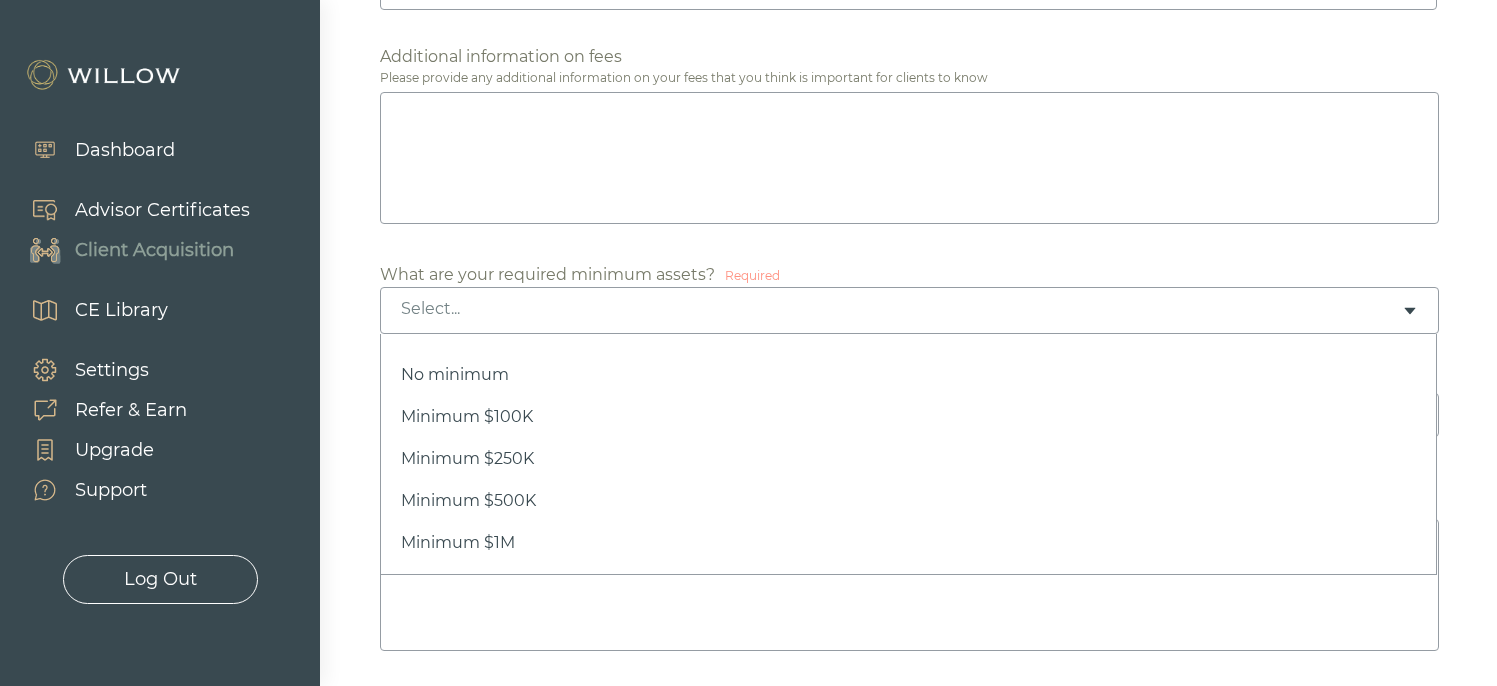 scroll, scrollTop: 1103, scrollLeft: 0, axis: vertical 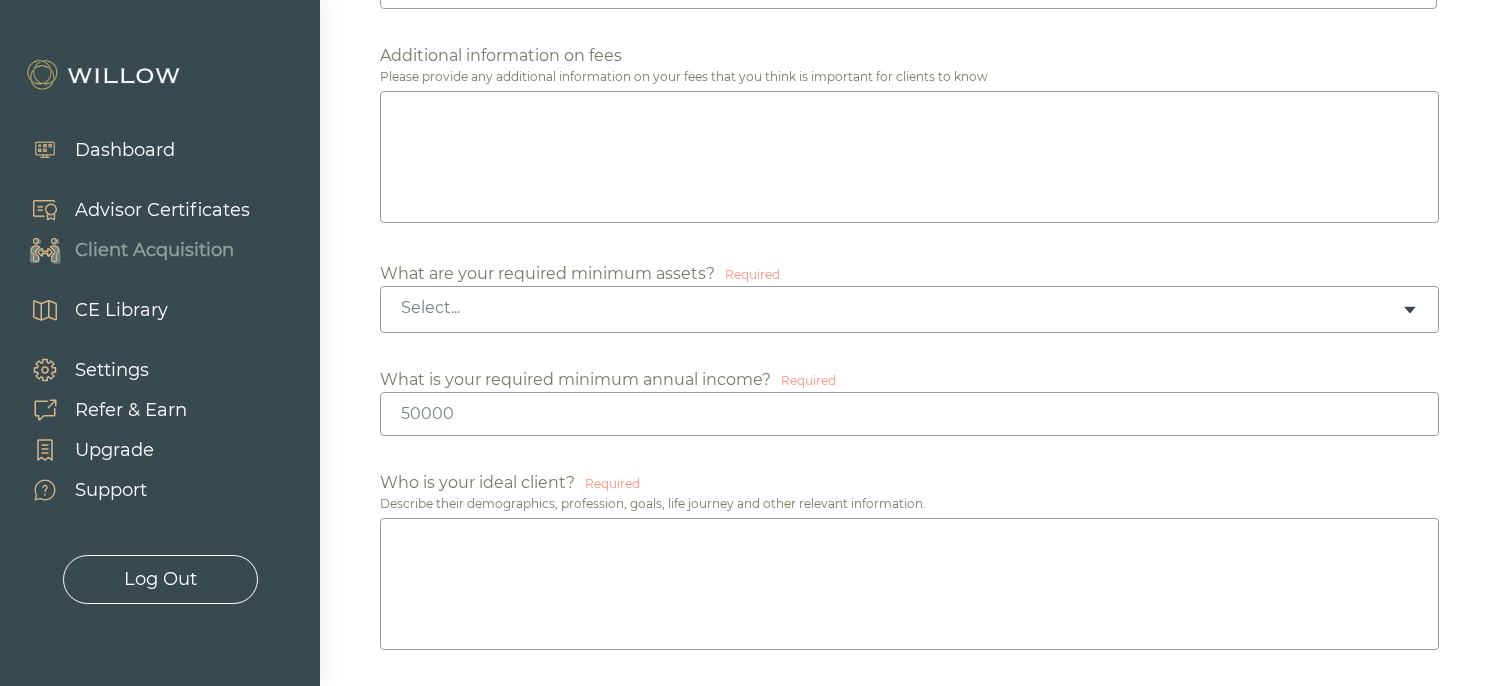 click on "Select..." at bounding box center [901, 308] 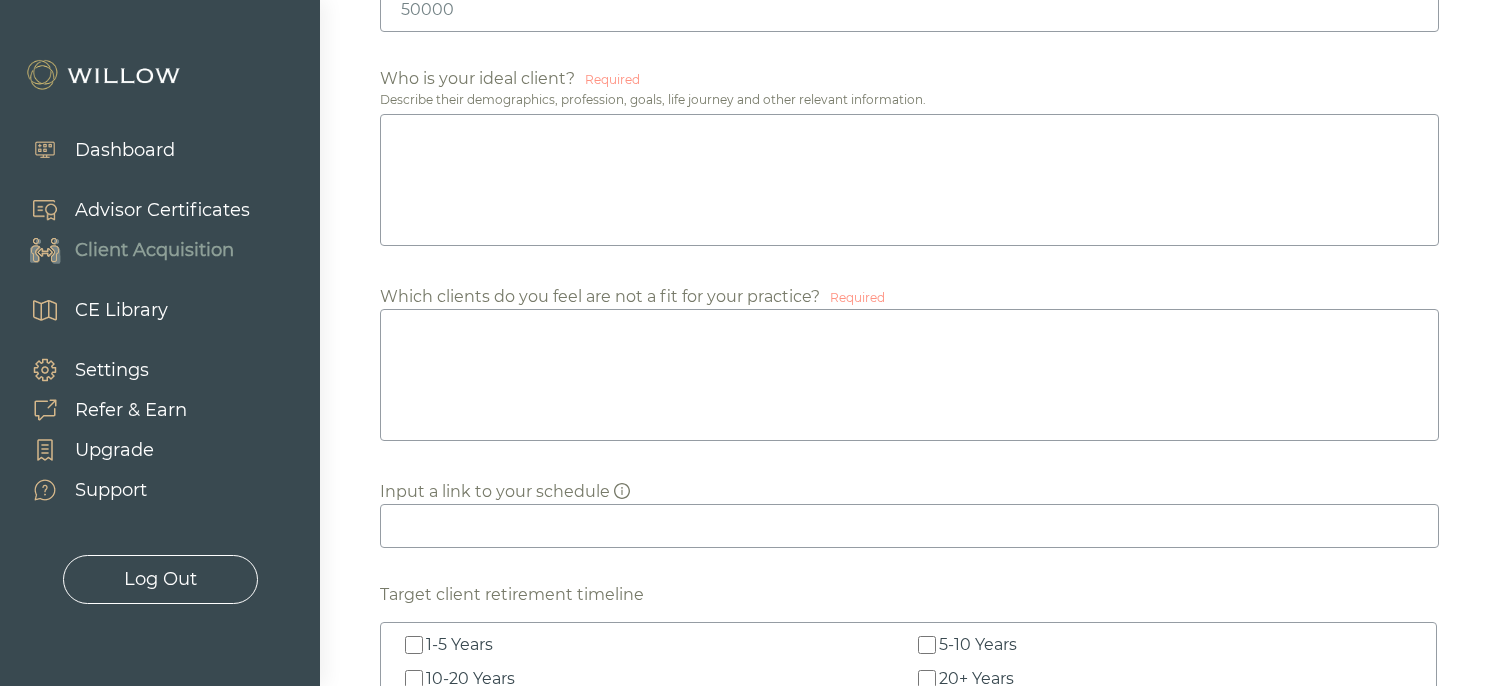 scroll, scrollTop: 1506, scrollLeft: 0, axis: vertical 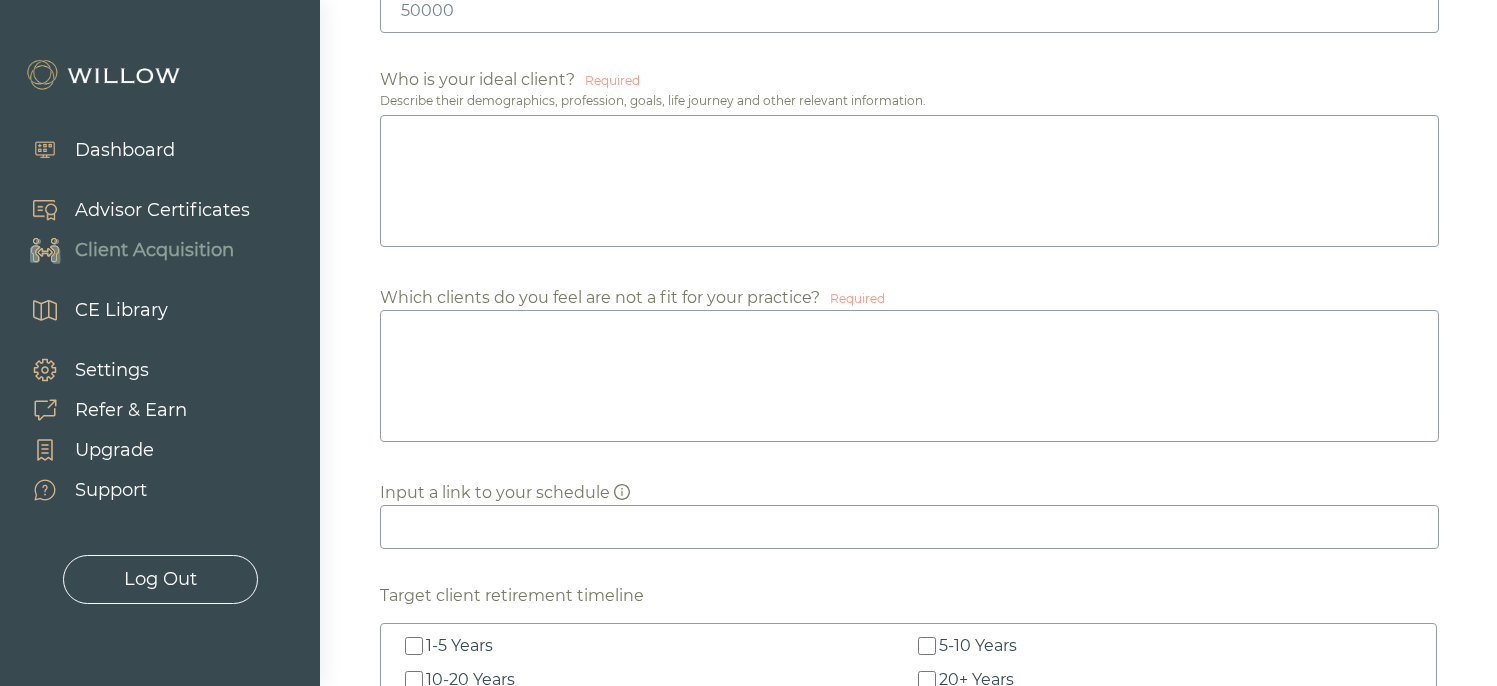 click at bounding box center (909, 376) 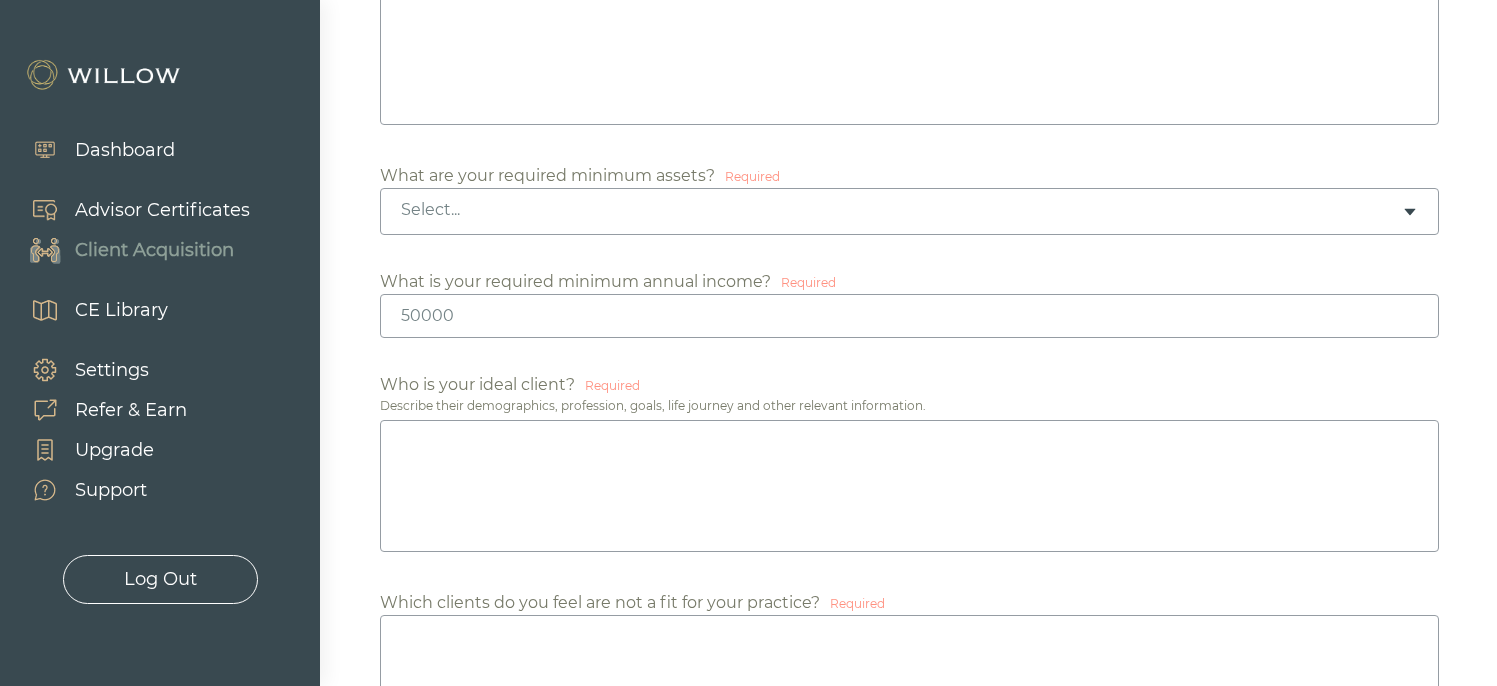 scroll, scrollTop: 1183, scrollLeft: 0, axis: vertical 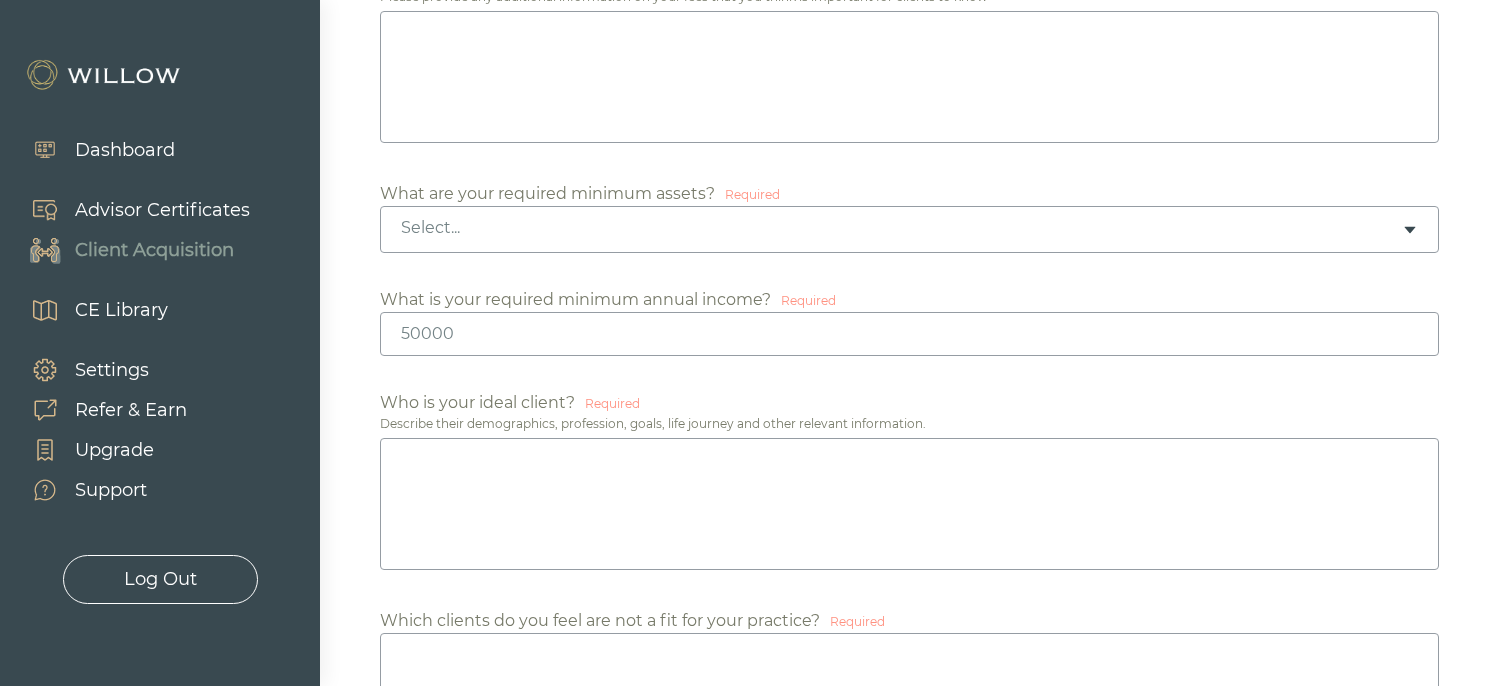 click on "Select..." at bounding box center (909, 229) 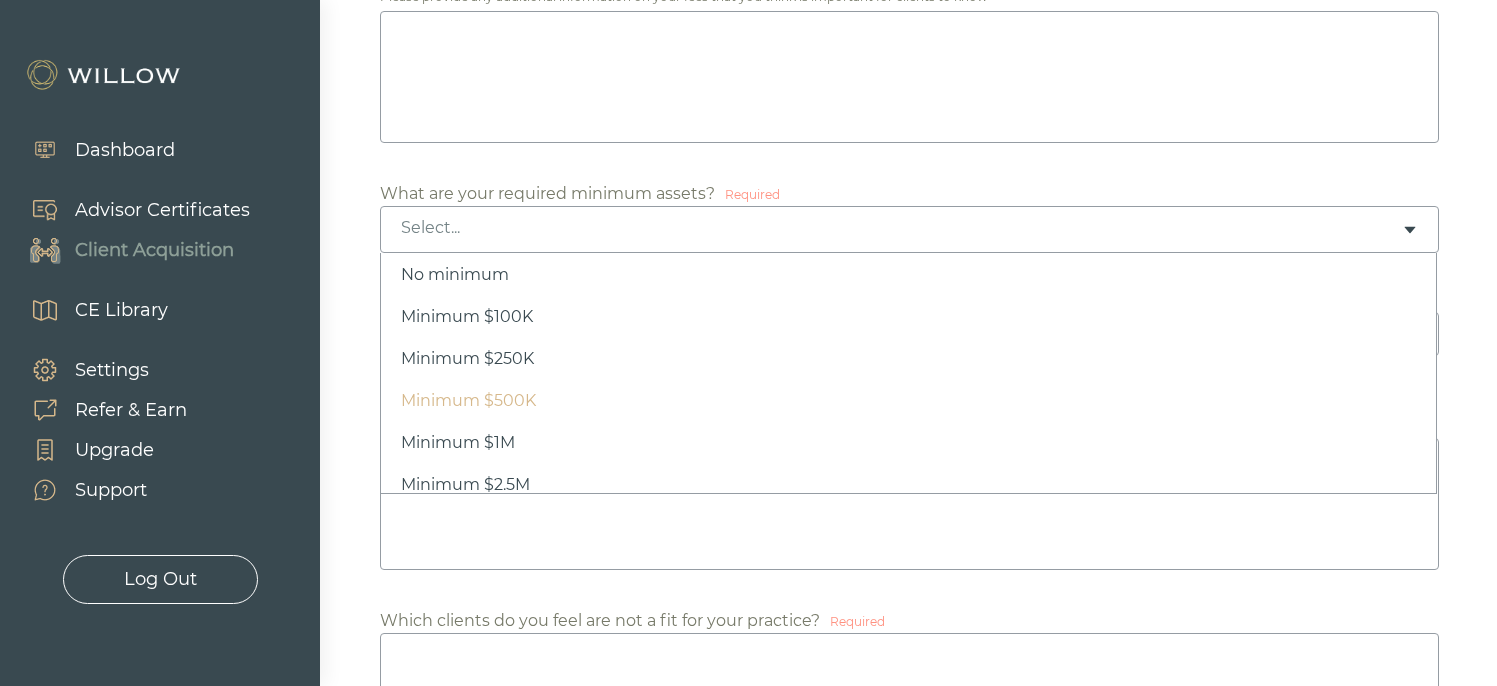 scroll, scrollTop: 21, scrollLeft: 0, axis: vertical 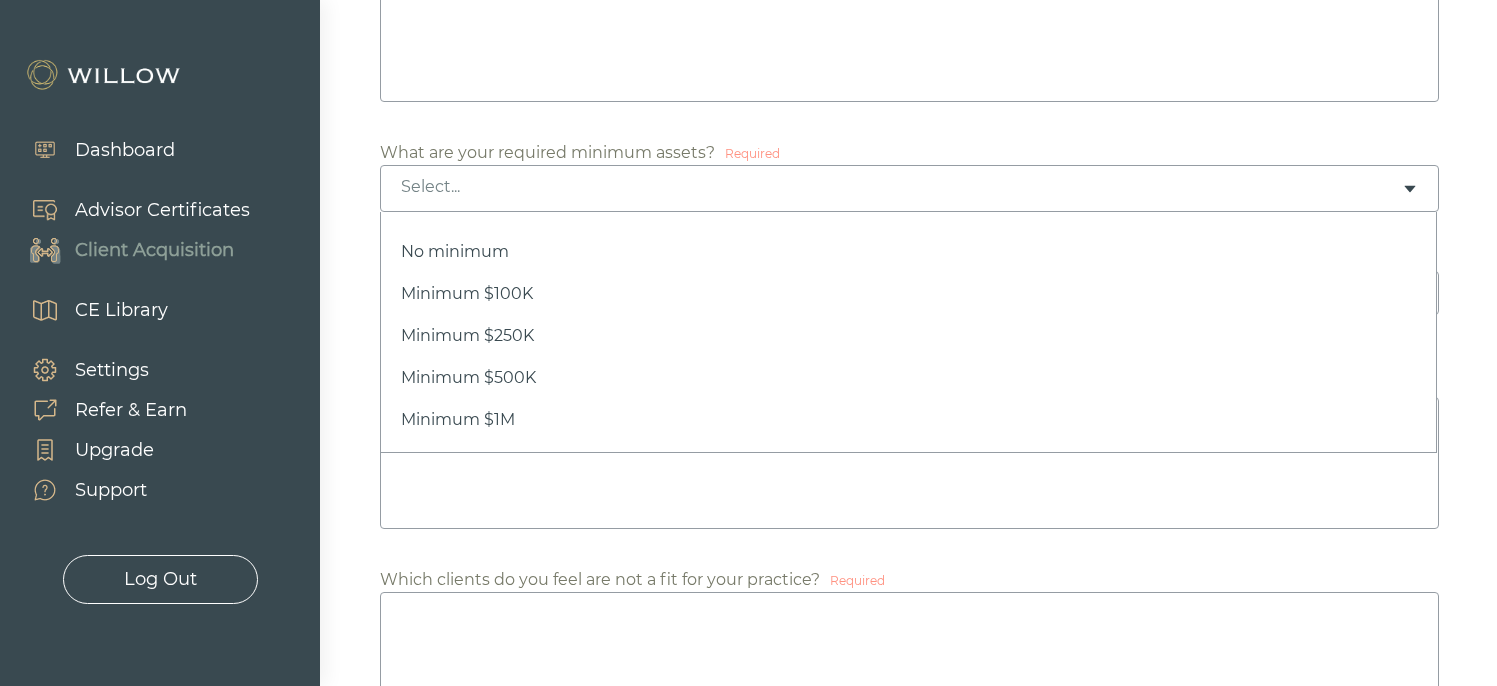 click on "Client Acquisition" at bounding box center [154, 250] 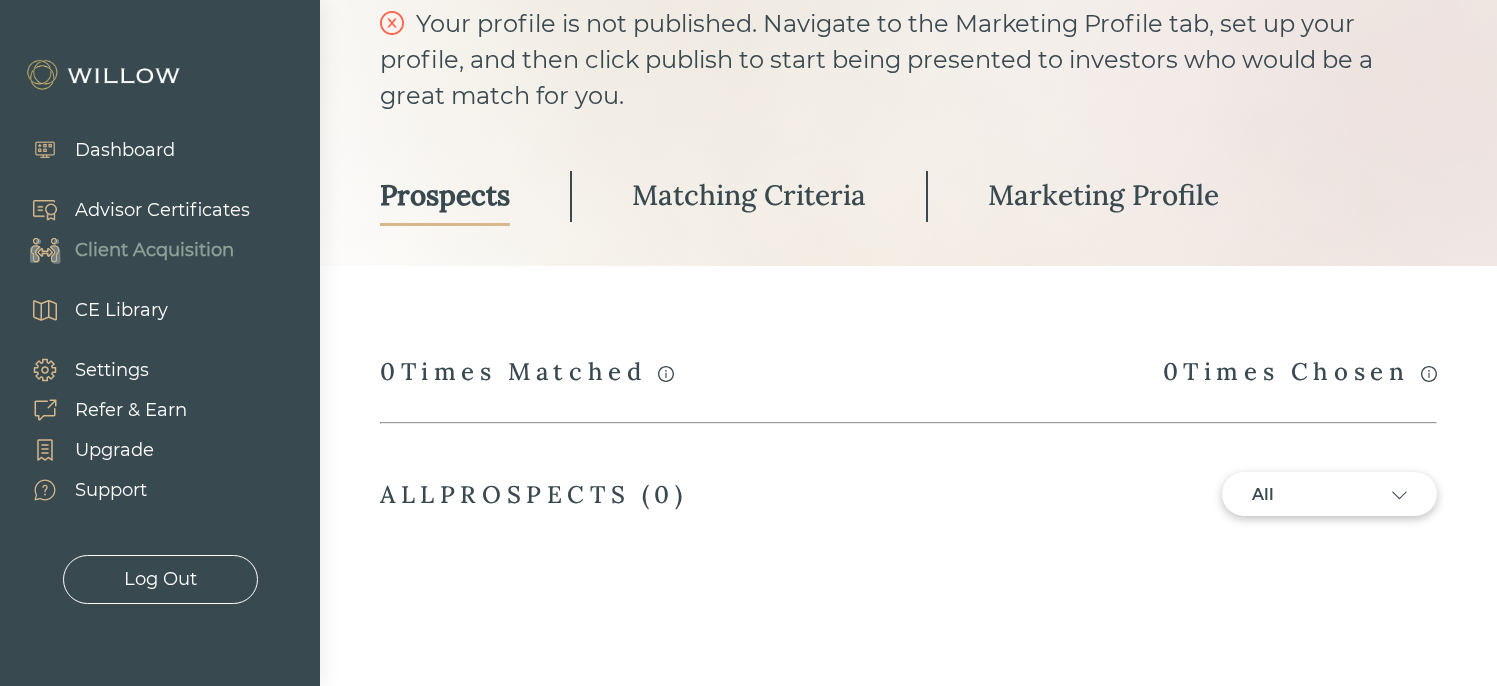 scroll, scrollTop: 166, scrollLeft: 0, axis: vertical 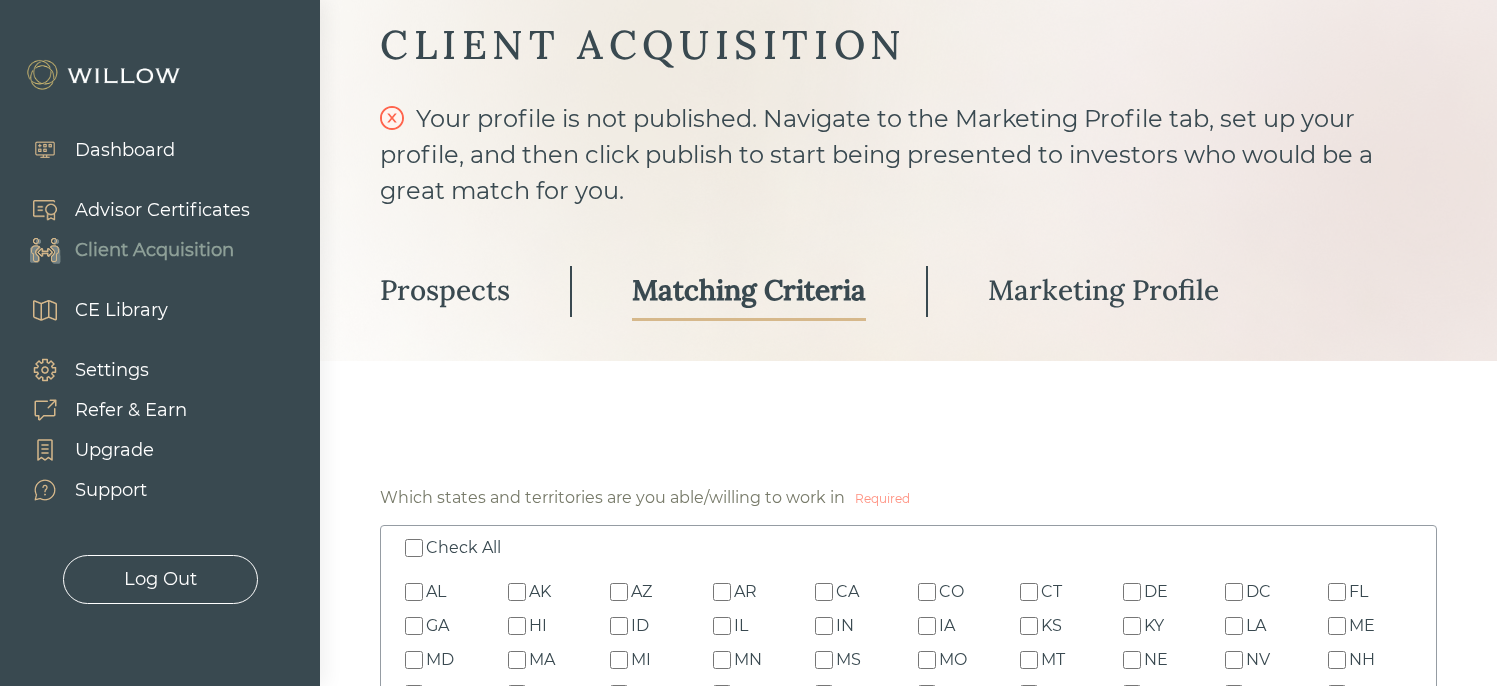 click on "Marketing Profile" at bounding box center (1103, 290) 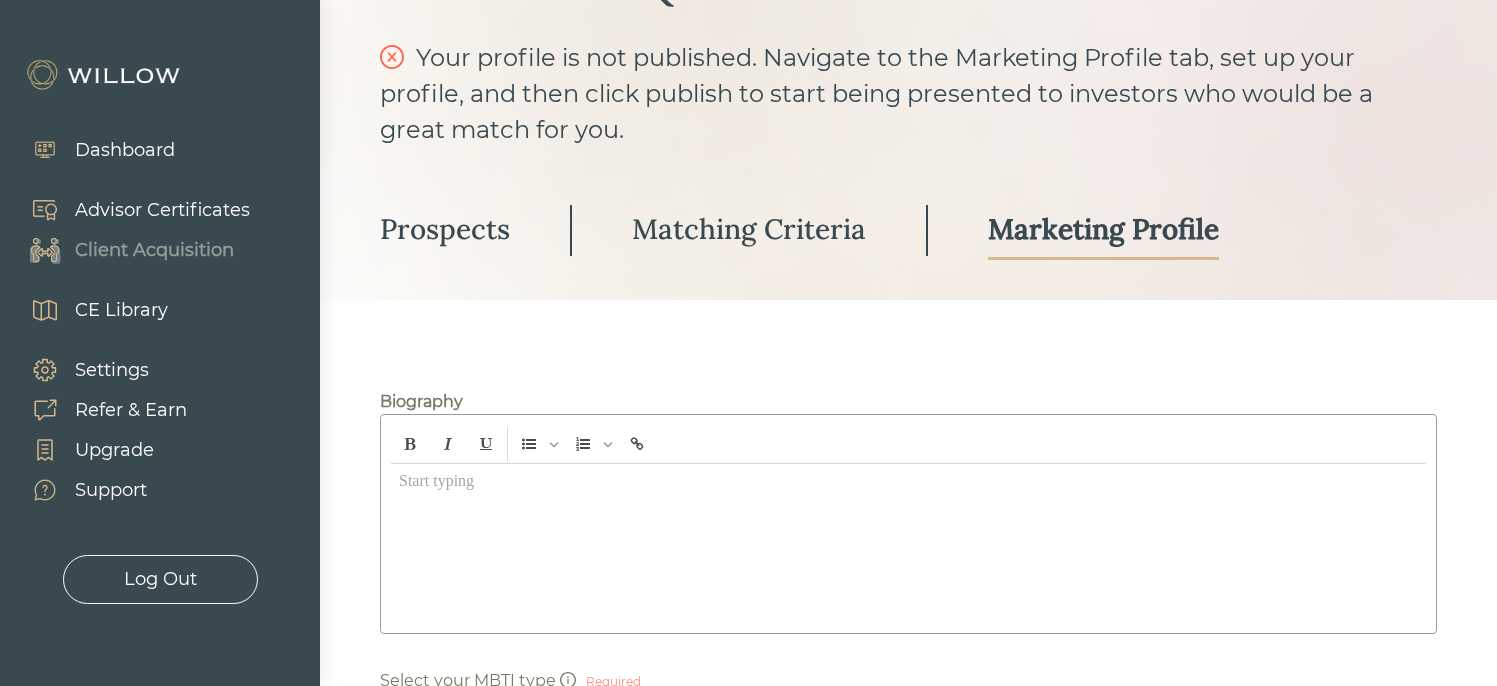 scroll, scrollTop: 0, scrollLeft: 0, axis: both 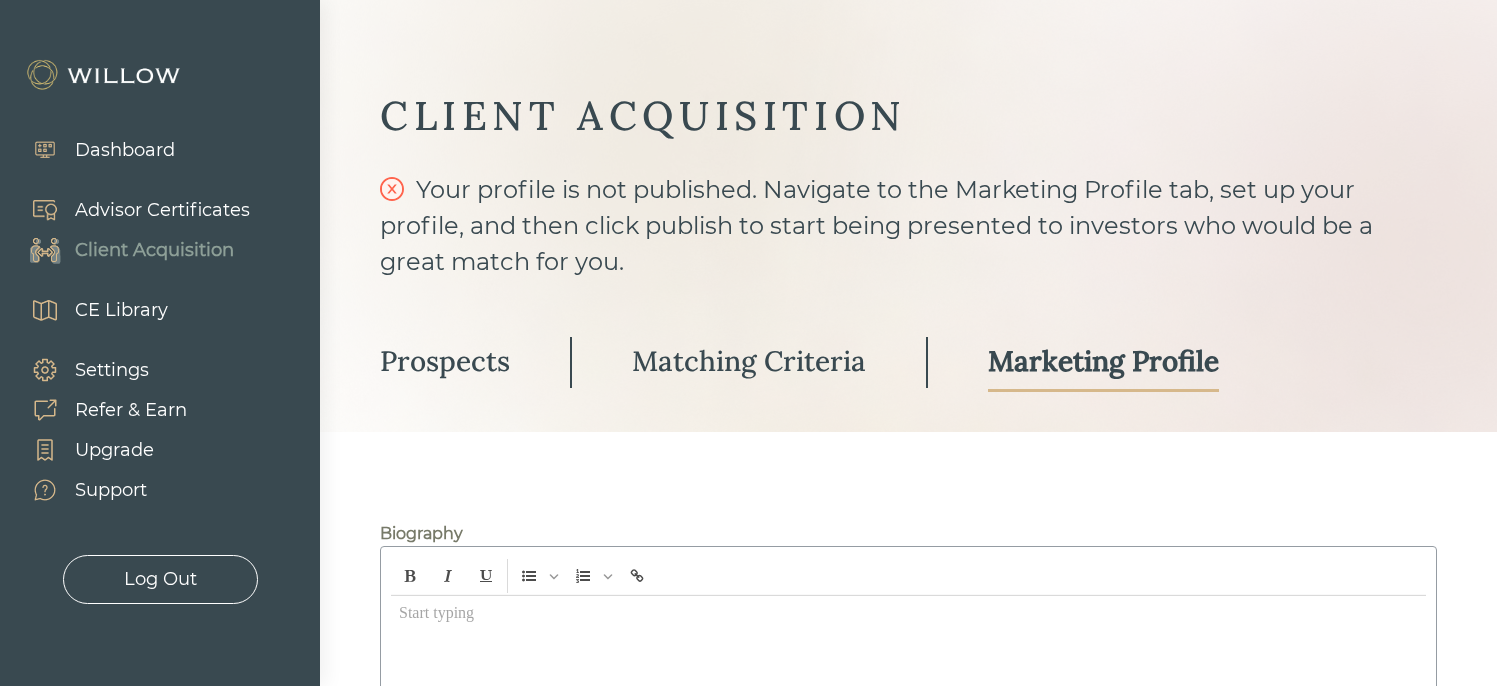 click on "Prospects" at bounding box center (445, 361) 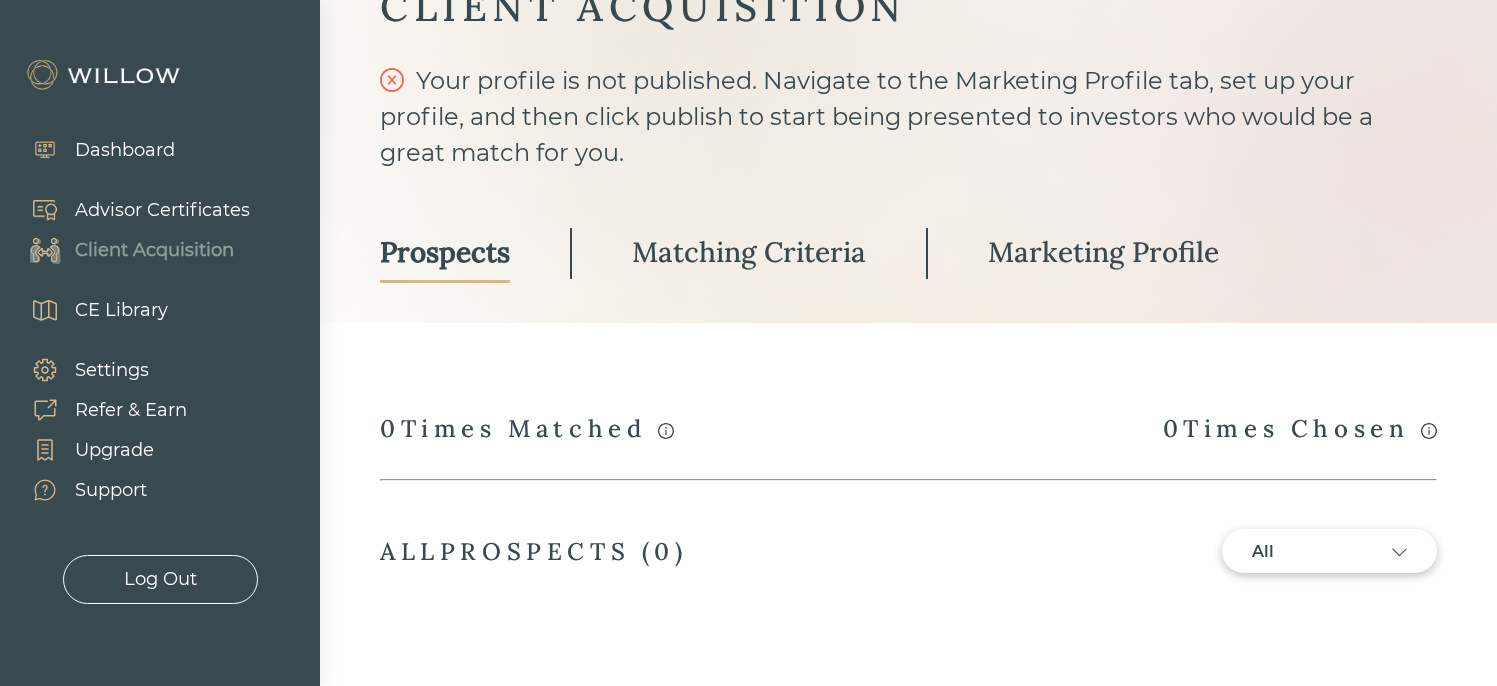 scroll, scrollTop: 107, scrollLeft: 0, axis: vertical 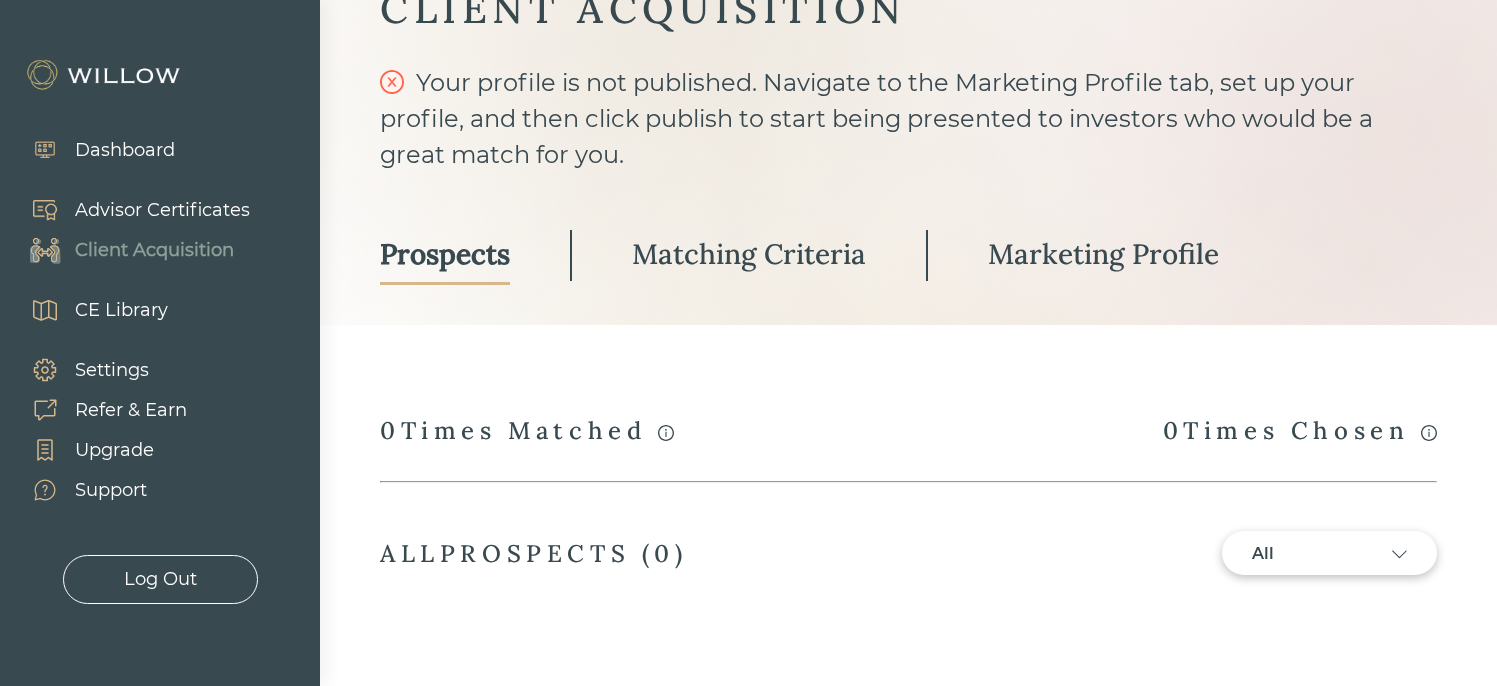 click on "CLIENT ACQUISITION     Your profile is not published. Navigate to the Marketing Profile tab, set up your profile, and then click publish to start being presented to investors who would be a great match for you. Prospects Matching Criteria Marketing Profile A match occurs whenever your profile is viewed by a prospect who has completed the questionnaire. 0  Times Matched     Chosen refers to when a prospect selects to share their information with you.   0  Times Chosen     ALL  PROSPECTS ( 0 ) All" at bounding box center [908, 304] 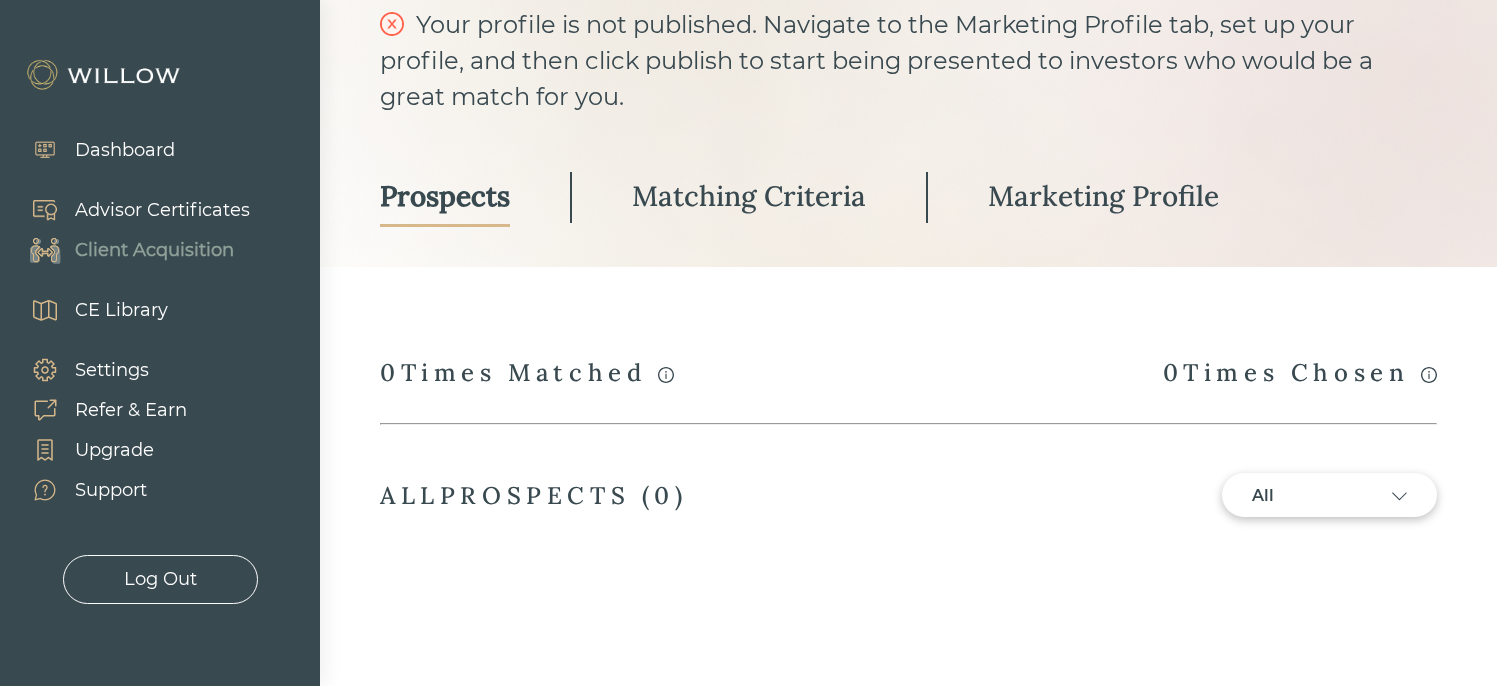 scroll, scrollTop: 166, scrollLeft: 0, axis: vertical 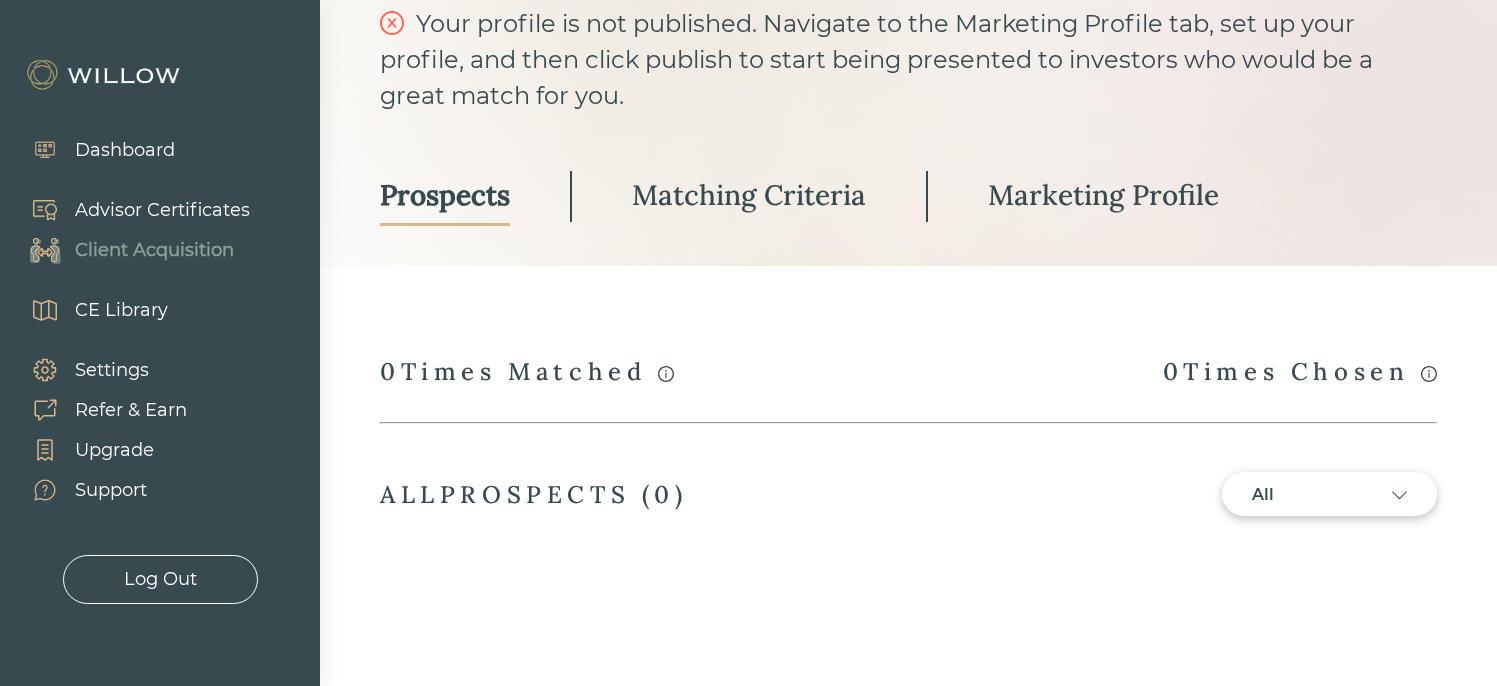 click on "Matching Criteria" at bounding box center [749, 195] 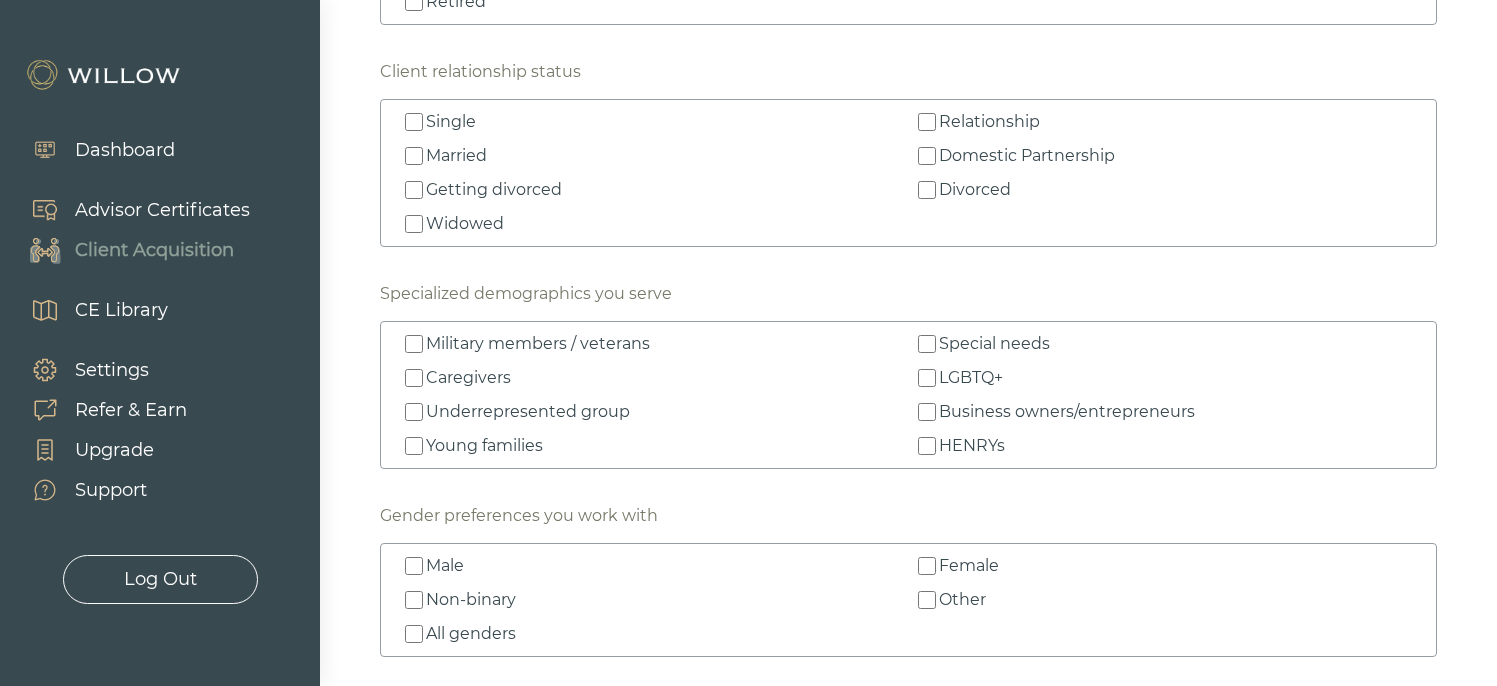 scroll, scrollTop: 2221, scrollLeft: 0, axis: vertical 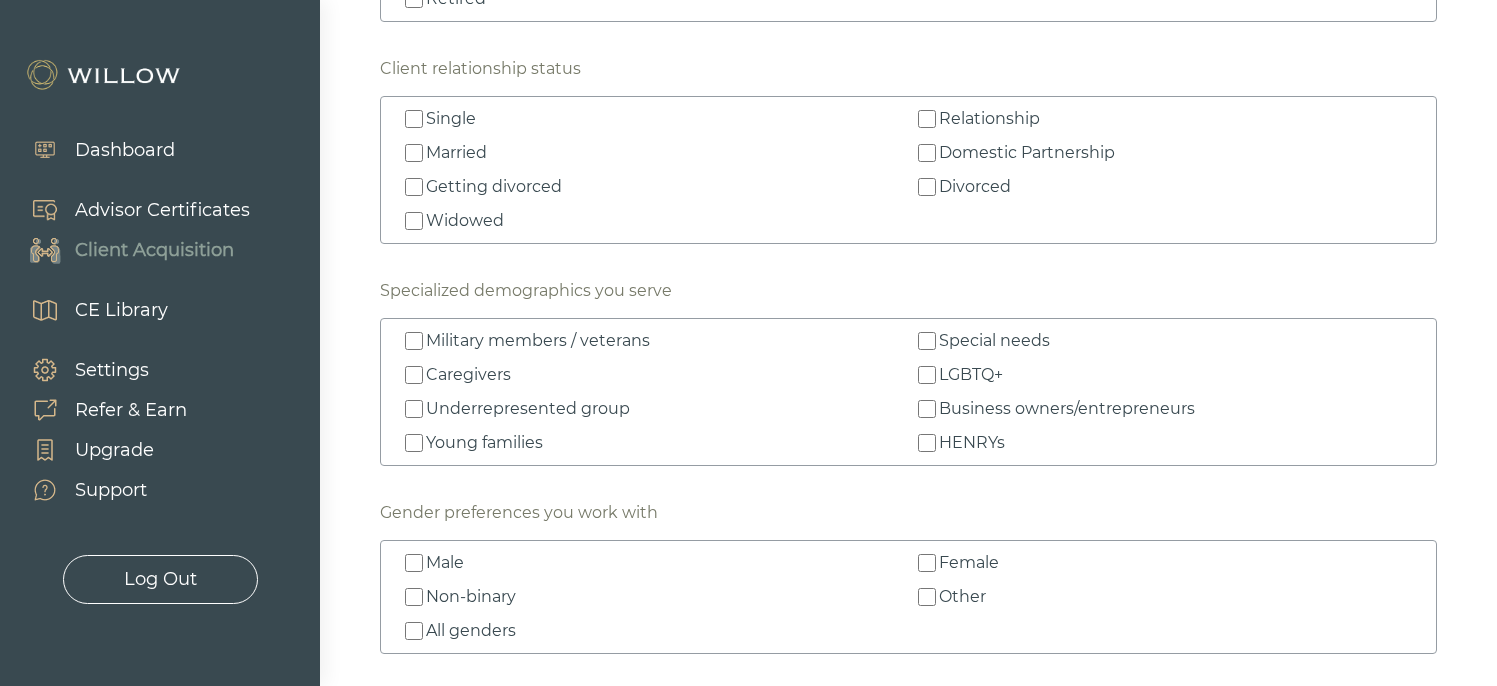 click on "Military members / veterans" at bounding box center [414, 341] 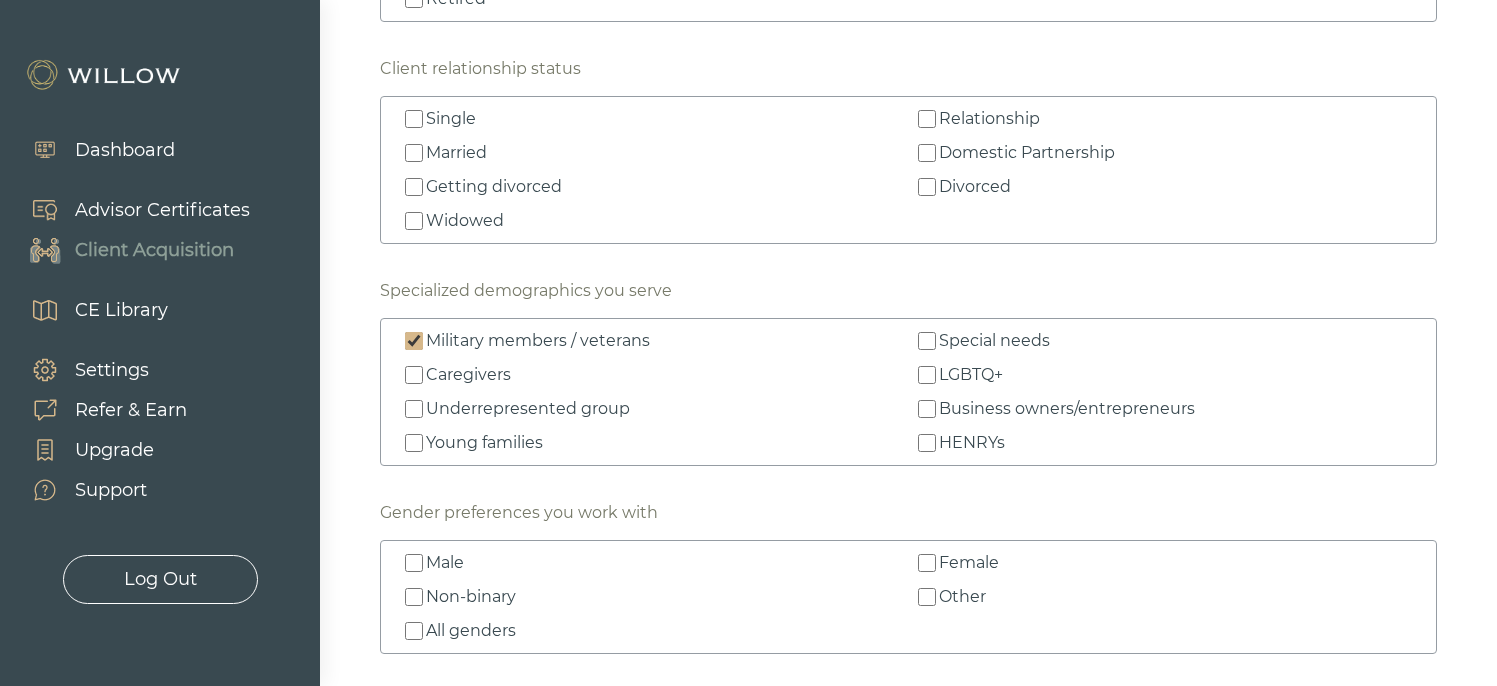 checkbox on "true" 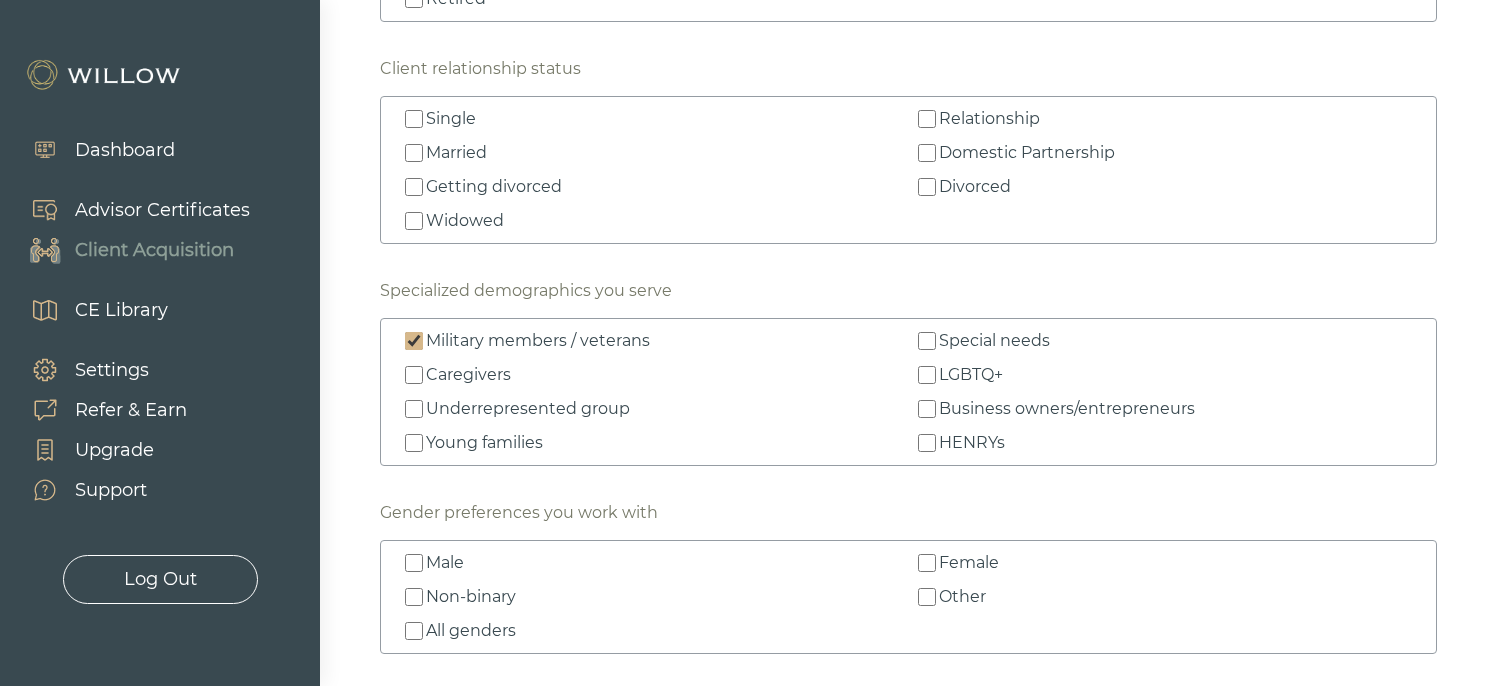 scroll, scrollTop: 2237, scrollLeft: 0, axis: vertical 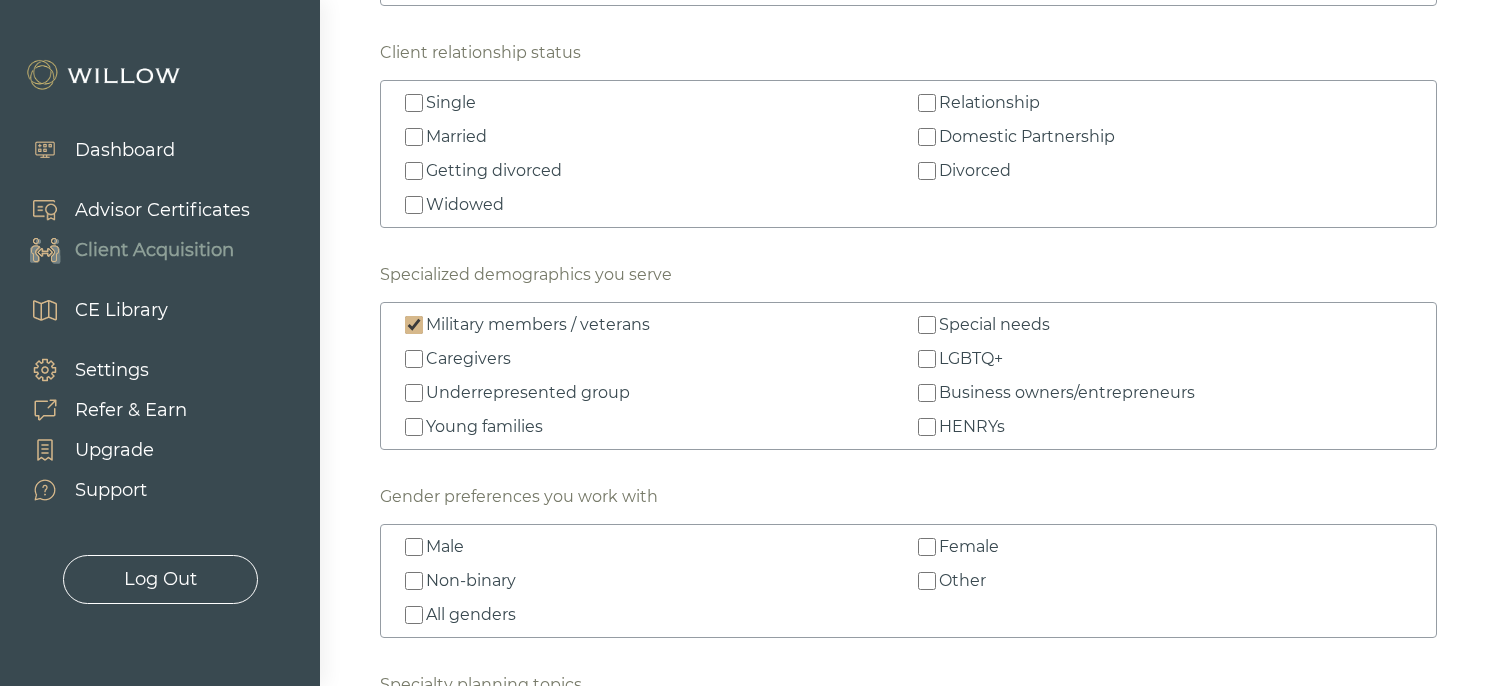 click on "Young families" at bounding box center [414, 427] 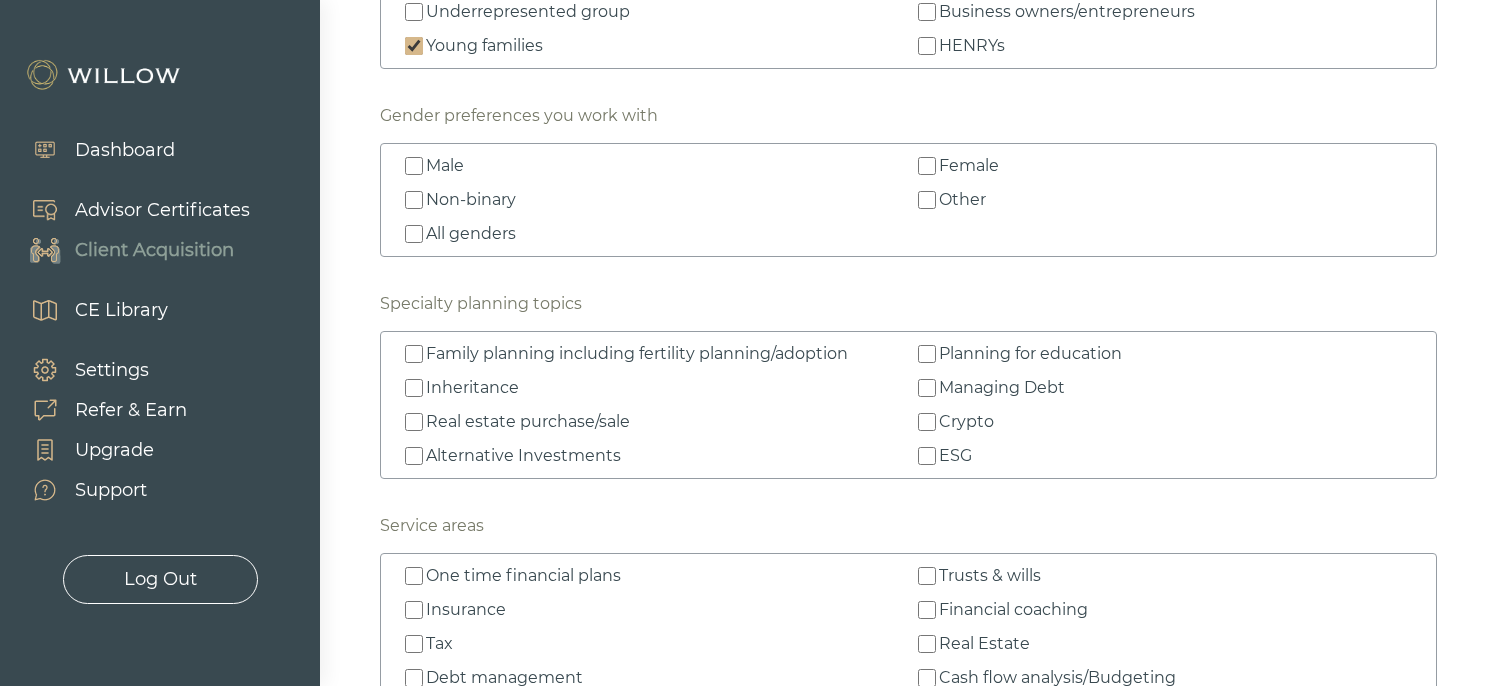 scroll, scrollTop: 2623, scrollLeft: 0, axis: vertical 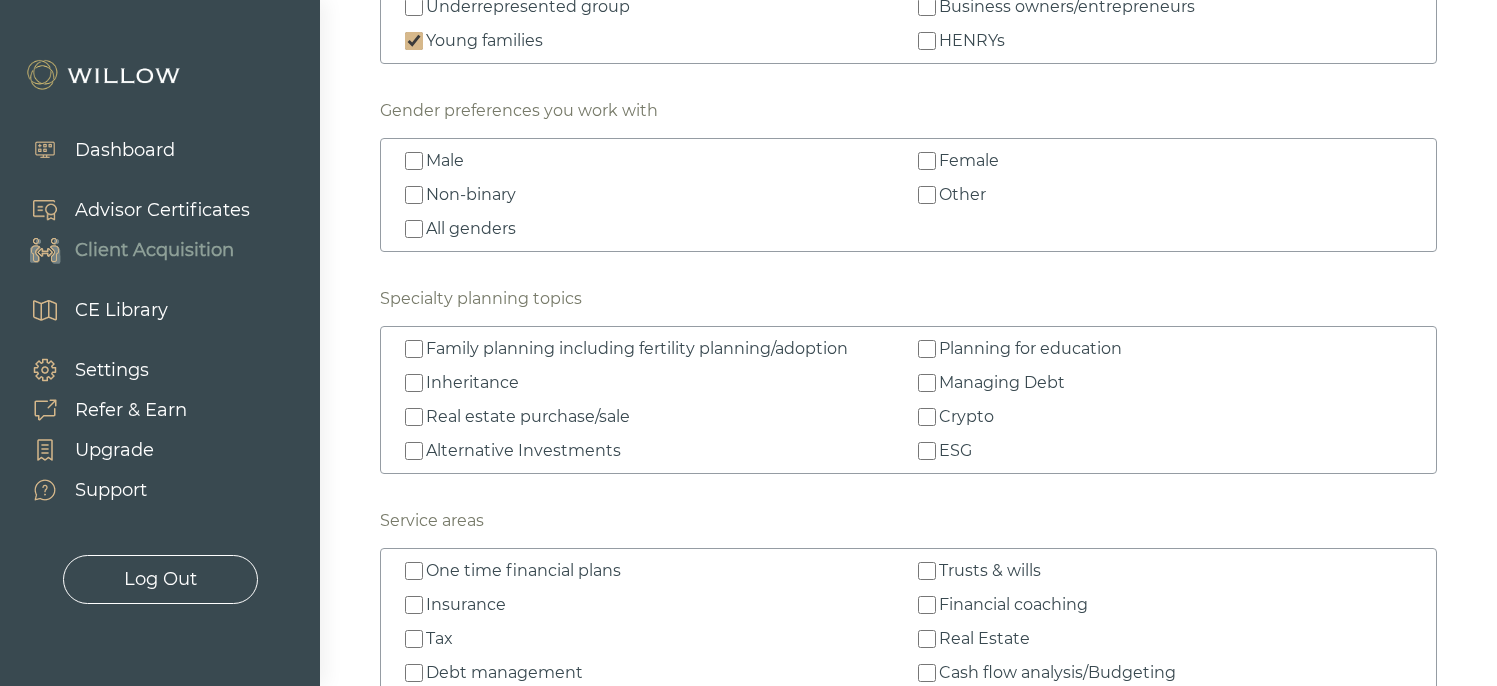 click on "Inheritance" at bounding box center (414, 383) 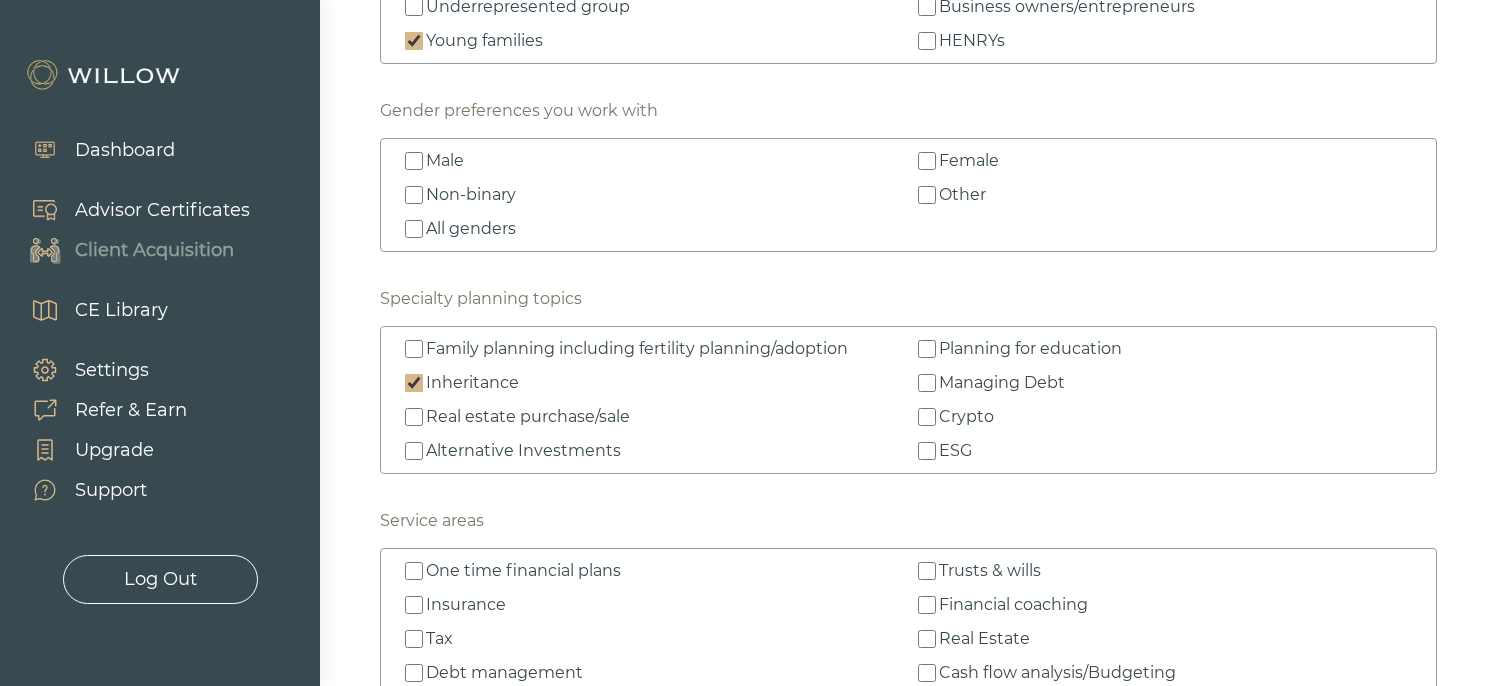 checkbox on "true" 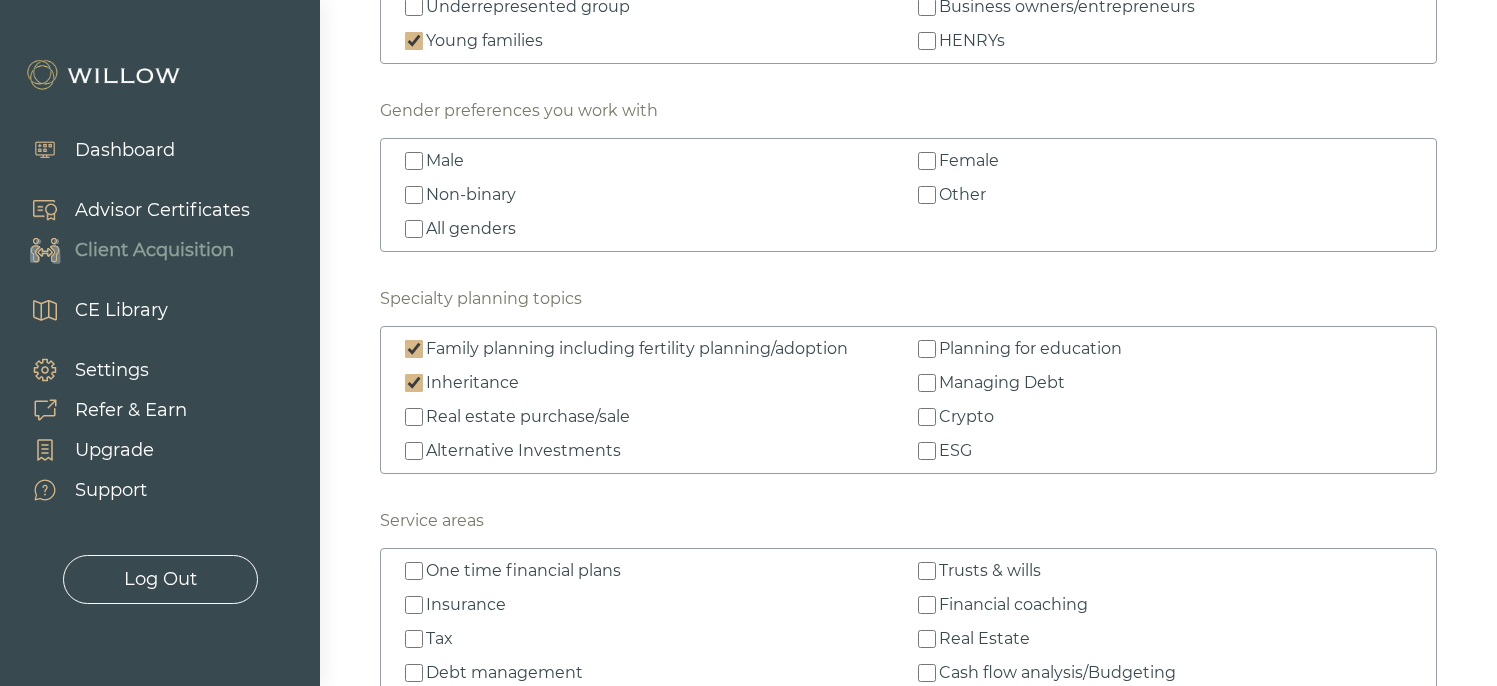 click on "ESG" at bounding box center [927, 451] 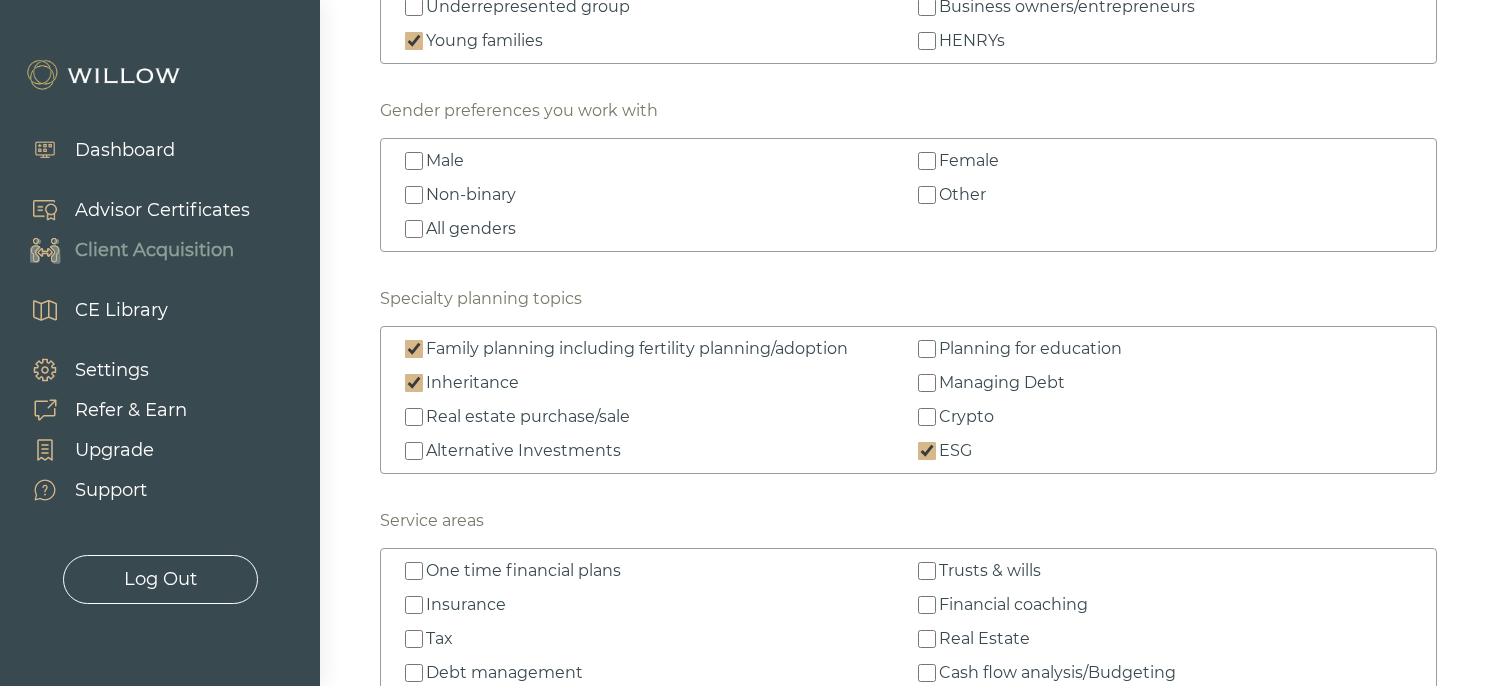 checkbox on "true" 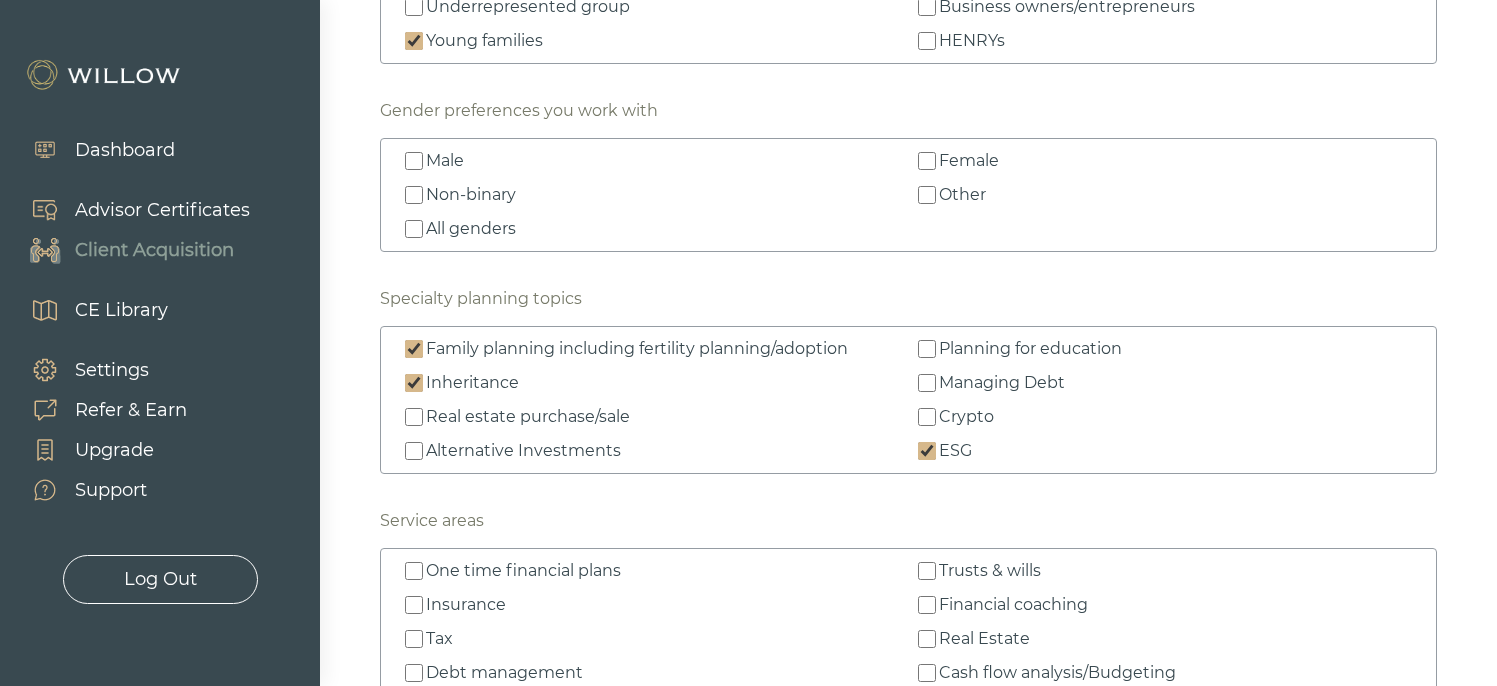 click on "Planning for education" at bounding box center (927, 349) 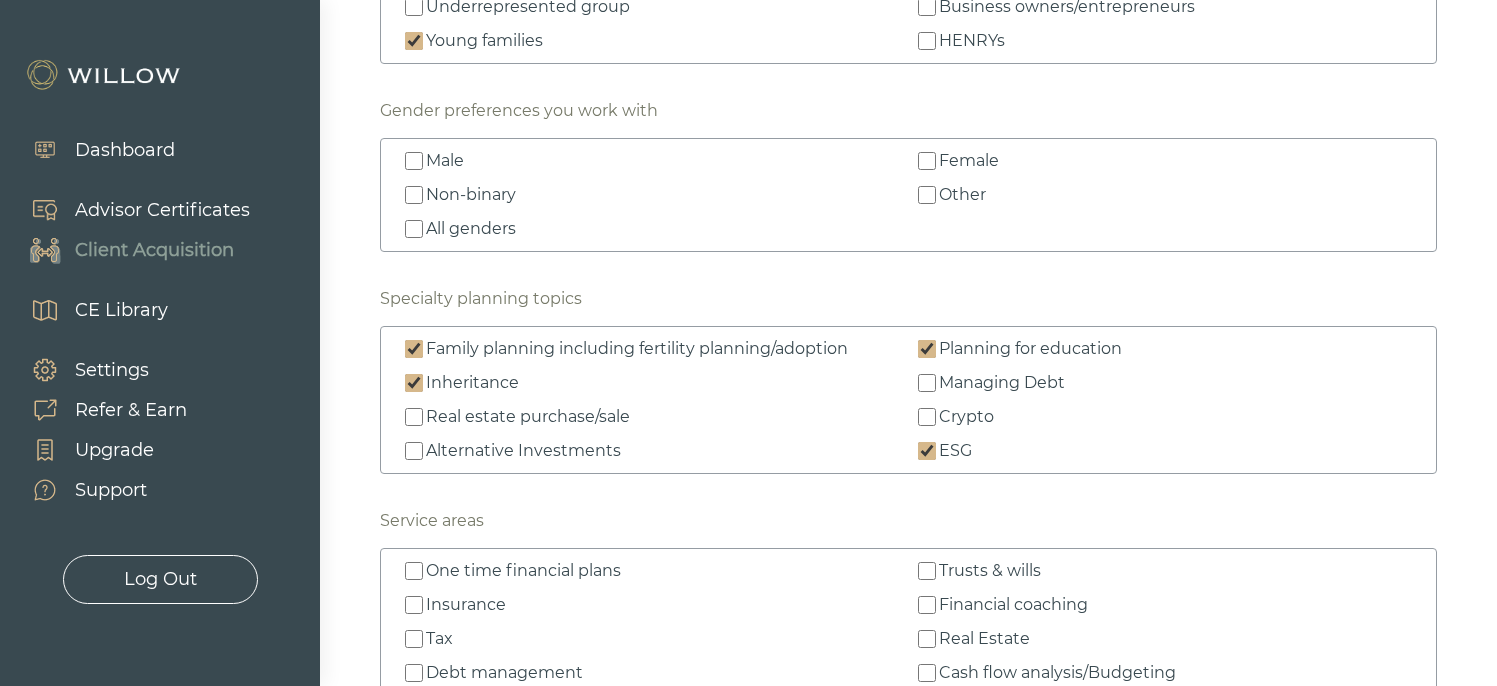 click on "Planning for education" at bounding box center (927, 349) 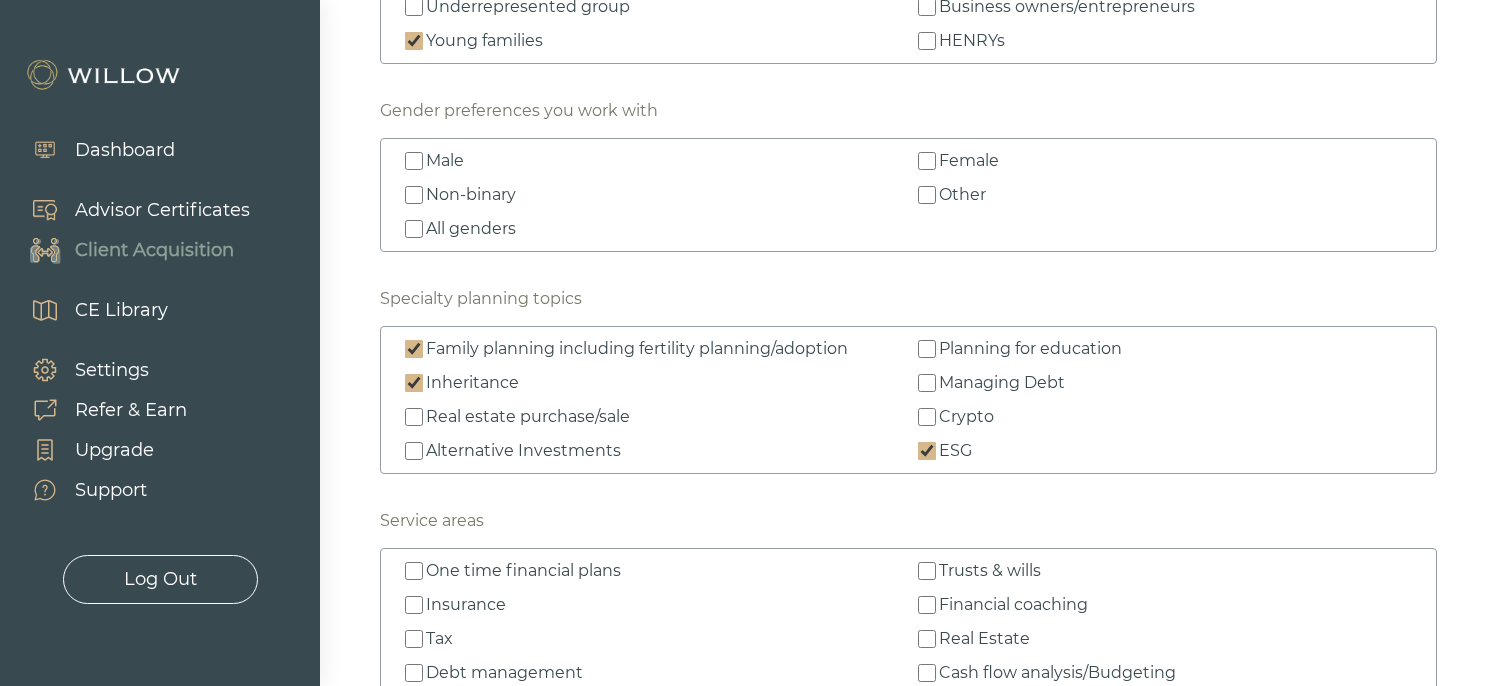 click on "ESG" at bounding box center [927, 451] 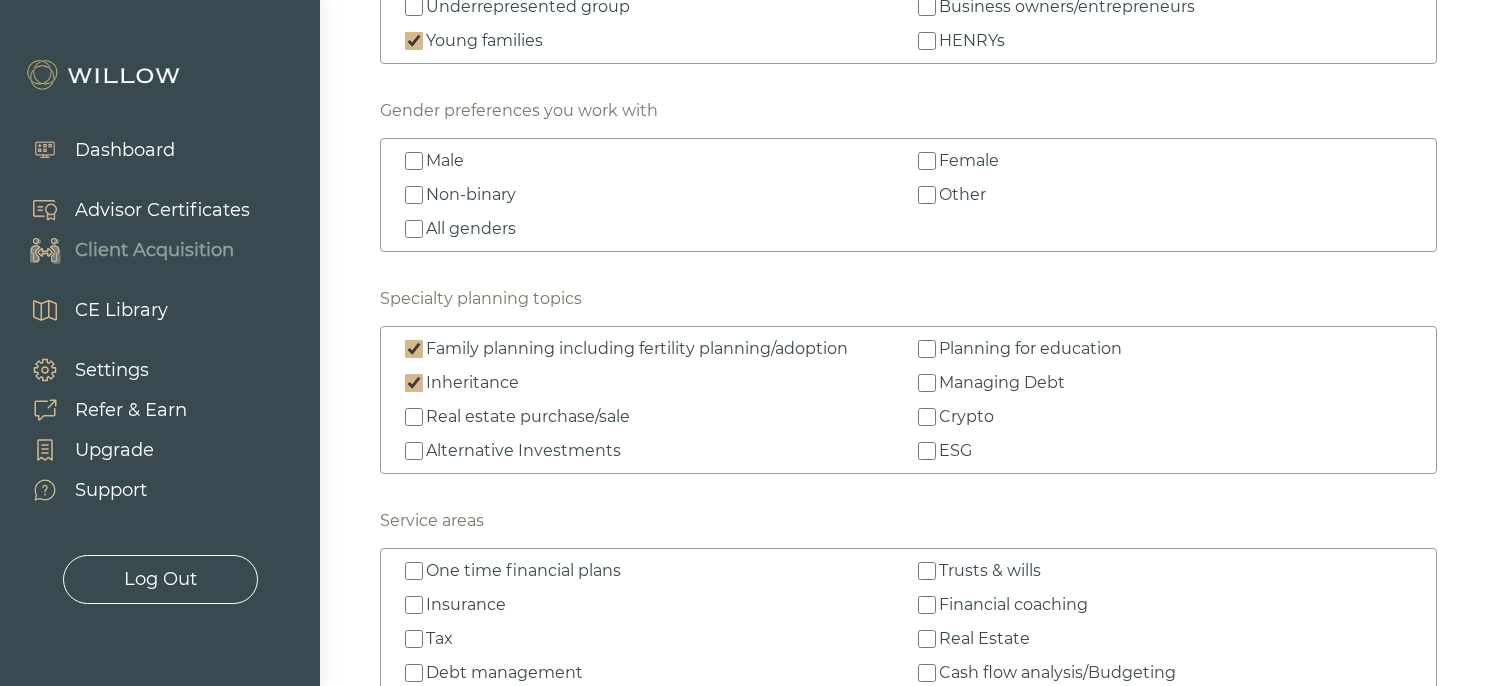 checkbox on "false" 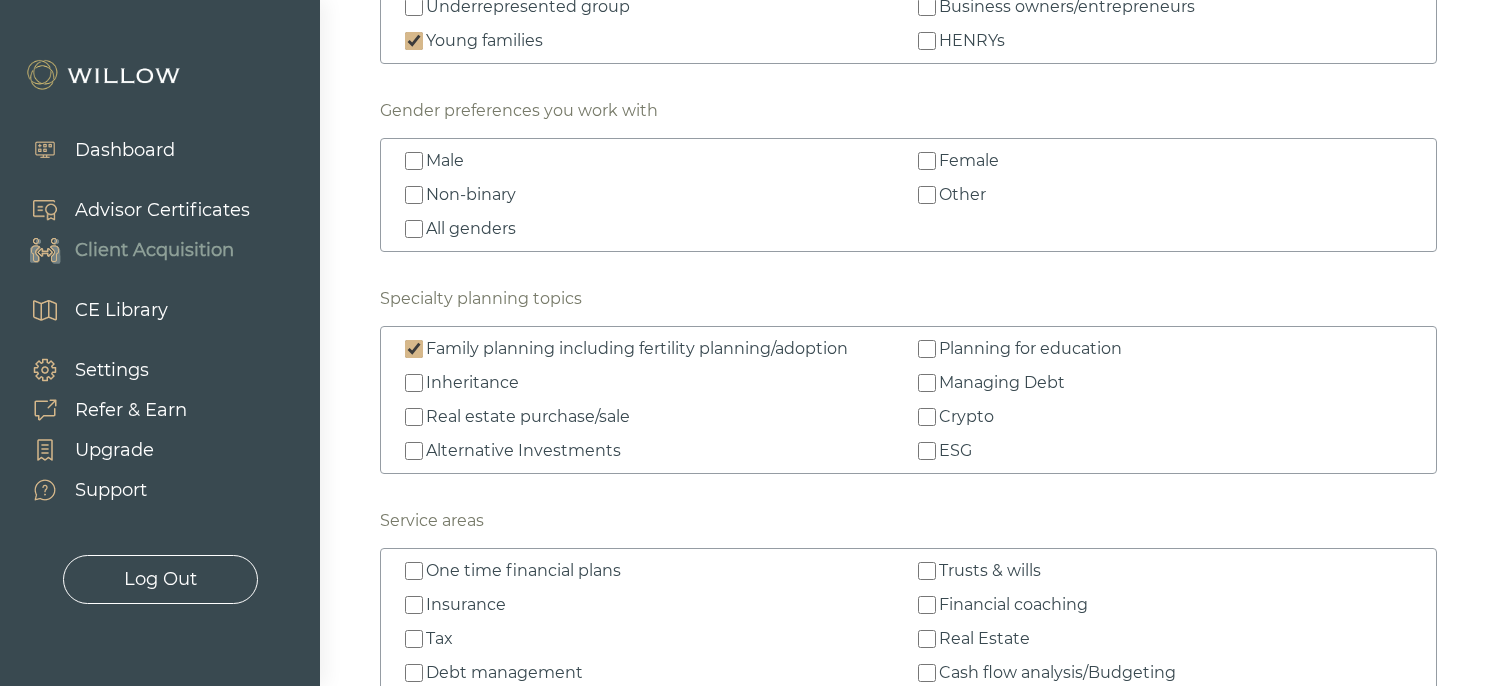 click on "Family planning including fertility planning/adoption" at bounding box center [652, 349] 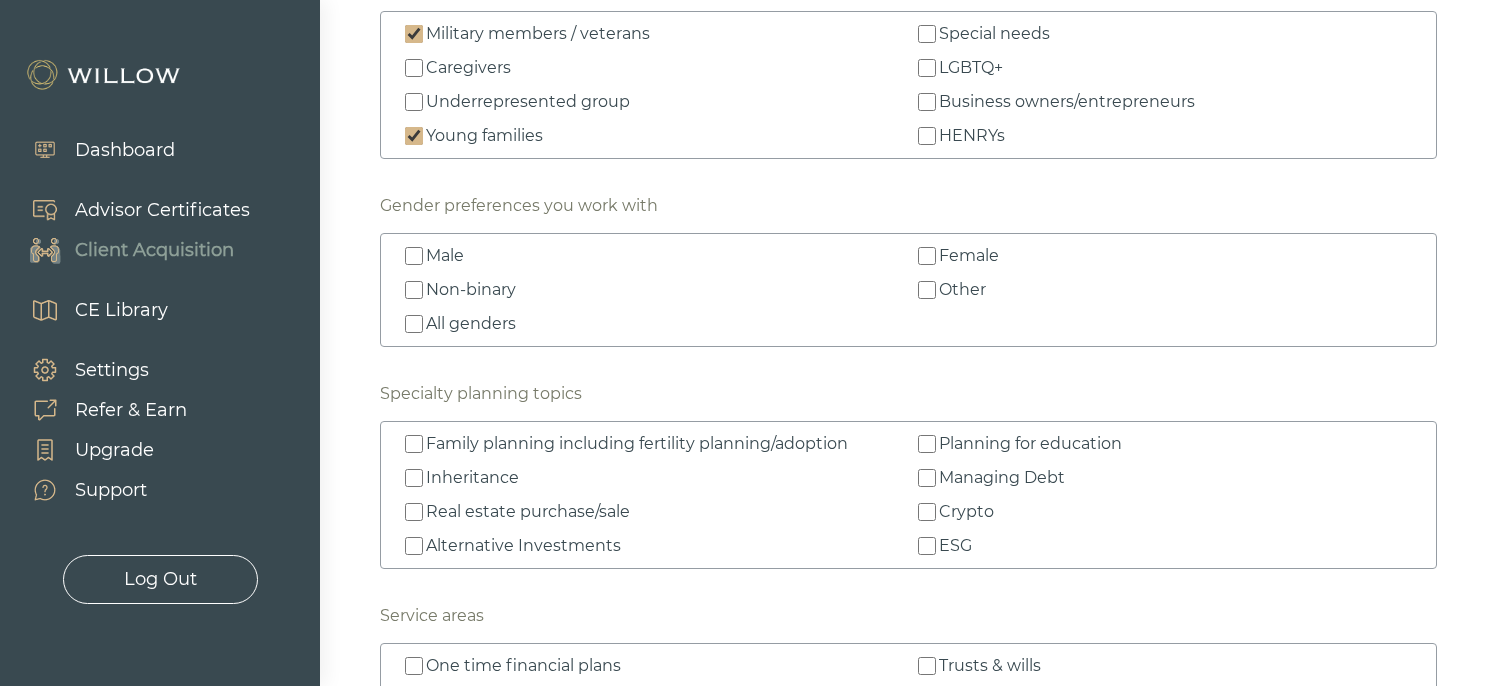scroll, scrollTop: 2517, scrollLeft: 0, axis: vertical 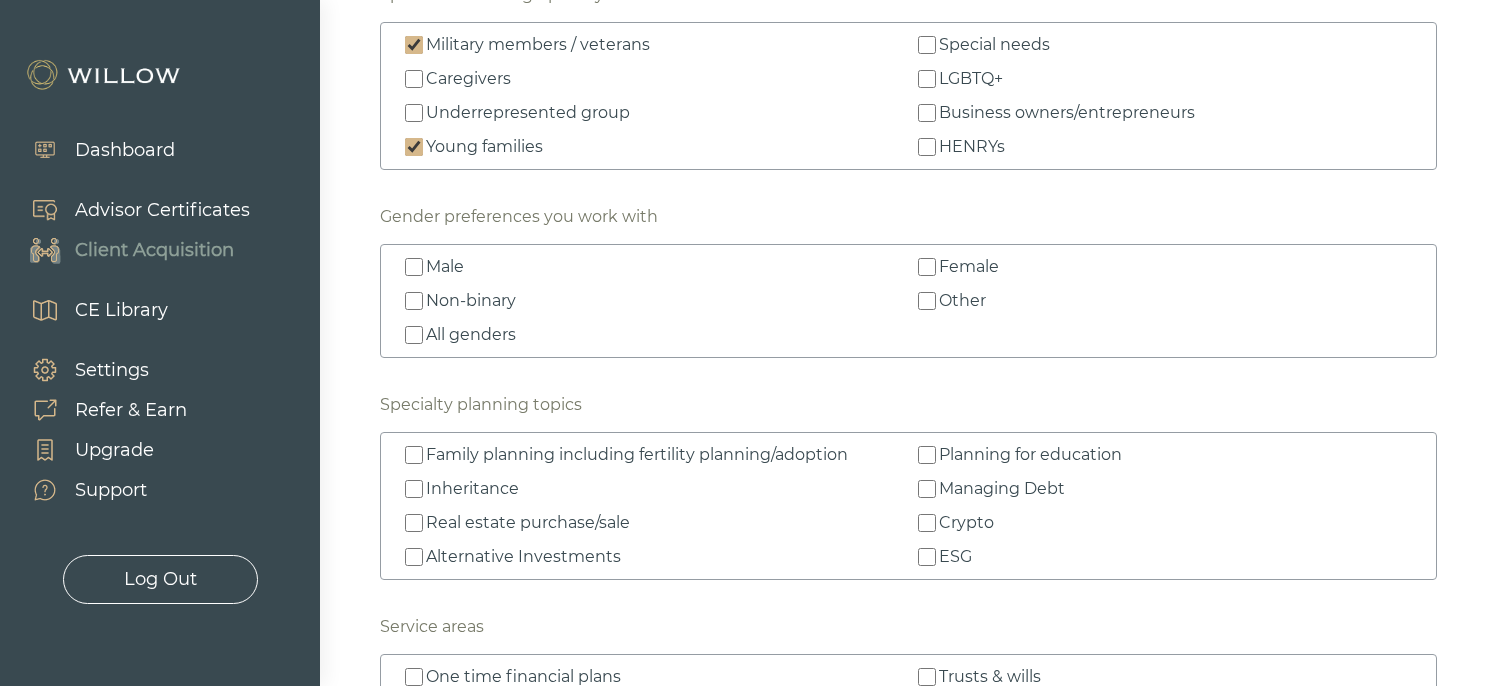 click on "Young families" at bounding box center [414, 147] 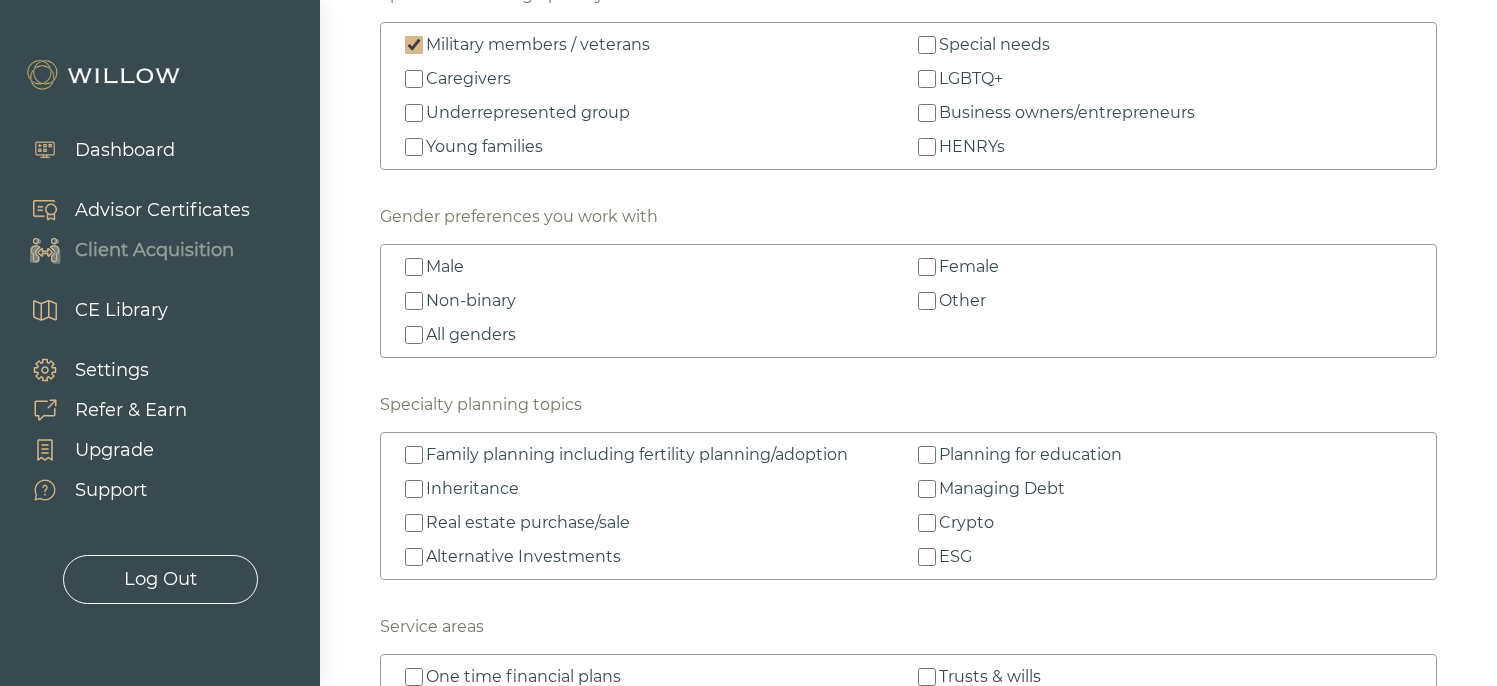 click on "Military members / veterans" at bounding box center [414, 45] 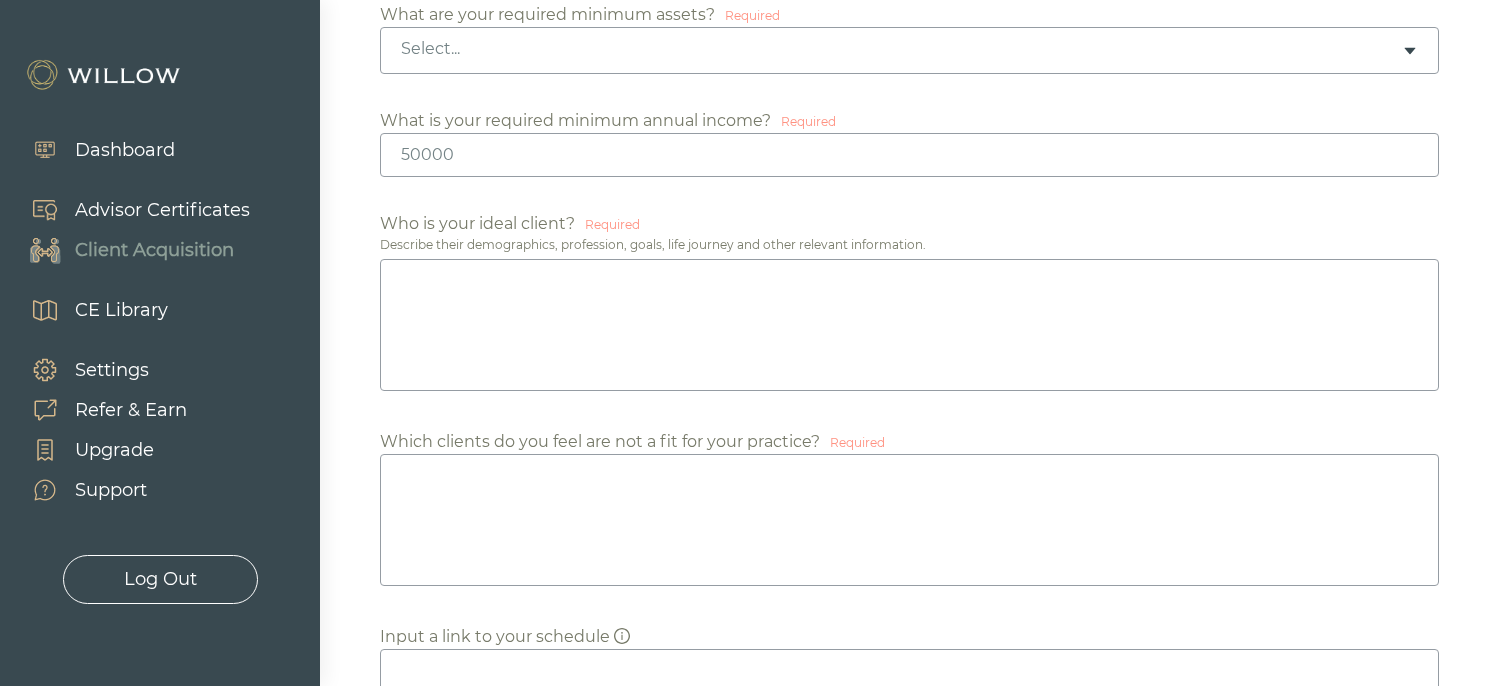scroll, scrollTop: 1361, scrollLeft: 0, axis: vertical 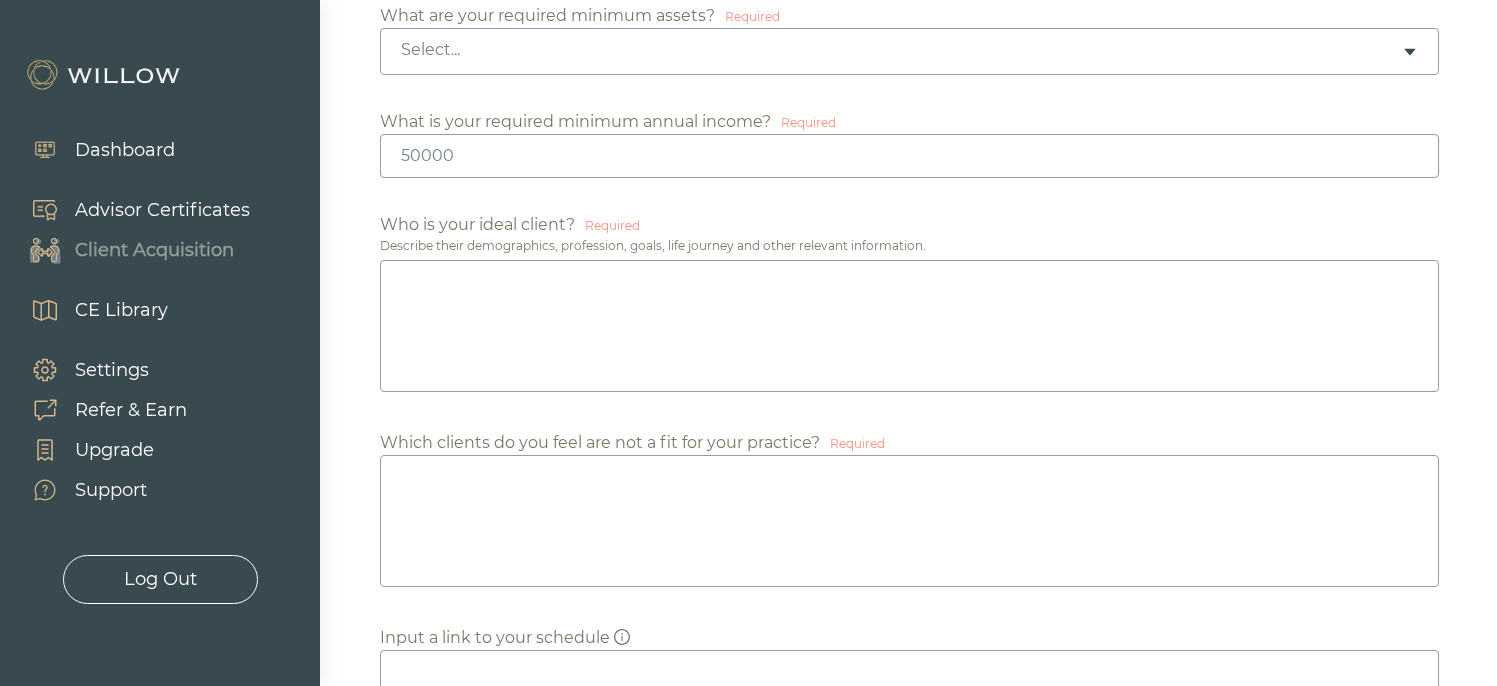 click at bounding box center (909, 326) 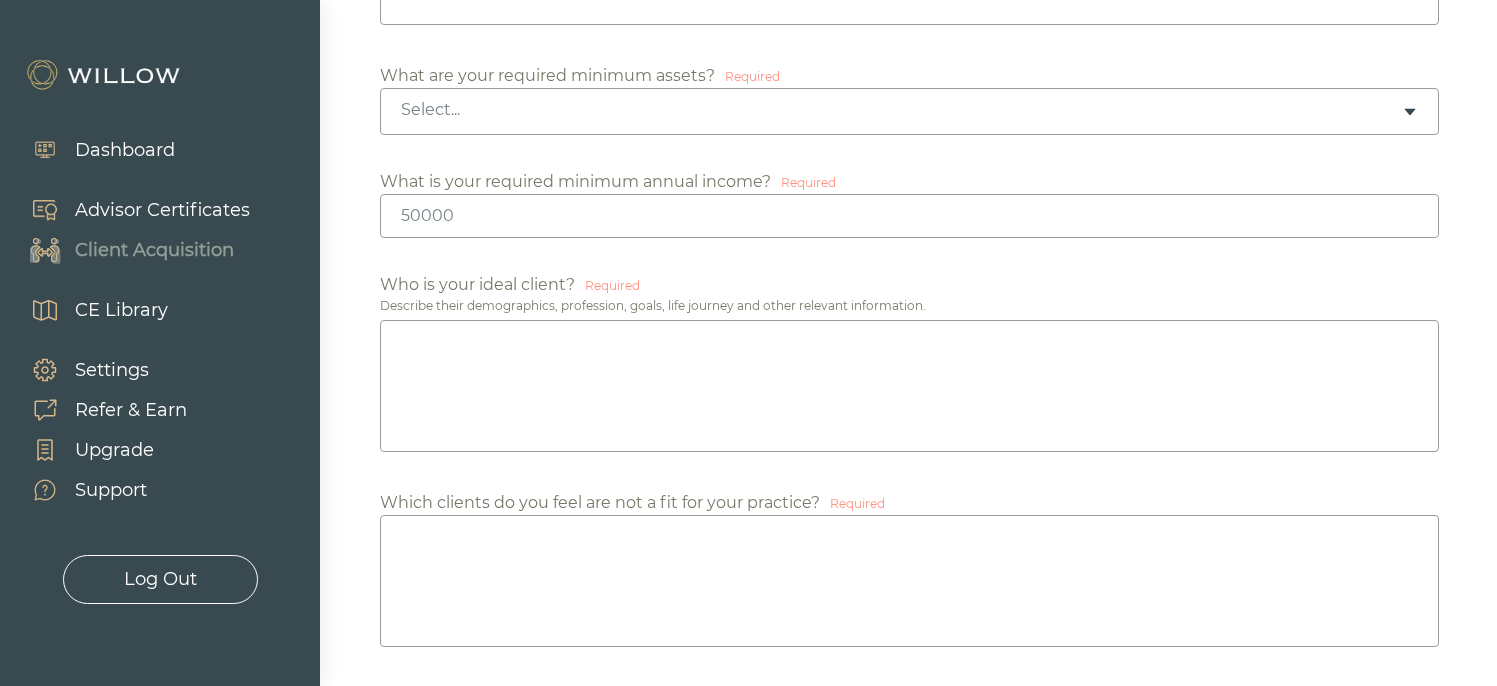 scroll, scrollTop: 1313, scrollLeft: 0, axis: vertical 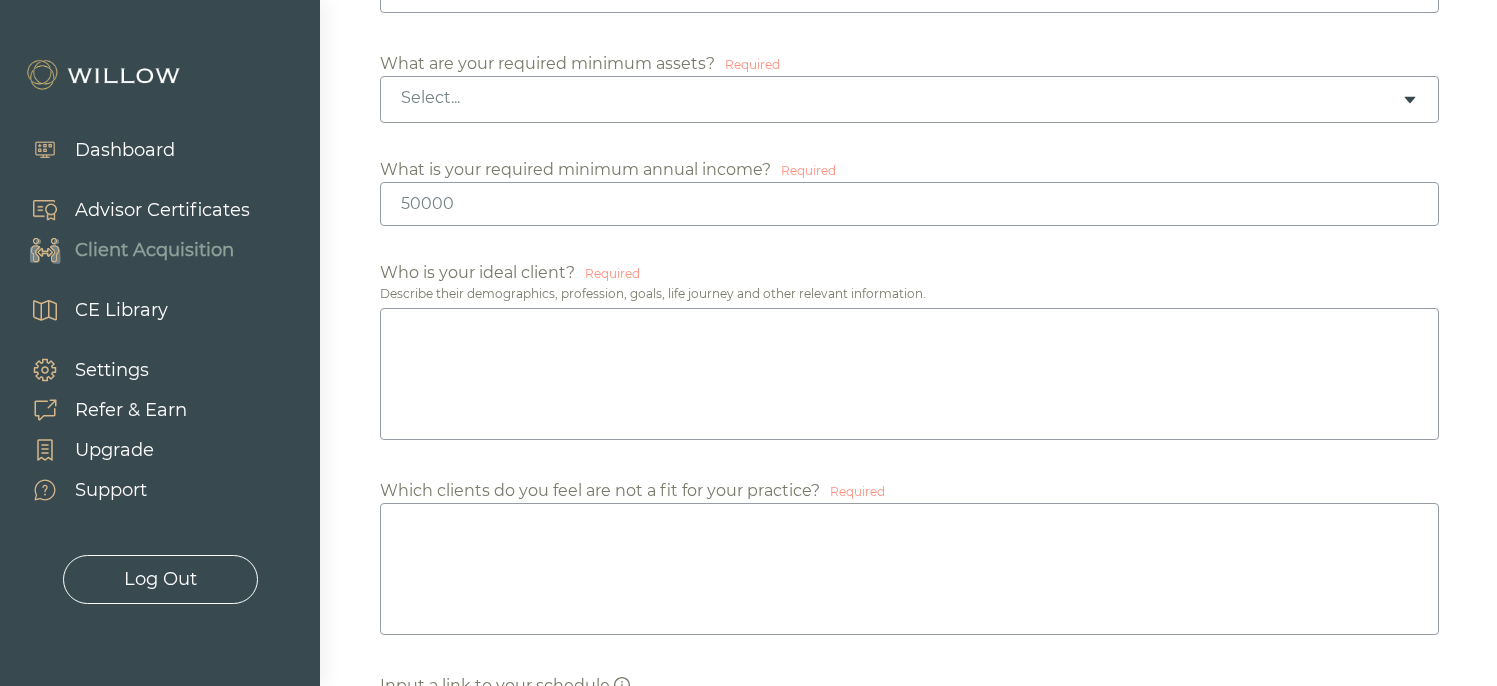 click on "Who is your ideal client?" at bounding box center (477, 273) 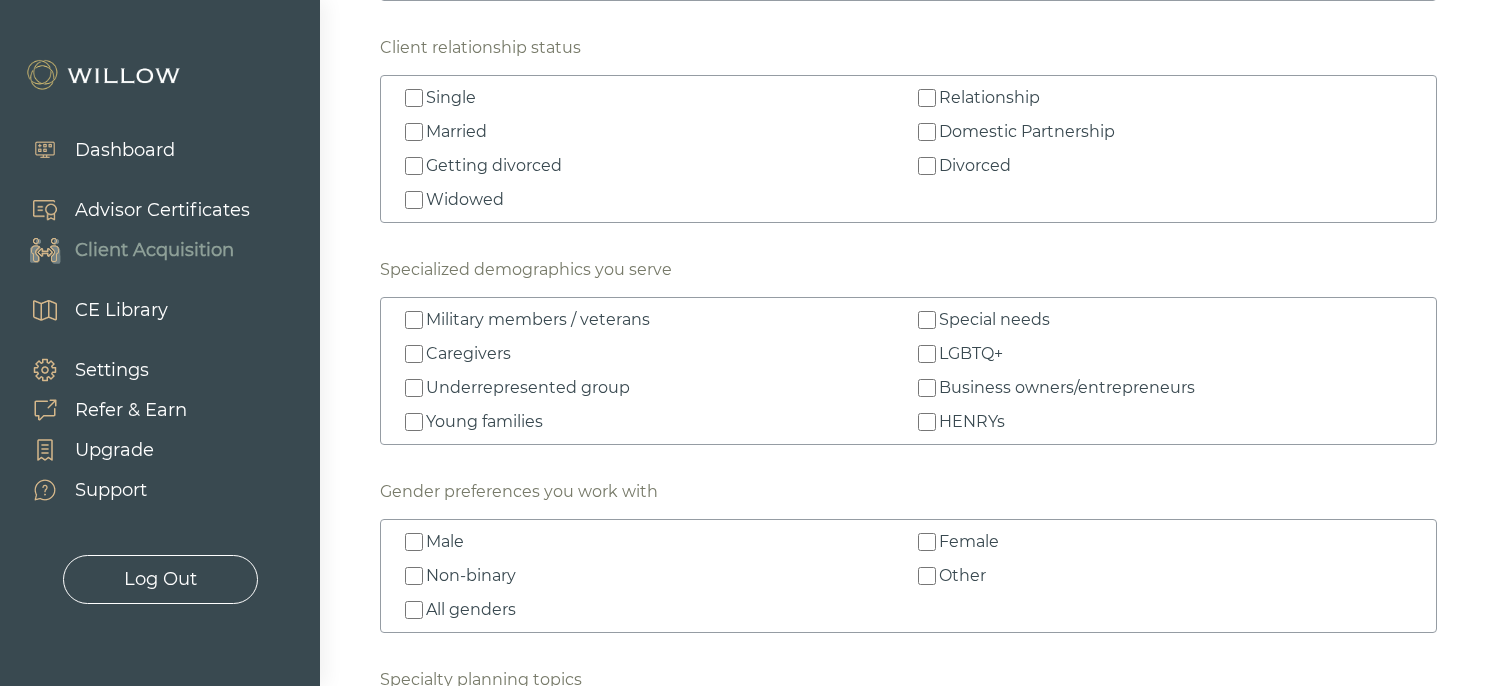 scroll, scrollTop: 2226, scrollLeft: 0, axis: vertical 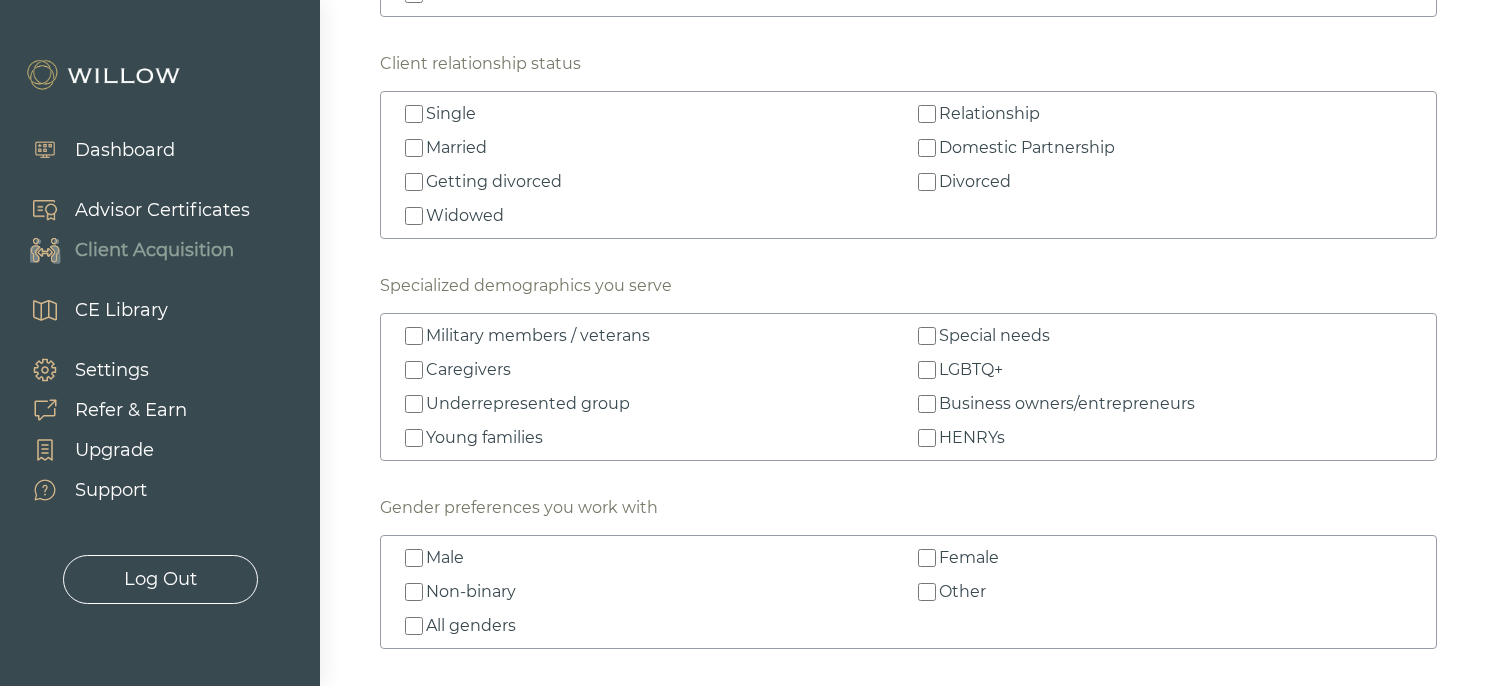 click on "Military members / veterans" at bounding box center [414, 336] 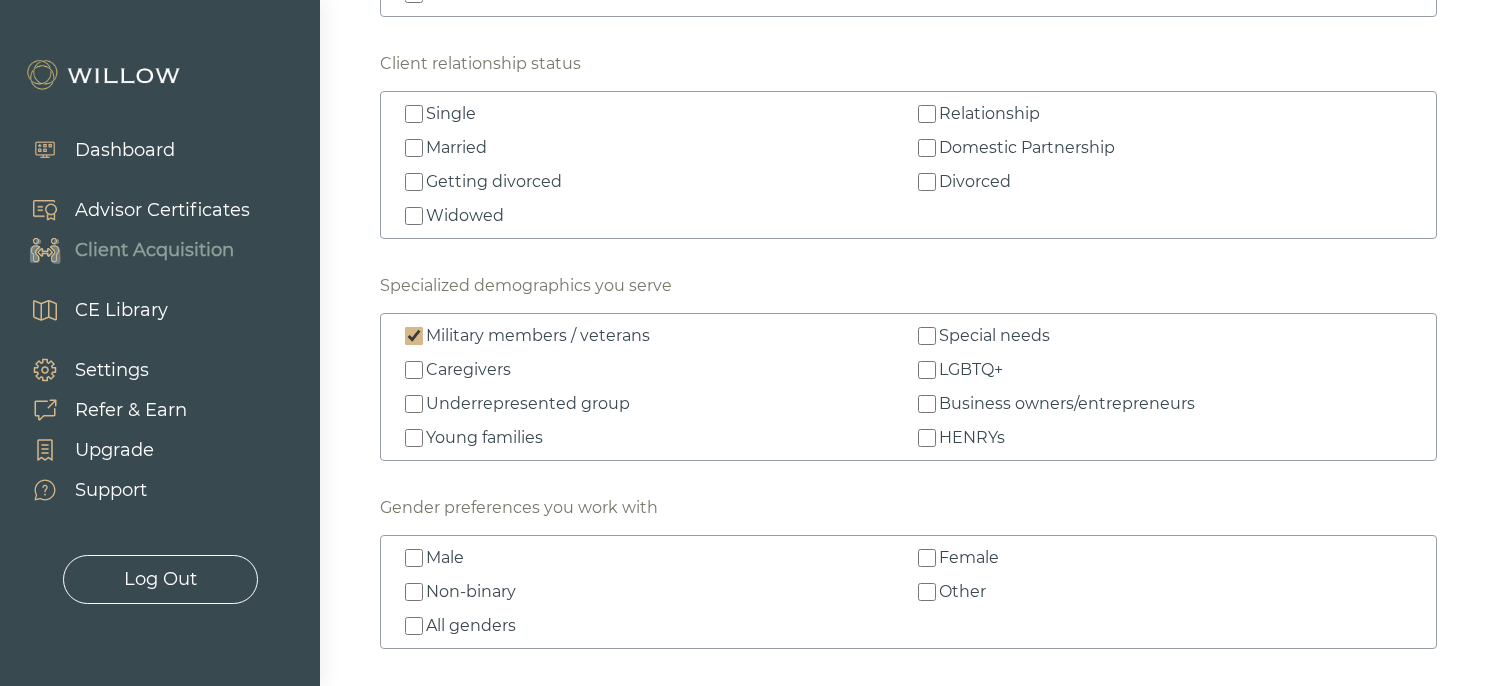 click on "Special needs" at bounding box center (927, 336) 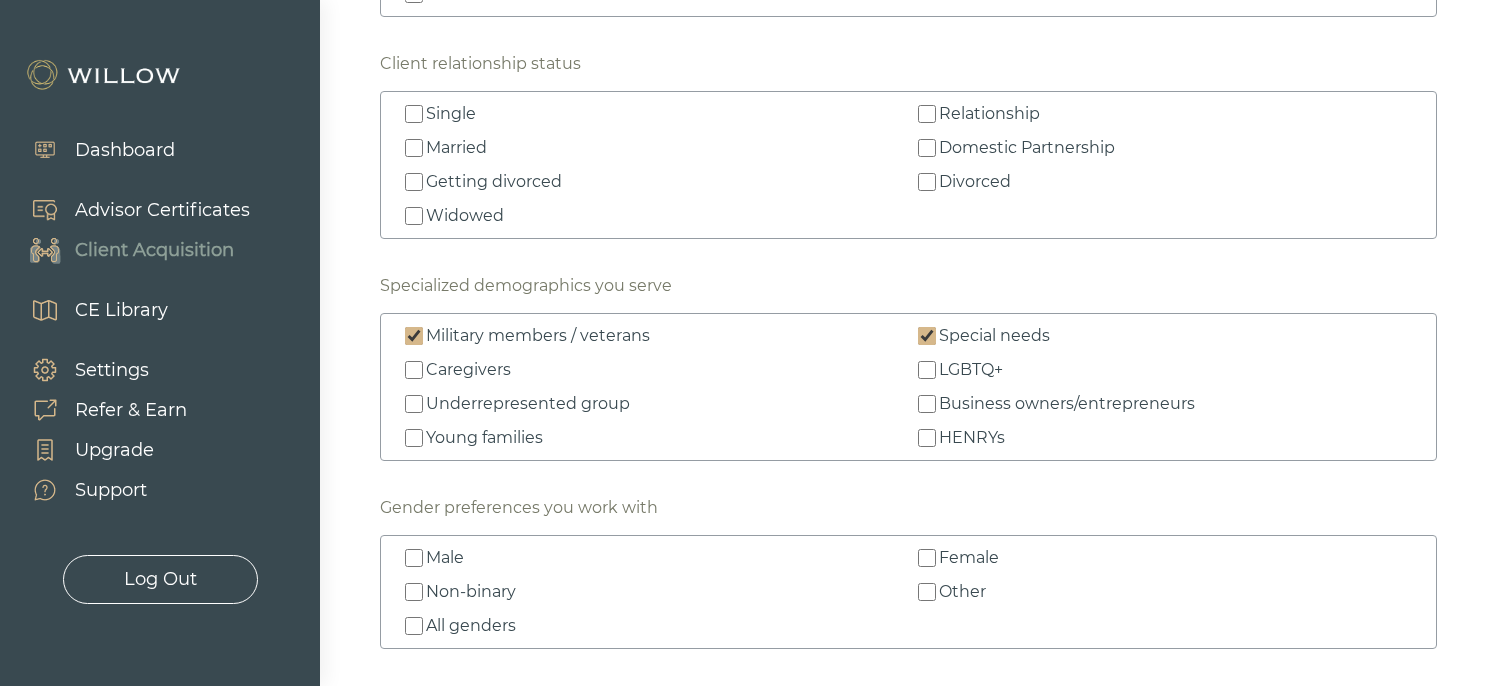 click on "Business owners/entrepreneurs" at bounding box center (927, 404) 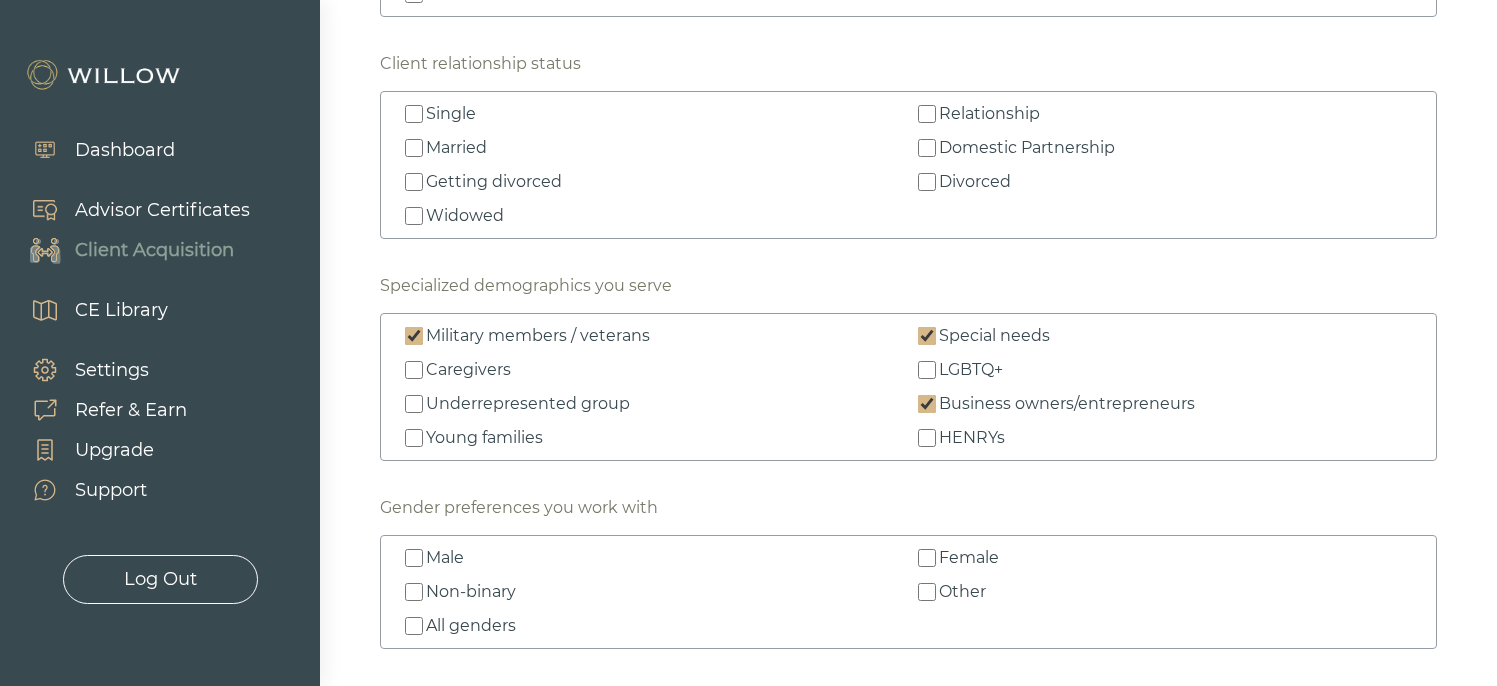 click on "Young families" at bounding box center (414, 438) 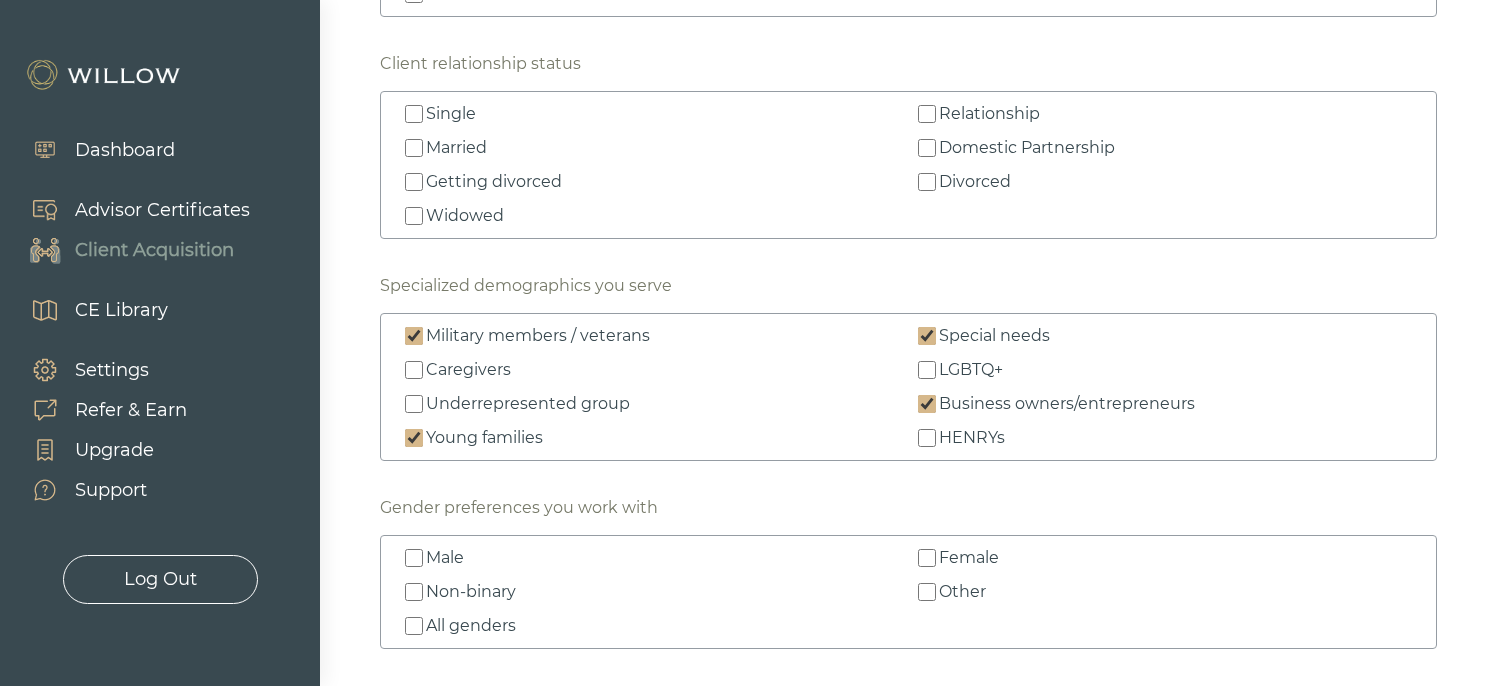 click on "Young families" at bounding box center (414, 438) 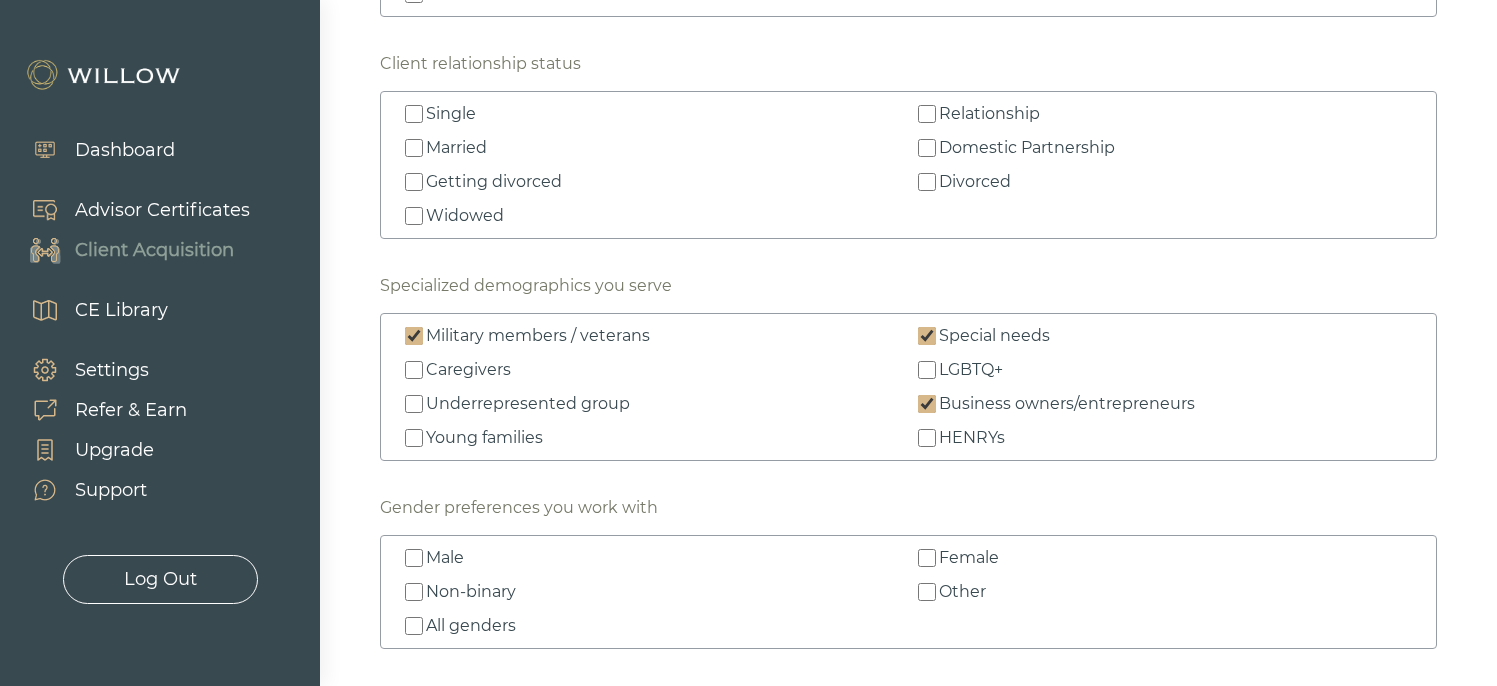 click on "Military members / veterans" at bounding box center [414, 336] 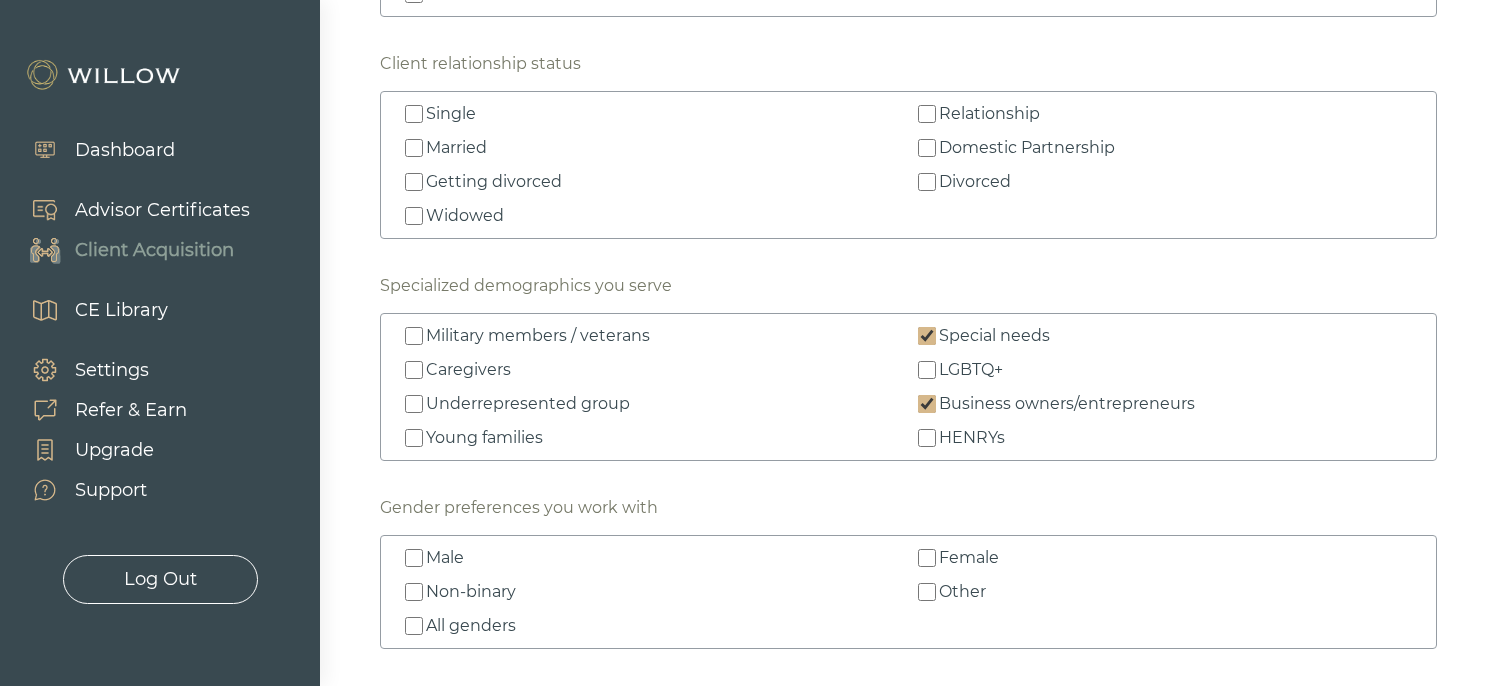 checkbox on "false" 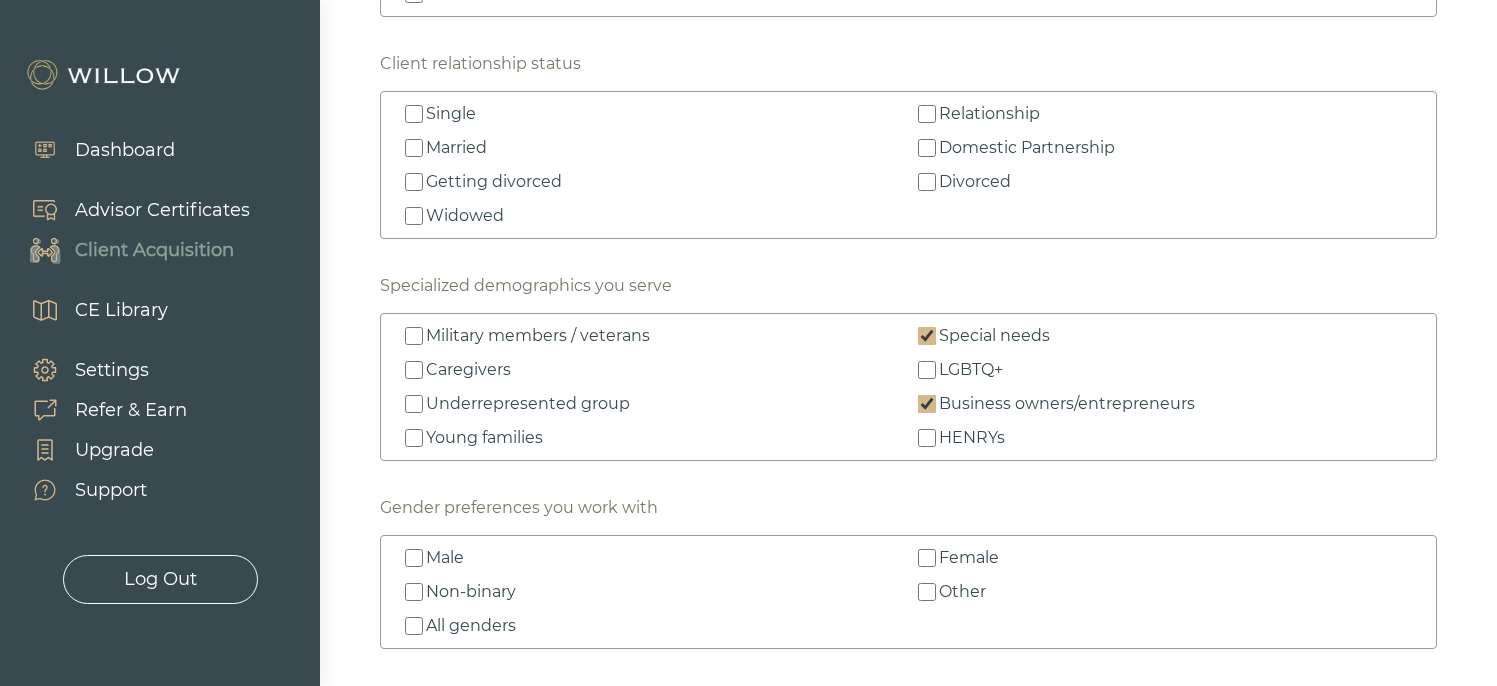 click on "Business owners/entrepreneurs" at bounding box center (1165, 404) 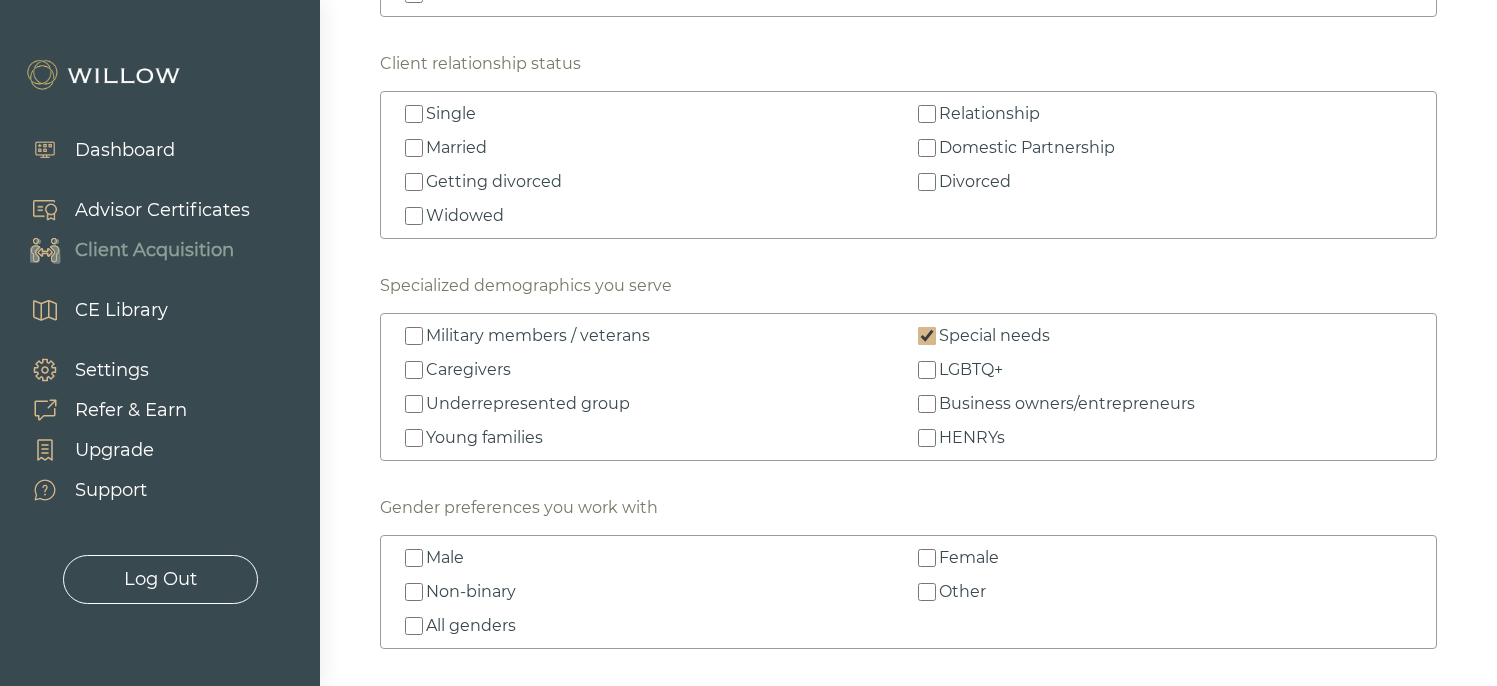 checkbox on "false" 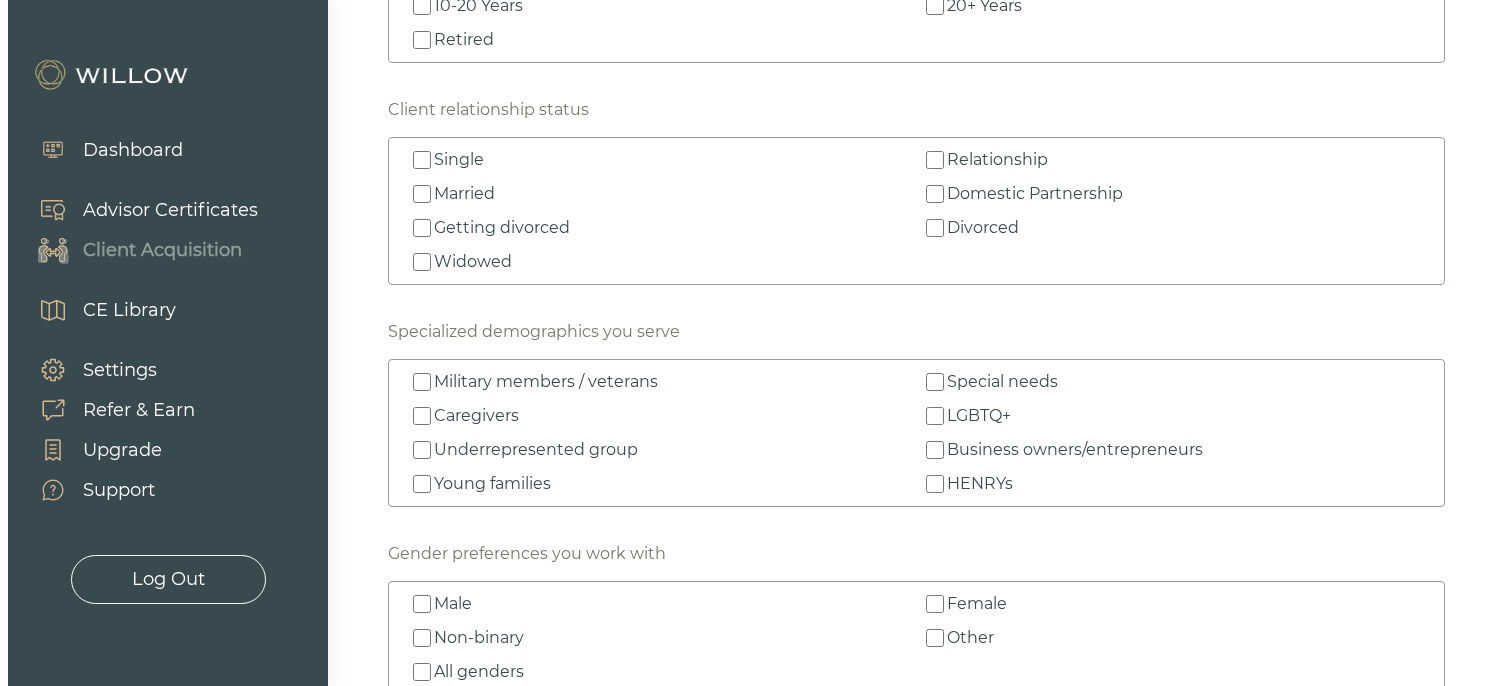 scroll, scrollTop: 2187, scrollLeft: 0, axis: vertical 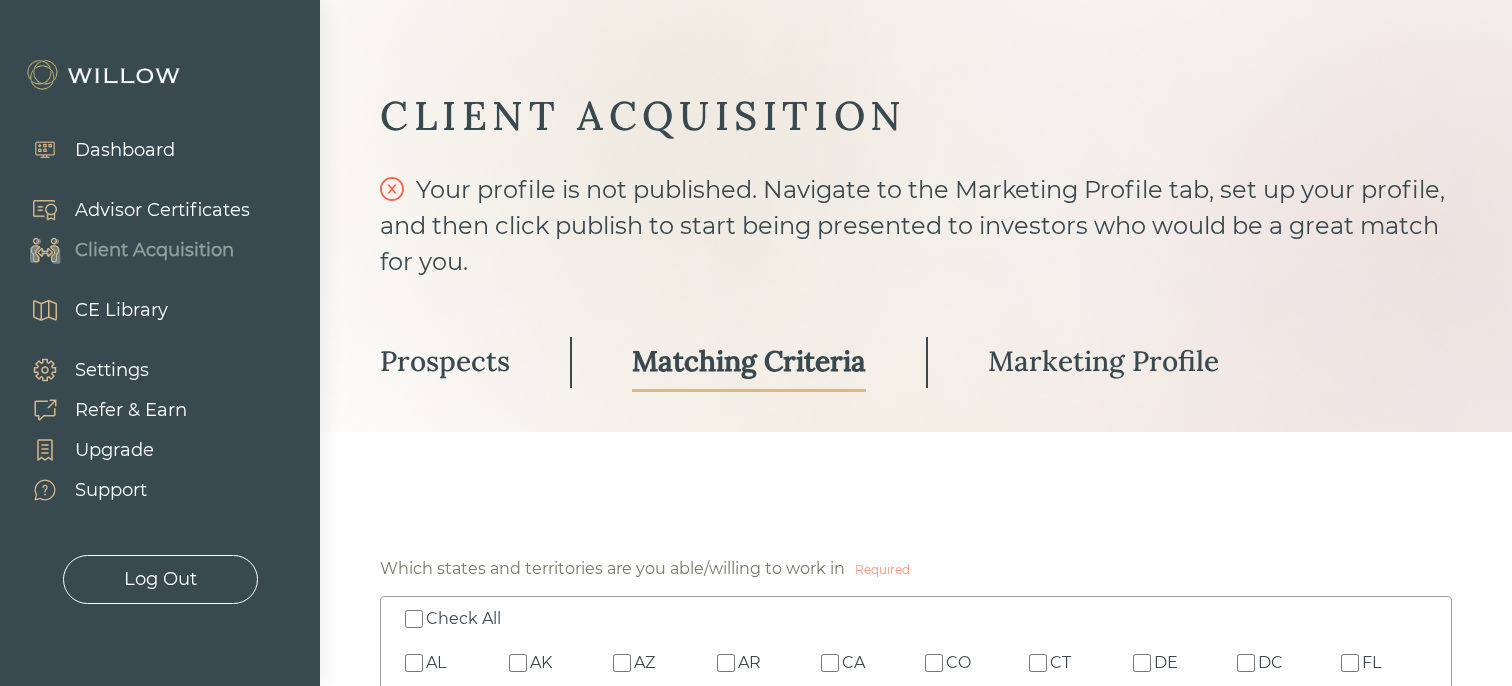 click on "Dashboard" at bounding box center (125, 150) 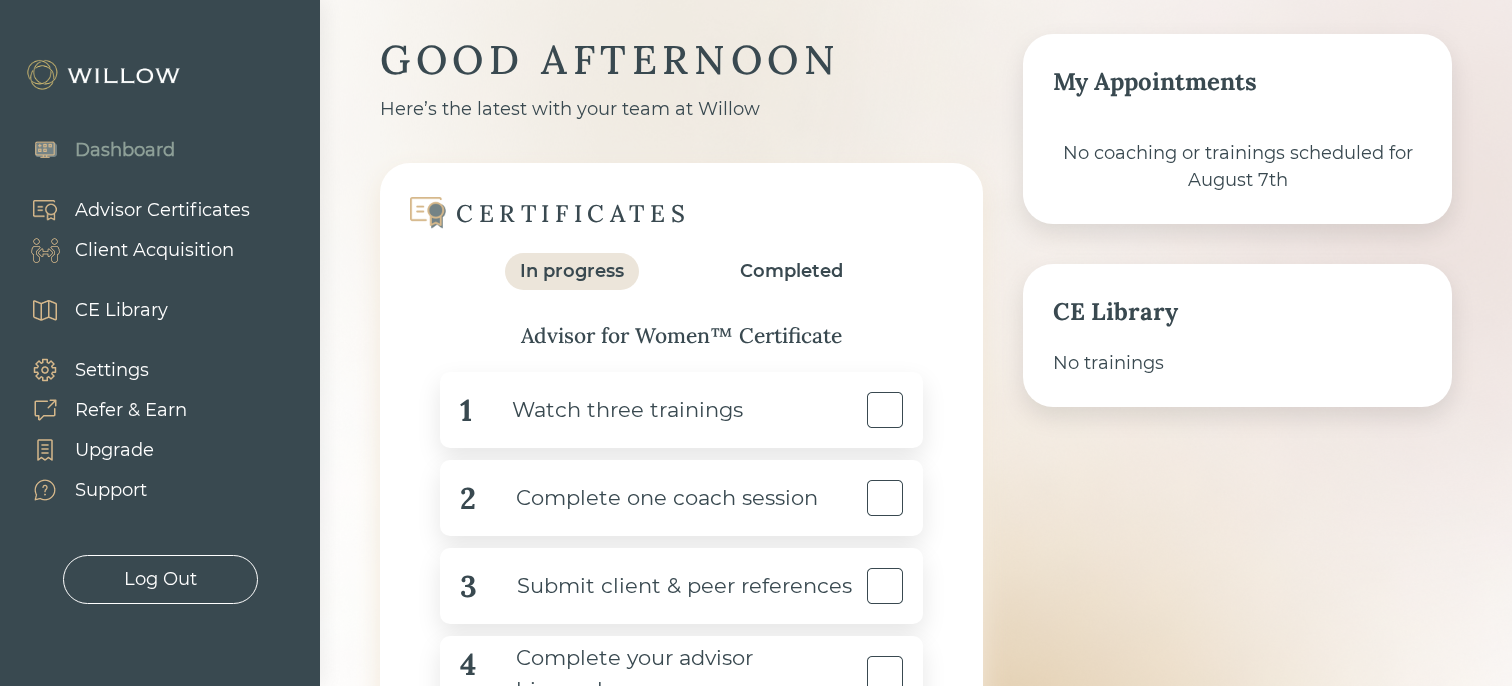 scroll, scrollTop: 58, scrollLeft: 0, axis: vertical 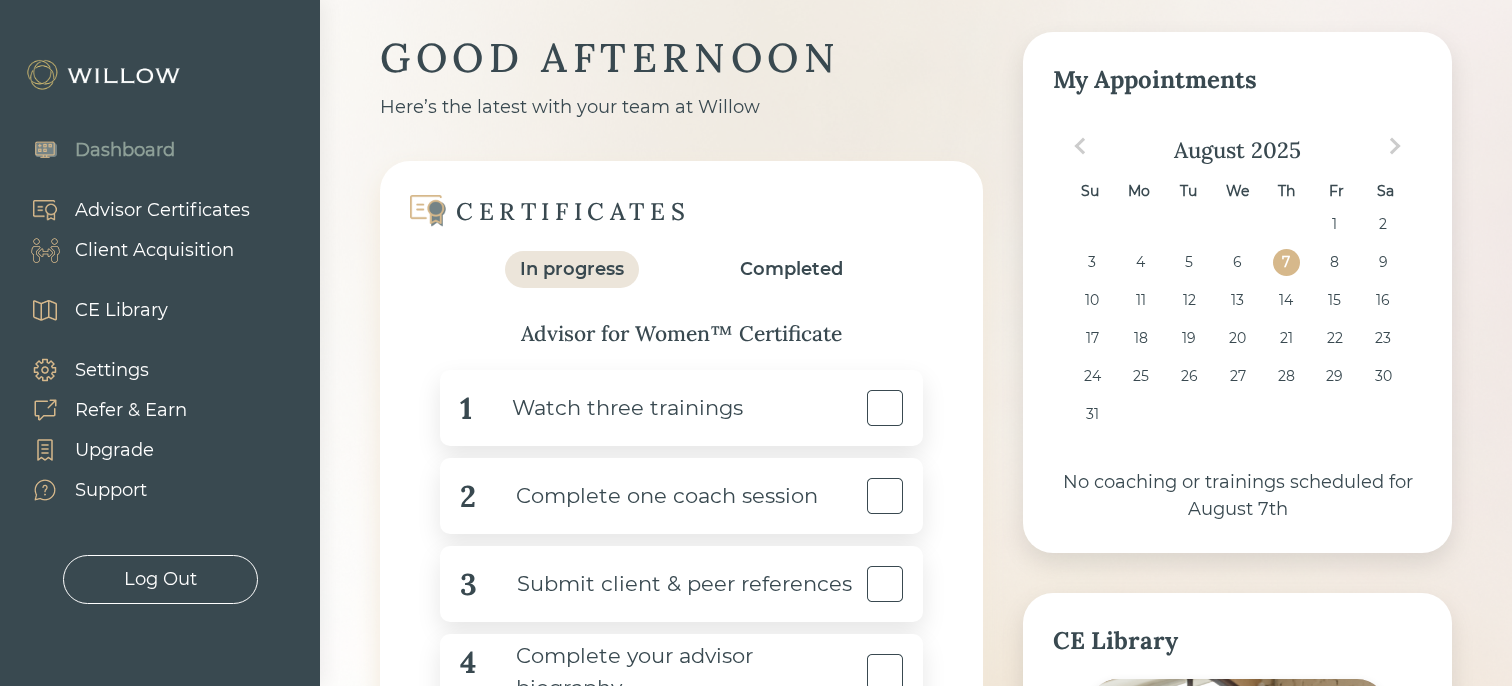 click on "Advisor Certificates" at bounding box center (162, 210) 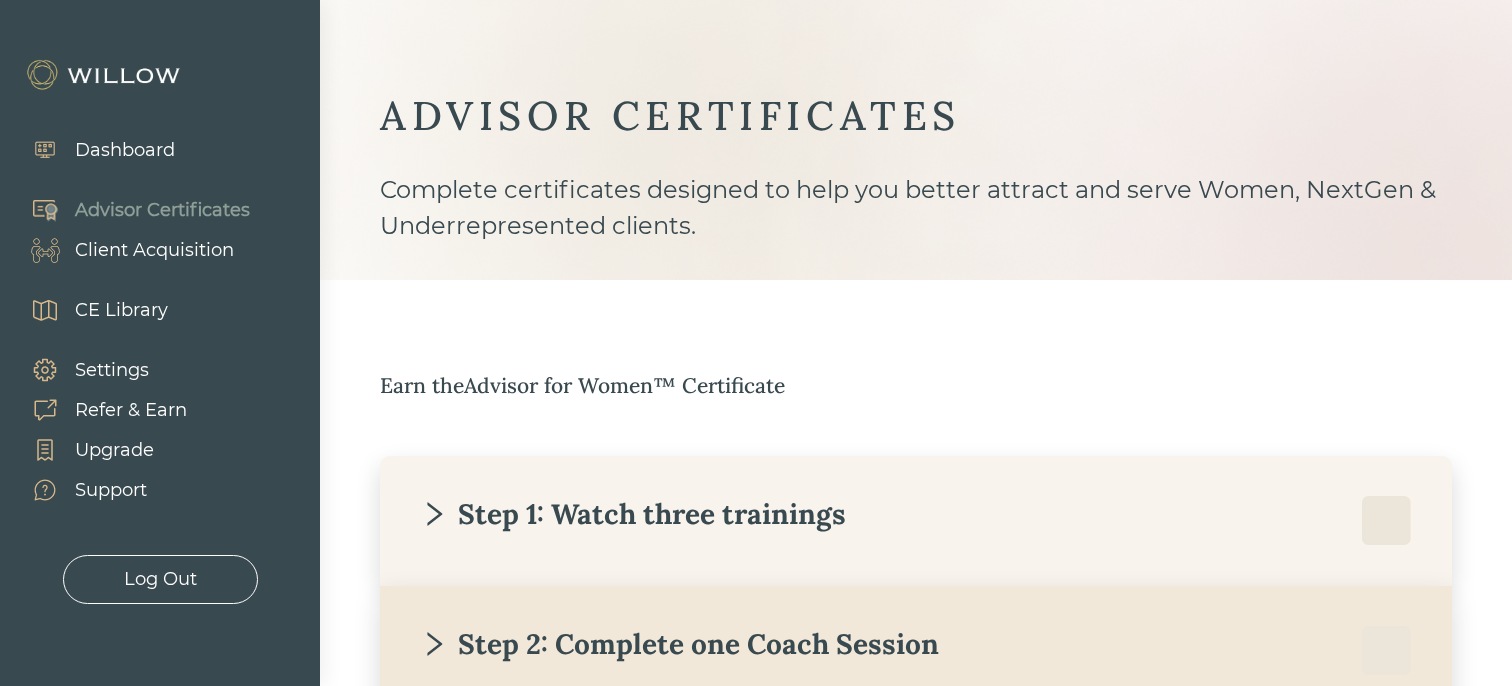 click on "Client Acquisition" at bounding box center (154, 250) 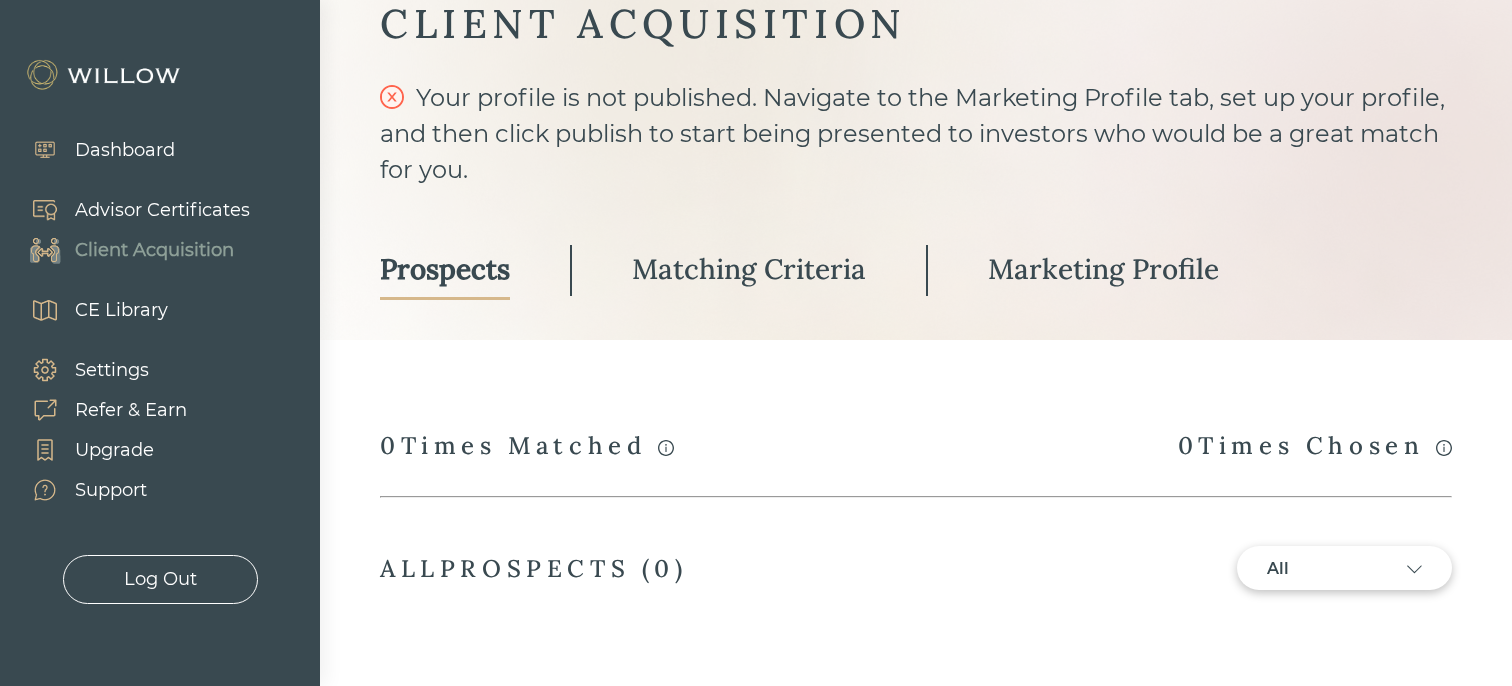 scroll, scrollTop: 94, scrollLeft: 0, axis: vertical 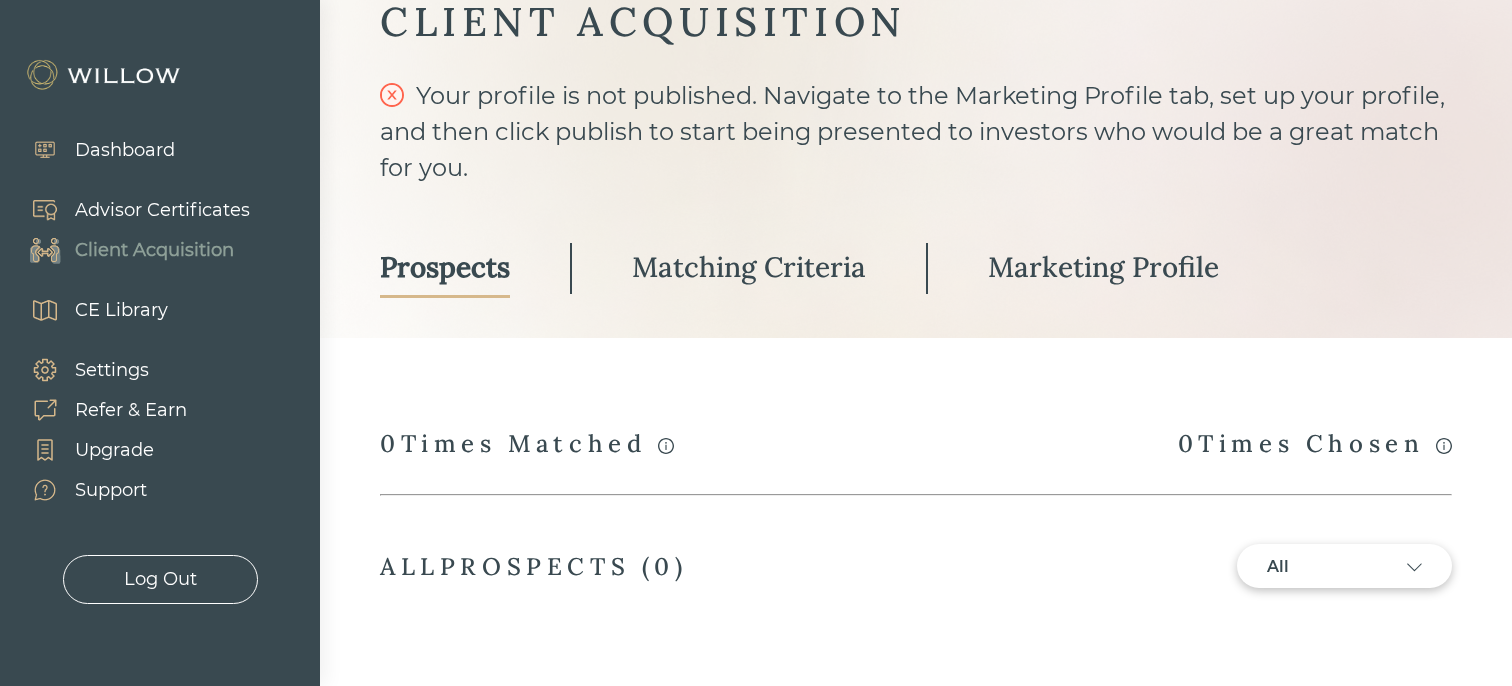 click on "Marketing Profile" at bounding box center (1103, 267) 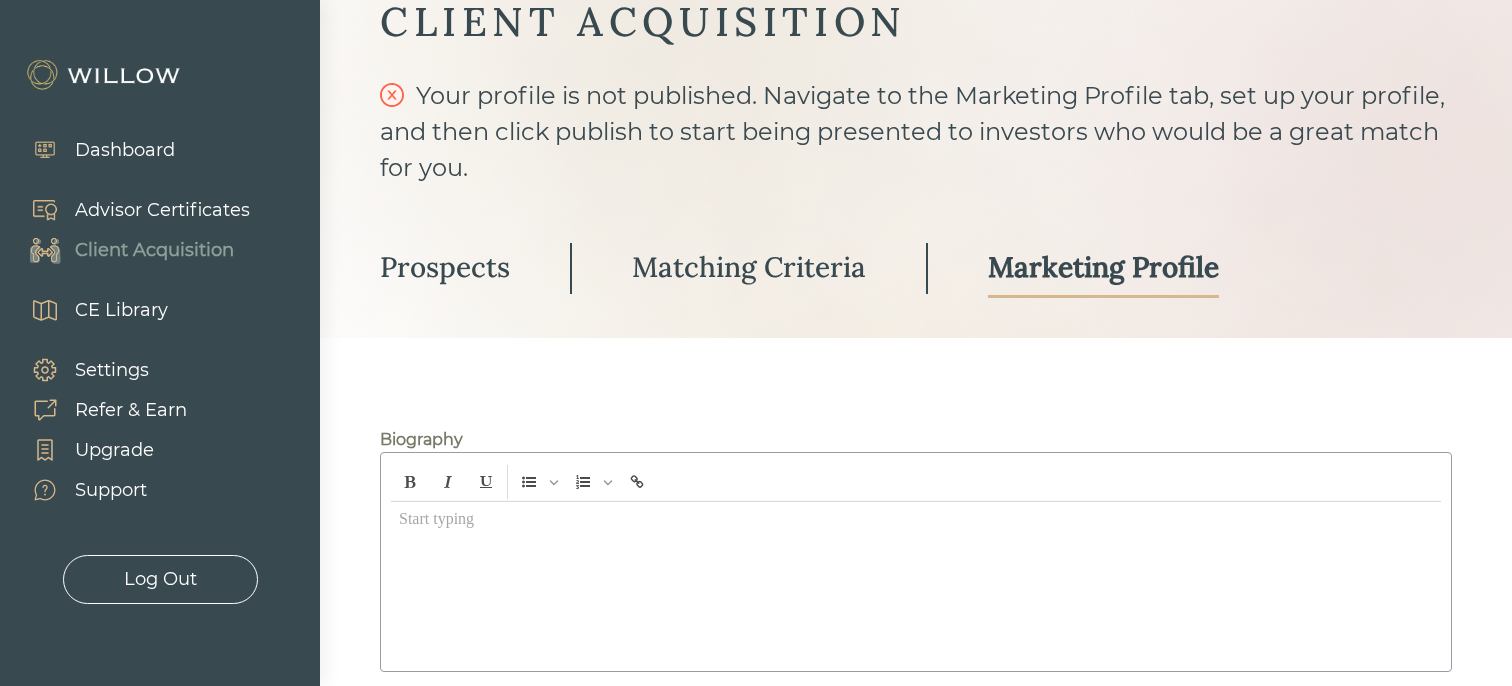 scroll, scrollTop: 0, scrollLeft: 0, axis: both 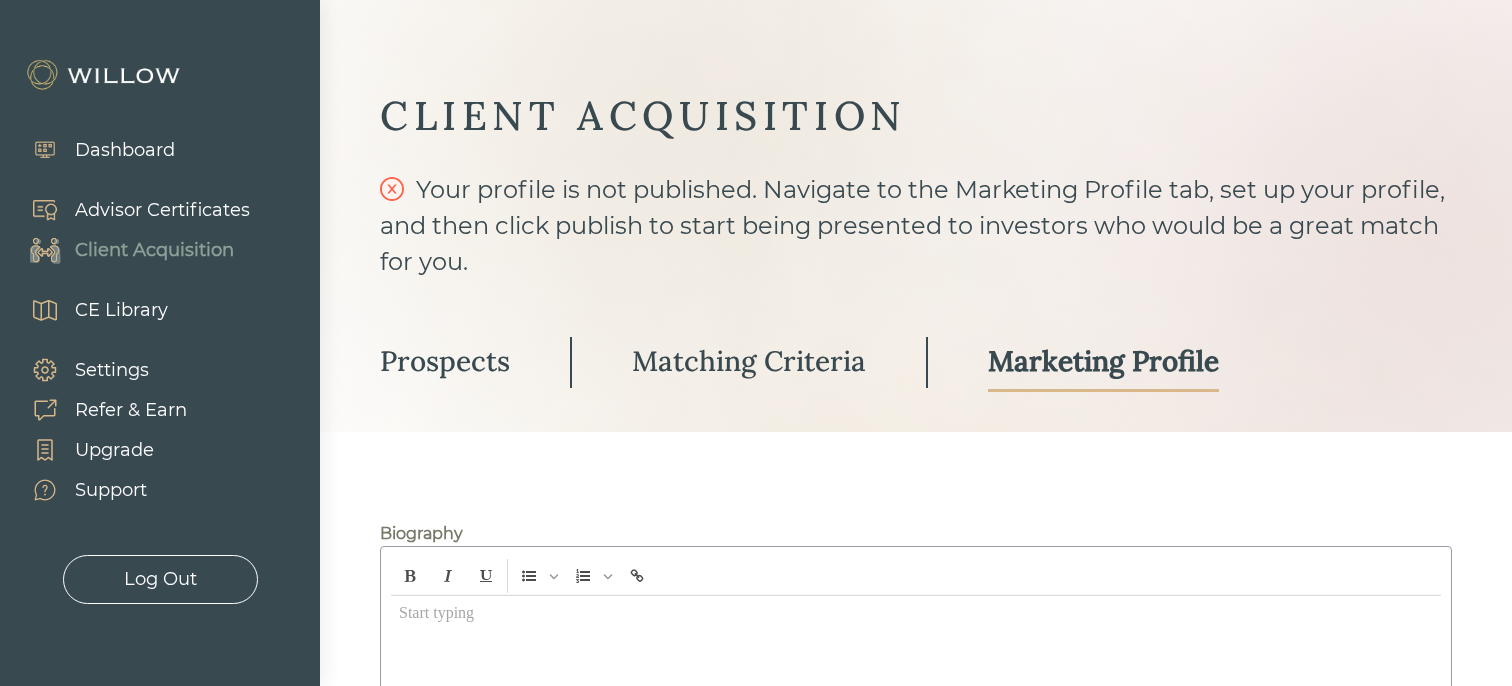 click on "Advisor Certificates" at bounding box center [162, 210] 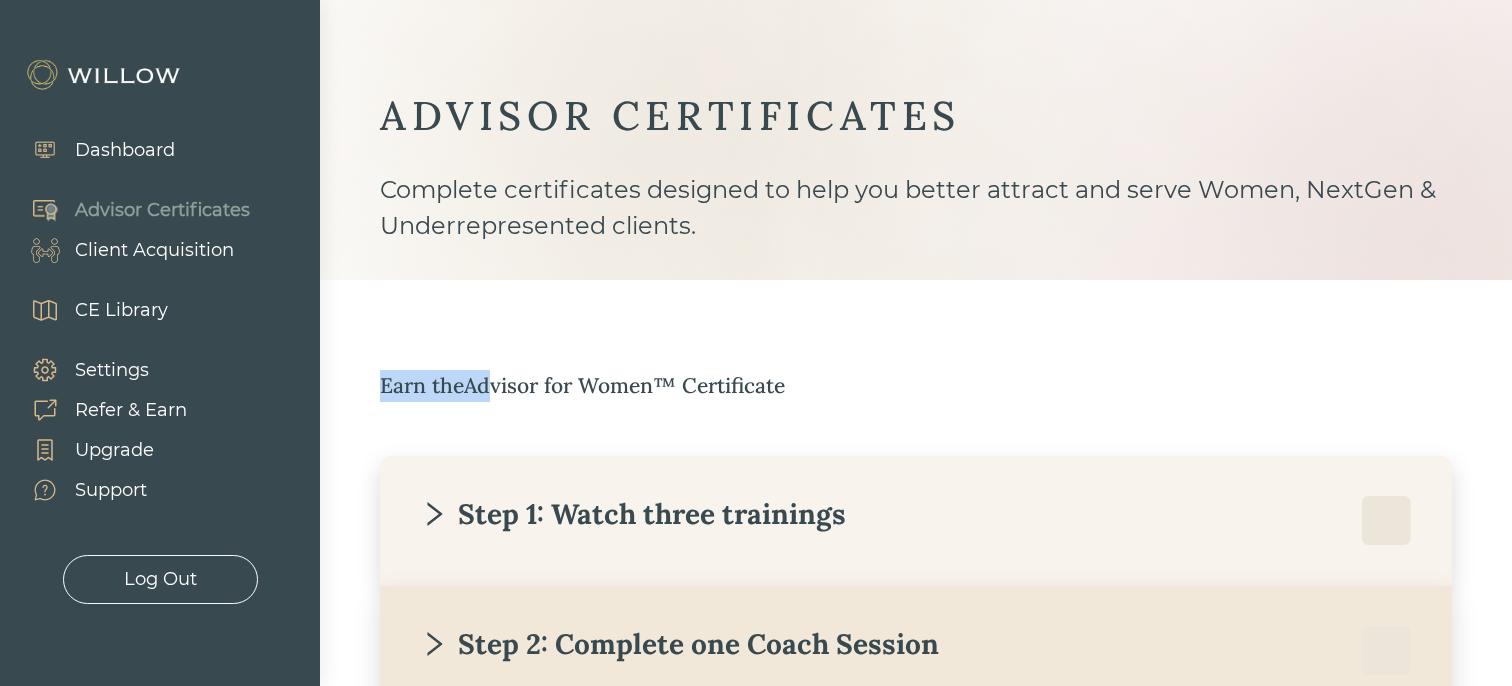 drag, startPoint x: 490, startPoint y: 397, endPoint x: 625, endPoint y: 410, distance: 135.62448 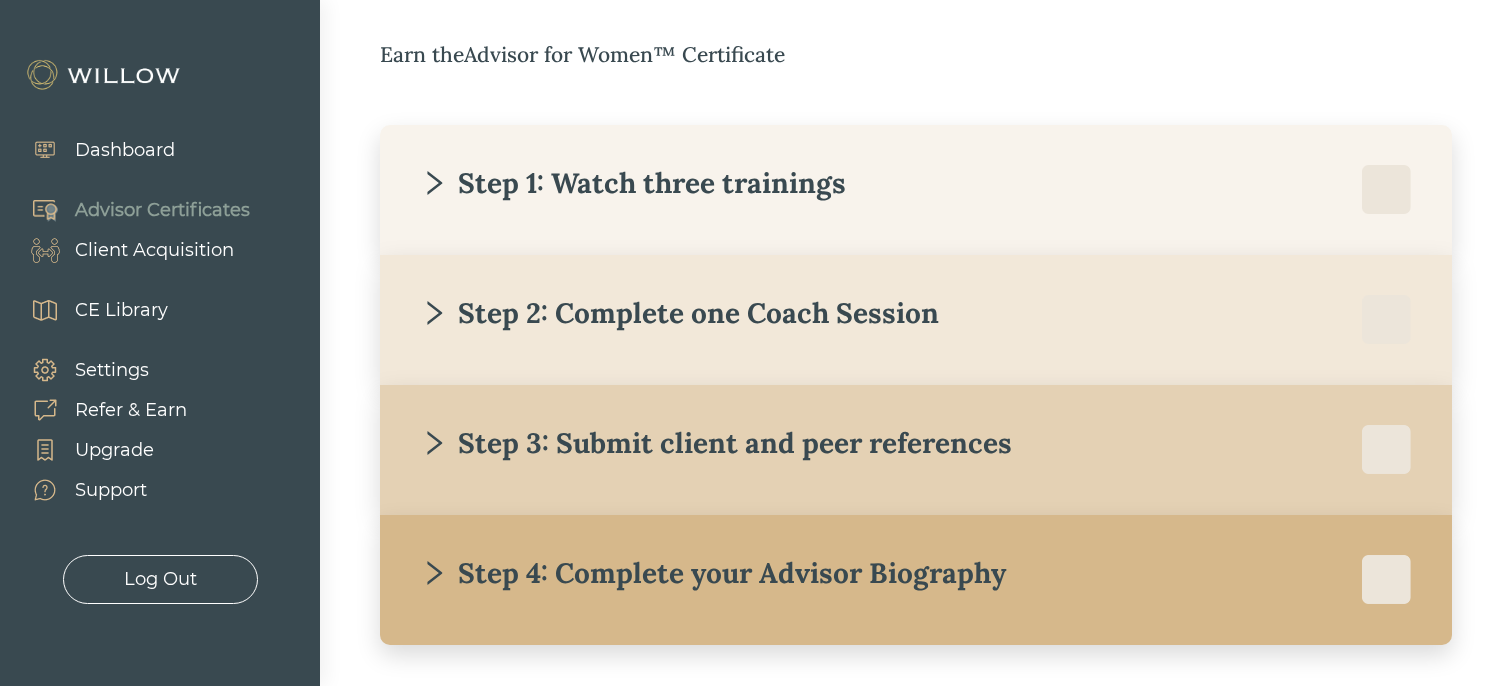 scroll, scrollTop: 330, scrollLeft: 0, axis: vertical 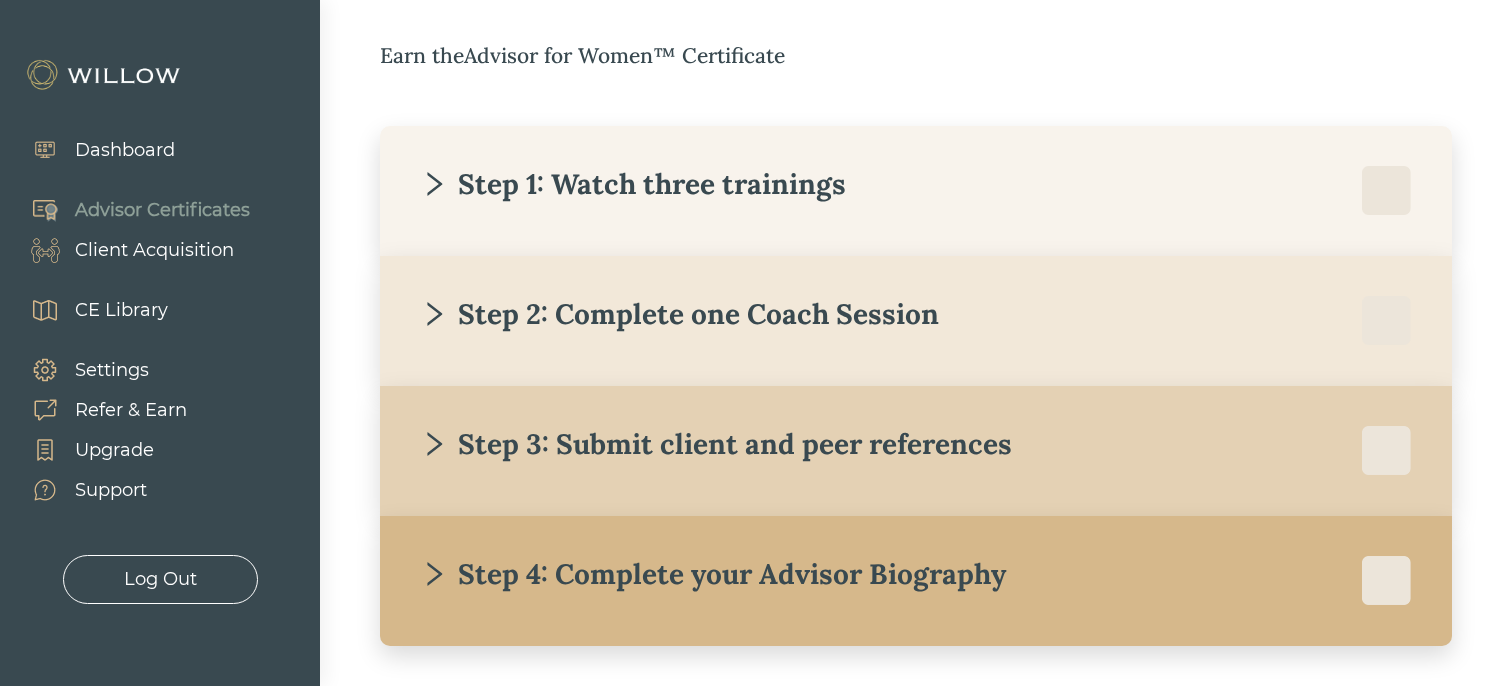 click on "Step 1: Watch three trainings" at bounding box center (633, 184) 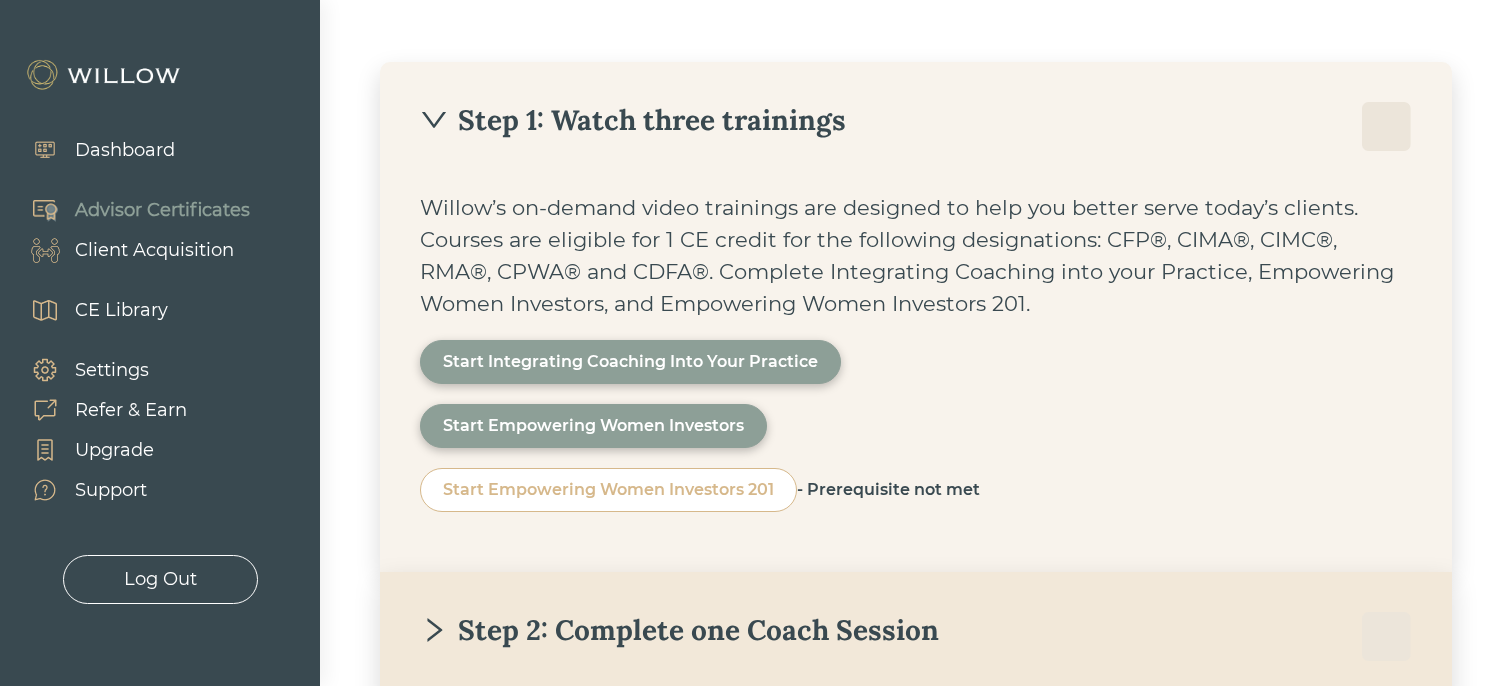 scroll, scrollTop: 412, scrollLeft: 0, axis: vertical 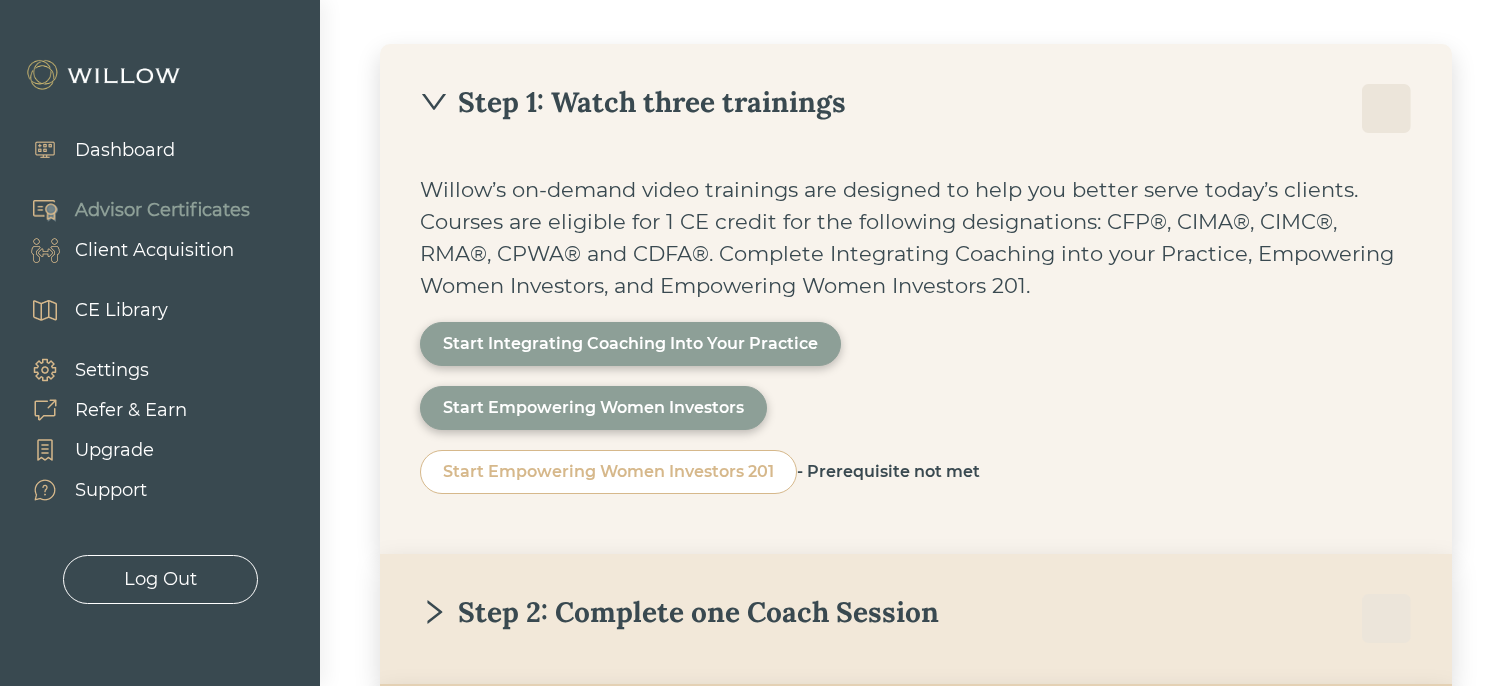 click on "Start Integrating Coaching Into Your Practice" at bounding box center (630, 344) 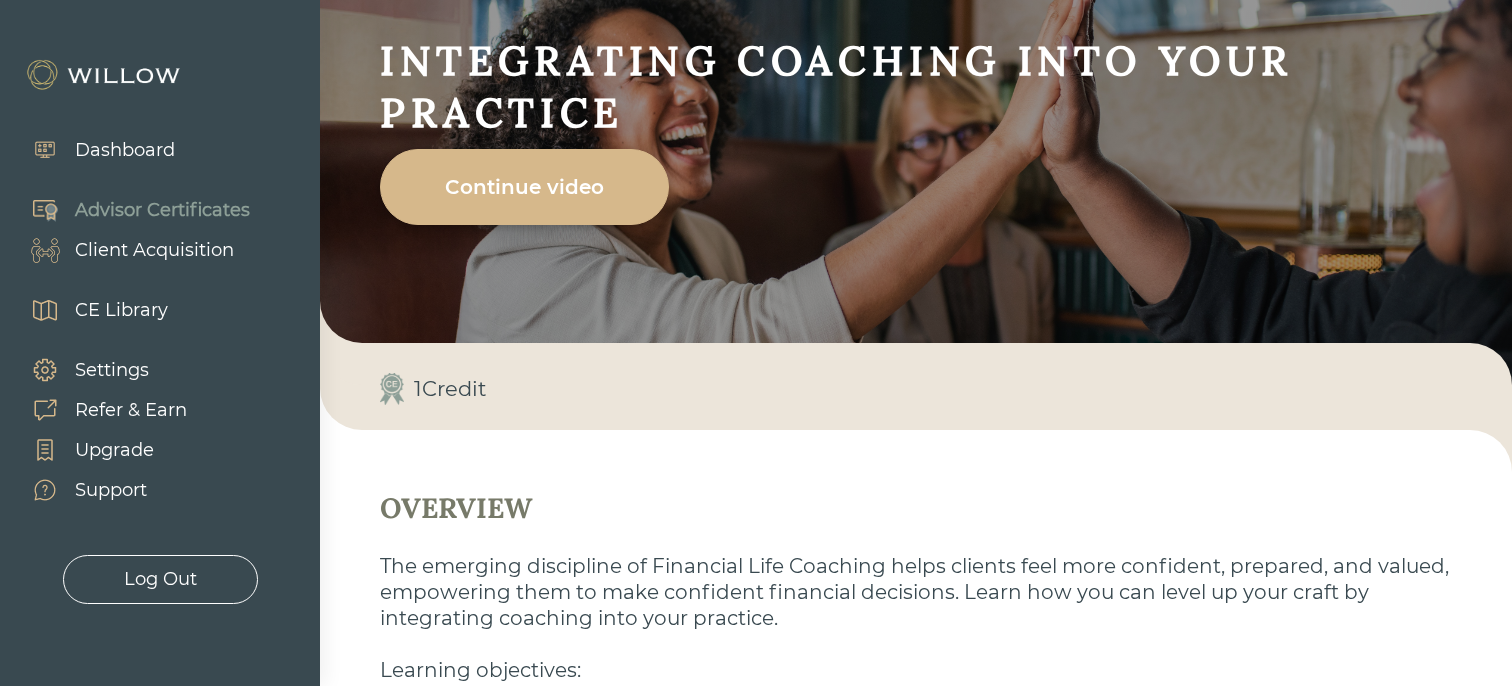 scroll, scrollTop: 0, scrollLeft: 0, axis: both 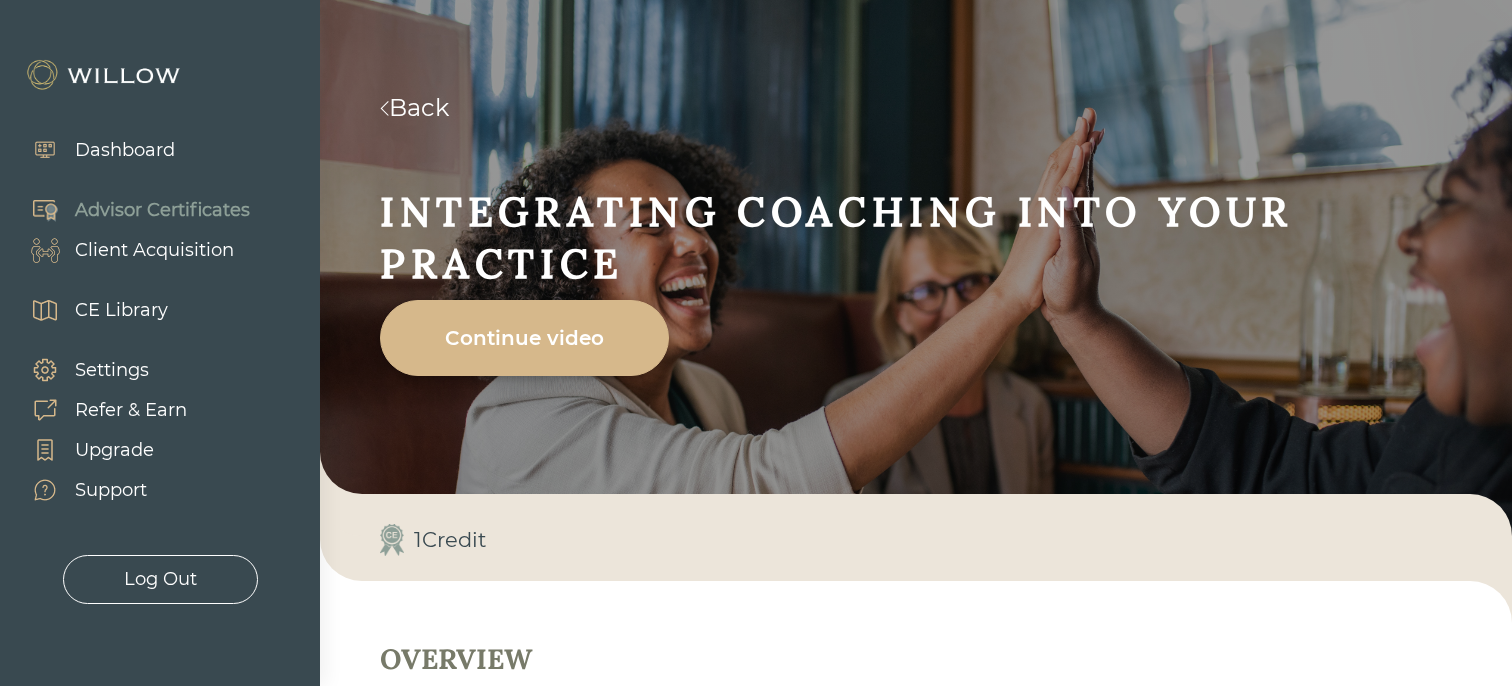 click on "Continue video" at bounding box center [524, 338] 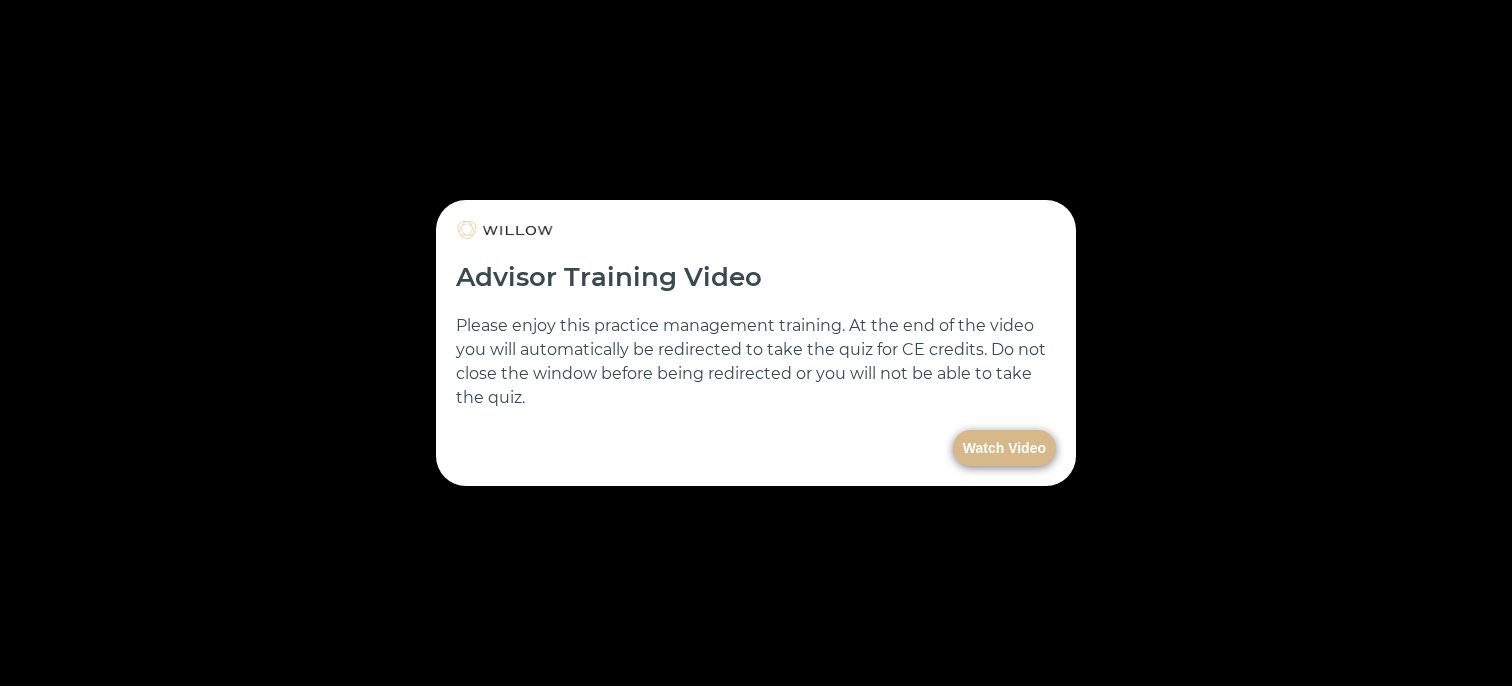 click on "Watch Video" at bounding box center [1004, 448] 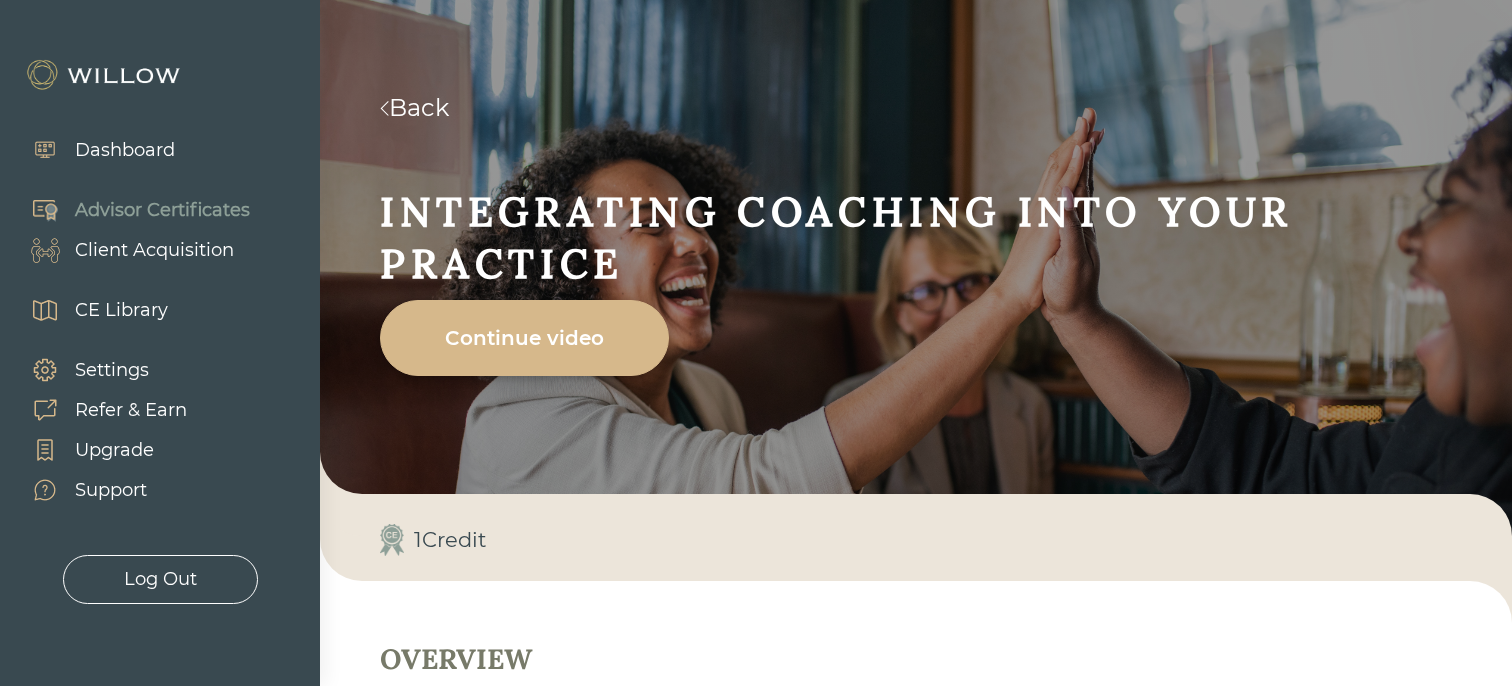click on "CE Library" at bounding box center [121, 310] 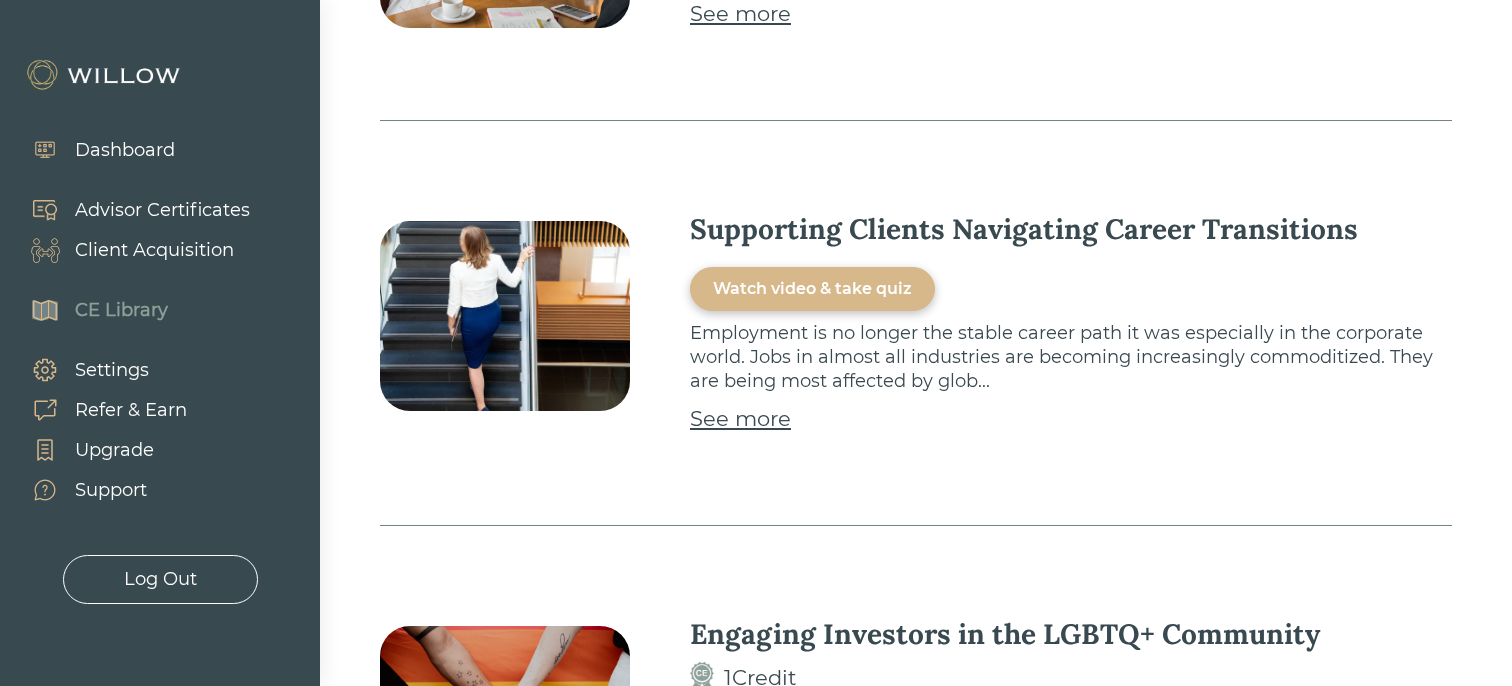 scroll, scrollTop: 3333, scrollLeft: 0, axis: vertical 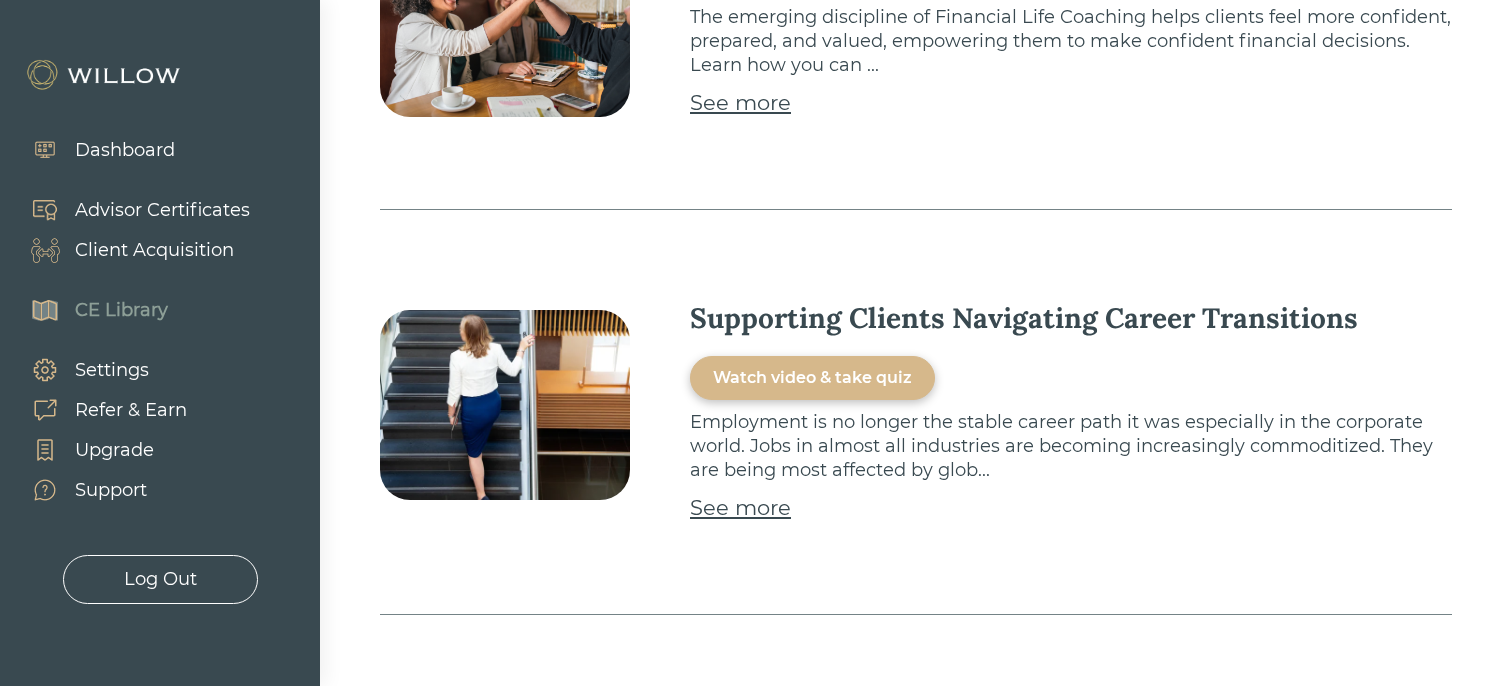 click on "Watch video & take quiz" at bounding box center (812, 378) 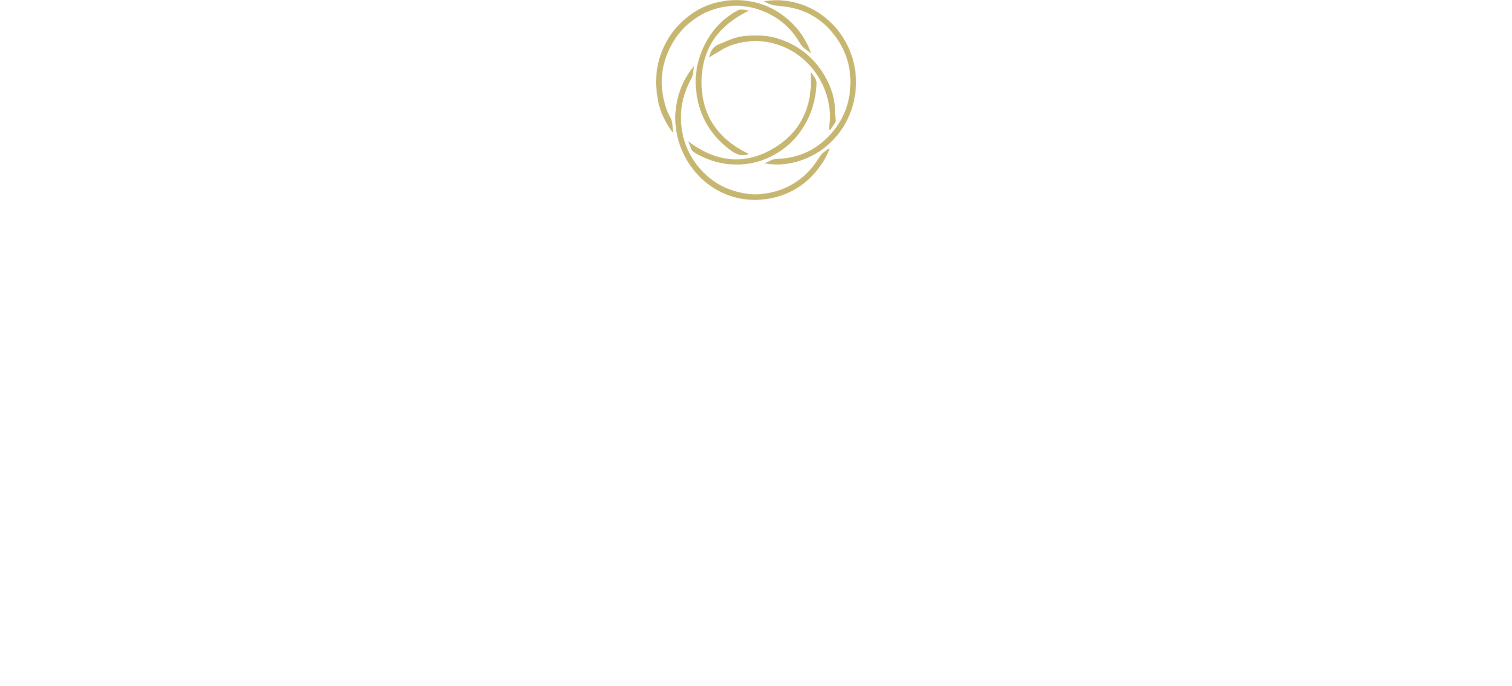 scroll, scrollTop: 0, scrollLeft: 0, axis: both 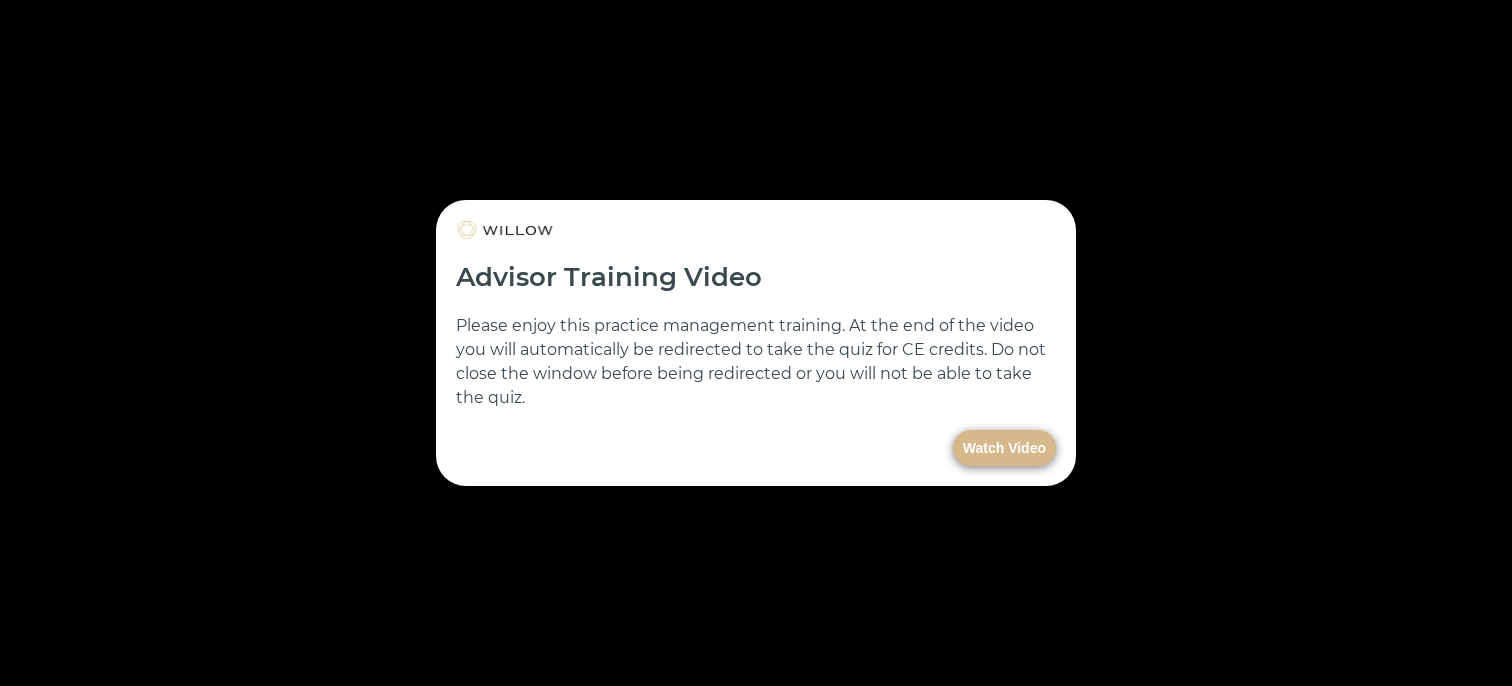 click on "Watch Video" at bounding box center [1004, 448] 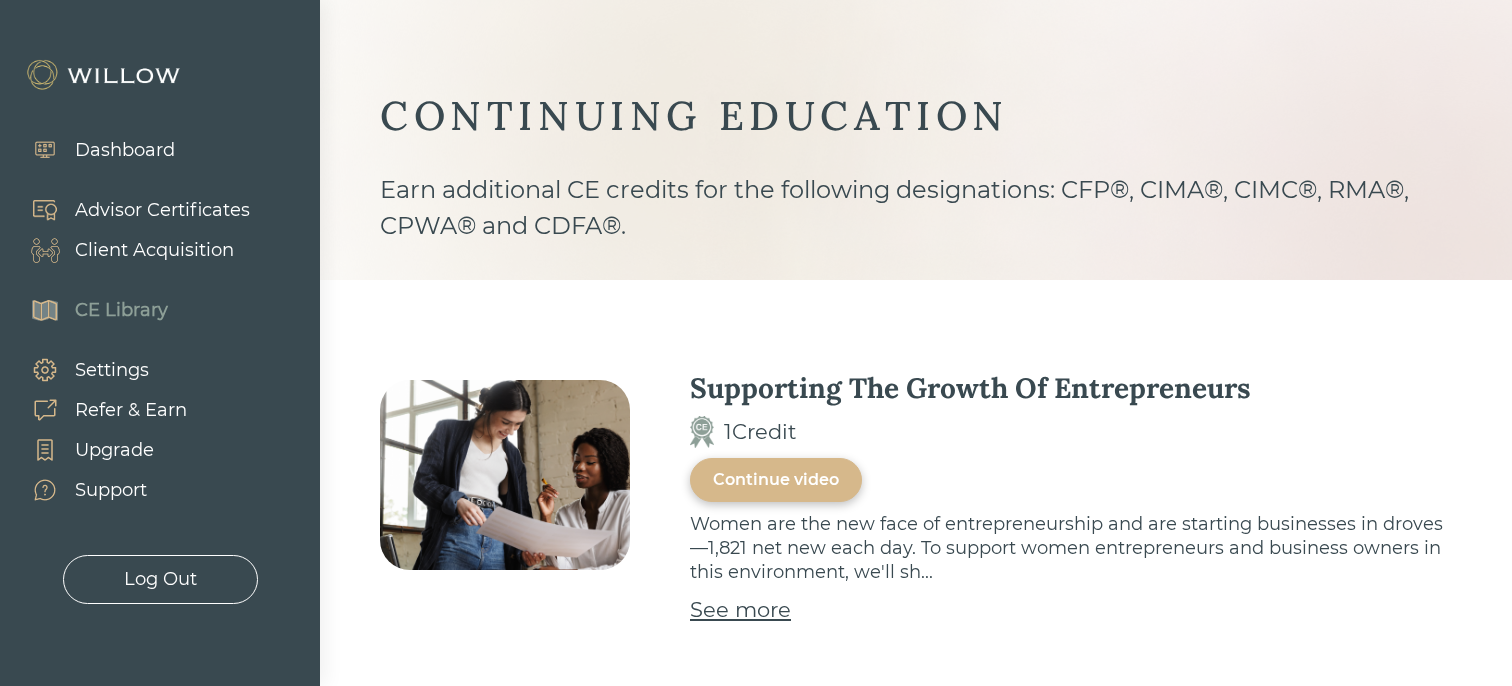 click on "CE Library" at bounding box center (89, 310) 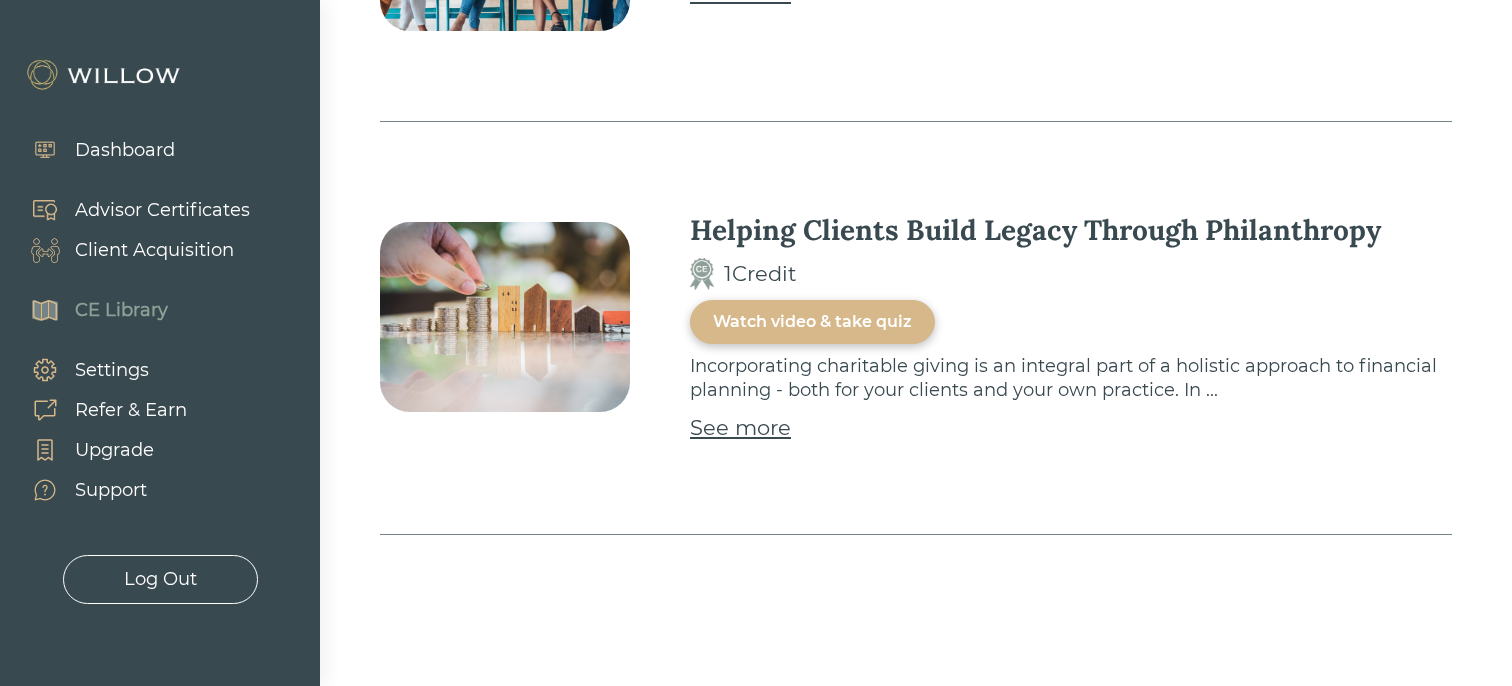 scroll, scrollTop: 7030, scrollLeft: 0, axis: vertical 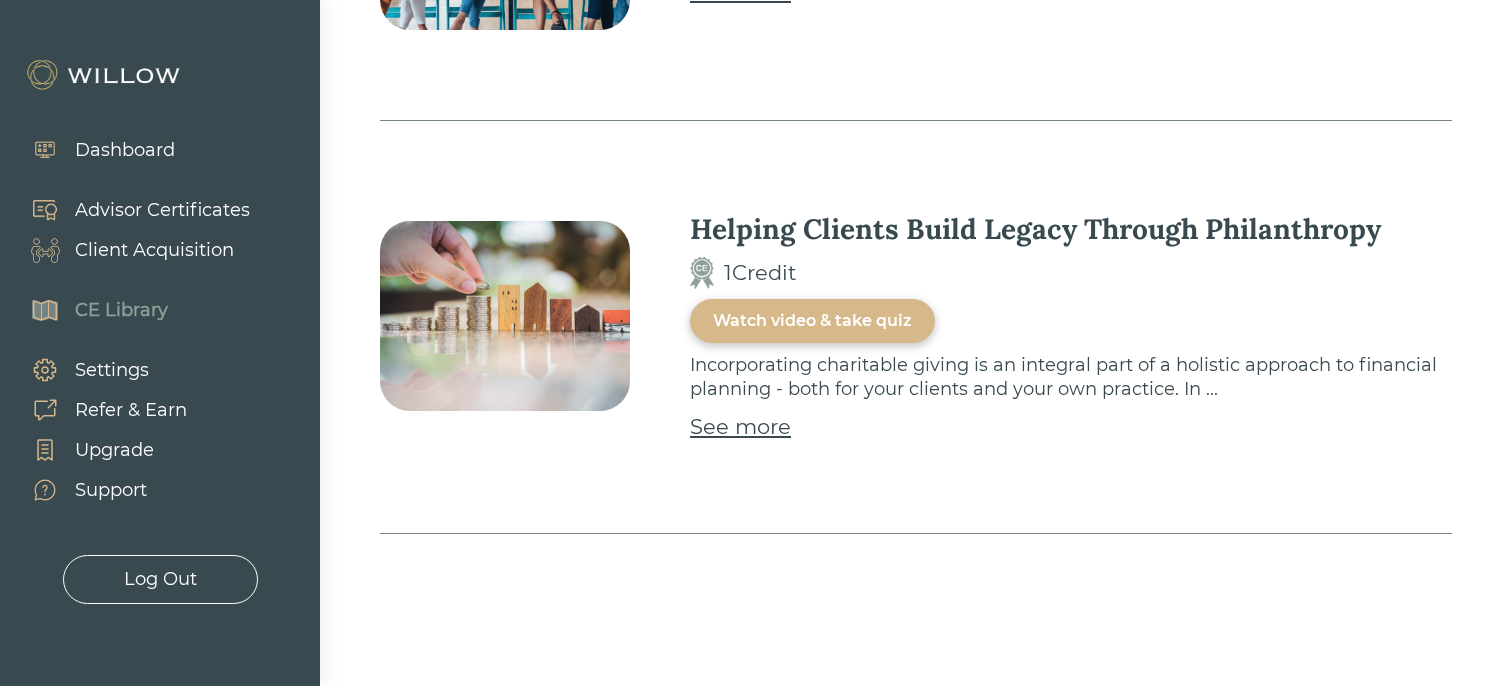 click on "Client Acquisition" at bounding box center (154, 250) 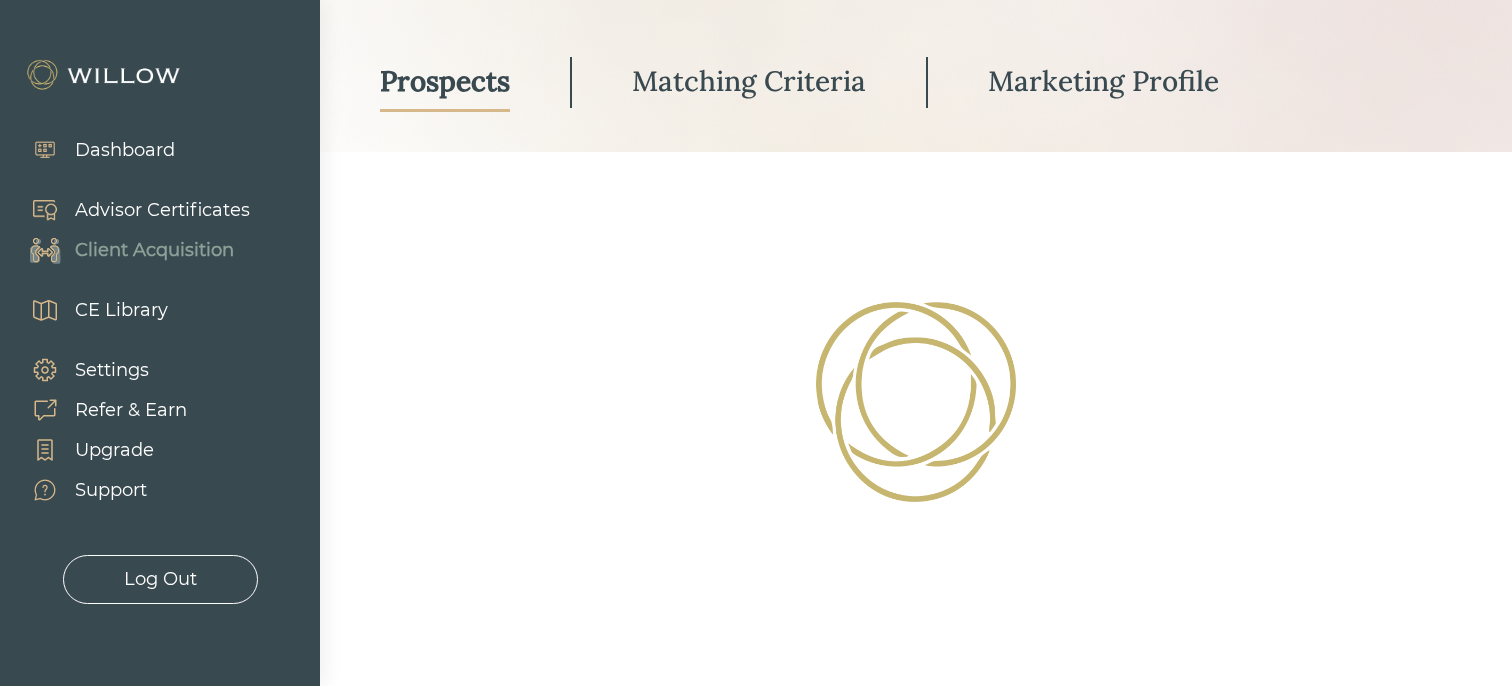 scroll, scrollTop: 166, scrollLeft: 0, axis: vertical 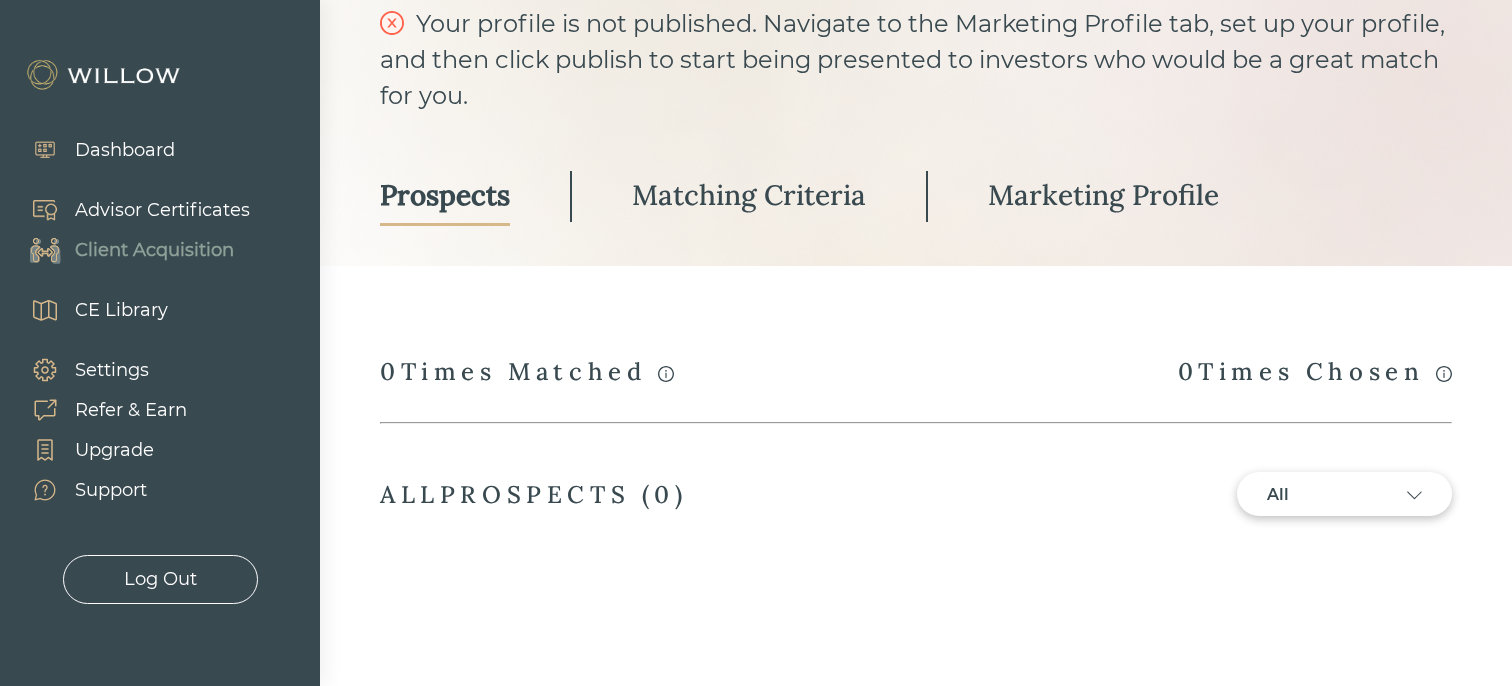 click on "Marketing Profile" at bounding box center [1103, 195] 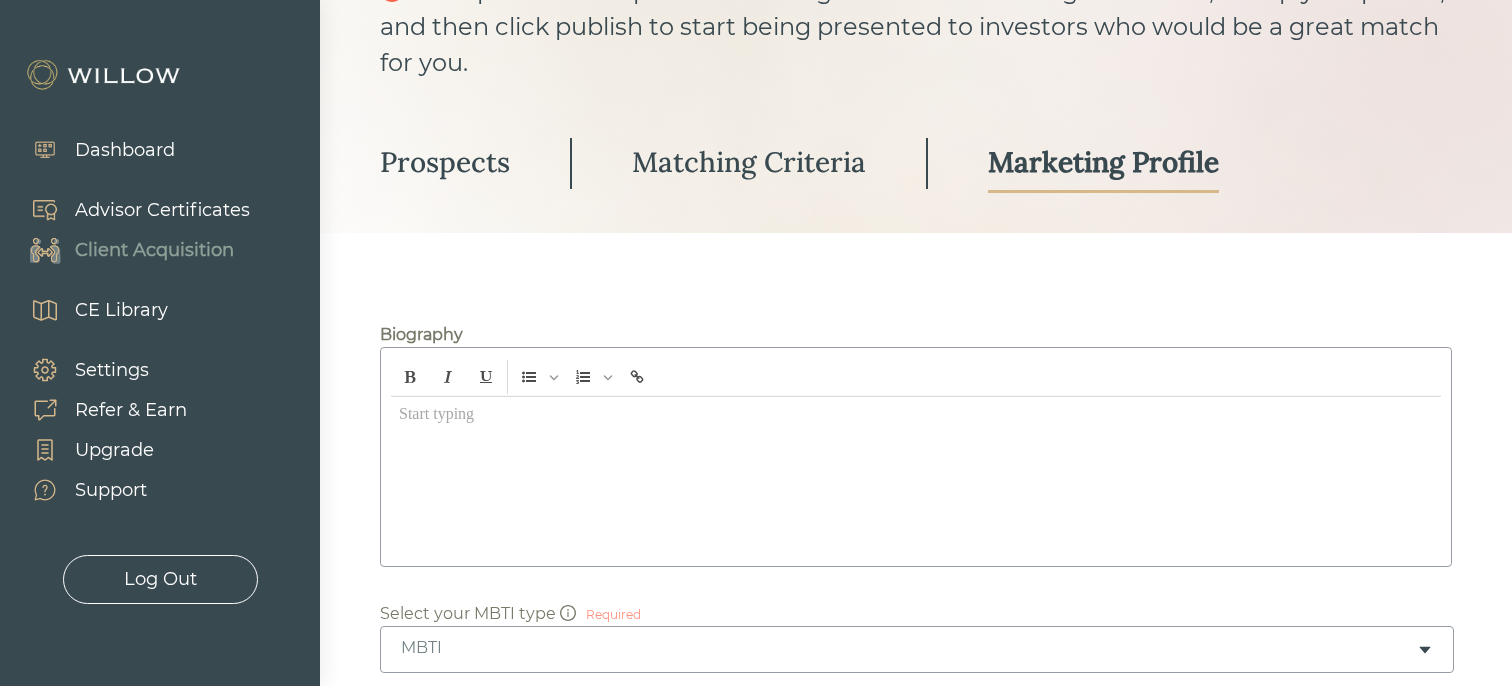scroll, scrollTop: 219, scrollLeft: 0, axis: vertical 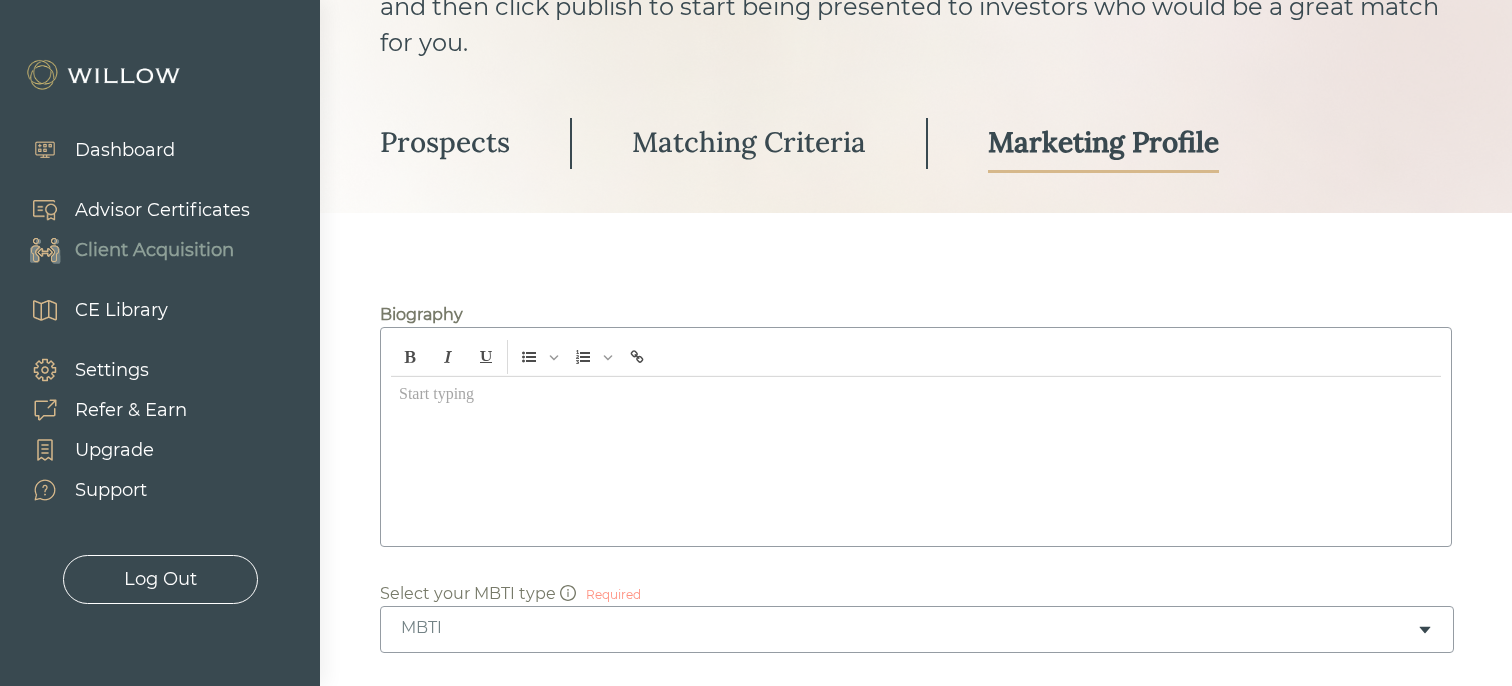 click at bounding box center [916, 456] 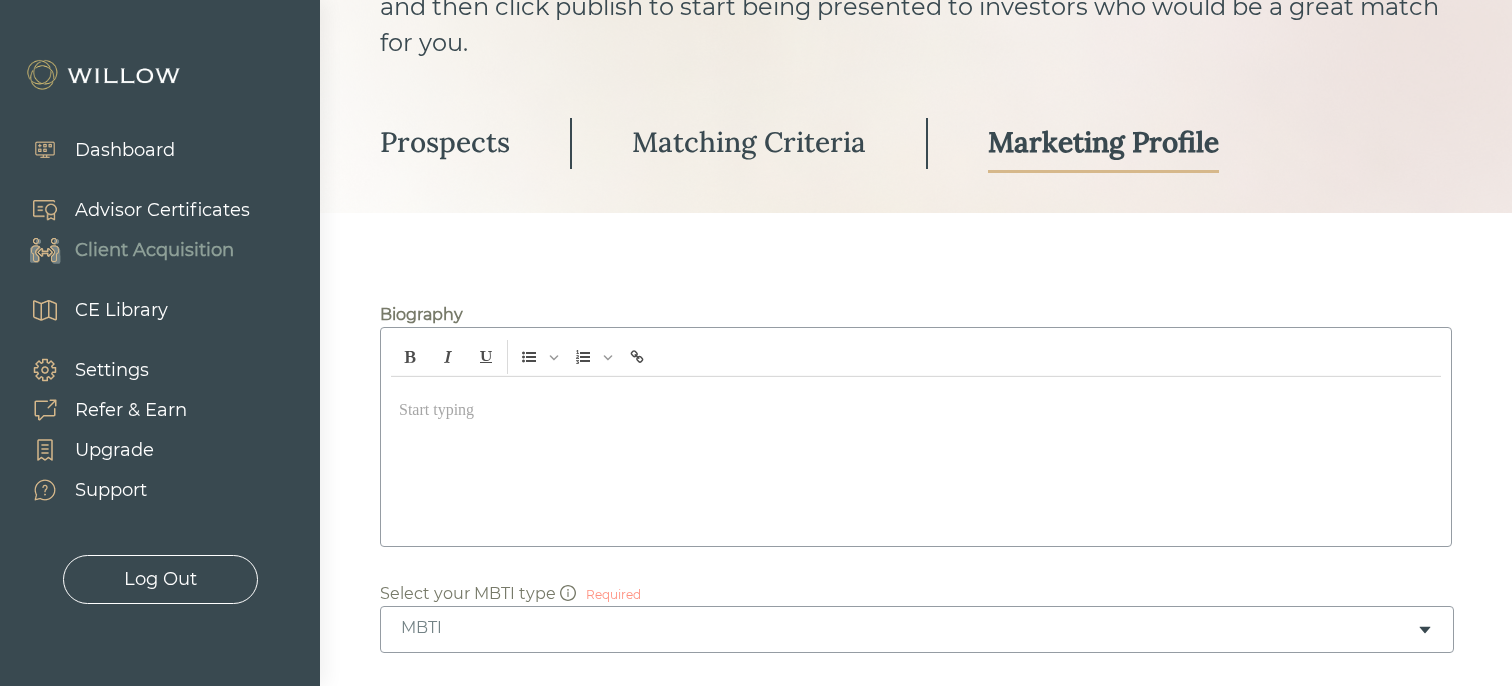click on "Matching Criteria" at bounding box center [749, 142] 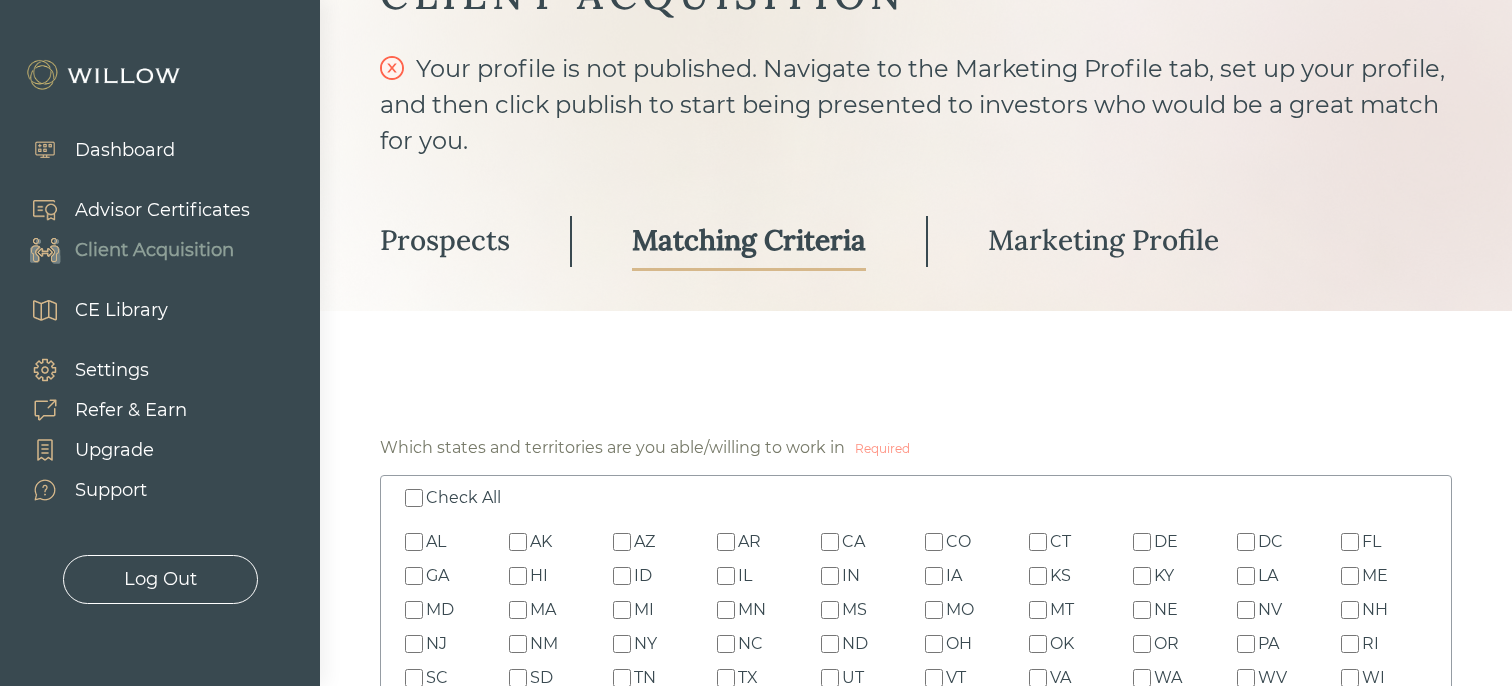 scroll, scrollTop: 113, scrollLeft: 0, axis: vertical 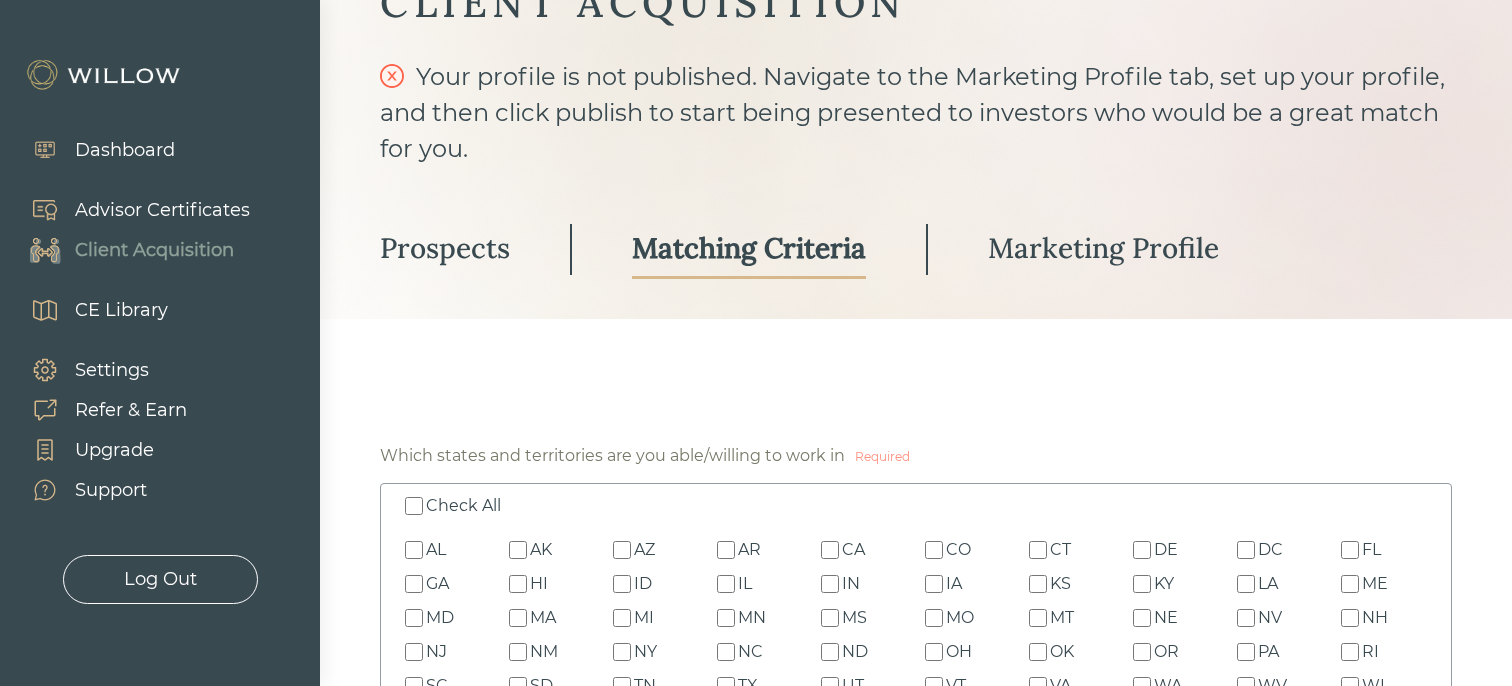 click on "Marketing Profile" at bounding box center [1103, 248] 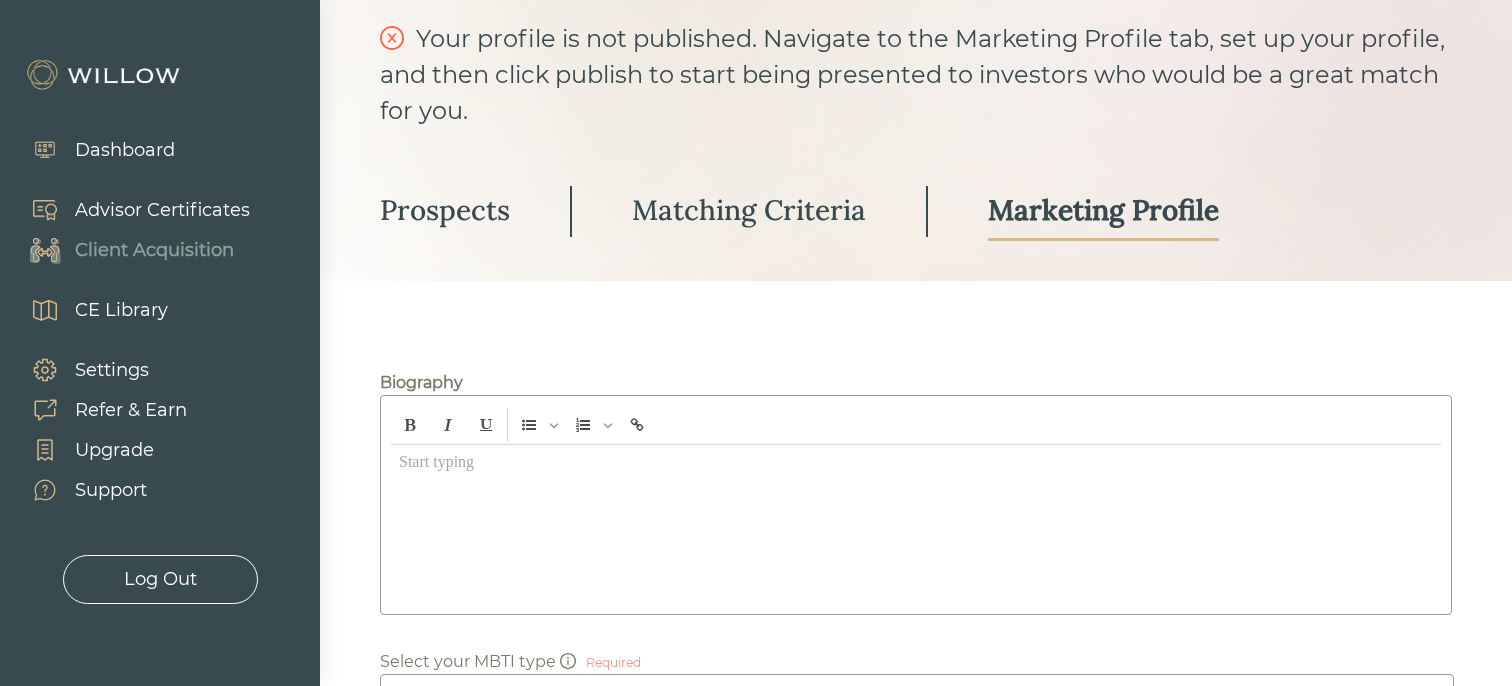 scroll, scrollTop: 174, scrollLeft: 0, axis: vertical 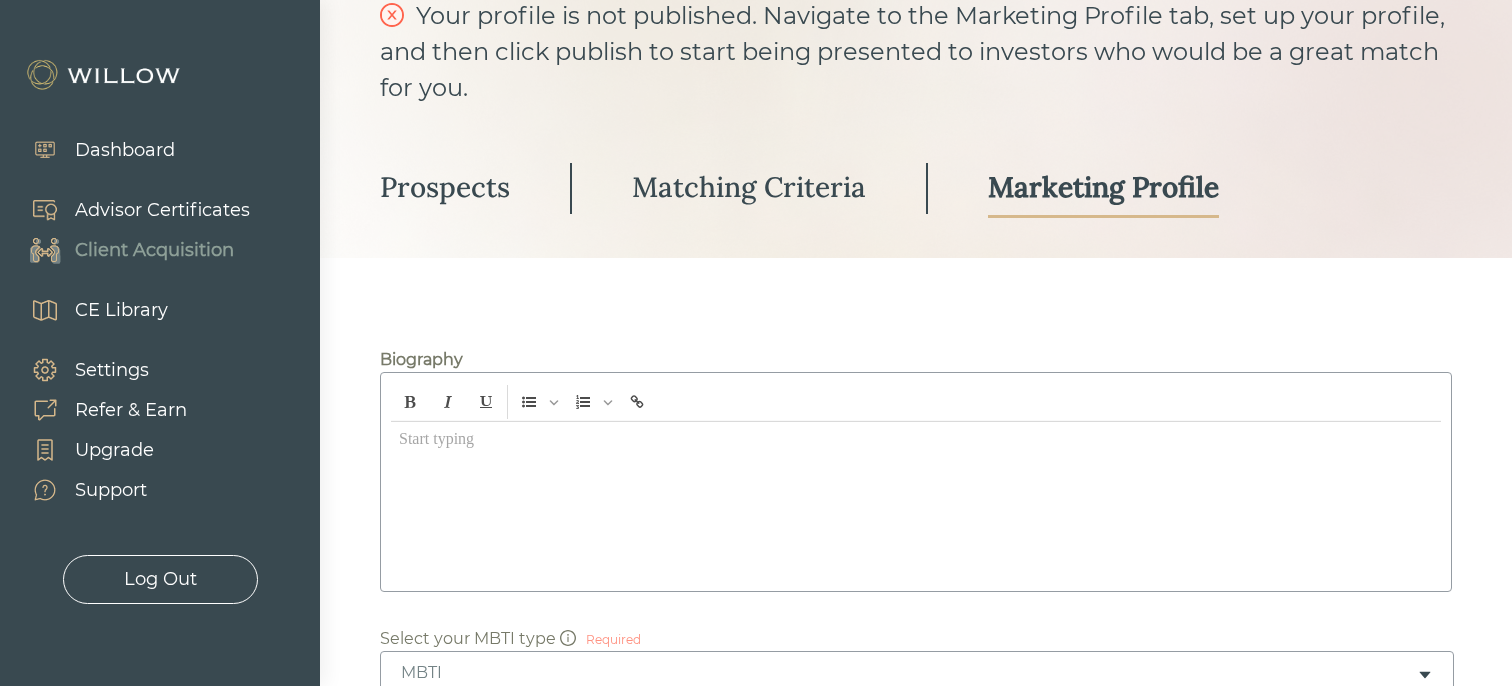click at bounding box center [916, 501] 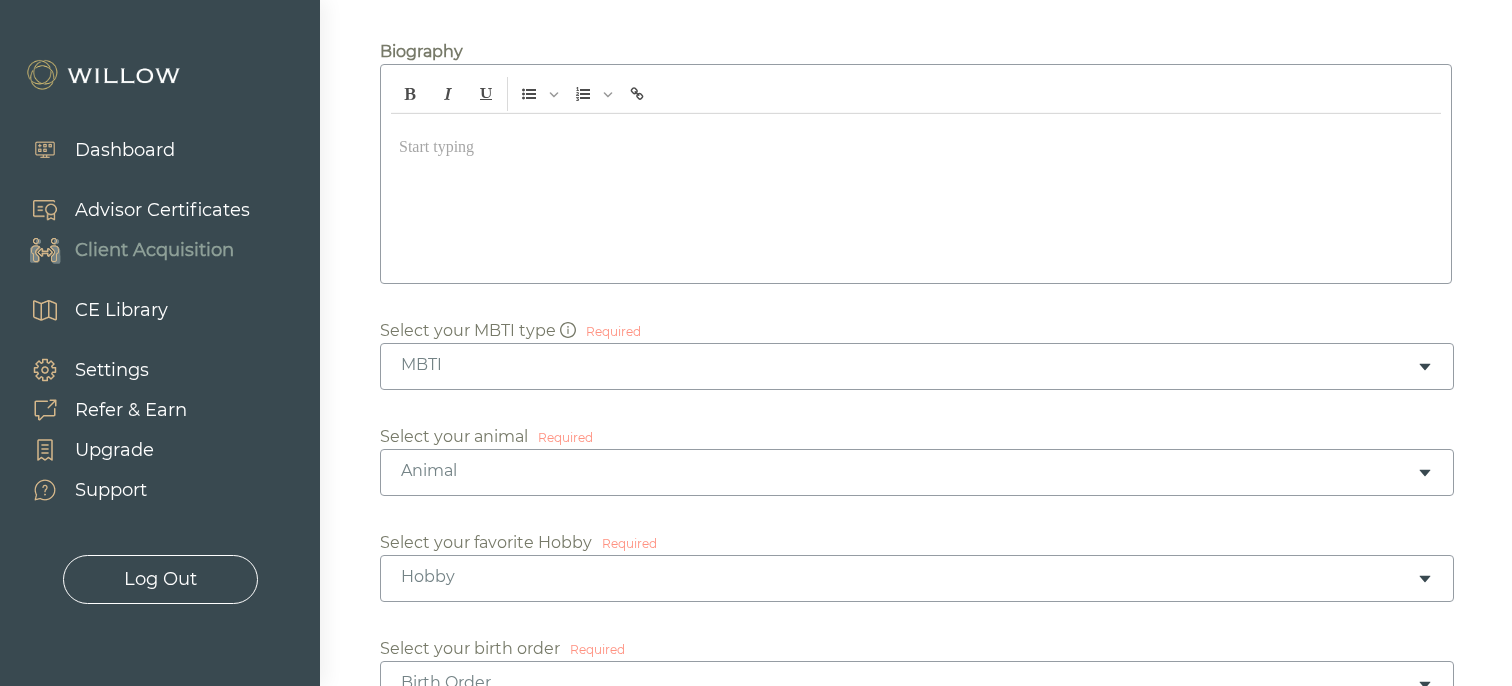 scroll, scrollTop: 483, scrollLeft: 0, axis: vertical 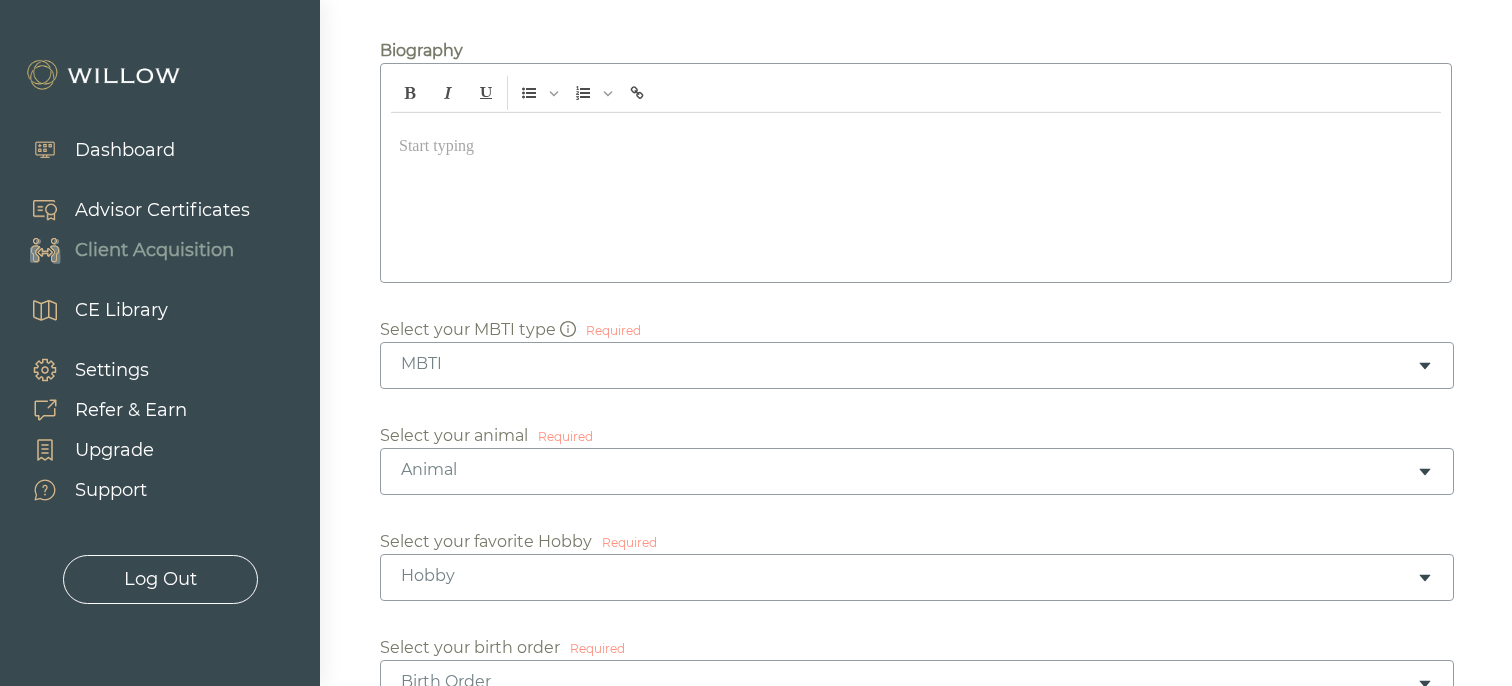 click on "MBTI" at bounding box center (909, 364) 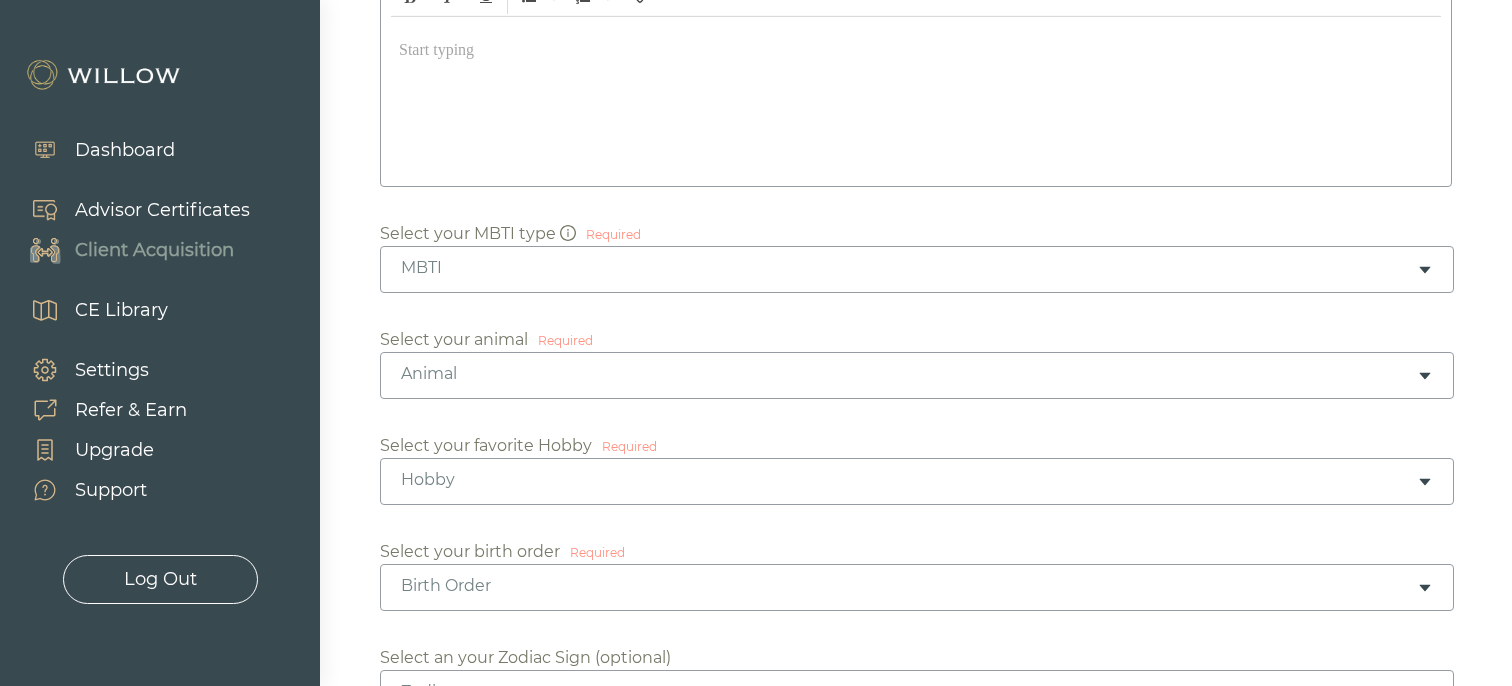 scroll, scrollTop: 582, scrollLeft: 0, axis: vertical 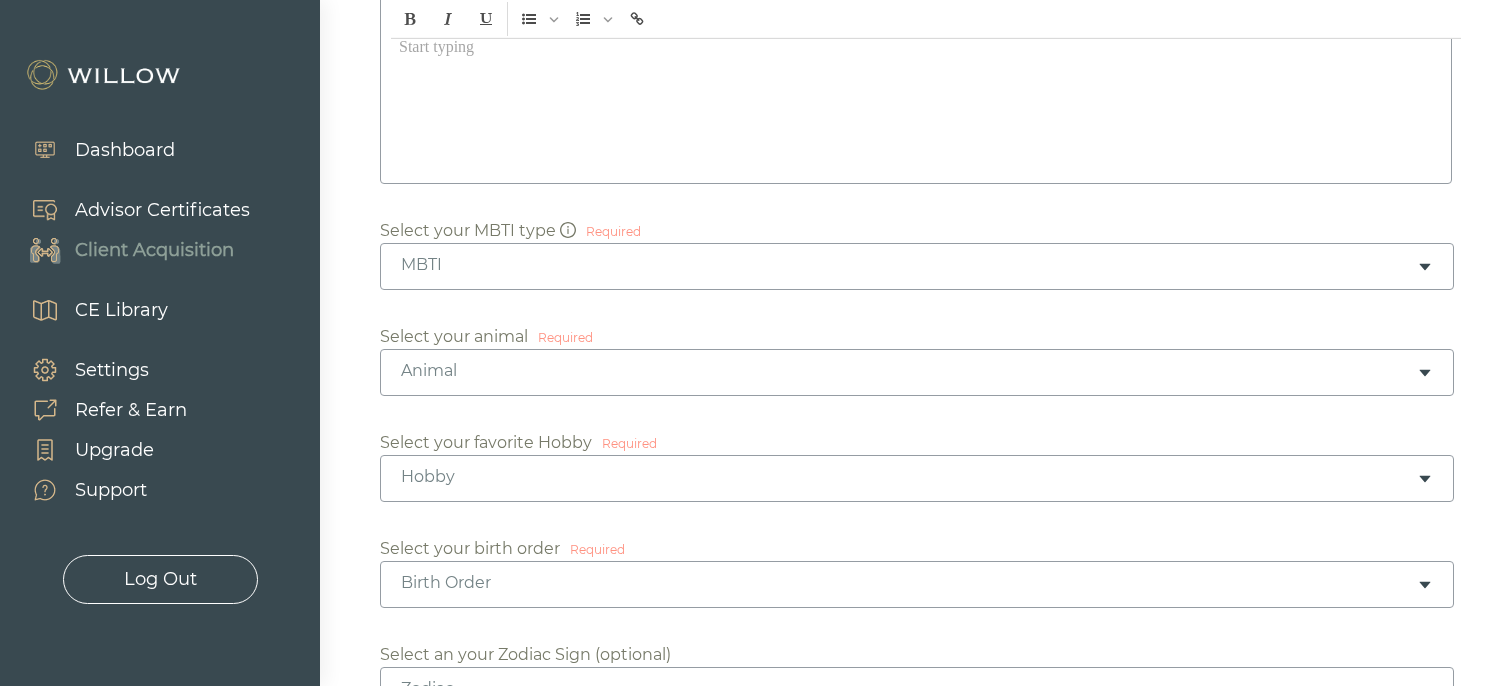 click on "Animal" at bounding box center [909, 371] 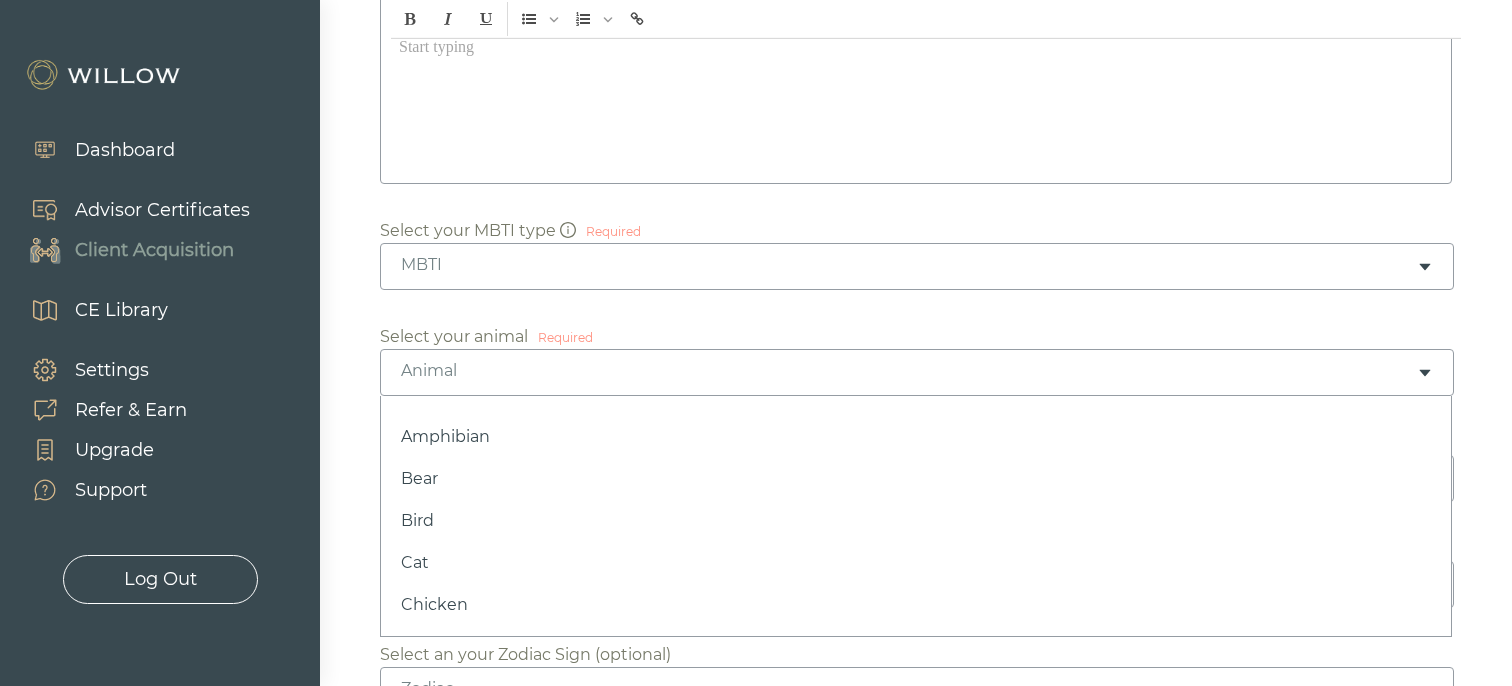 click on "Animal" at bounding box center [909, 371] 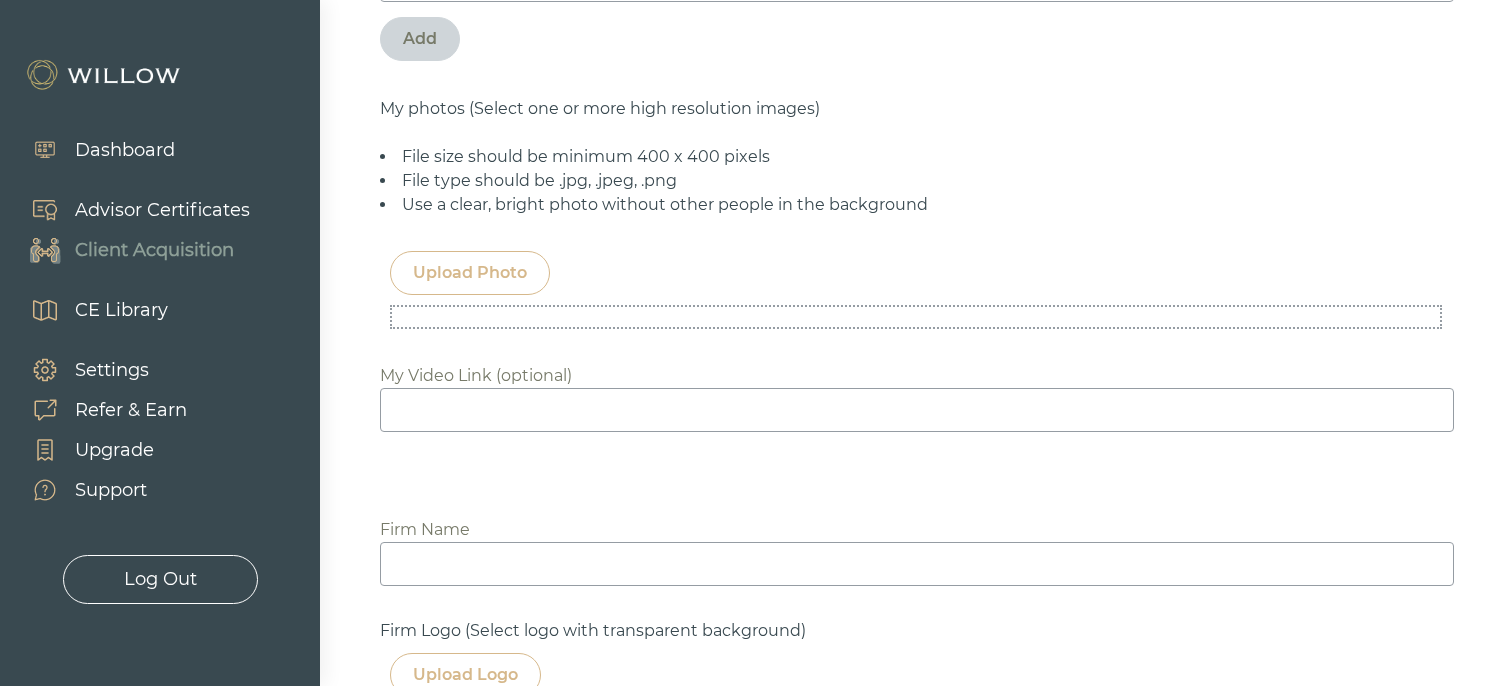 scroll, scrollTop: 1419, scrollLeft: 0, axis: vertical 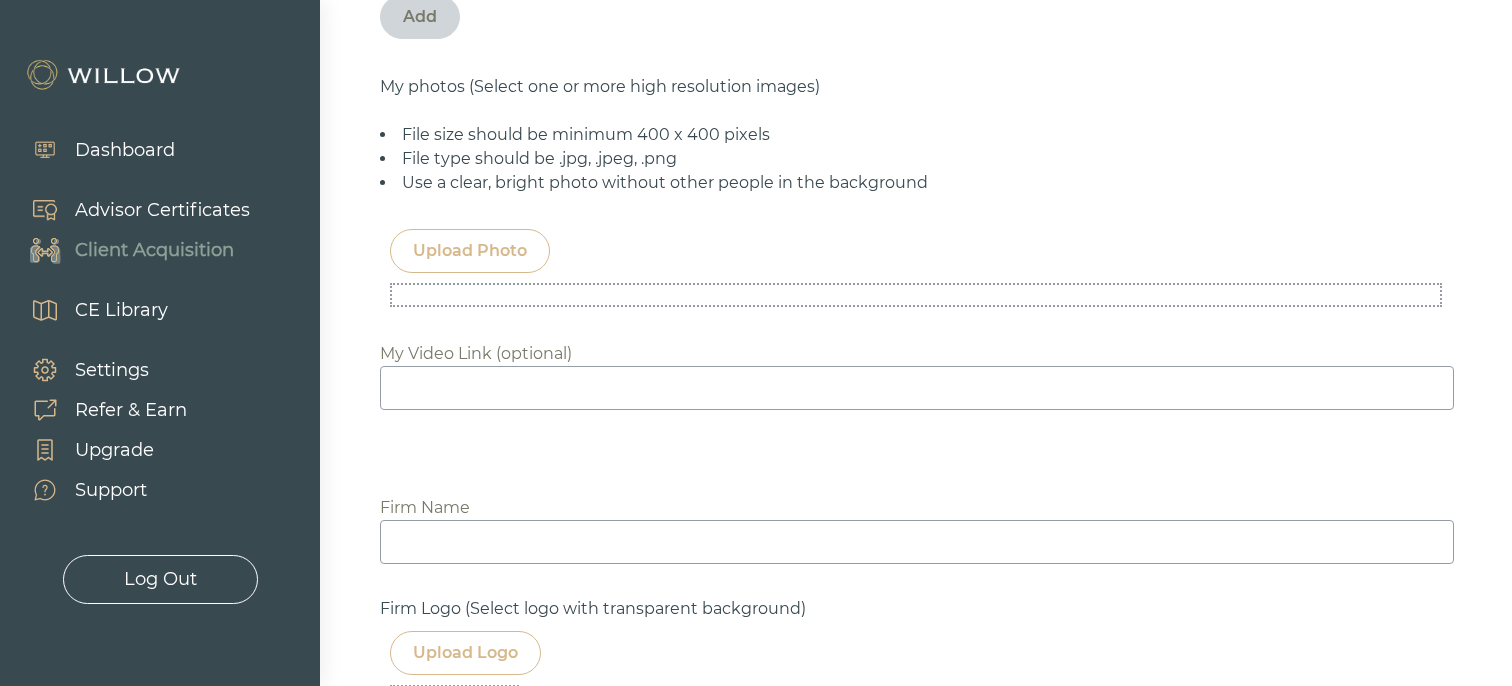 click at bounding box center [917, 388] 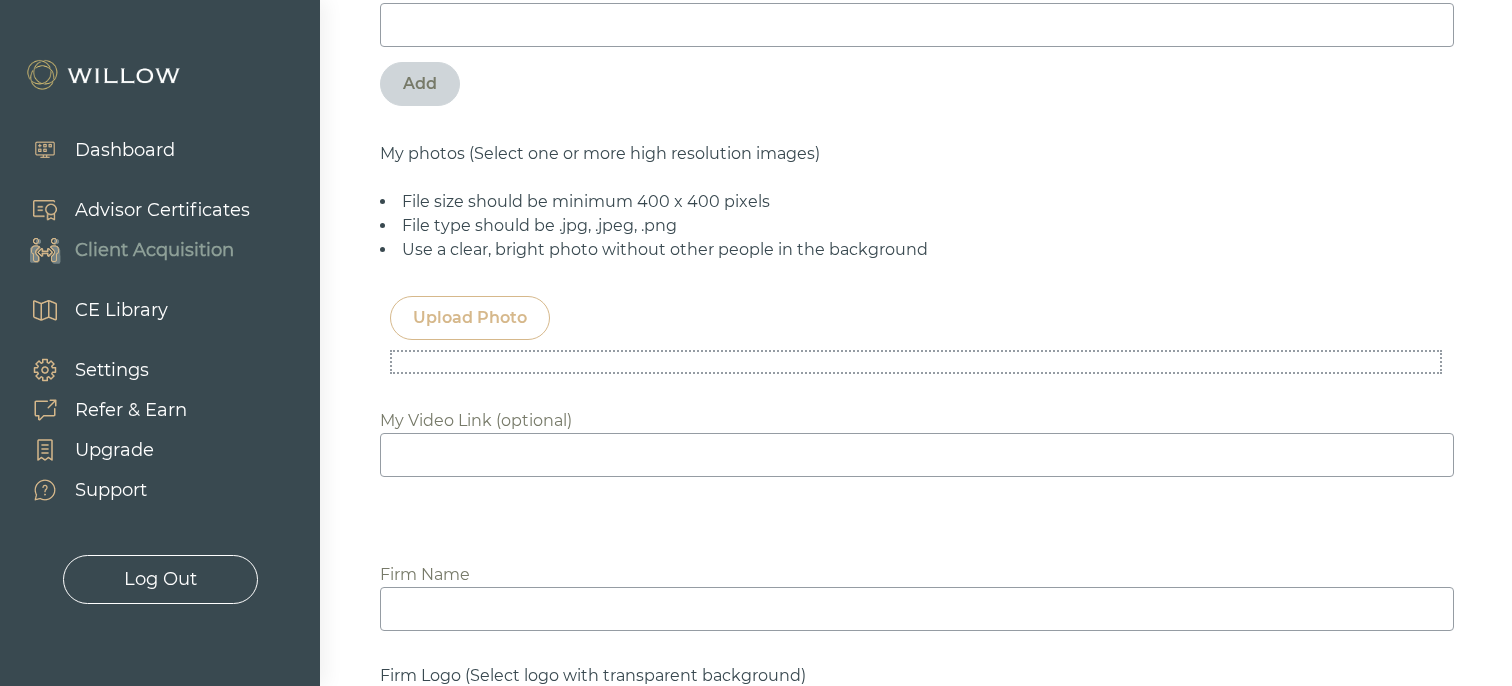 scroll, scrollTop: 1347, scrollLeft: 0, axis: vertical 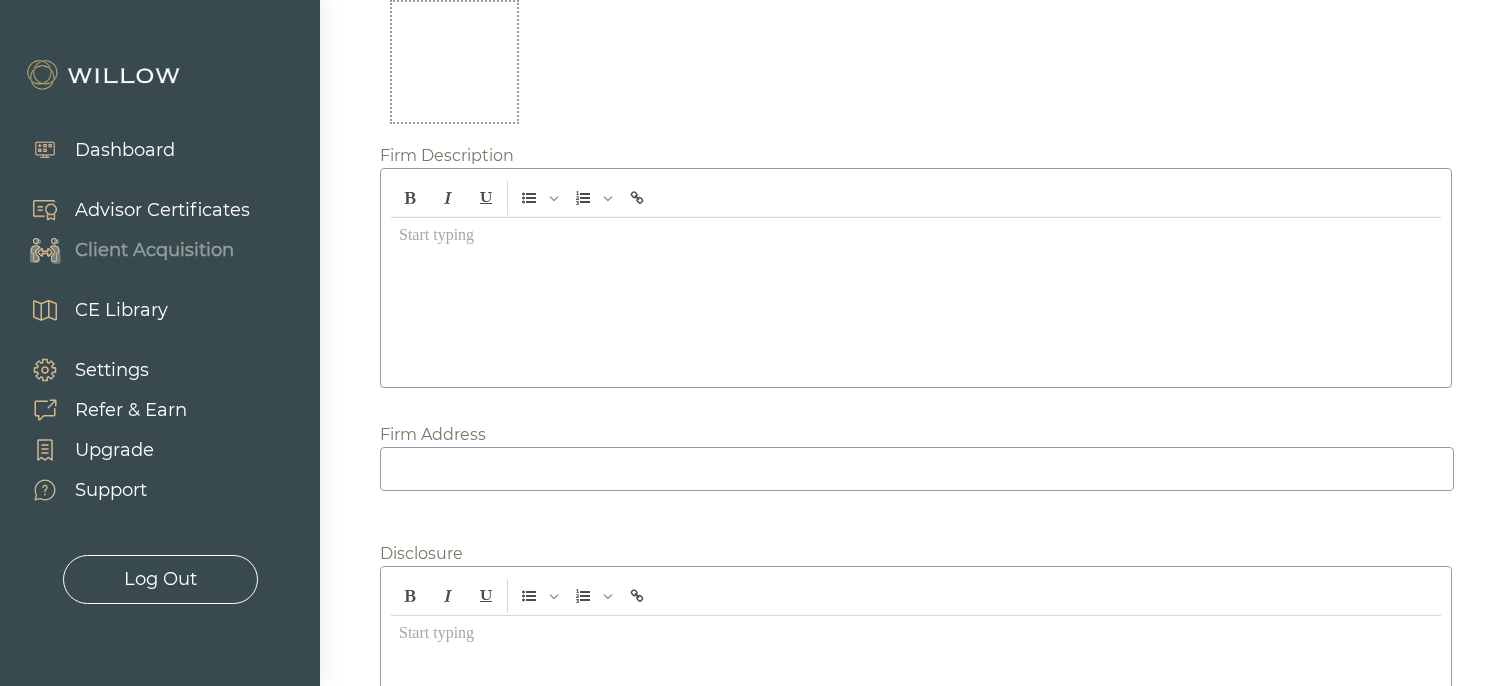 click at bounding box center (916, 297) 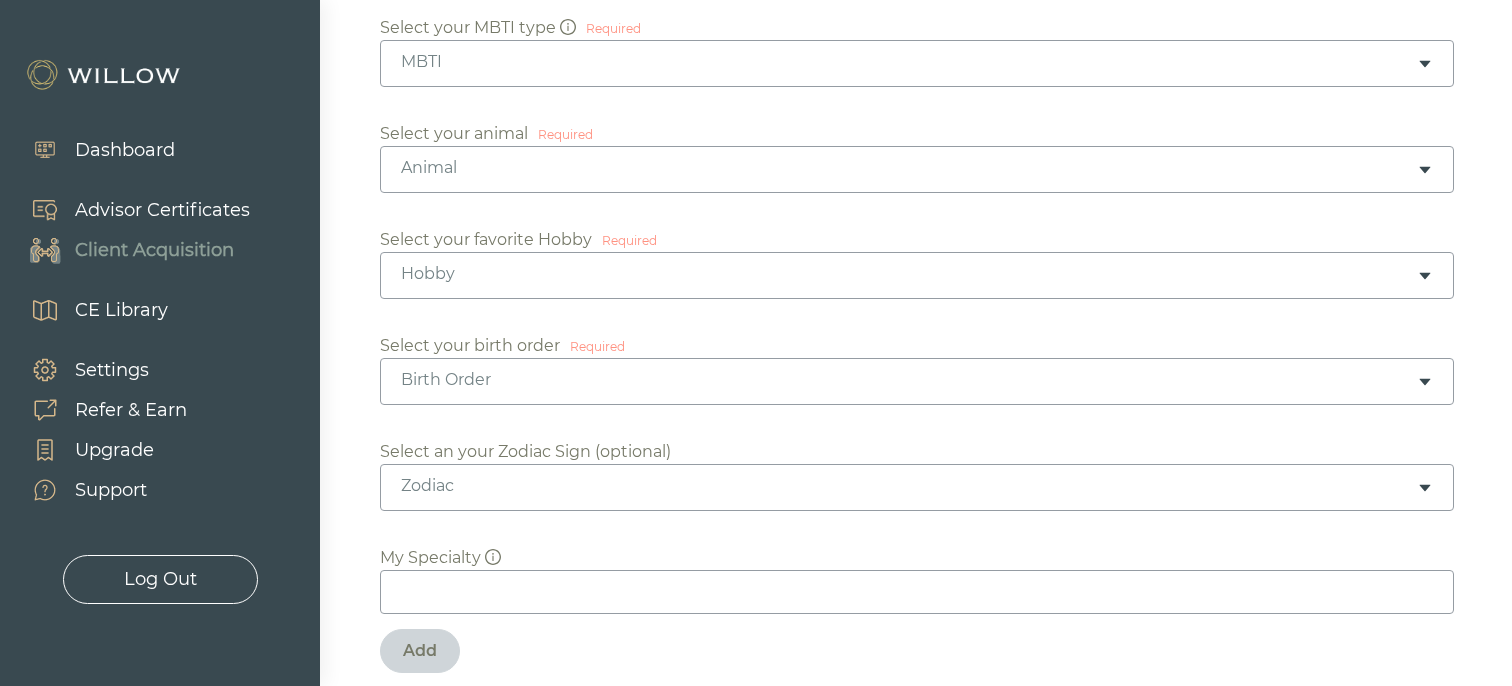 scroll, scrollTop: 0, scrollLeft: 0, axis: both 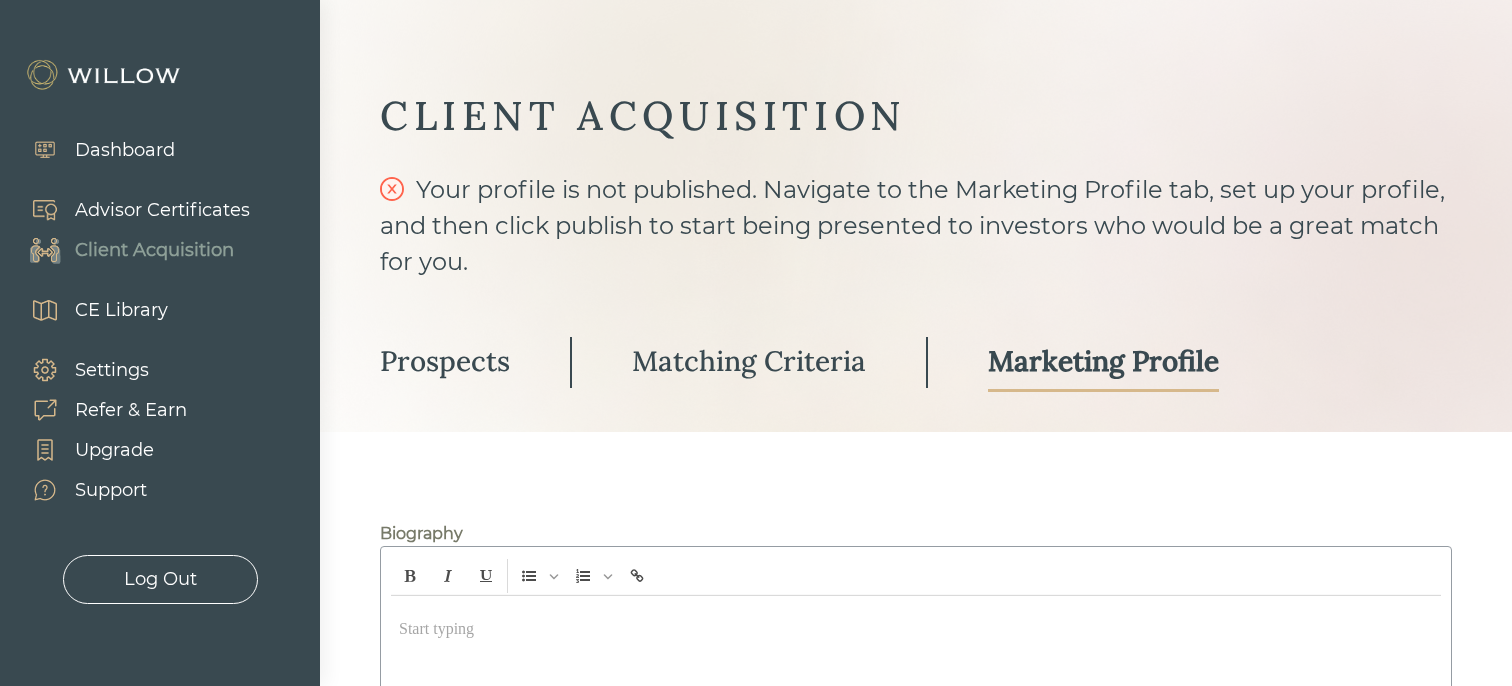 click on "Matching Criteria" at bounding box center (749, 361) 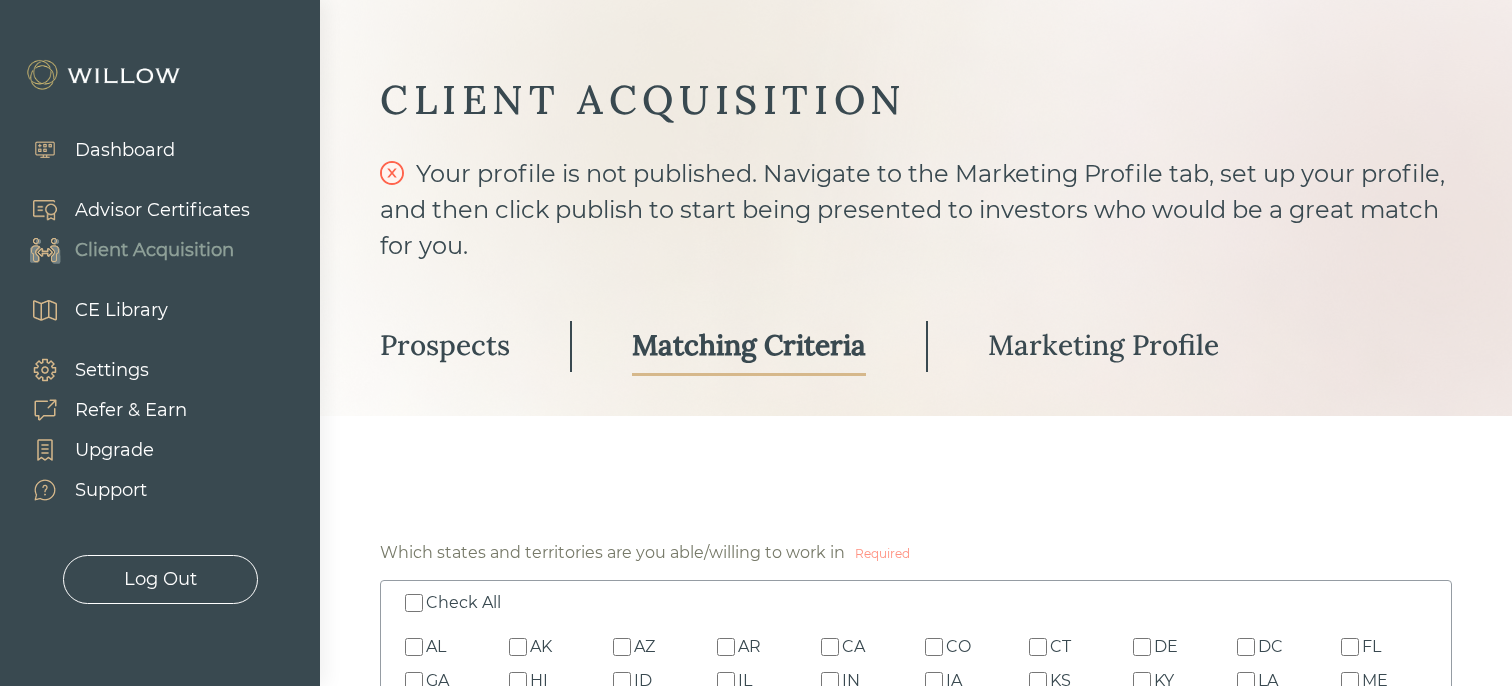 scroll, scrollTop: 15, scrollLeft: 0, axis: vertical 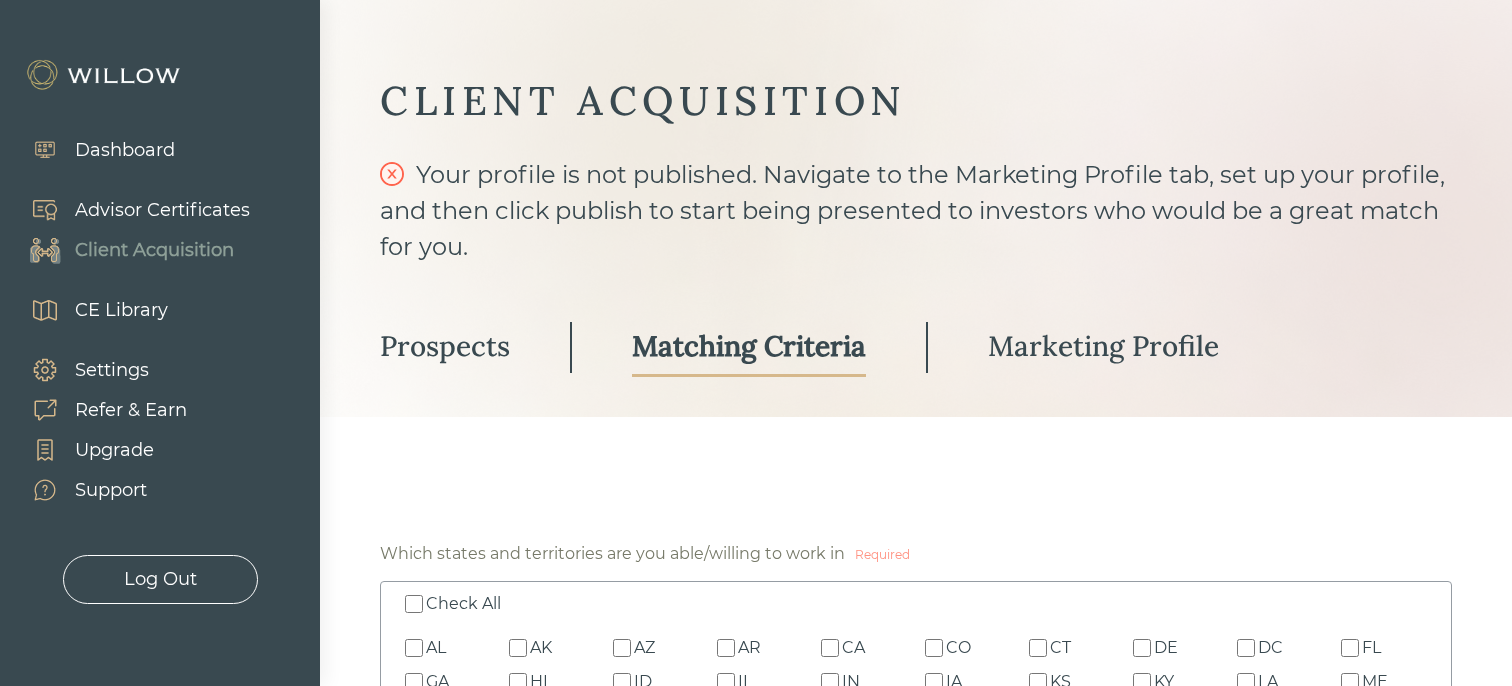 click on "Prospects" at bounding box center (445, 346) 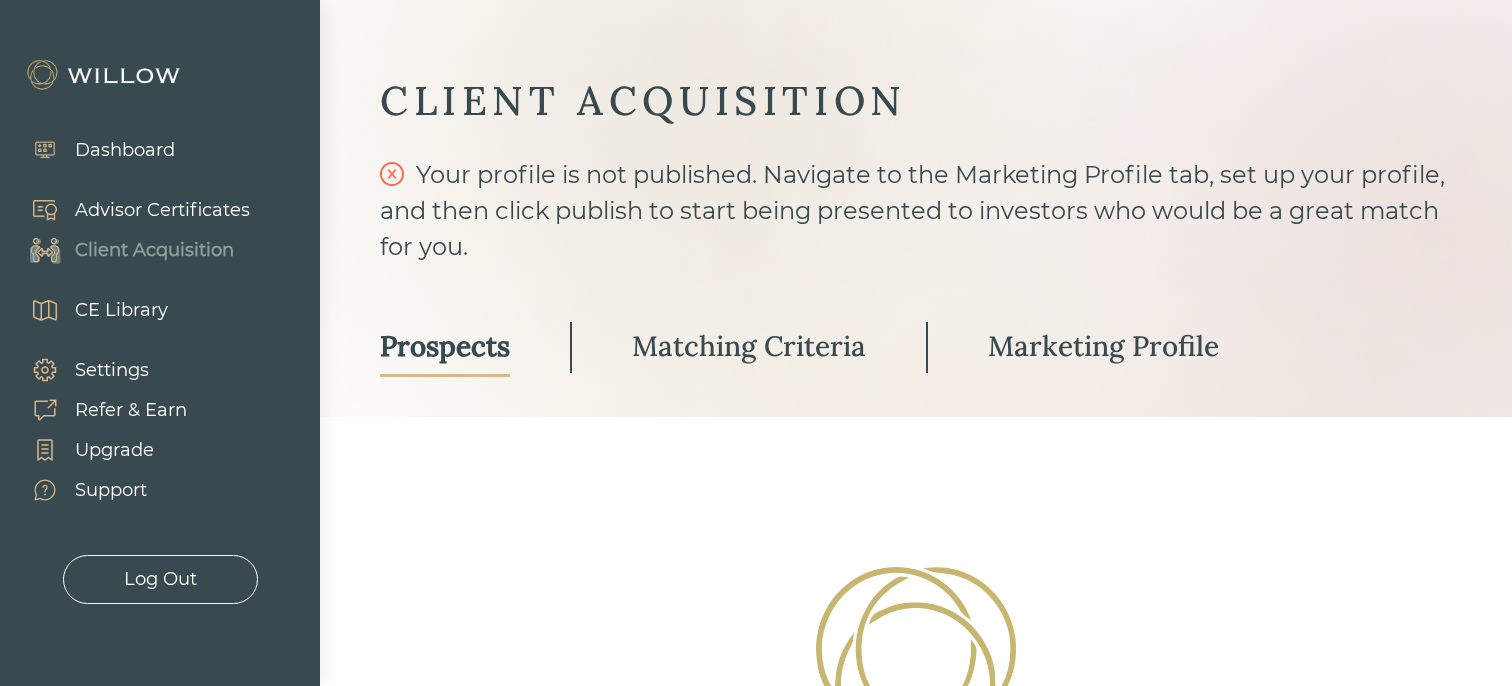 scroll, scrollTop: 166, scrollLeft: 0, axis: vertical 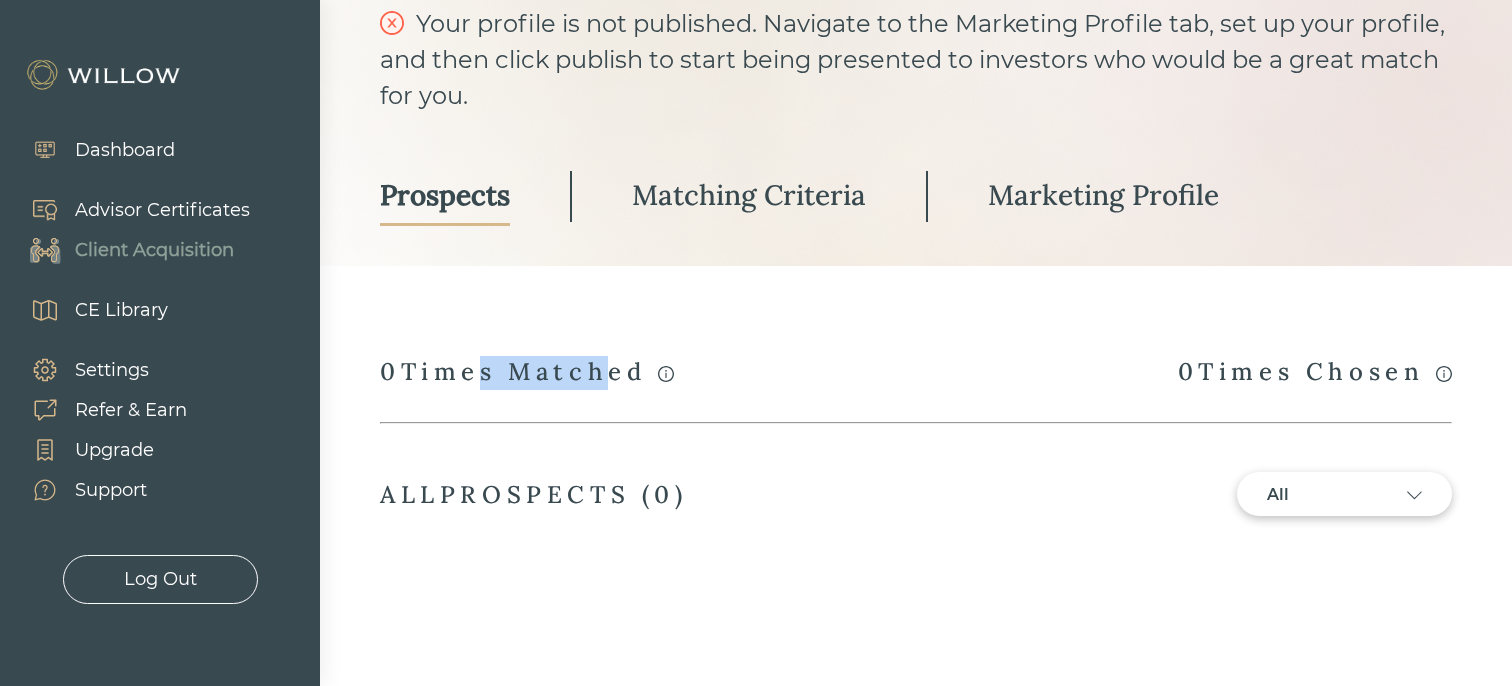 drag, startPoint x: 477, startPoint y: 366, endPoint x: 614, endPoint y: 388, distance: 138.75517 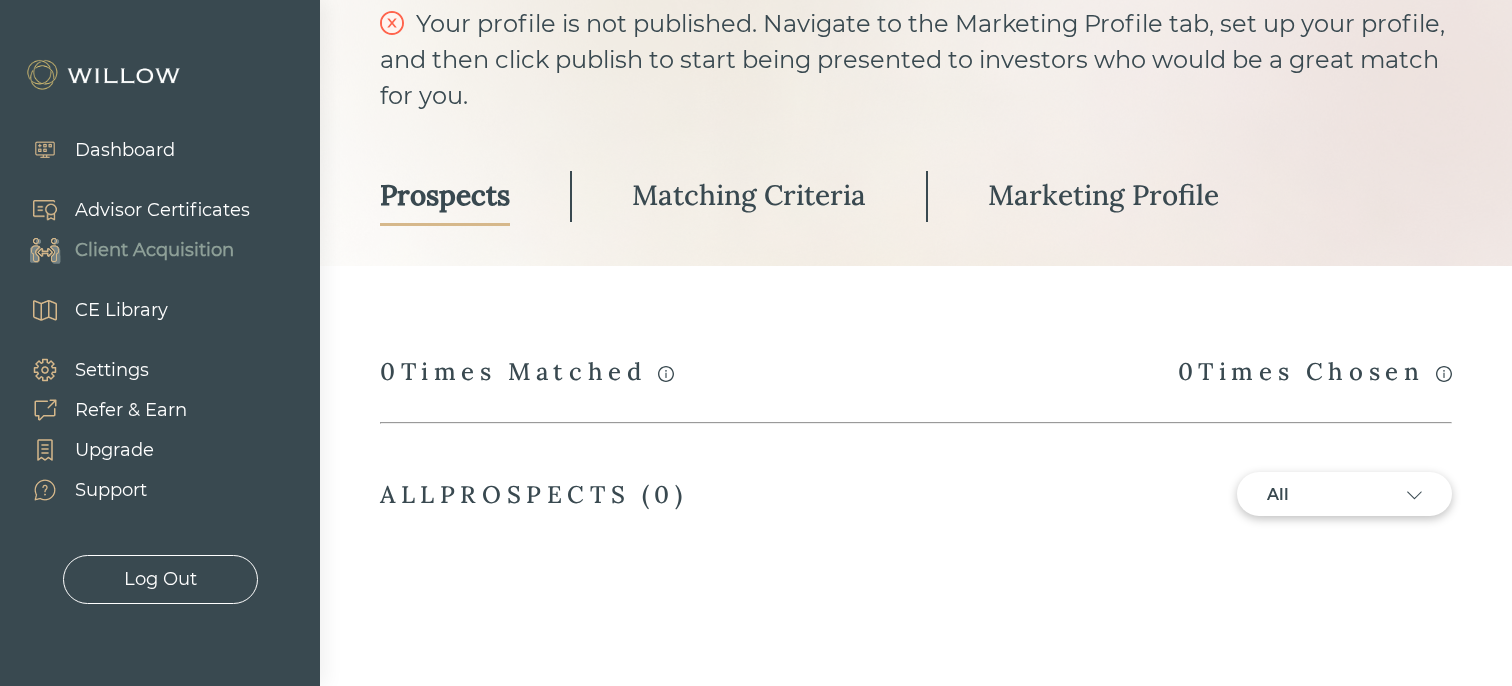click on "0  Times Matched" at bounding box center (527, 373) 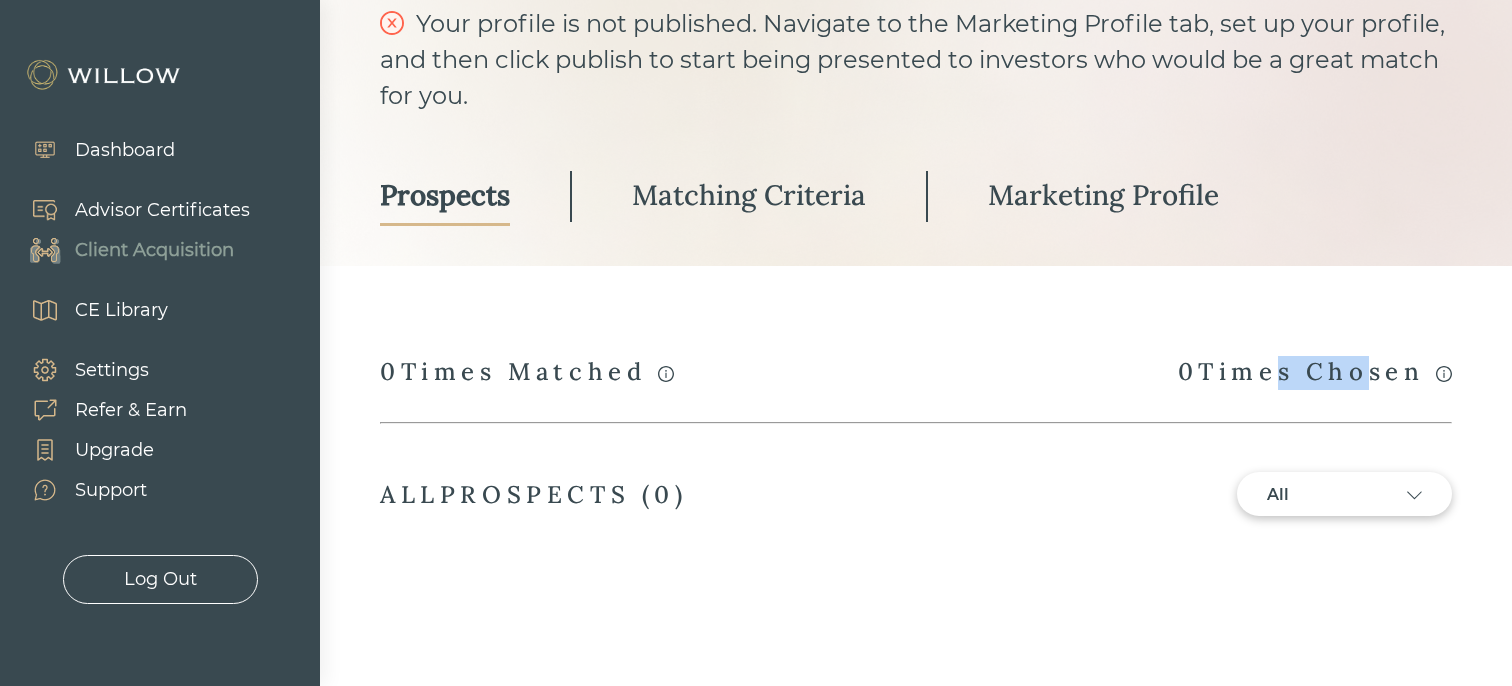 drag, startPoint x: 1254, startPoint y: 371, endPoint x: 1358, endPoint y: 371, distance: 104 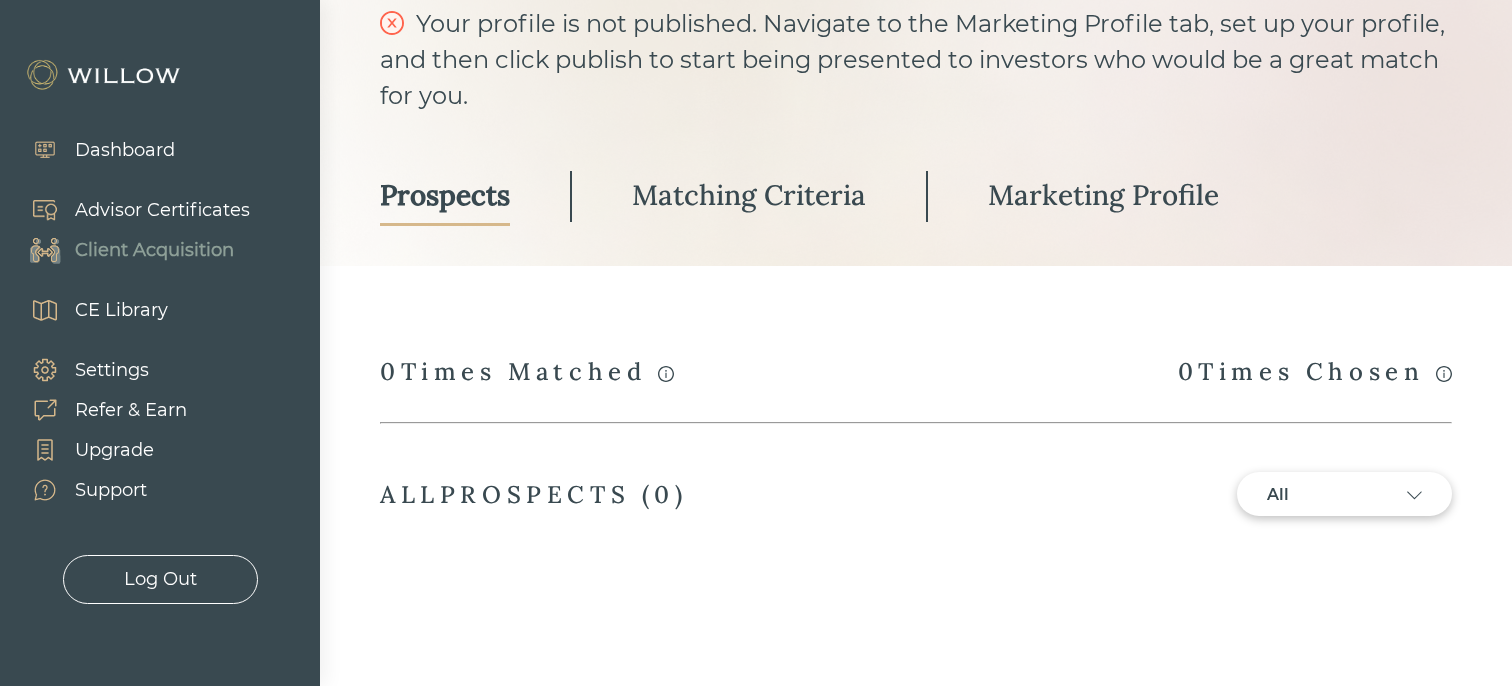 click on "0  Times Chosen" at bounding box center [1315, 373] 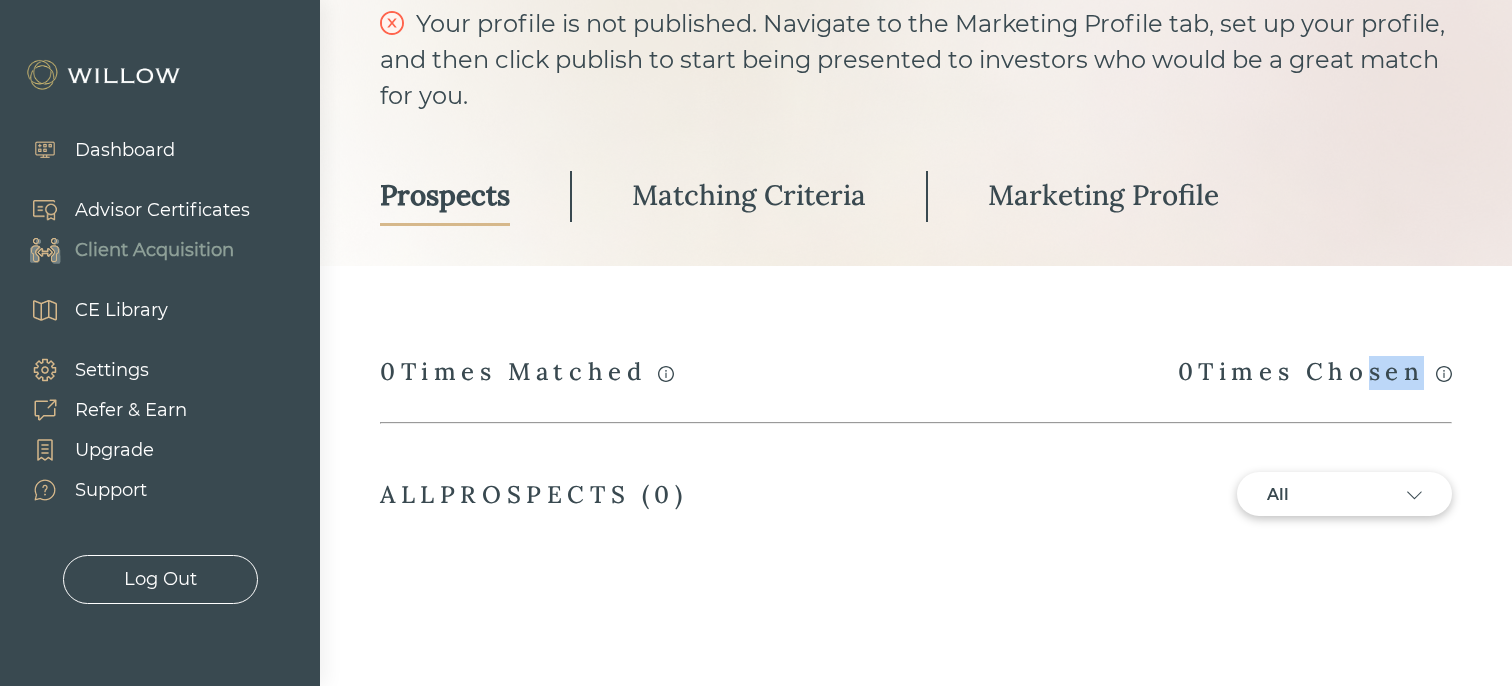 drag, startPoint x: 1339, startPoint y: 366, endPoint x: 1412, endPoint y: 366, distance: 73 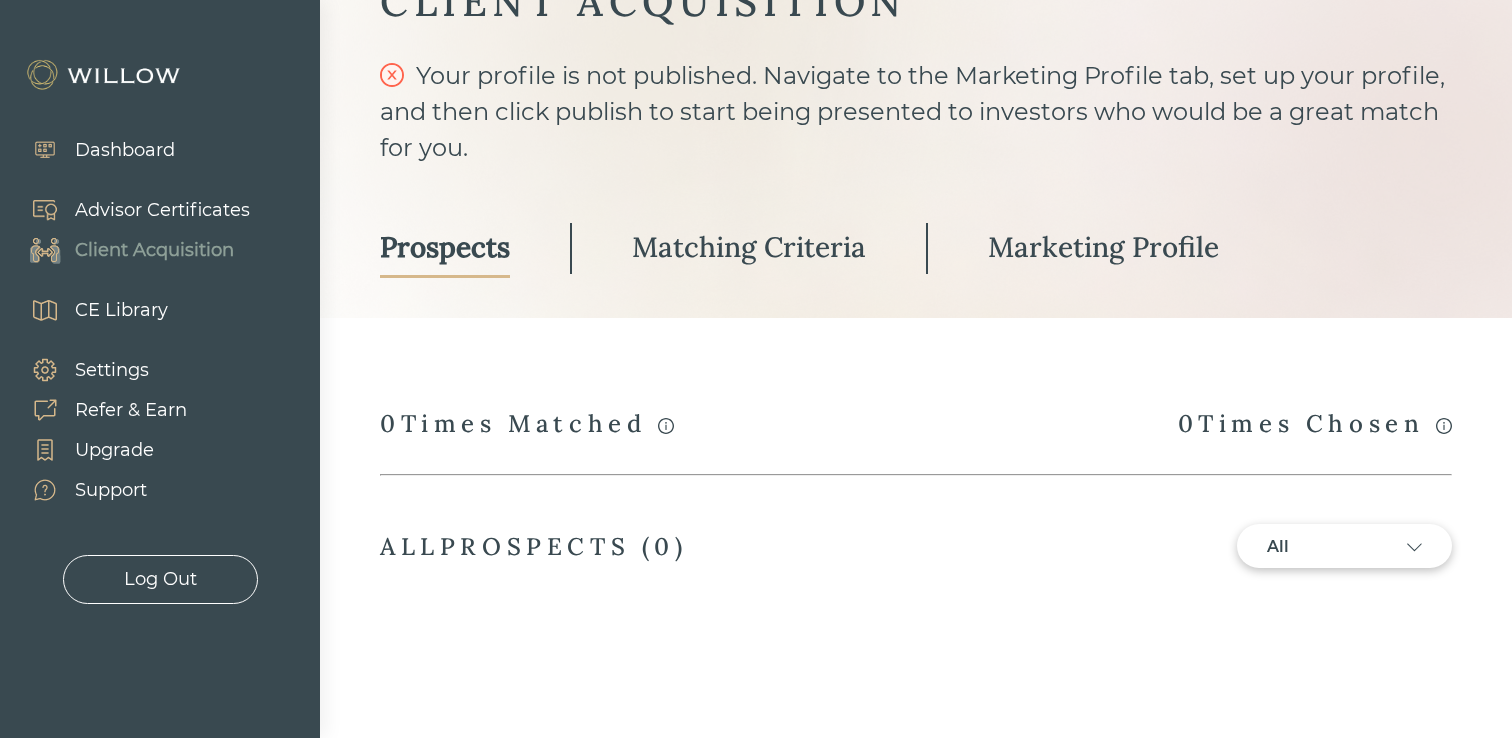 scroll, scrollTop: 0, scrollLeft: 0, axis: both 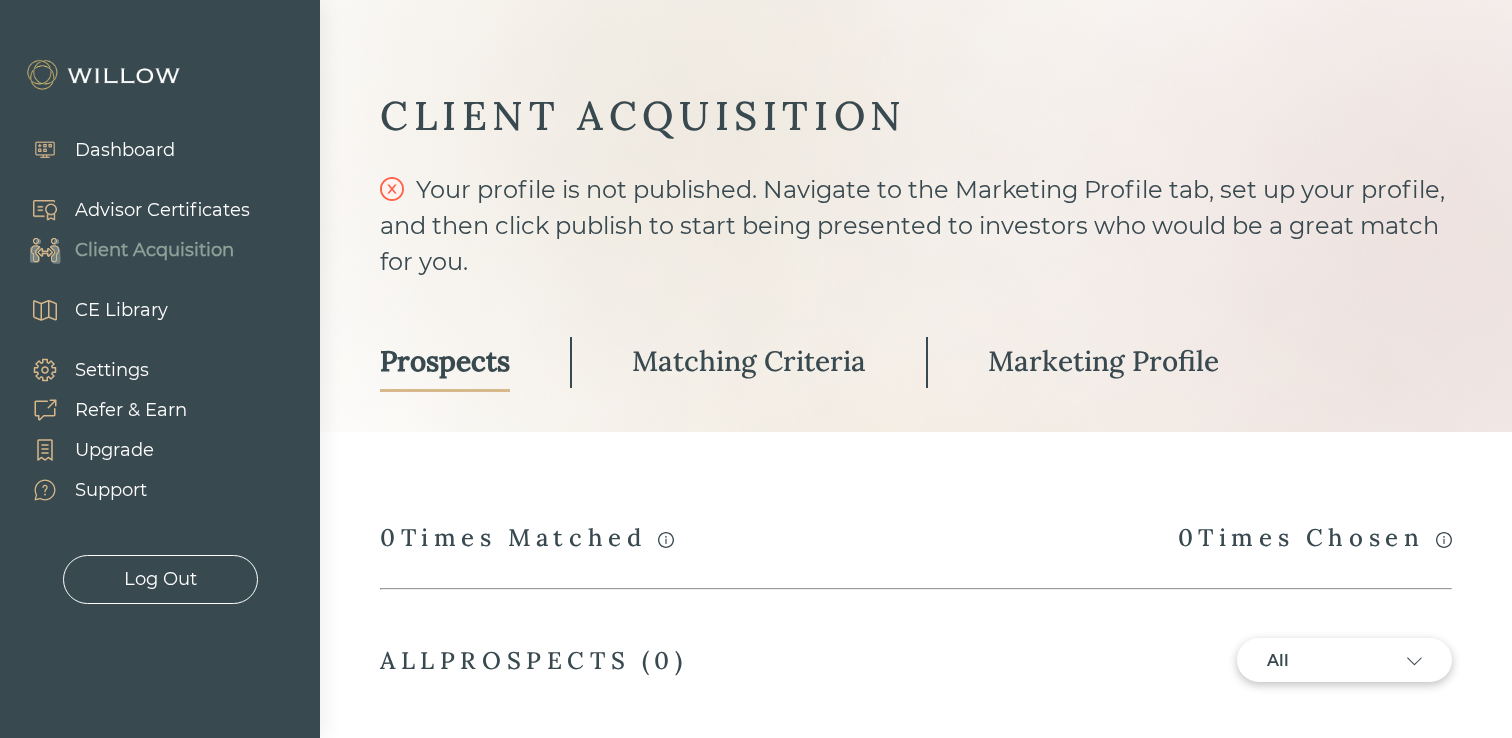 click on "Client Acquisition" at bounding box center (154, 250) 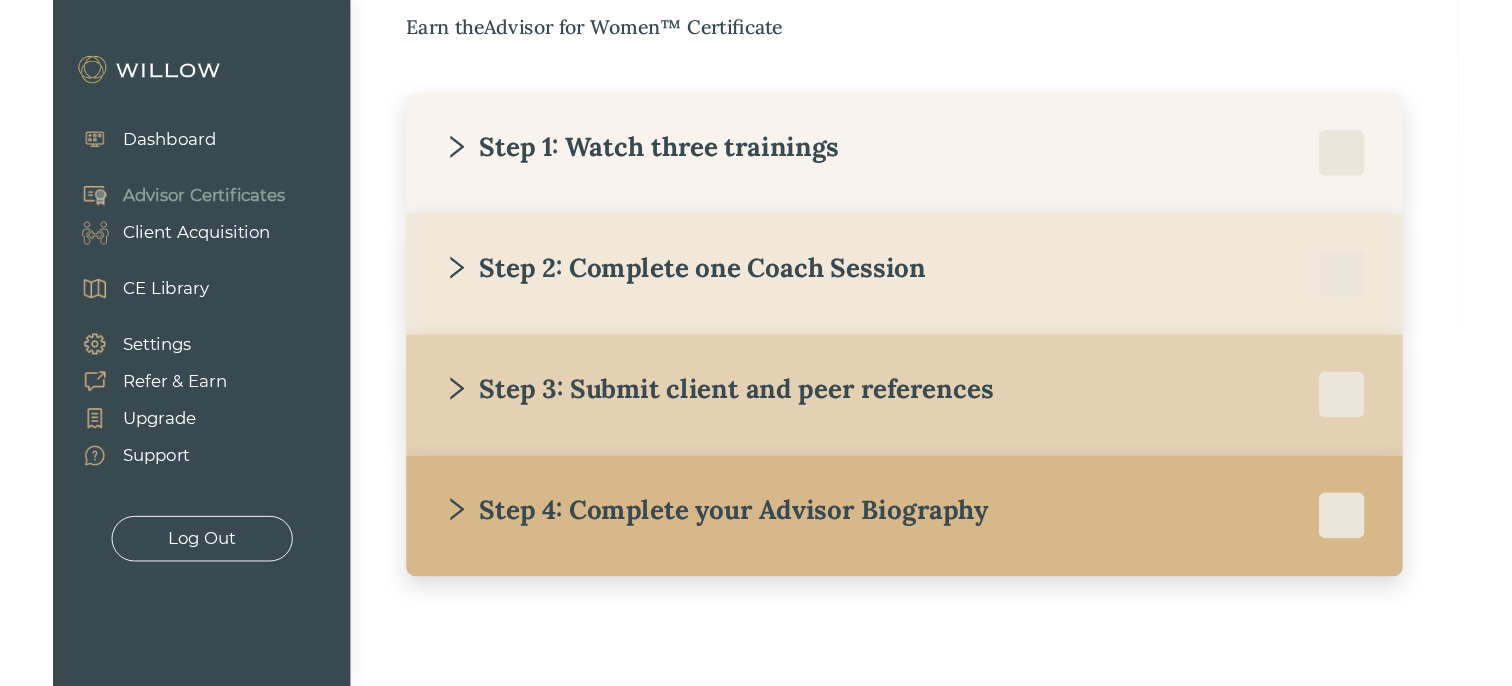 scroll, scrollTop: 0, scrollLeft: 0, axis: both 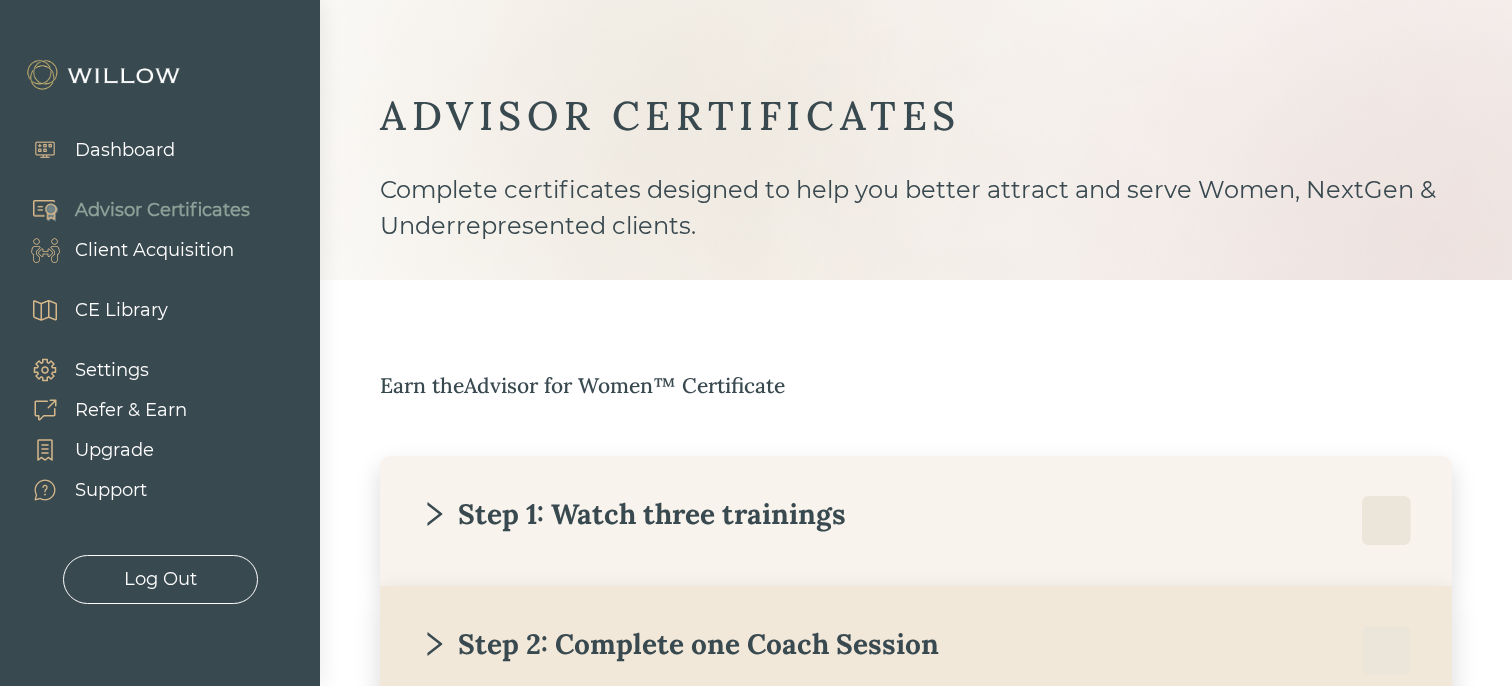 click on "Advisor Certificates" at bounding box center (162, 210) 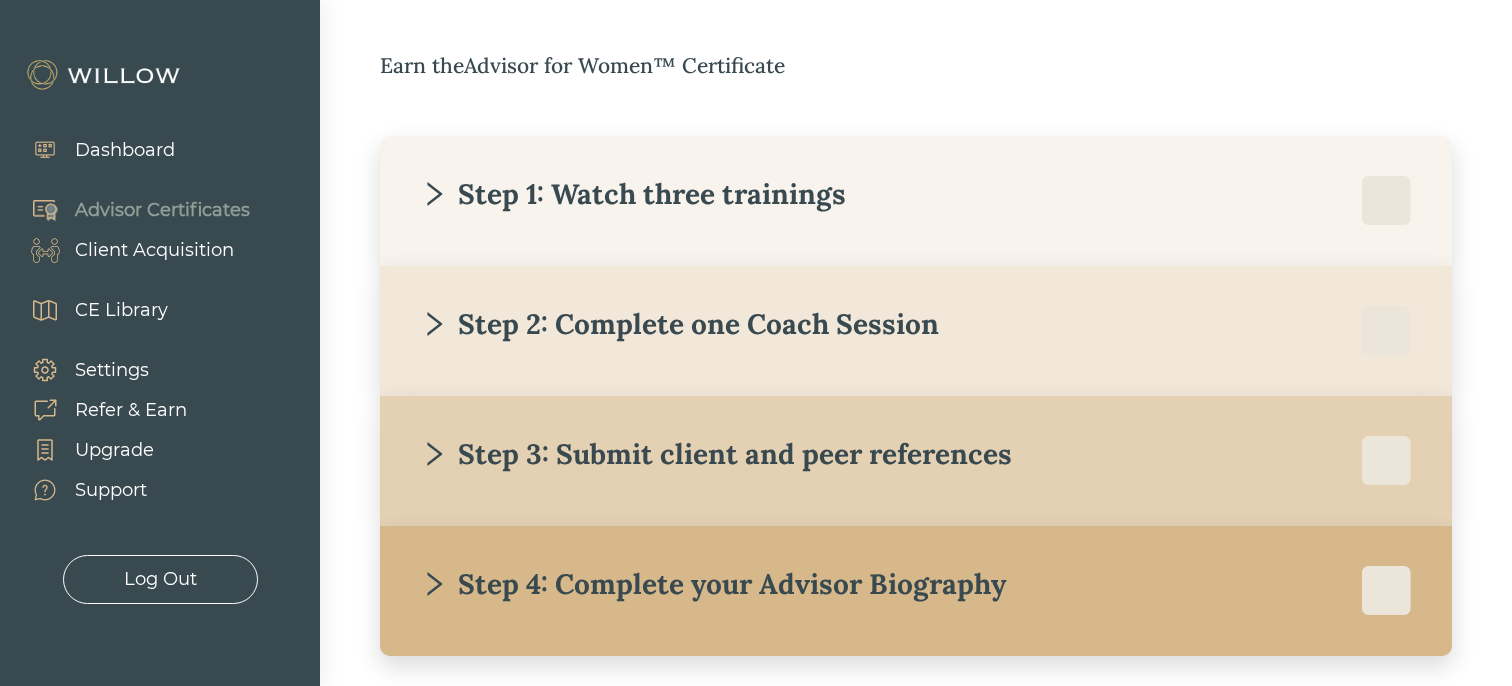 scroll, scrollTop: 314, scrollLeft: 0, axis: vertical 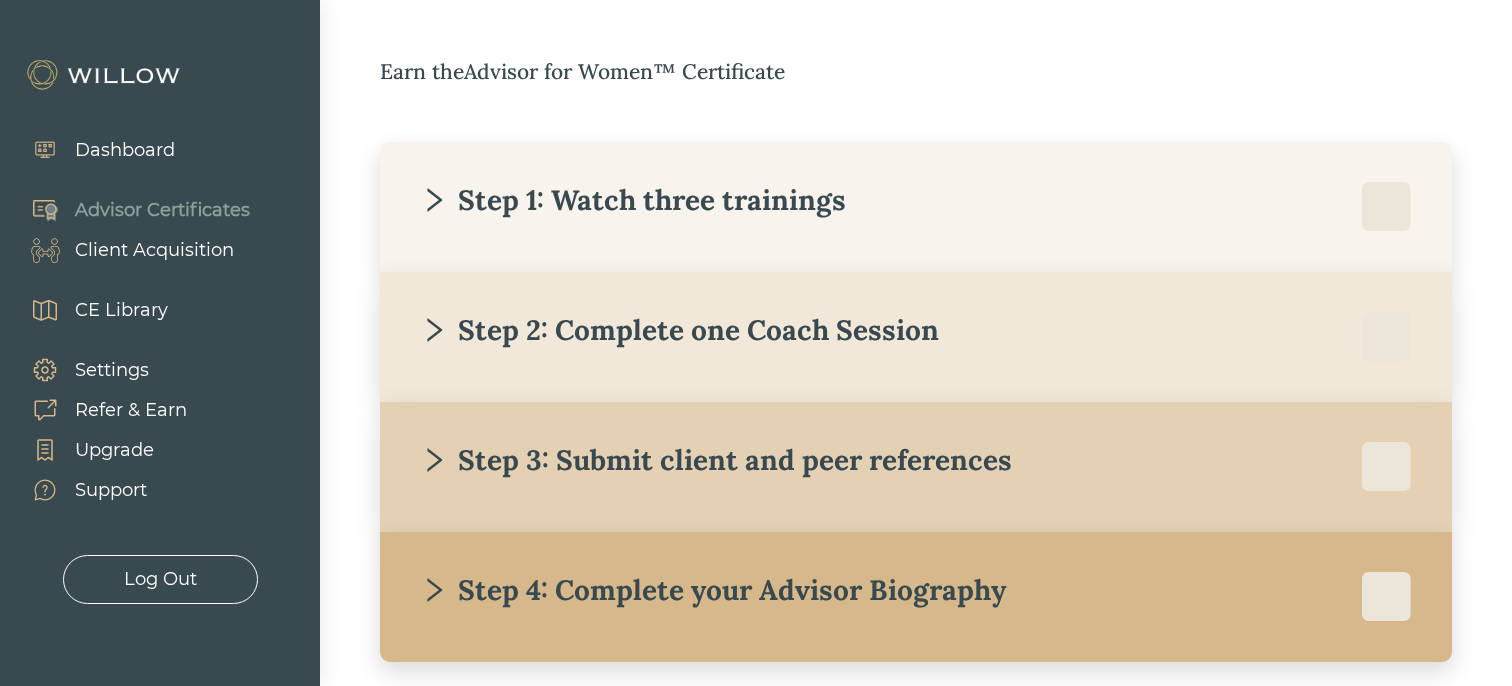 click on "Client Acquisition" at bounding box center (154, 250) 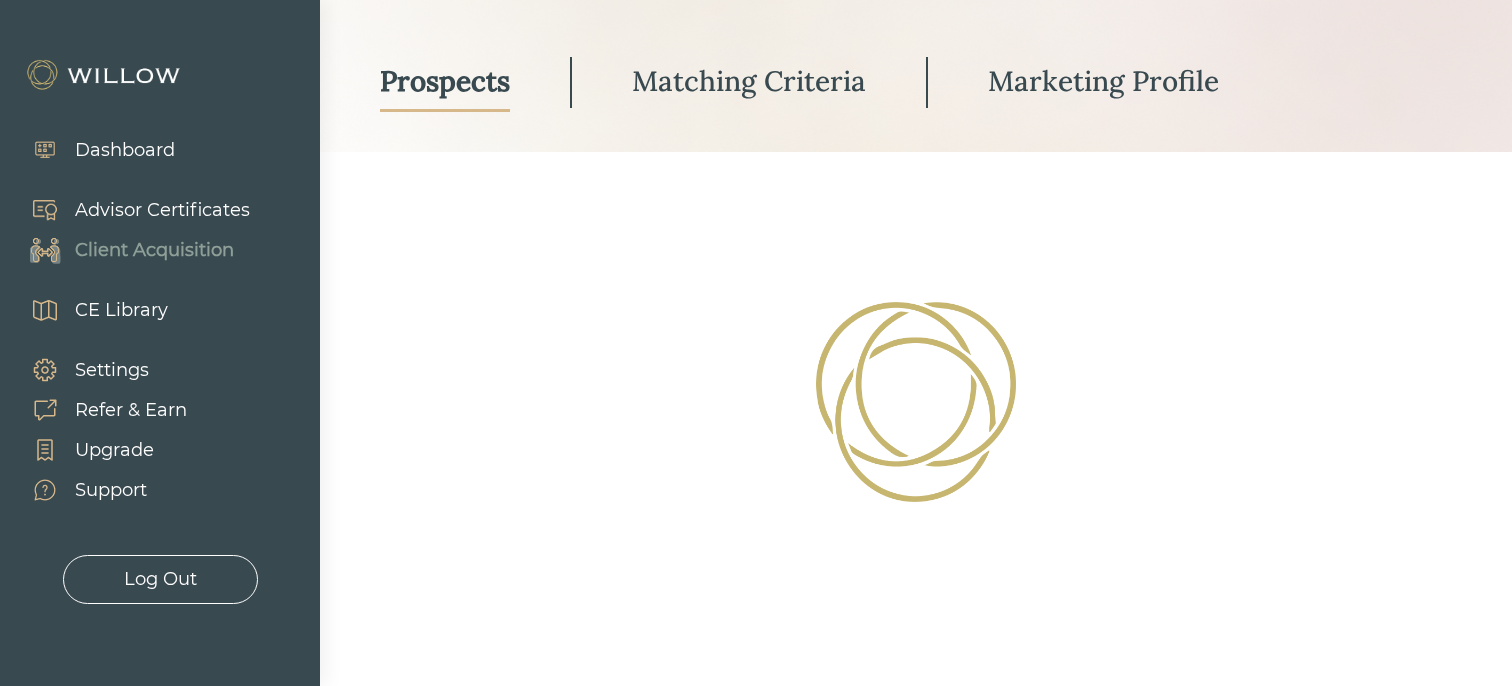 scroll, scrollTop: 166, scrollLeft: 0, axis: vertical 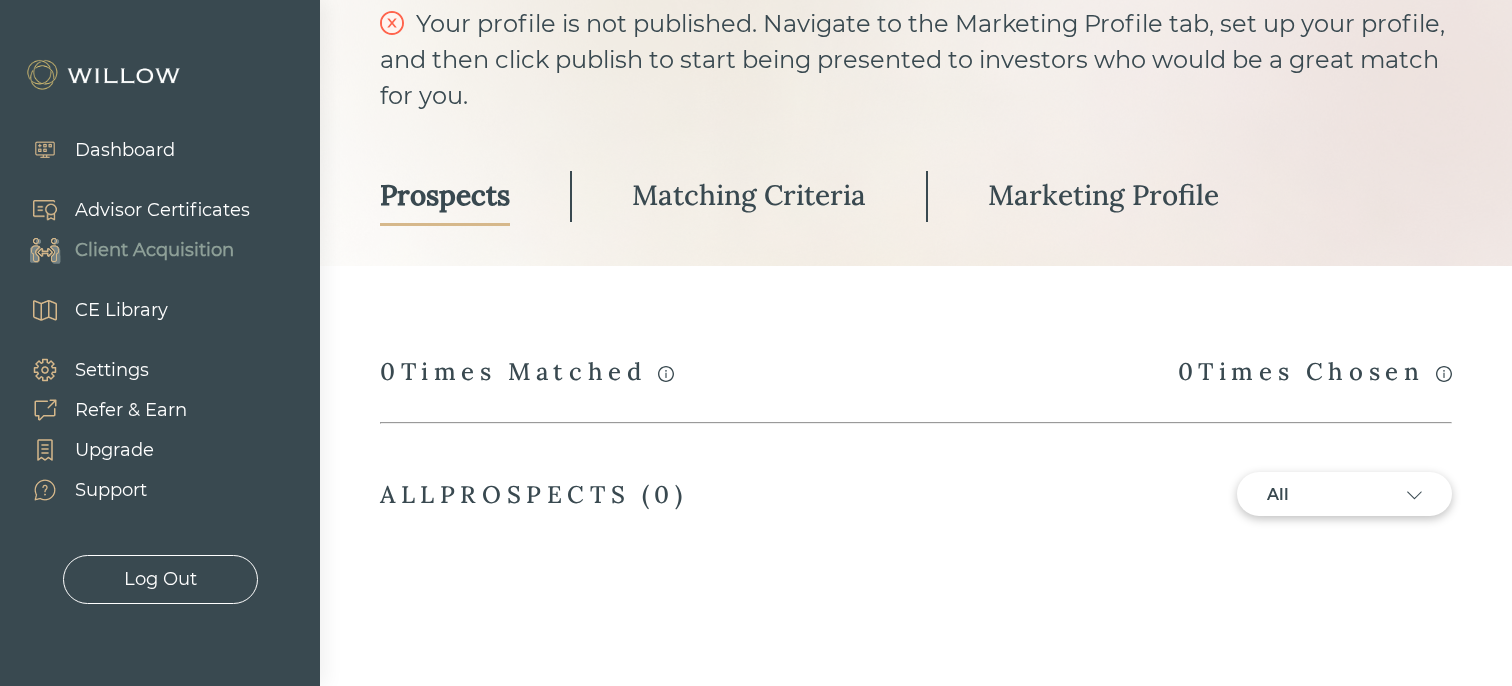 click on "Matching Criteria" at bounding box center [749, 195] 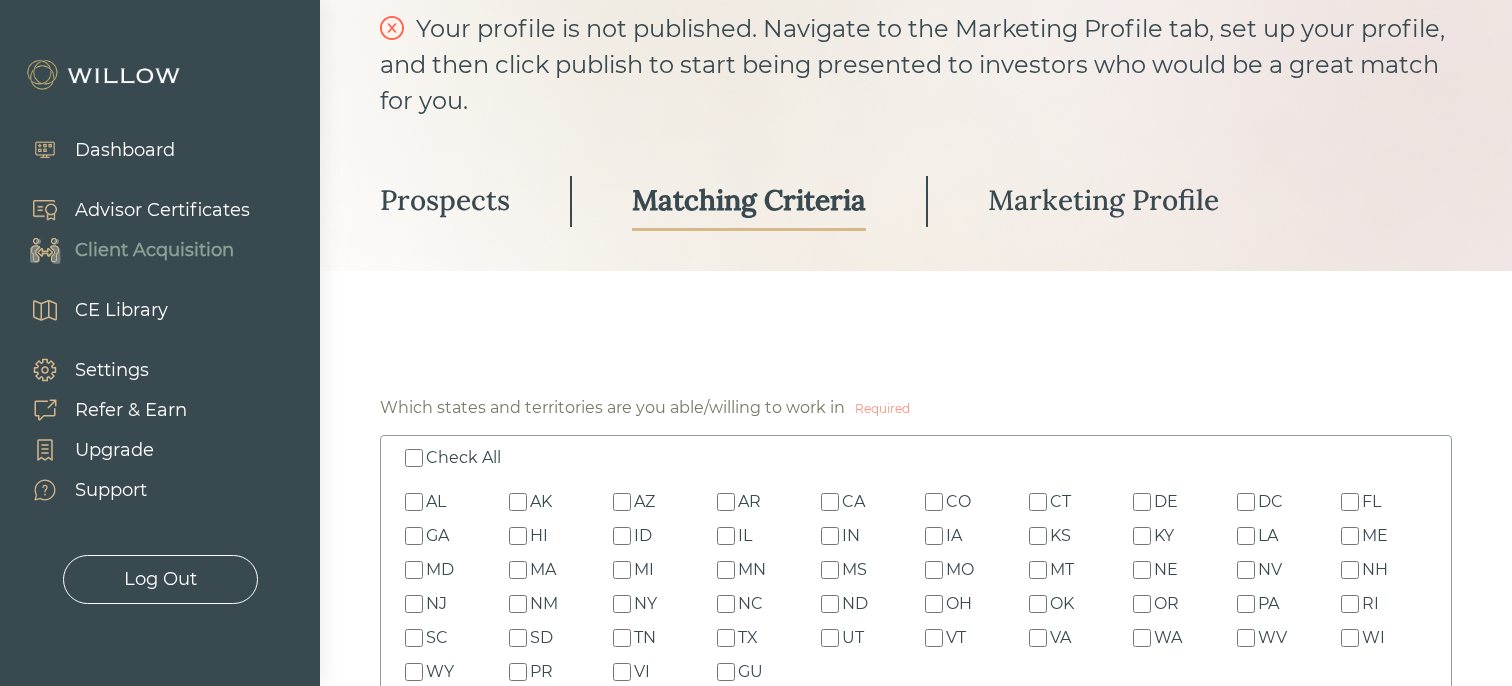 scroll, scrollTop: 154, scrollLeft: 0, axis: vertical 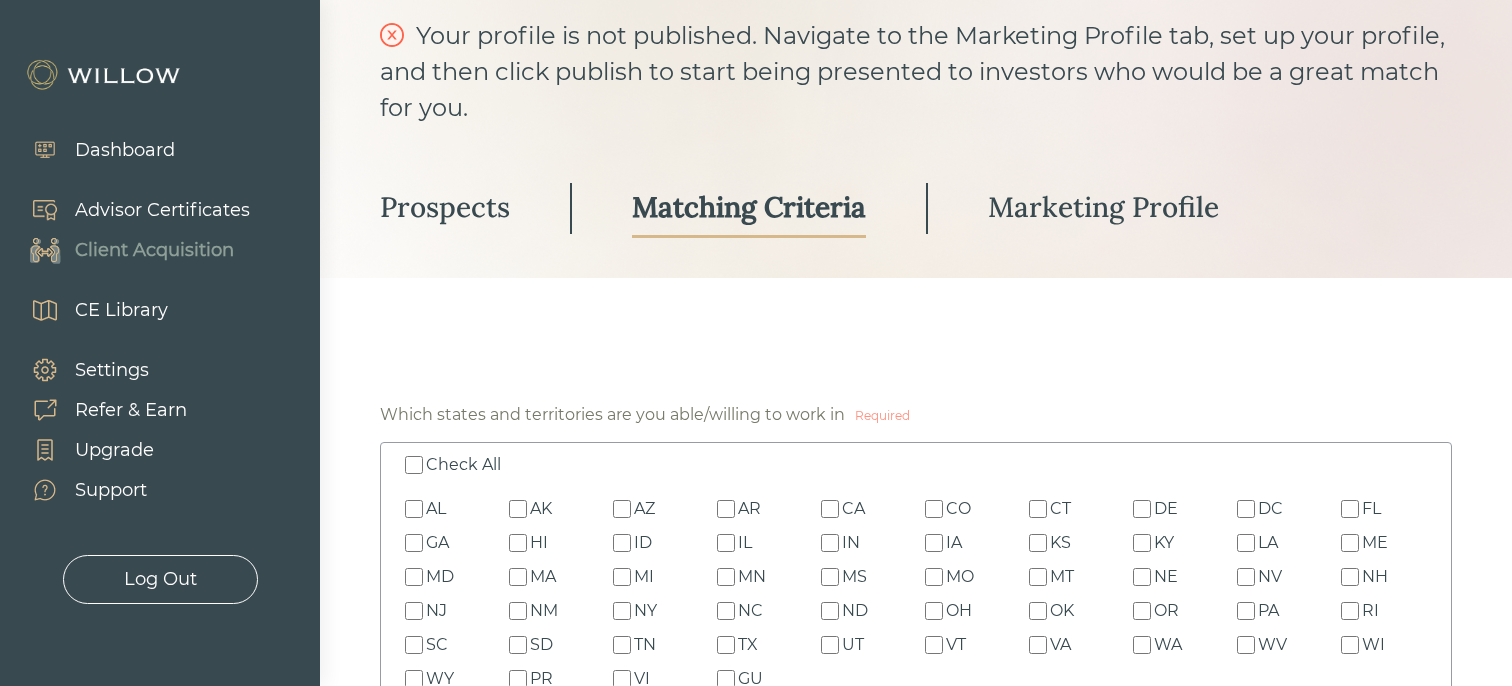 click on "Marketing Profile" at bounding box center [1103, 207] 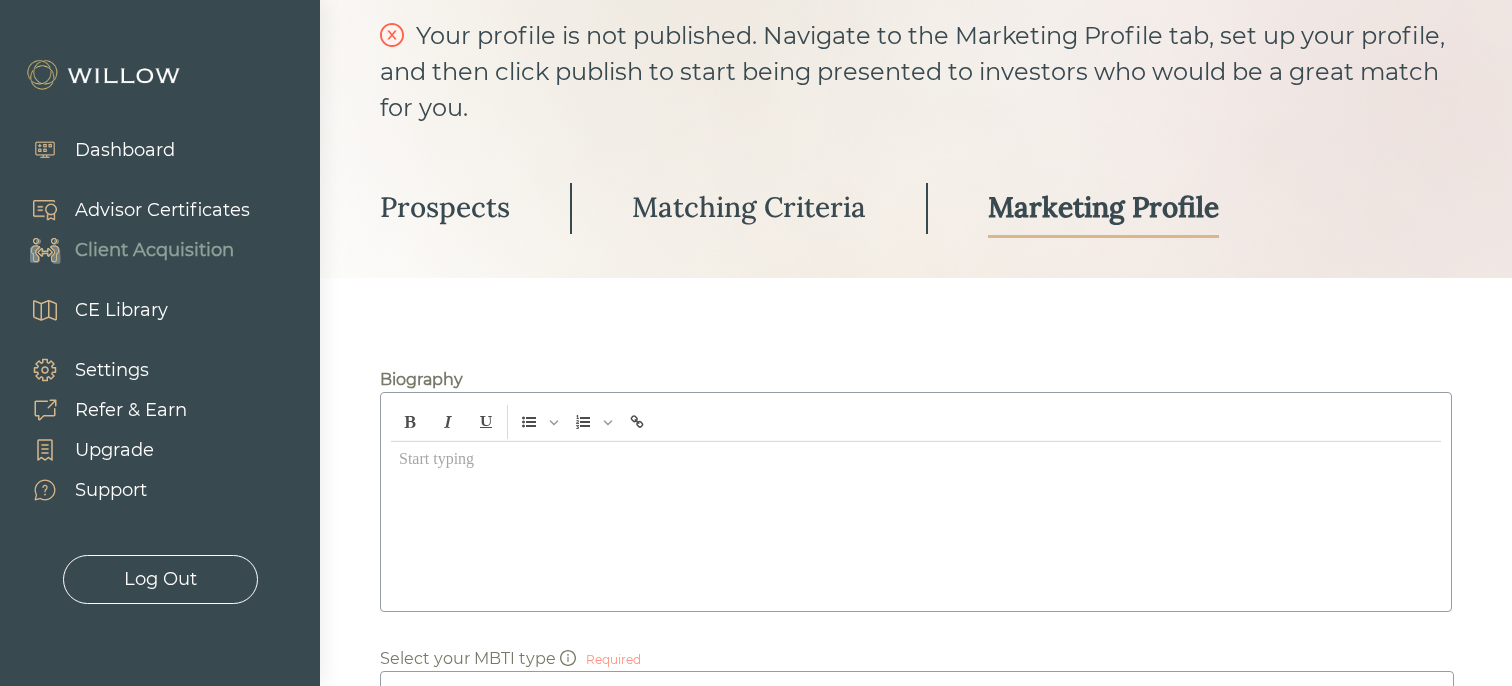 scroll, scrollTop: 0, scrollLeft: 0, axis: both 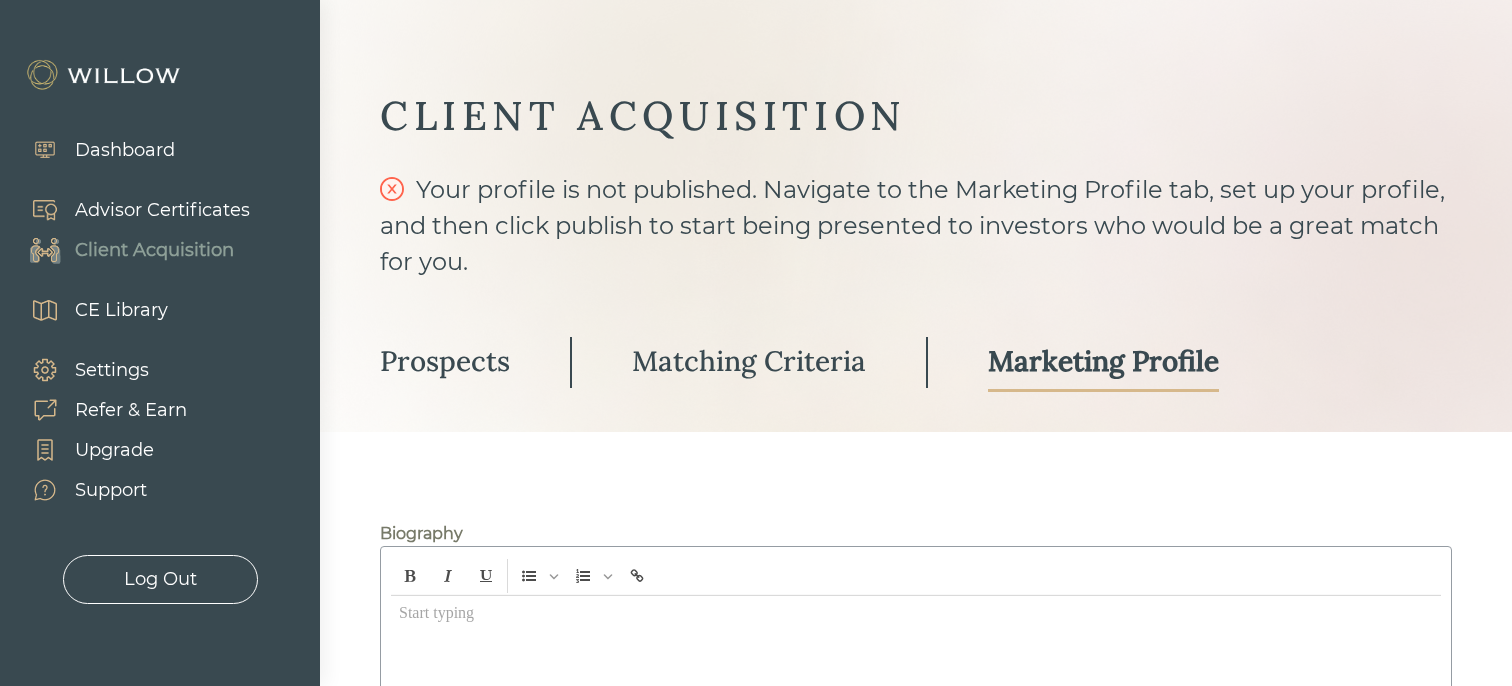 click on "Matching Criteria" at bounding box center (749, 361) 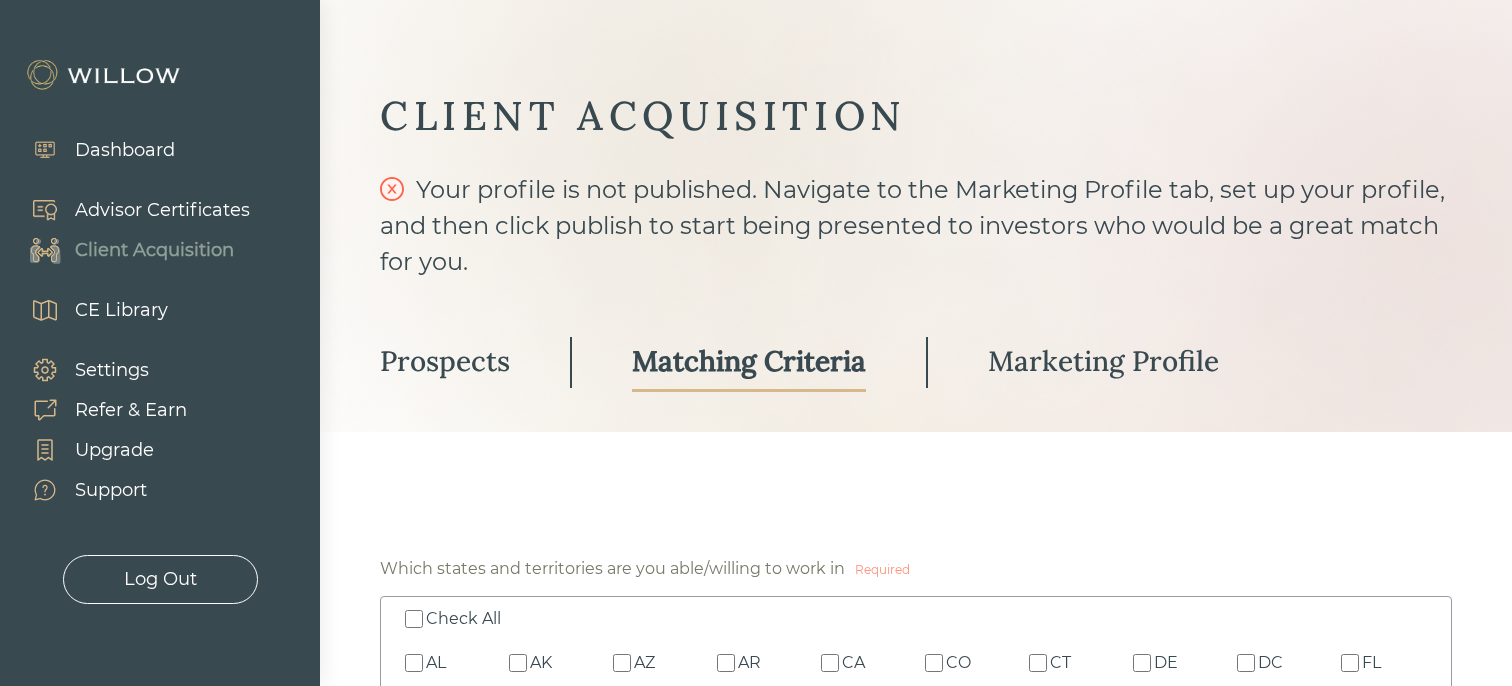 click on "Advisor Certificates" at bounding box center (162, 210) 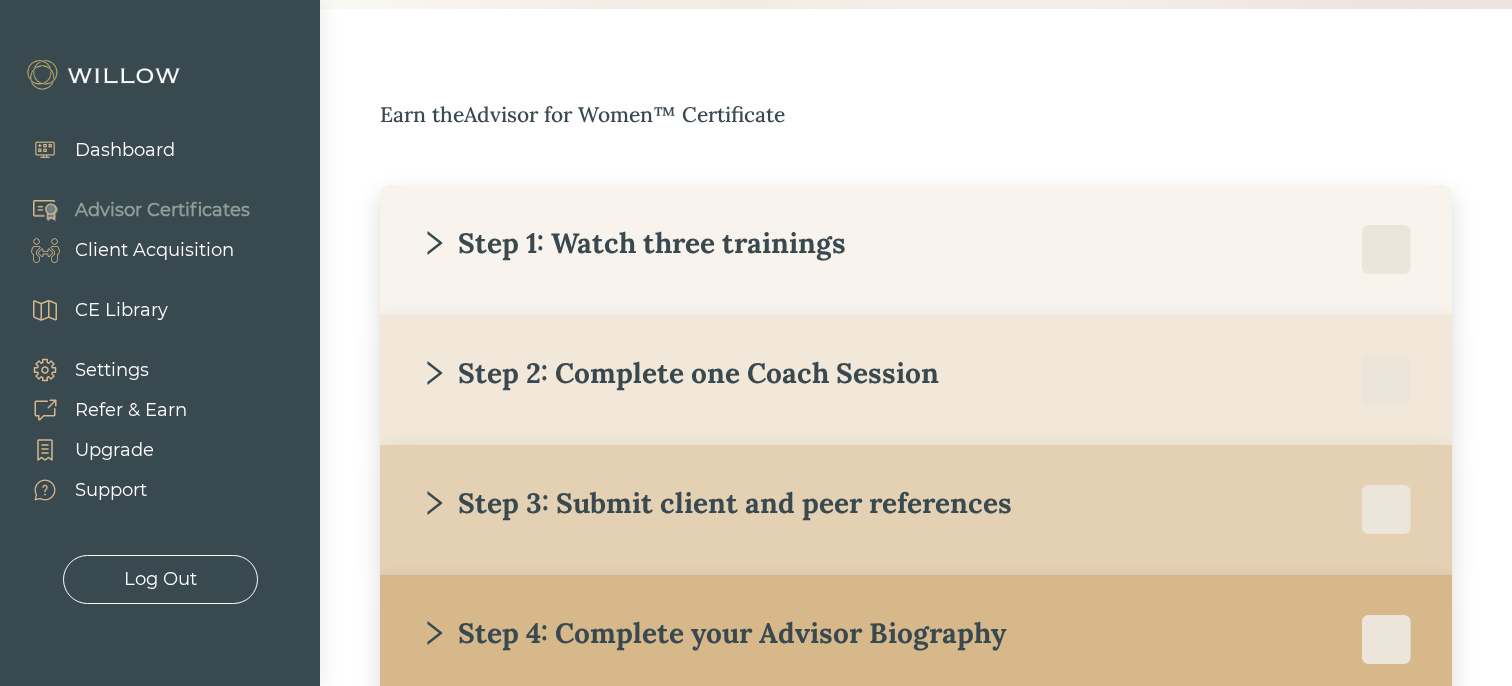 scroll, scrollTop: 254, scrollLeft: 0, axis: vertical 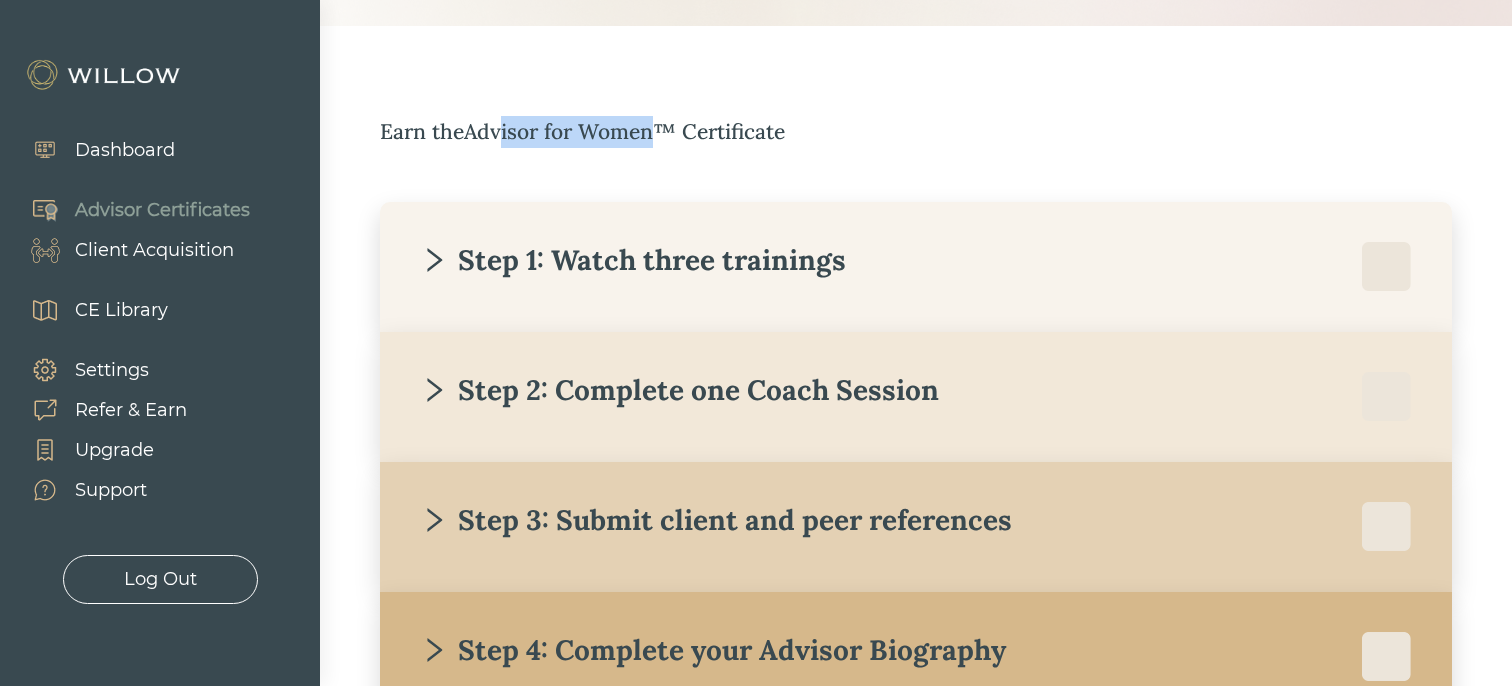 drag, startPoint x: 508, startPoint y: 131, endPoint x: 669, endPoint y: 139, distance: 161.19864 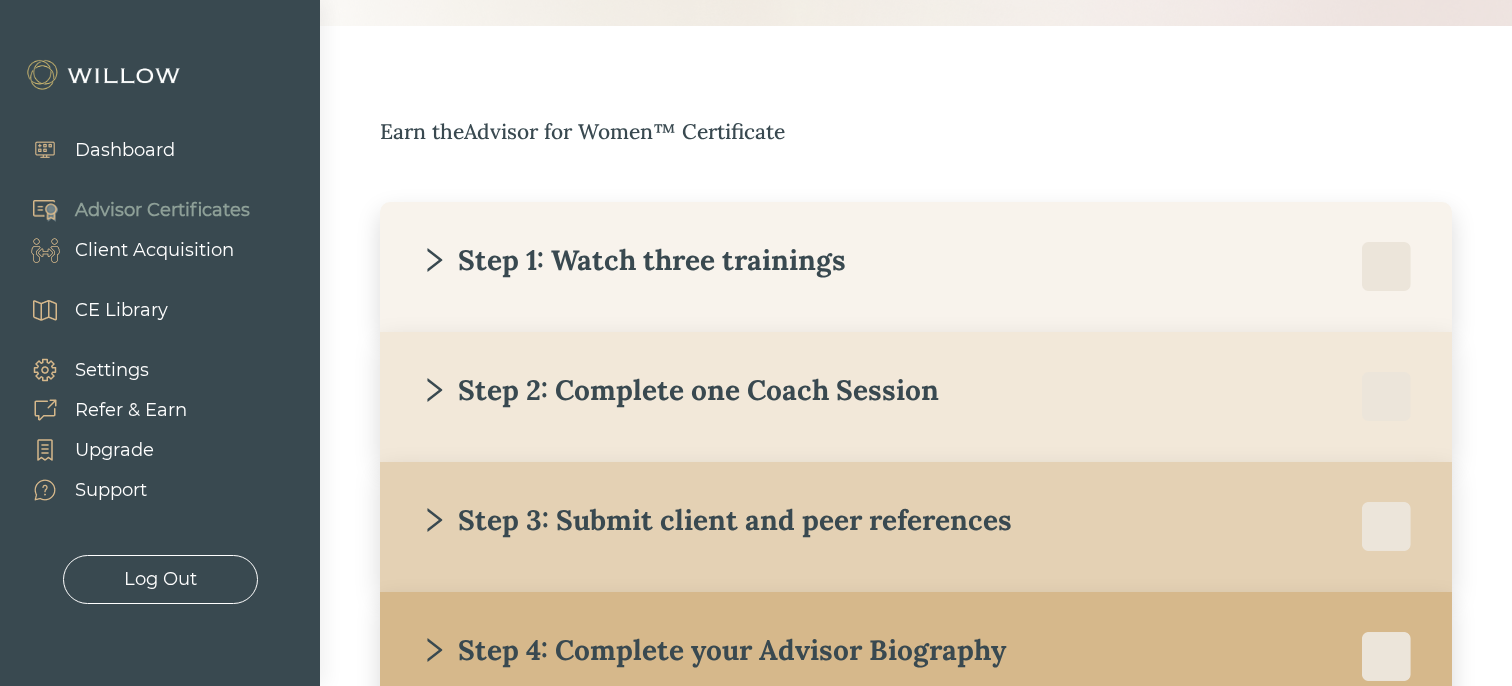 click on "Earn the  Advisor for Women™ Certificate" at bounding box center [916, 132] 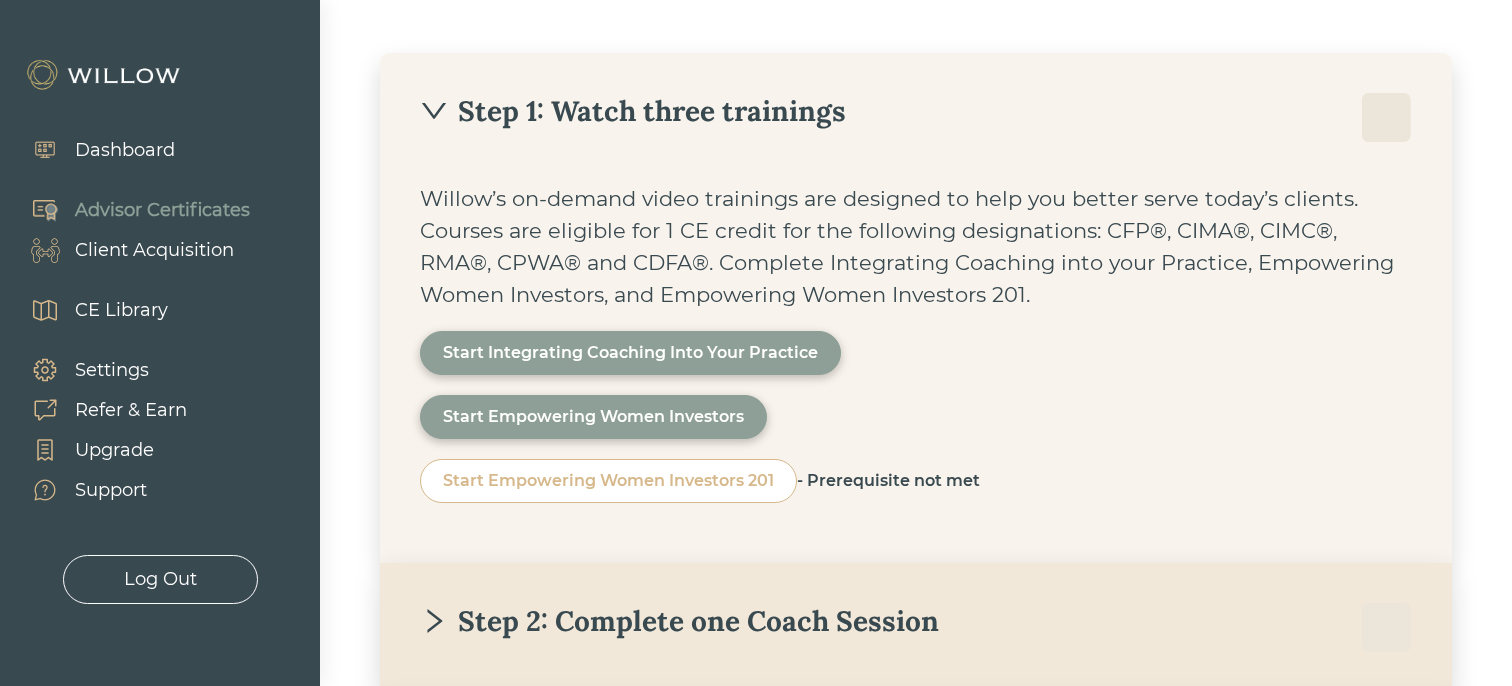 scroll, scrollTop: 386, scrollLeft: 0, axis: vertical 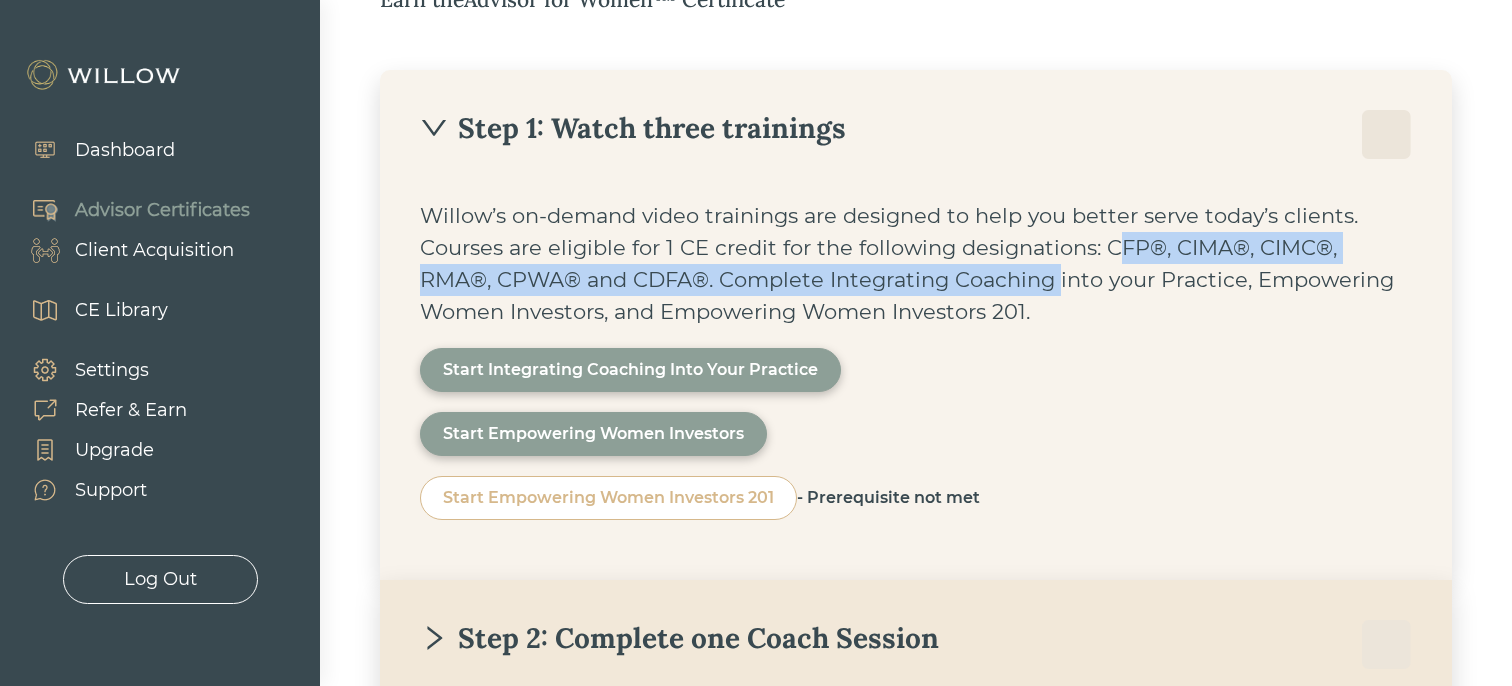 drag, startPoint x: 1110, startPoint y: 256, endPoint x: 984, endPoint y: 270, distance: 126.77539 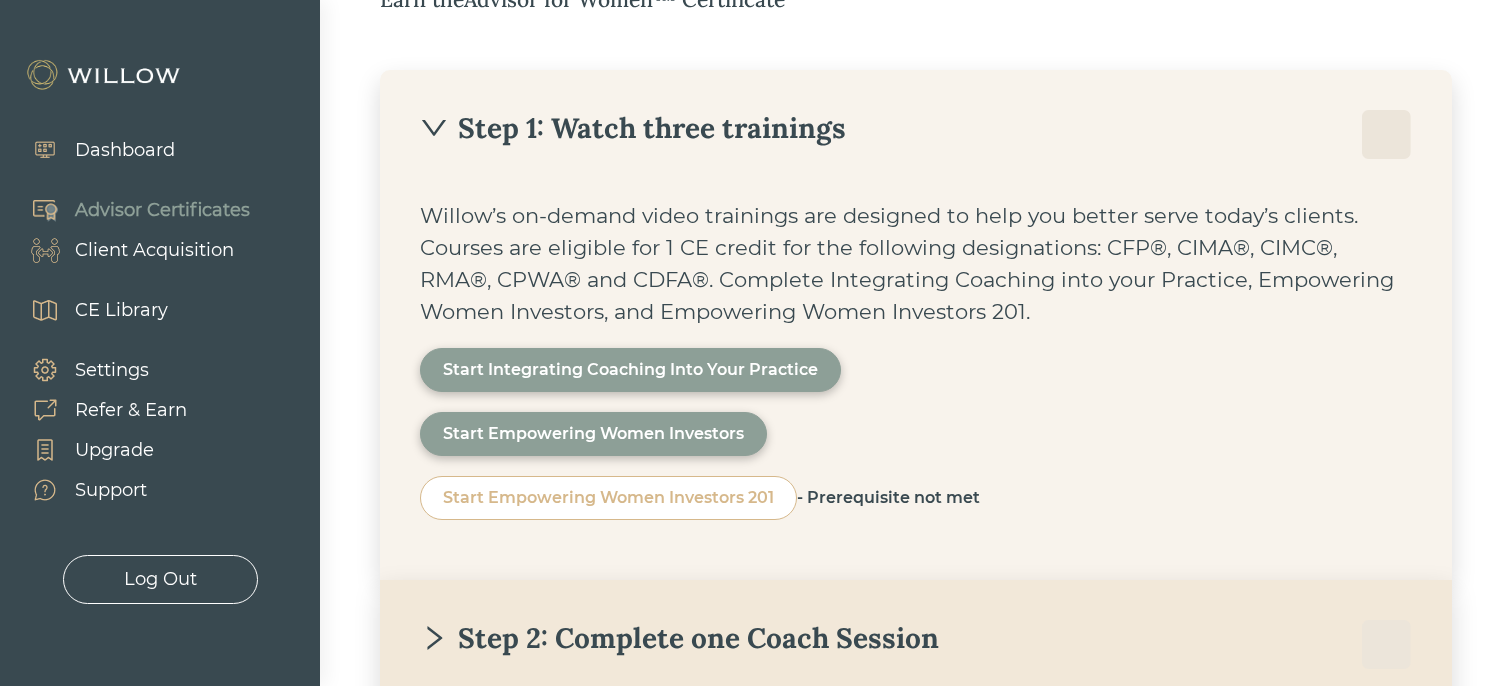click on "Step 1: Watch three trainings" at bounding box center (633, 128) 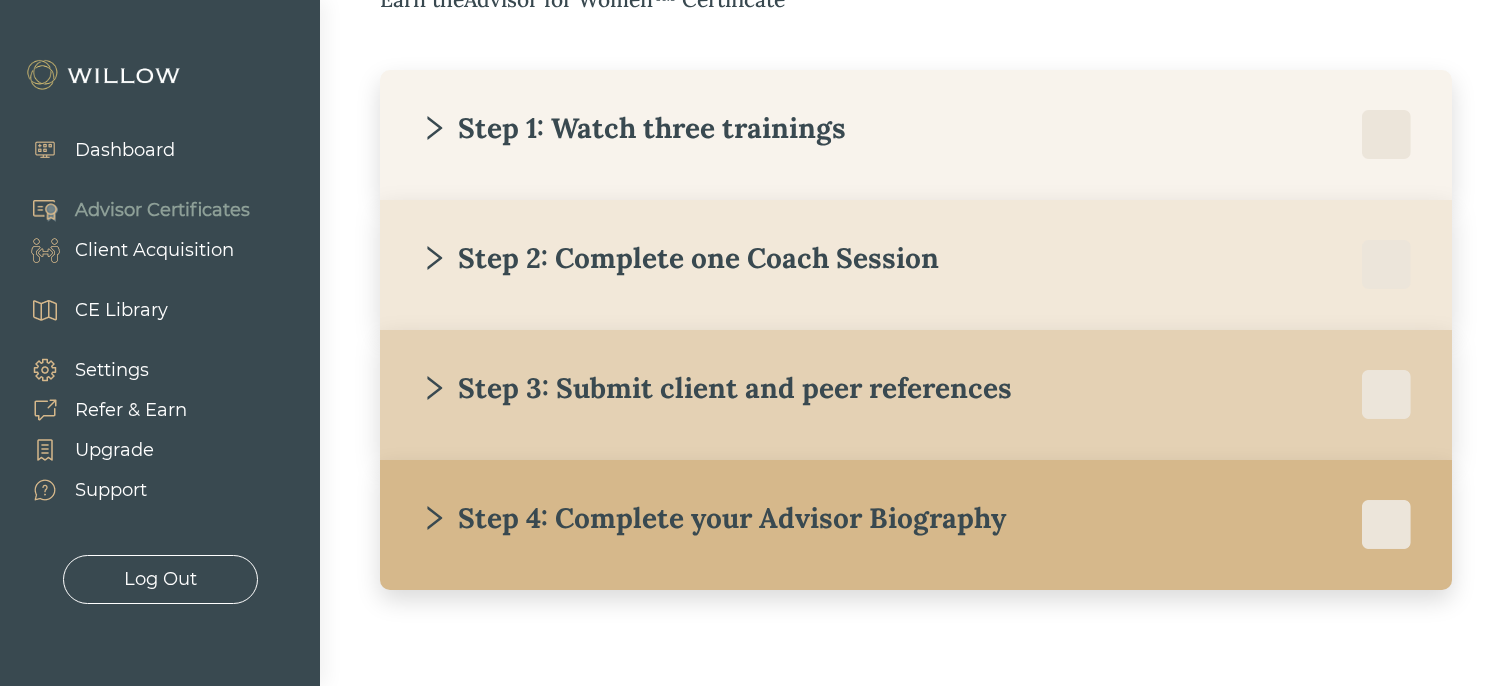 click on "Step 2: Complete one Coach Session Willow's Financial Life Coaches are highly qualified with backgrounds rooted in financial services. Our coaches help you learn to handle sensitive client situations with tomorrow's clientele as well as be more efficient in running and growing your business. Complete one 50-minute session with a coach. Book a coaching session" at bounding box center (916, 265) 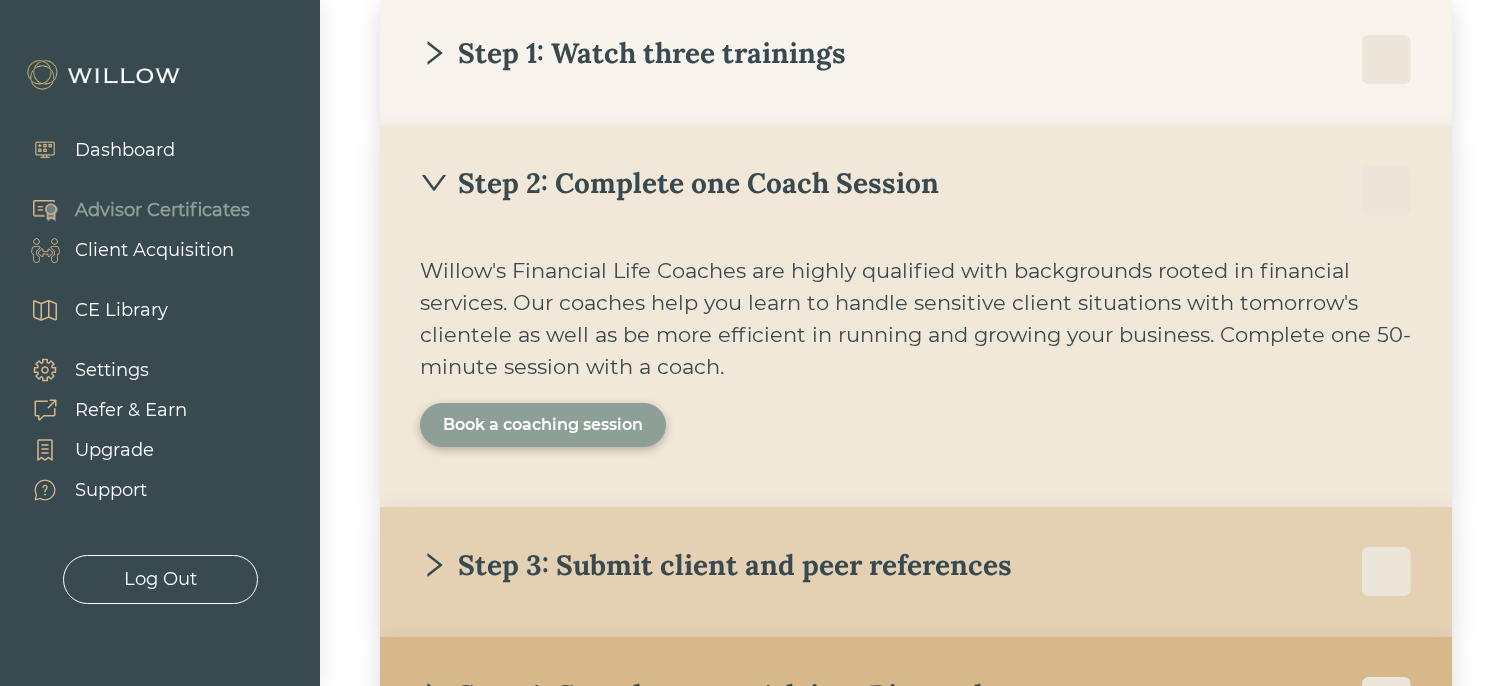 scroll, scrollTop: 460, scrollLeft: 0, axis: vertical 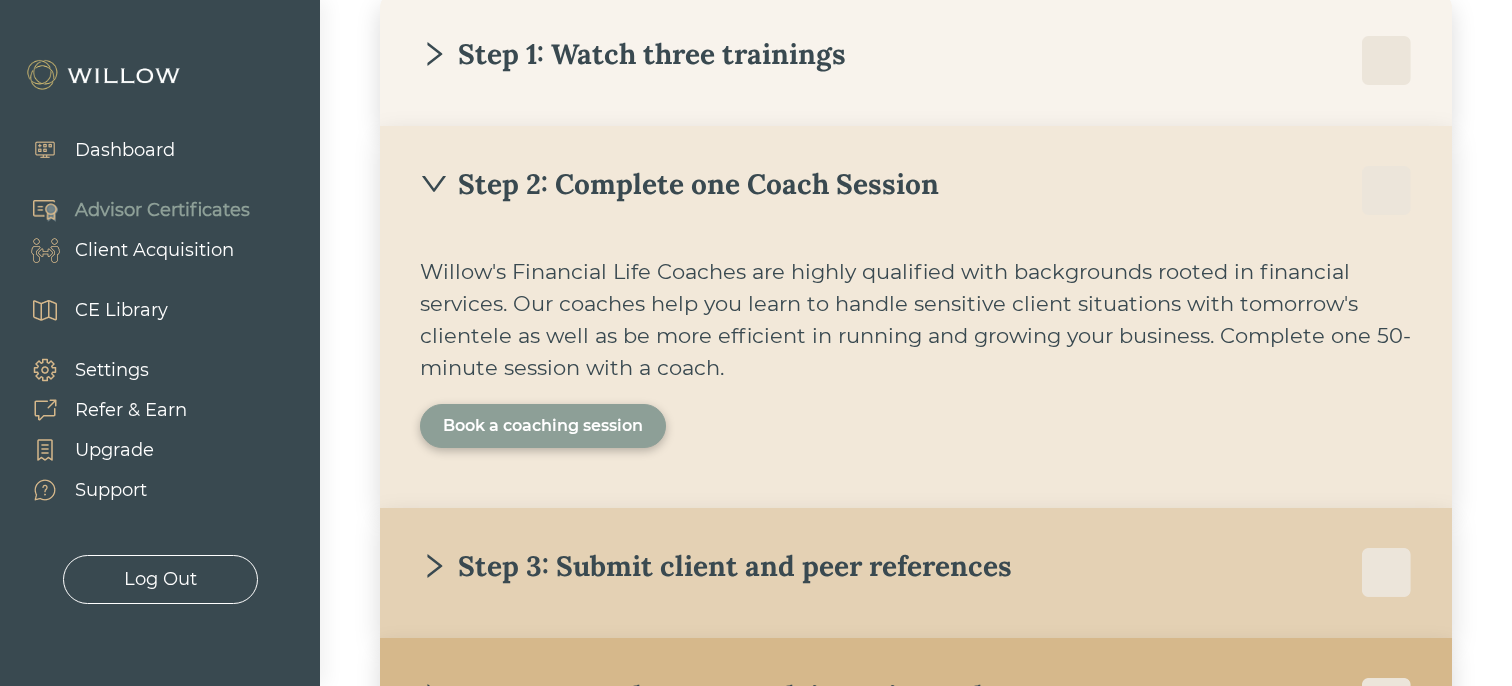 click on "Book a coaching session" at bounding box center [543, 426] 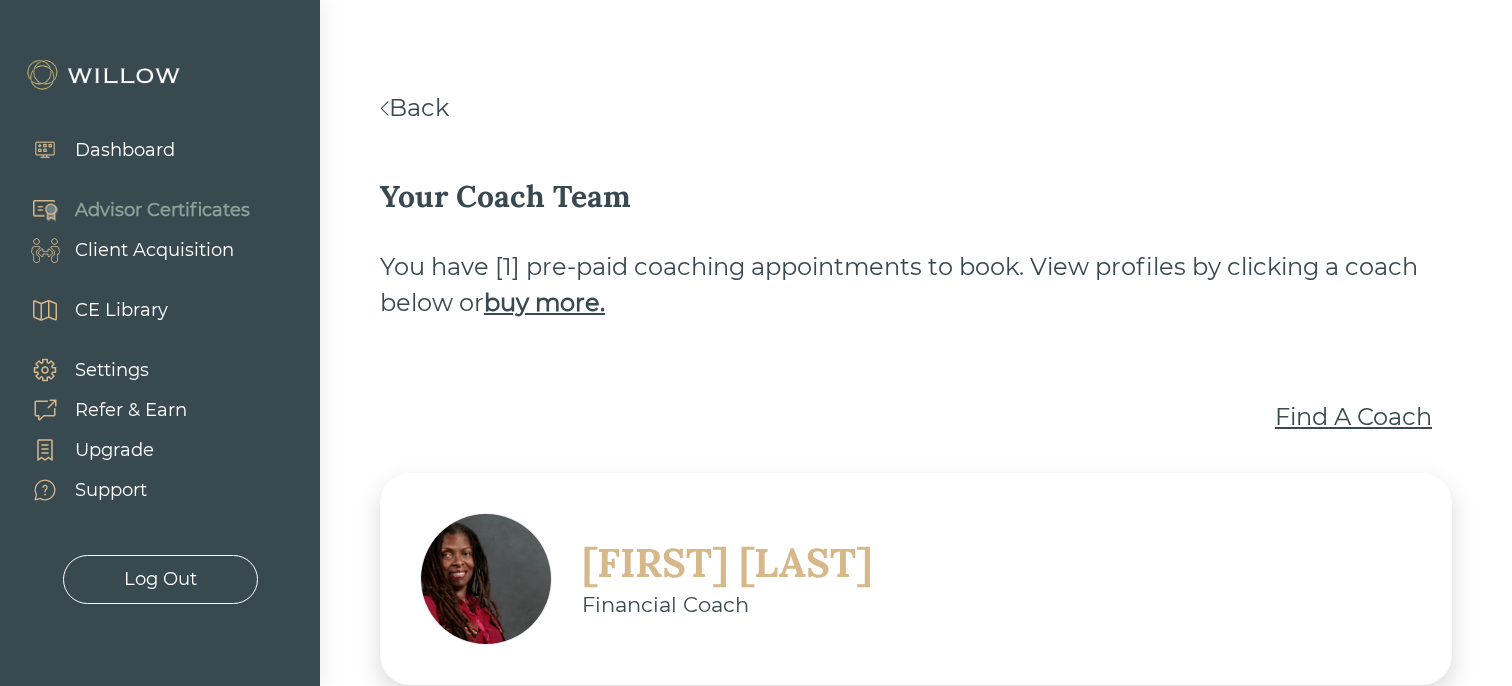click on "Find A Coach" at bounding box center (1353, 417) 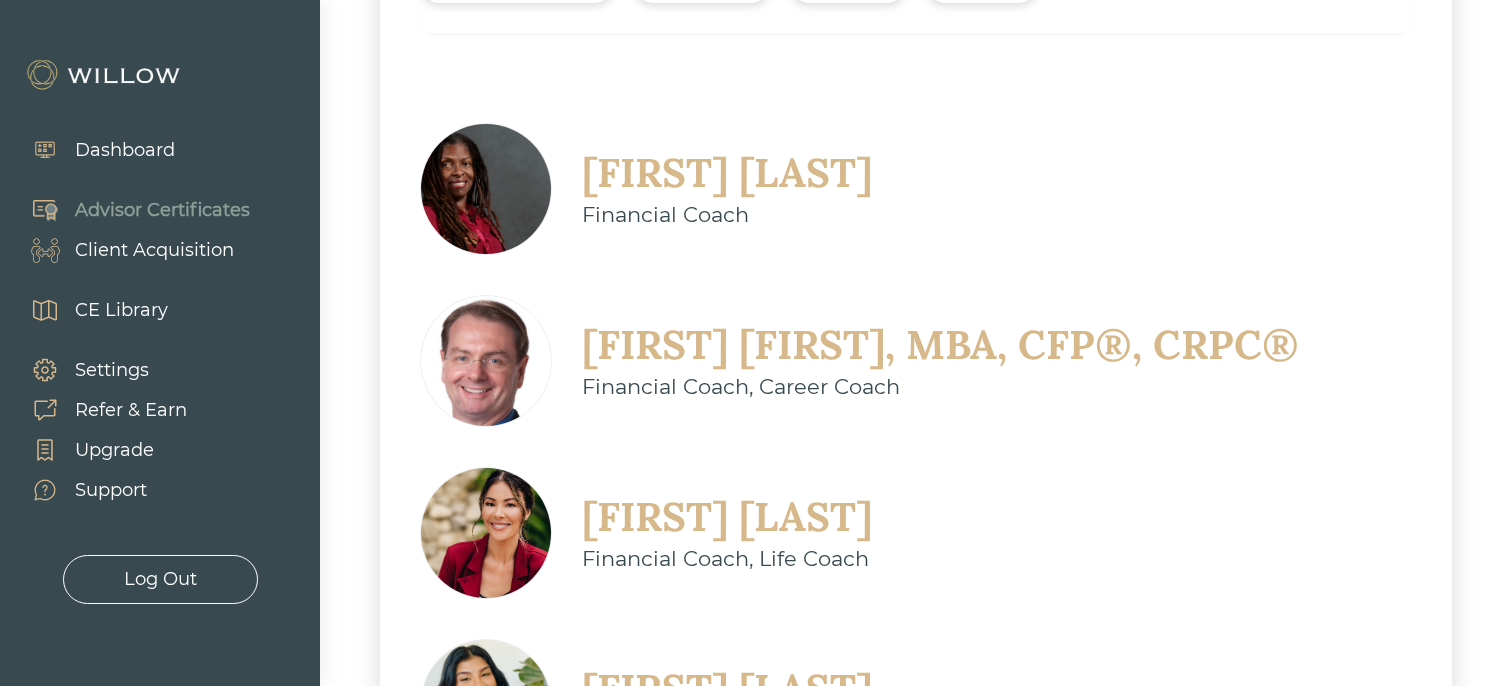 scroll, scrollTop: 642, scrollLeft: 0, axis: vertical 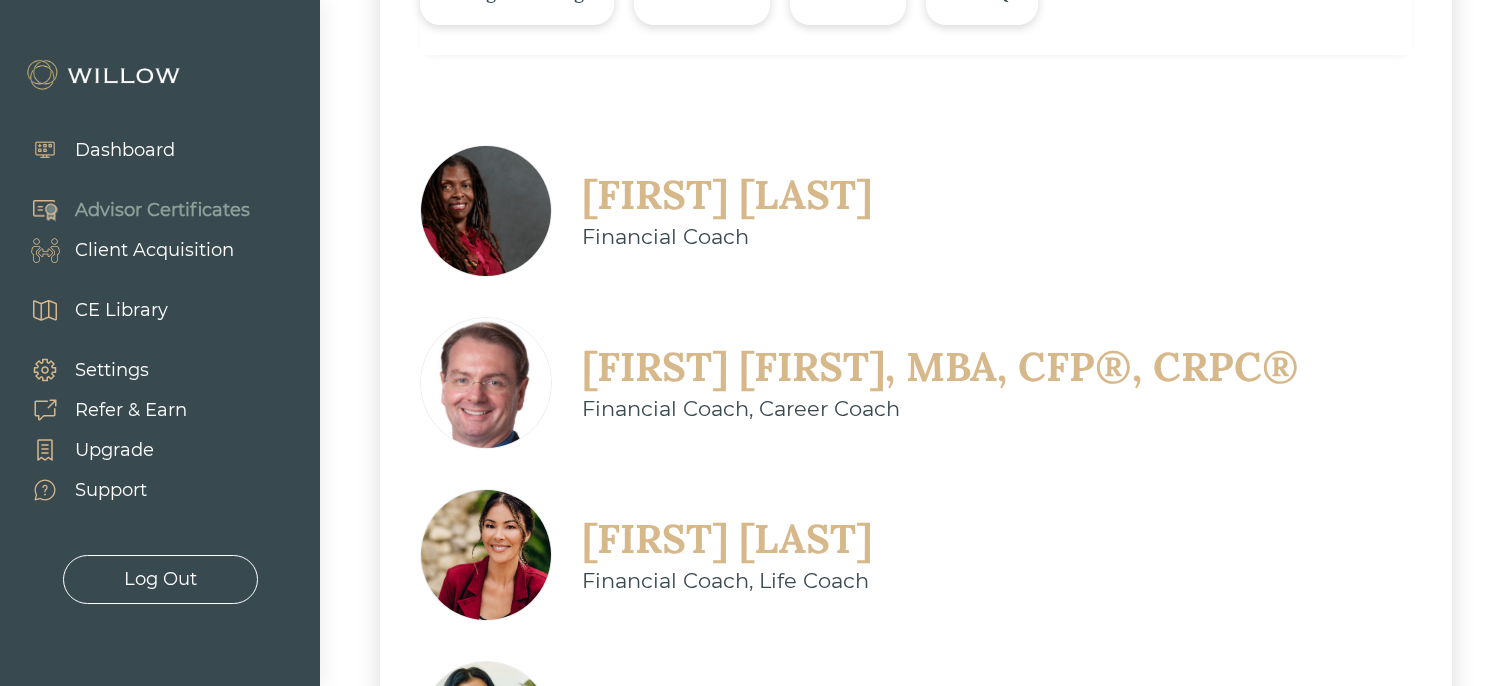 click on "[FIRST]   [LAST]" at bounding box center [727, 539] 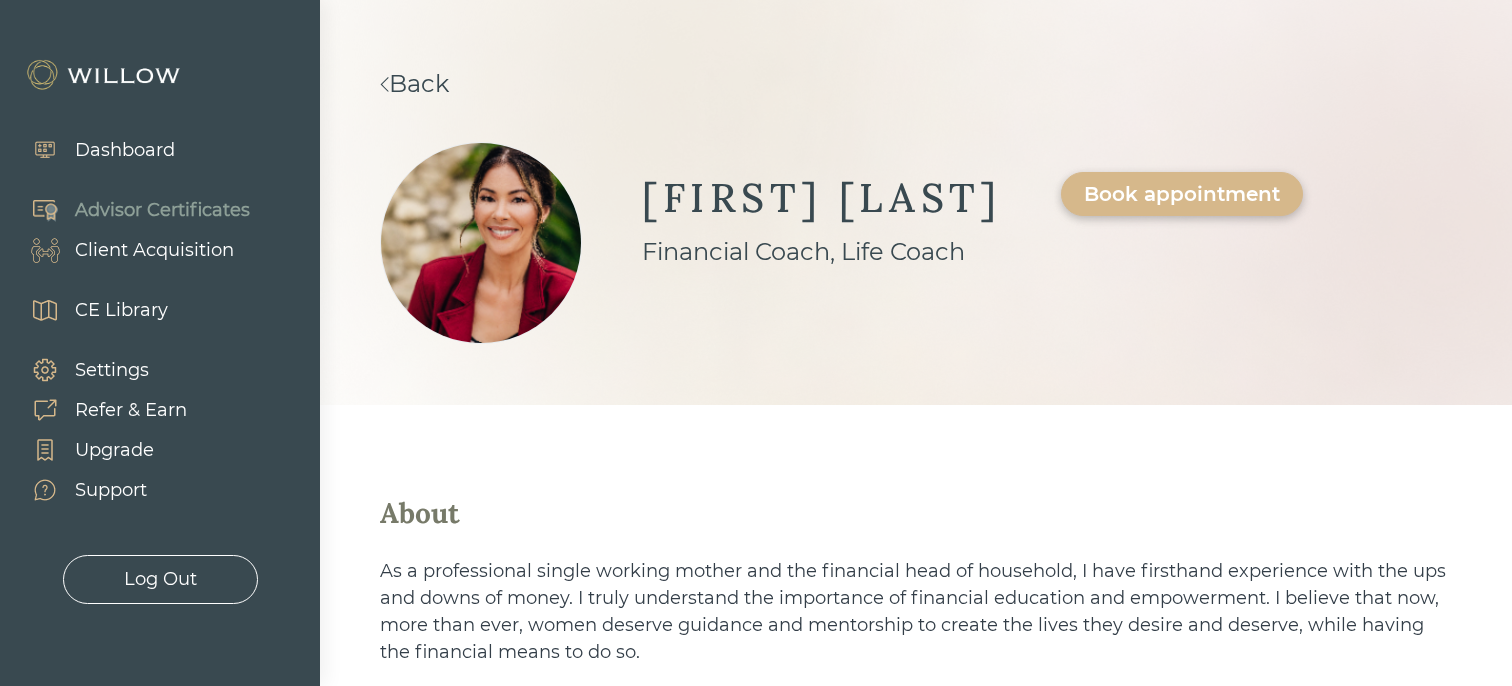 scroll, scrollTop: 0, scrollLeft: 0, axis: both 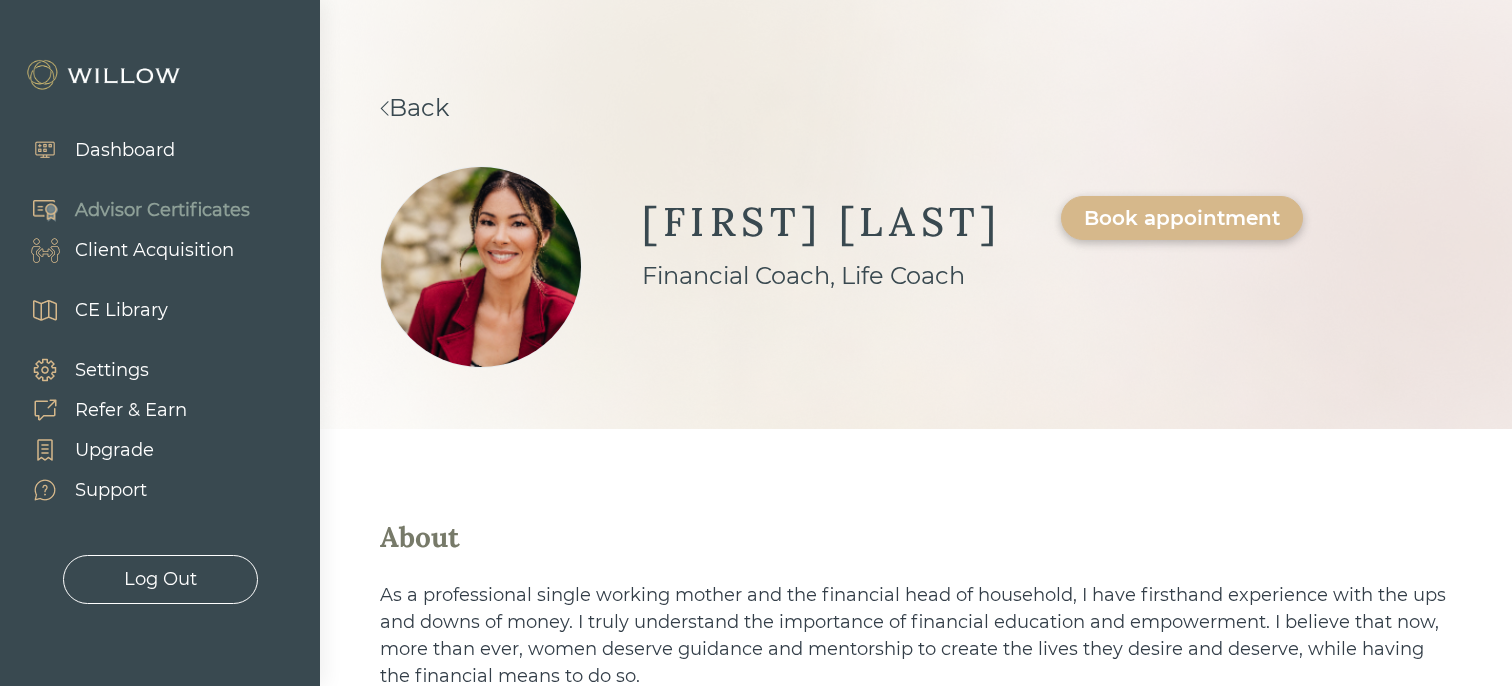 click on "Back" at bounding box center (414, 107) 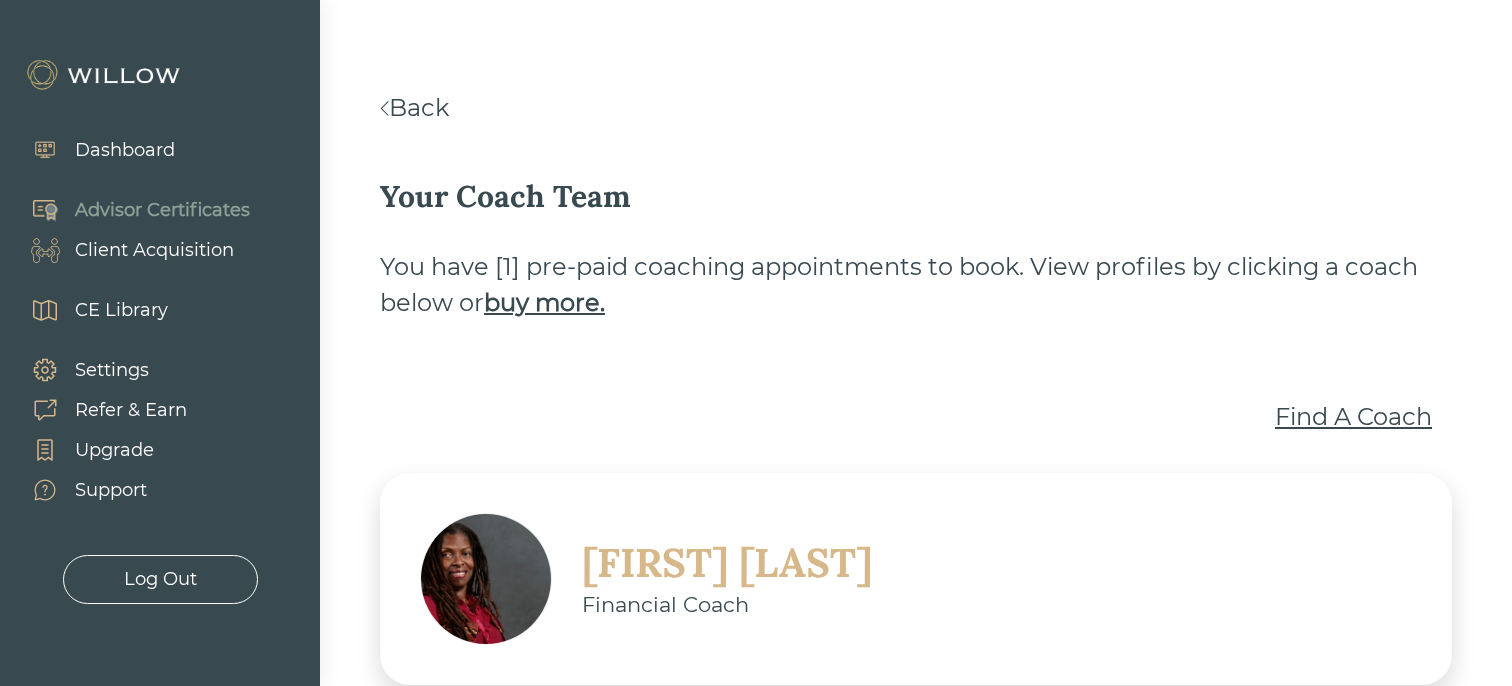 click on "Back" at bounding box center (414, 107) 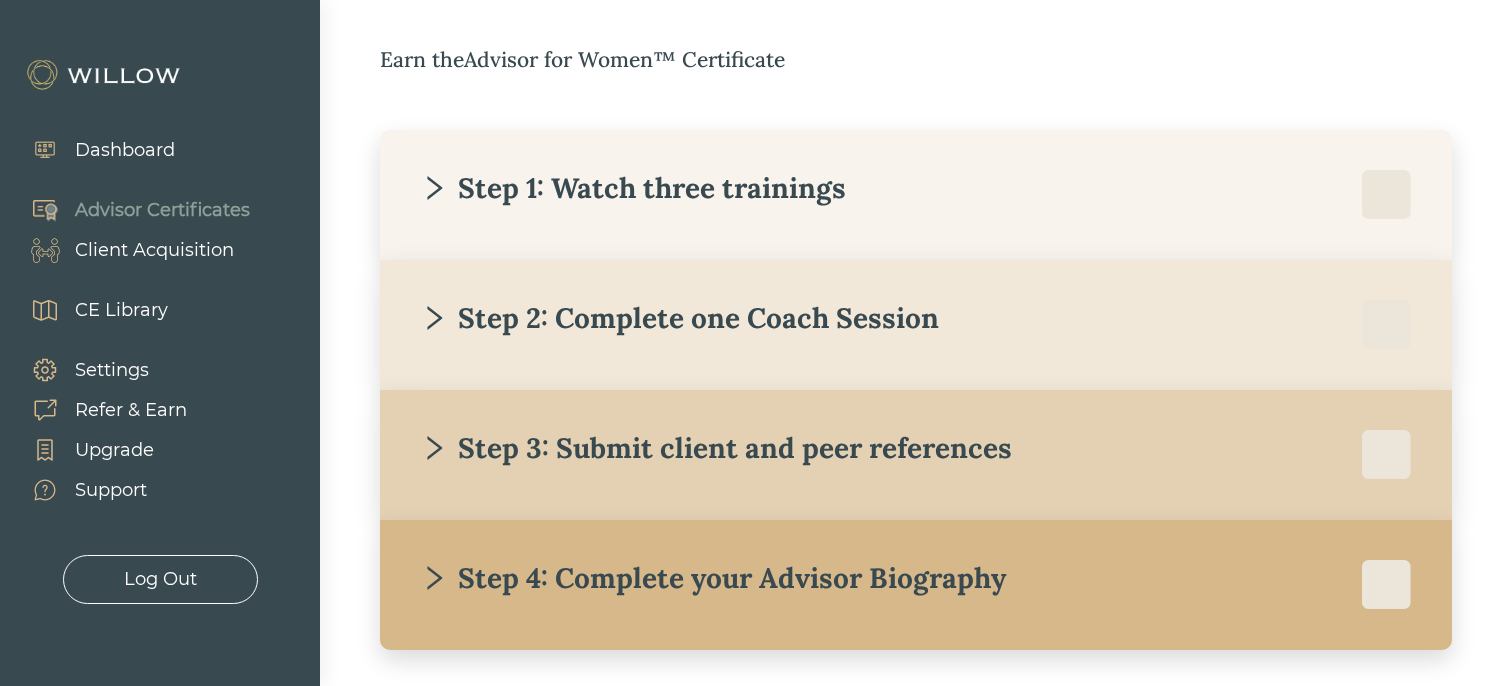 scroll, scrollTop: 337, scrollLeft: 0, axis: vertical 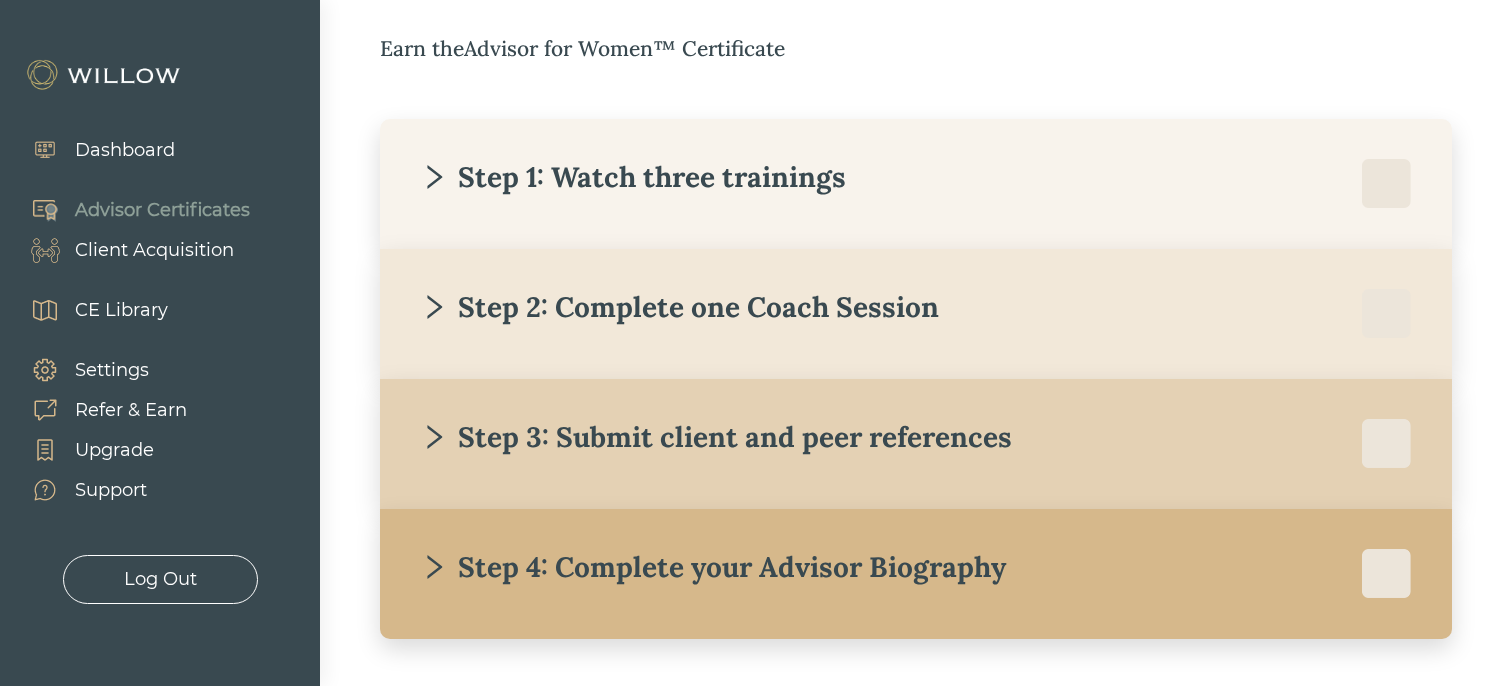 click on "Client Acquisition" at bounding box center [154, 250] 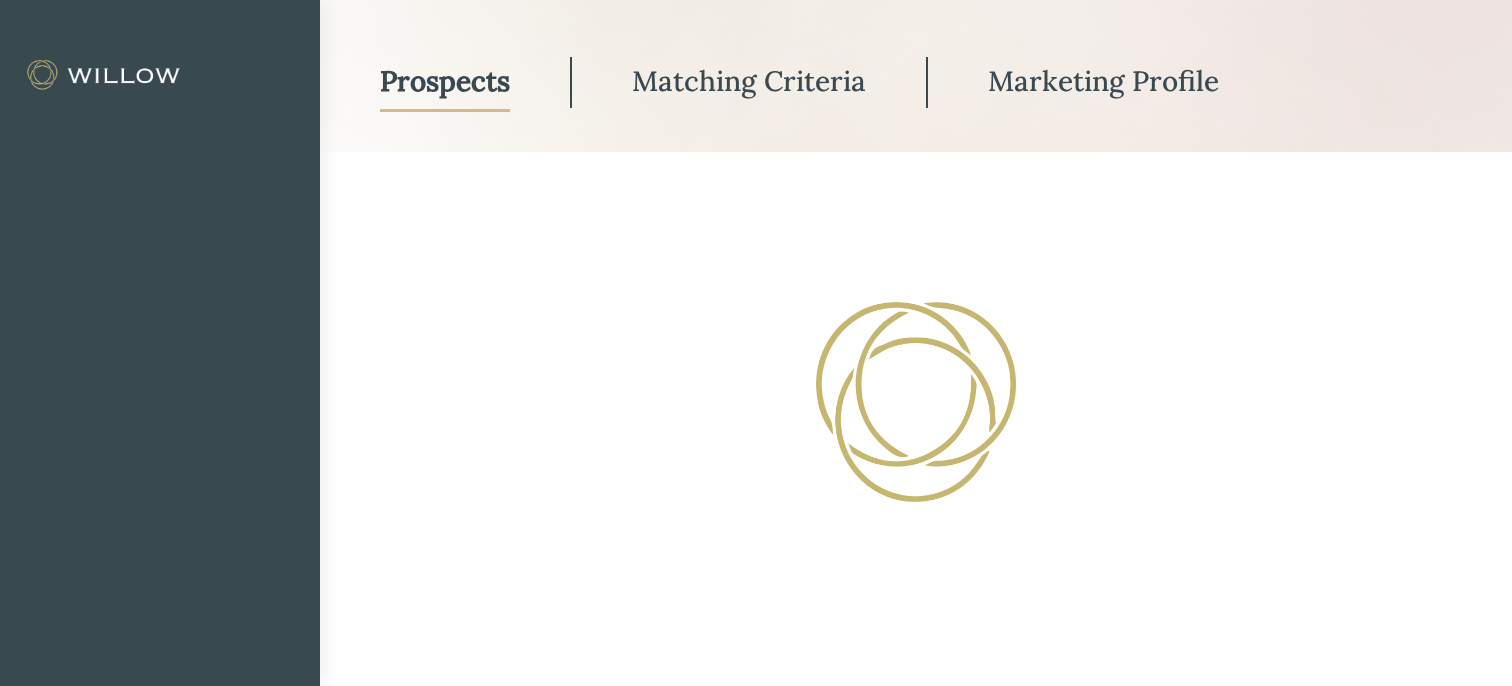 click at bounding box center (160, 343) 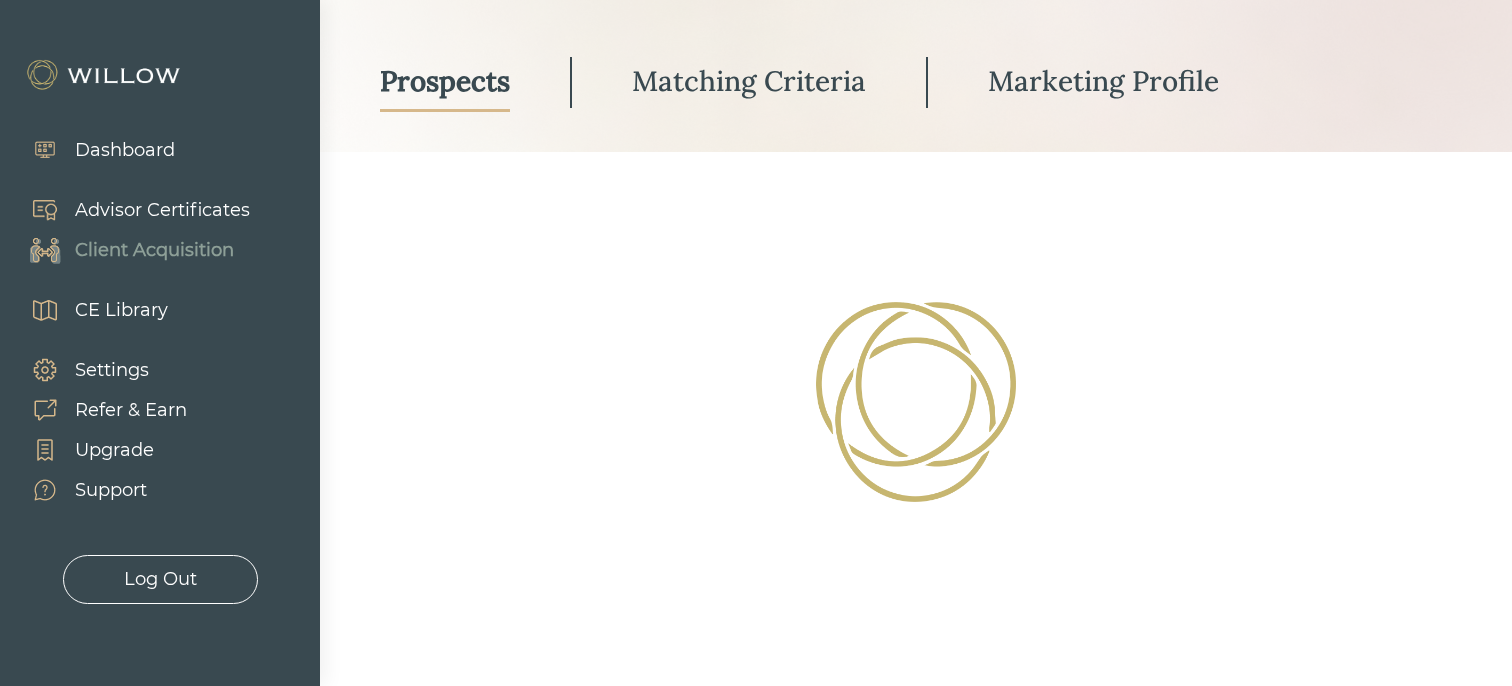 scroll, scrollTop: 166, scrollLeft: 0, axis: vertical 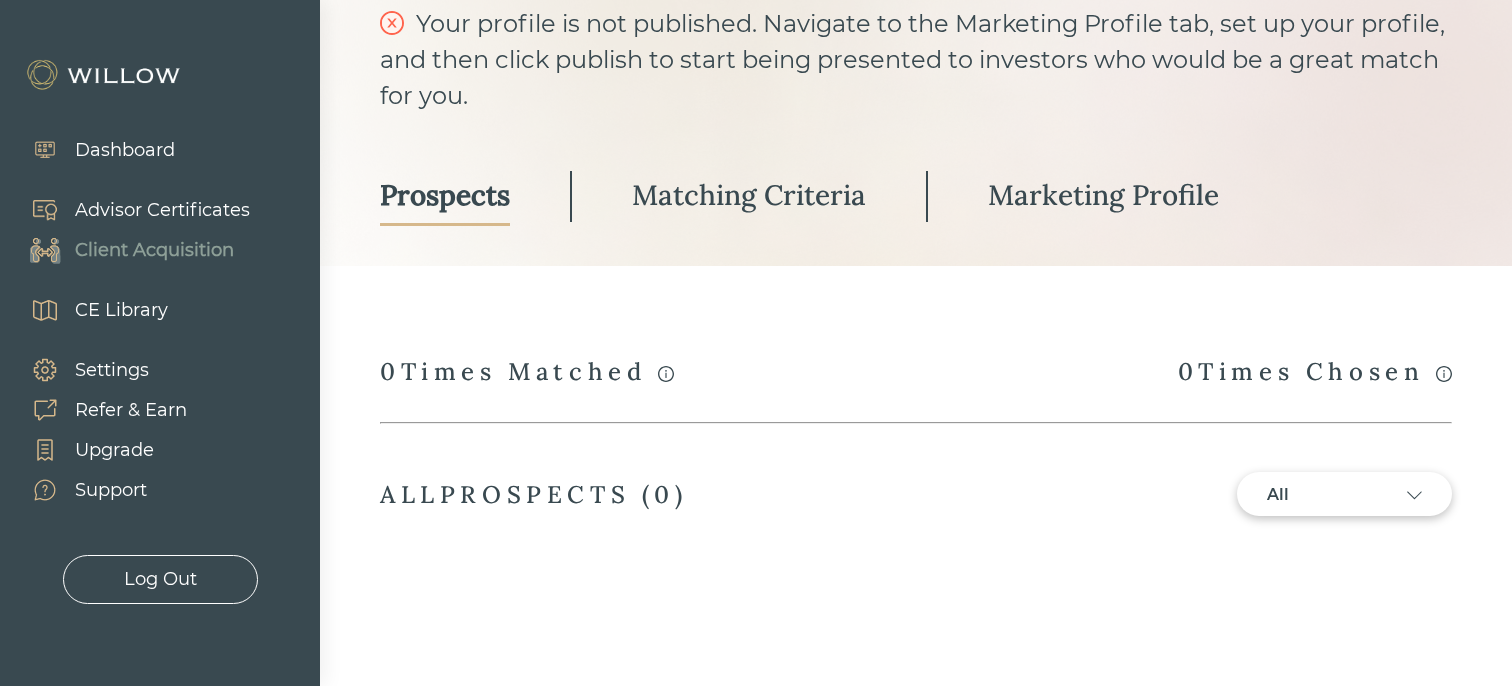 click on "CLIENT ACQUISITION     Your profile is not published. Navigate to the Marketing Profile tab, set up your profile, and then click publish to start being presented to investors who would be a great match for you. Prospects Matching Criteria Marketing Profile" at bounding box center (916, 50) 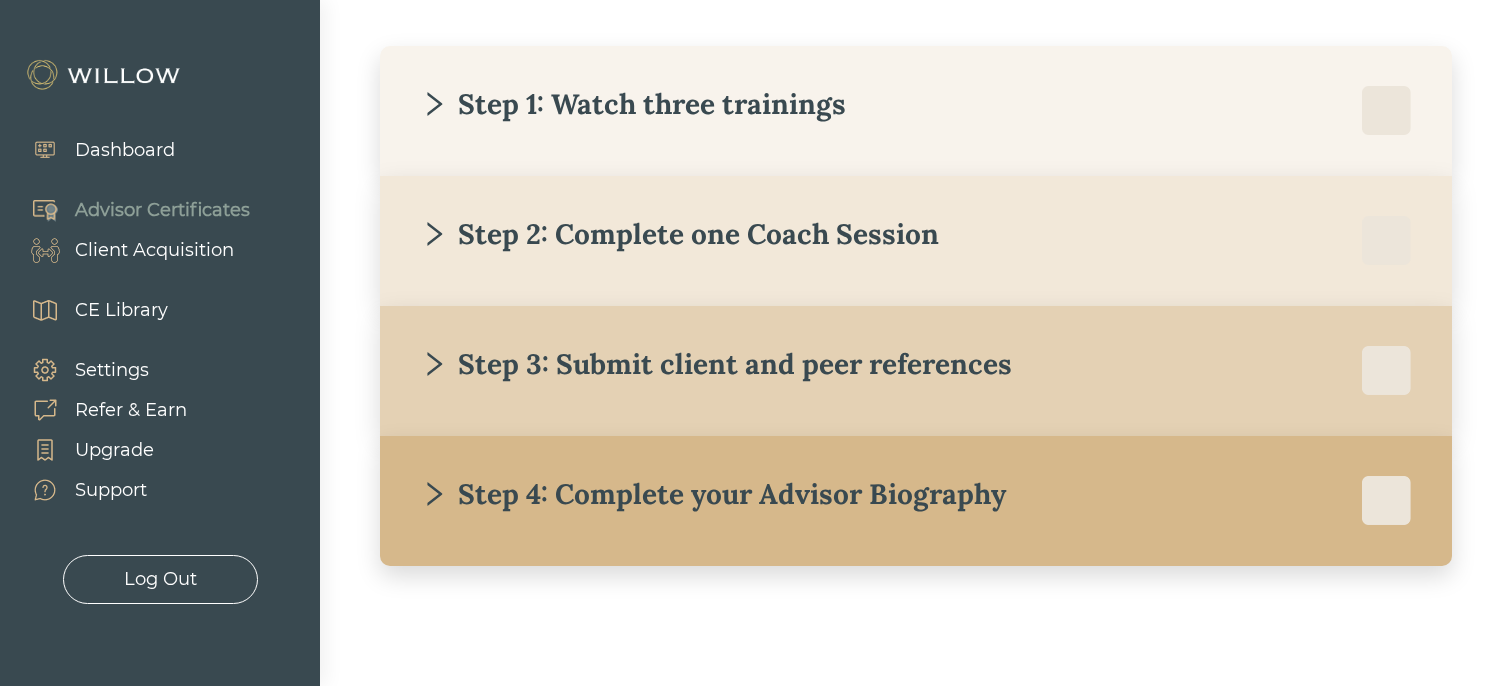 scroll, scrollTop: 0, scrollLeft: 0, axis: both 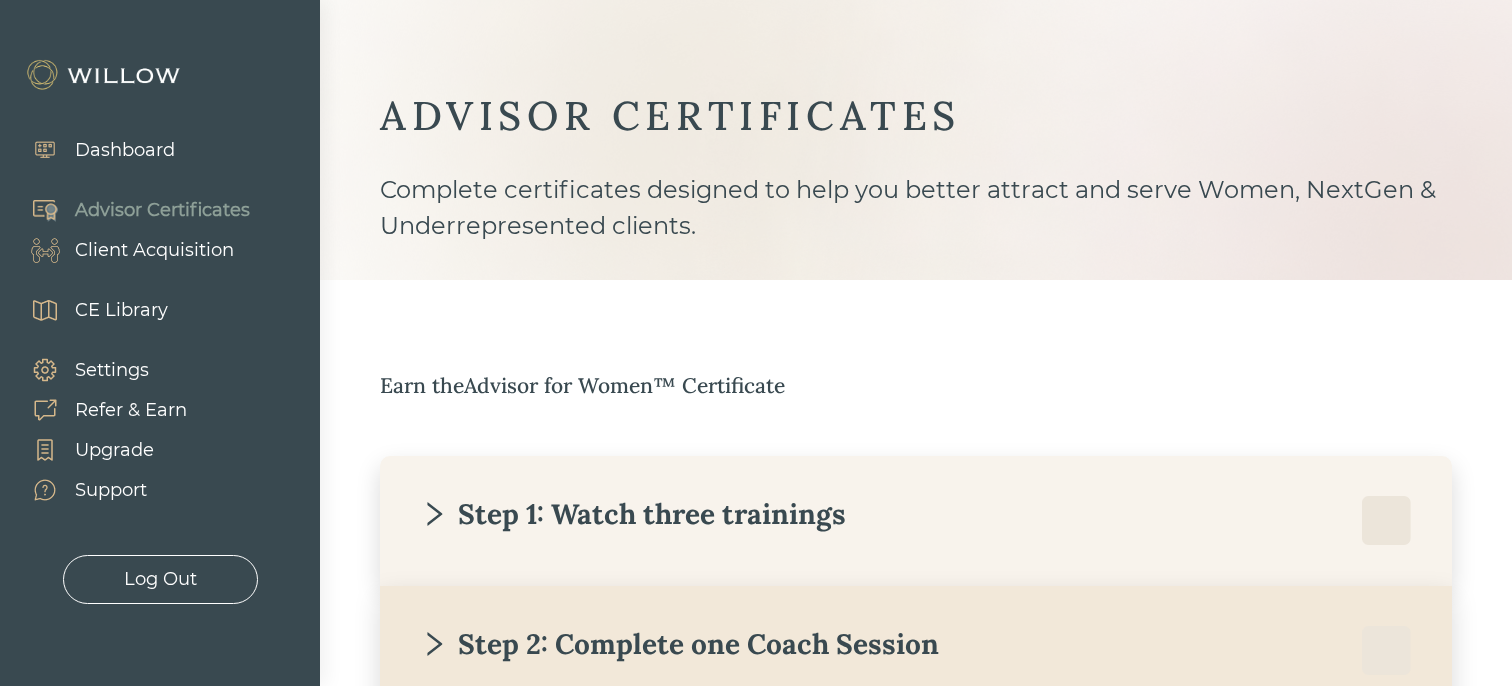 click on "Client Acquisition" at bounding box center [154, 250] 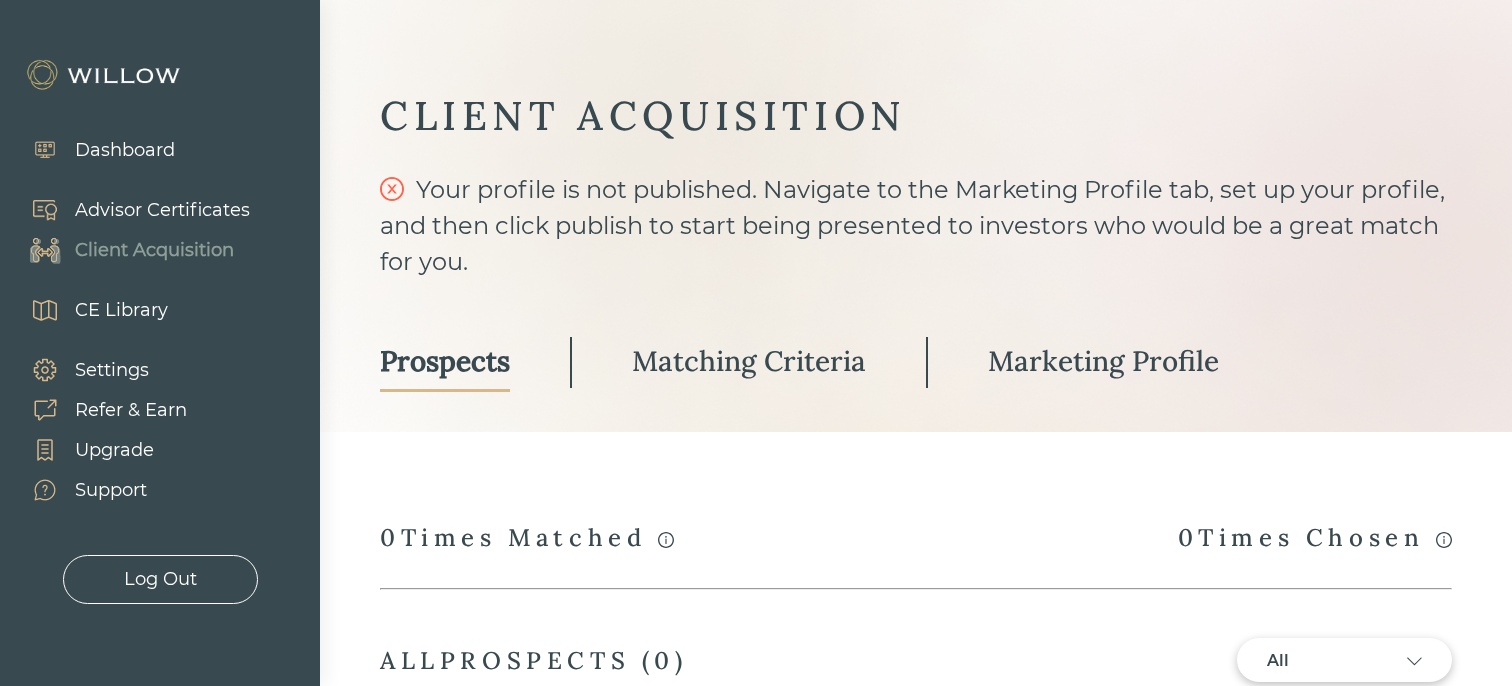 click on "Matching Criteria" at bounding box center (749, 361) 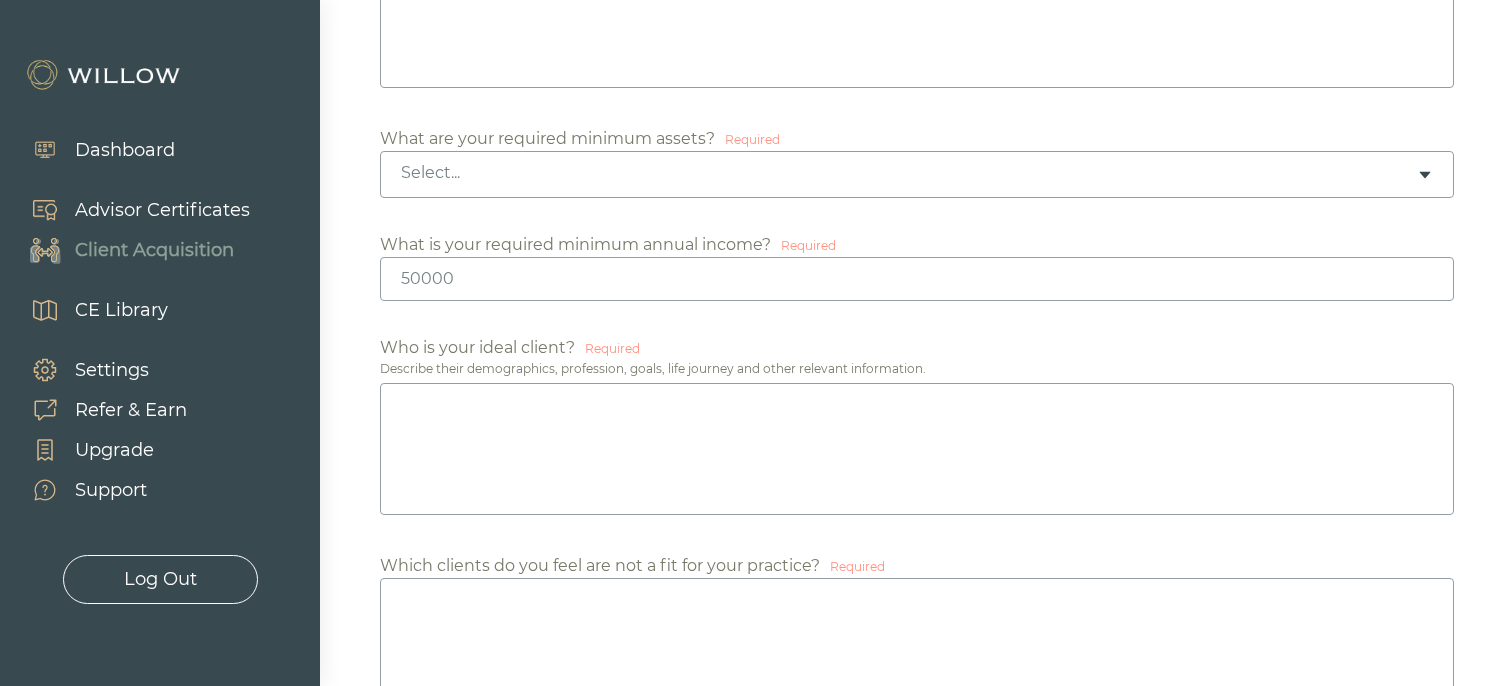 scroll, scrollTop: 1237, scrollLeft: 0, axis: vertical 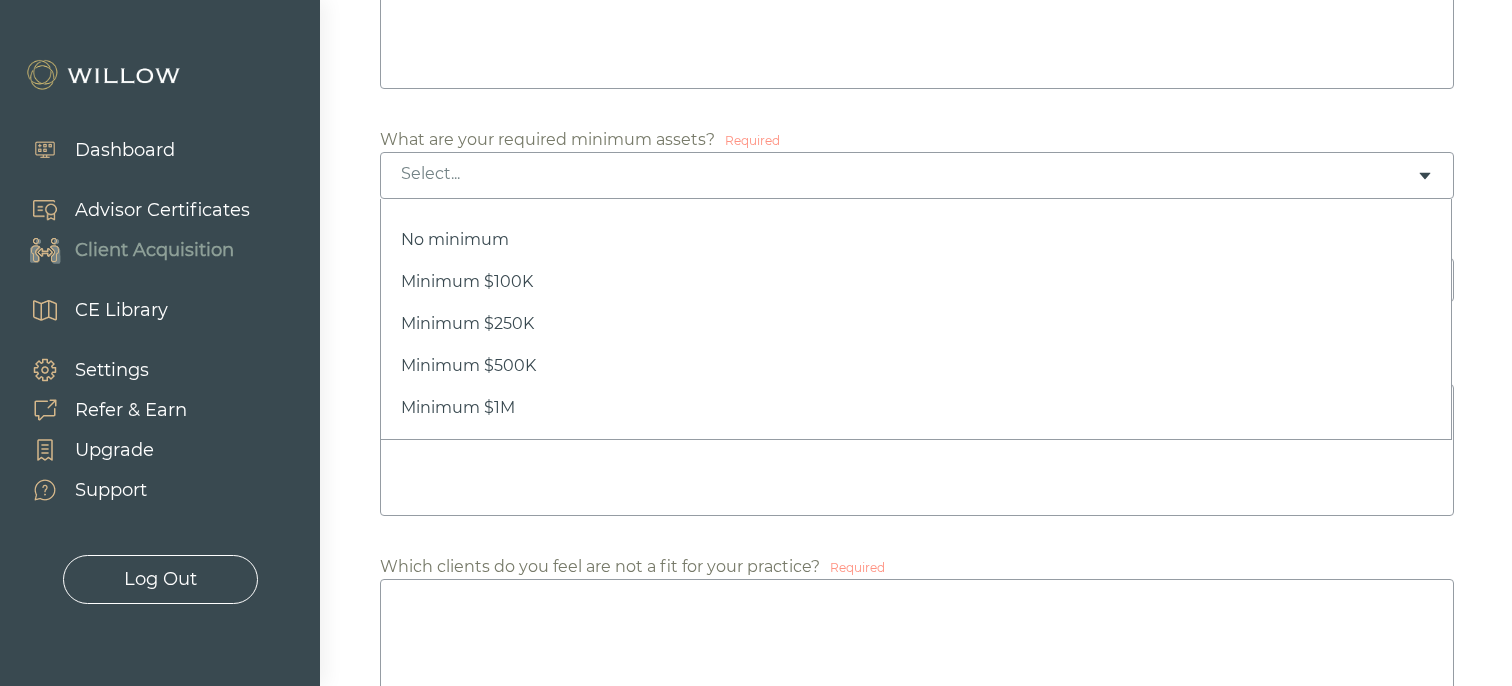 click on "Select..." at bounding box center (917, 175) 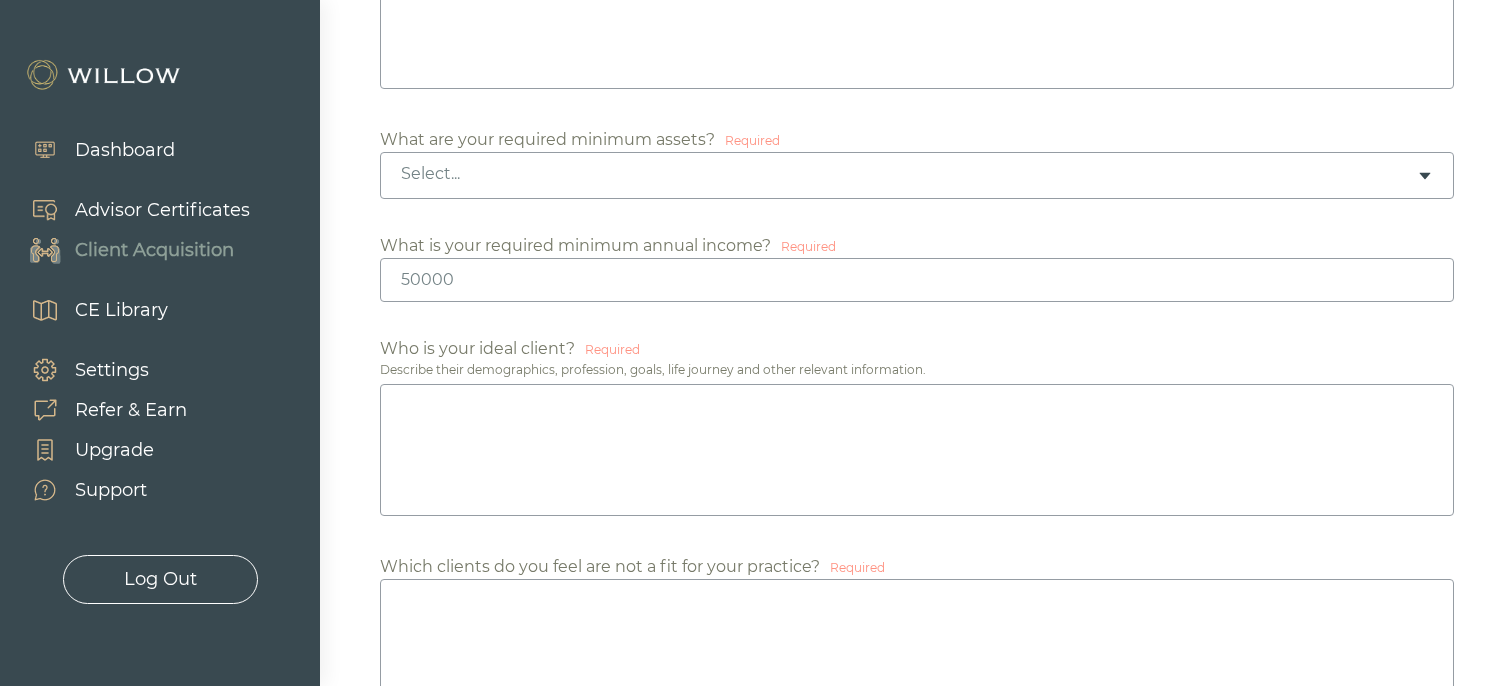 click on "Select..." at bounding box center (917, 175) 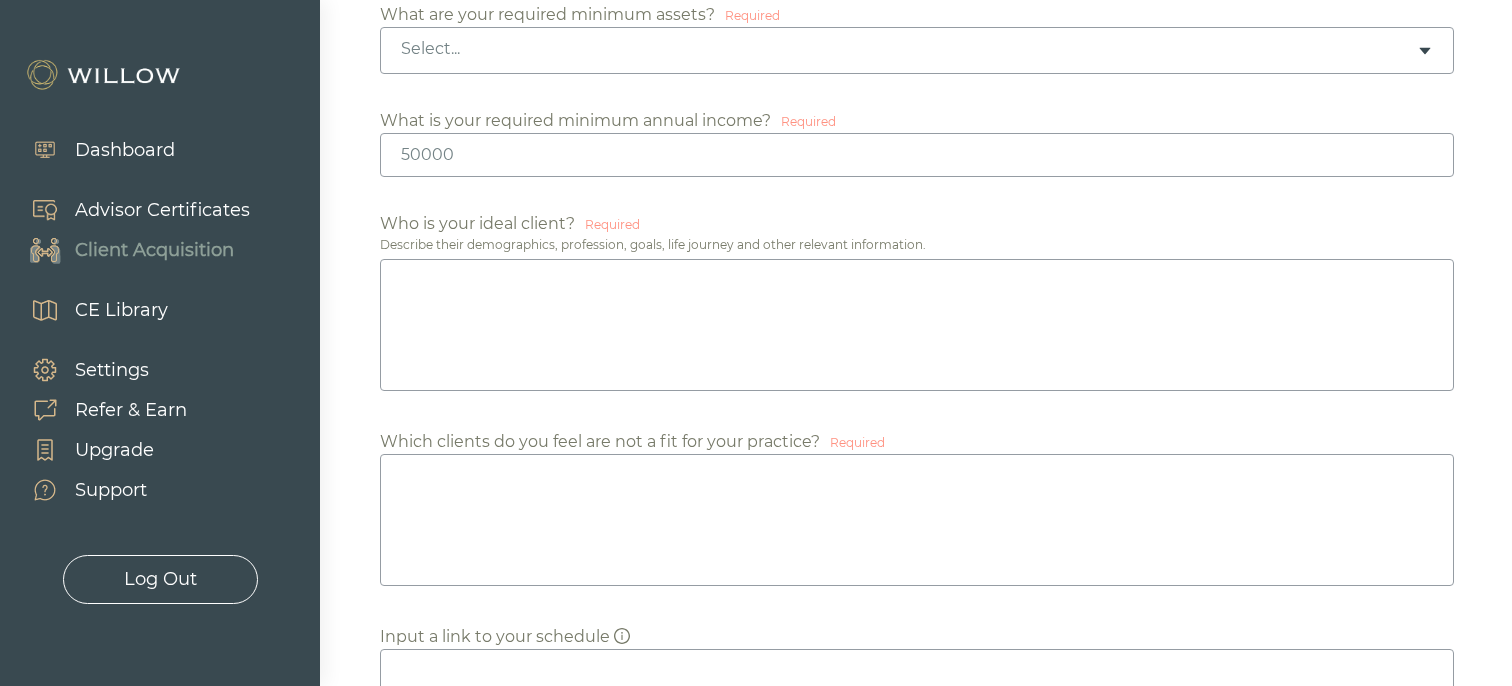 scroll, scrollTop: 1382, scrollLeft: 0, axis: vertical 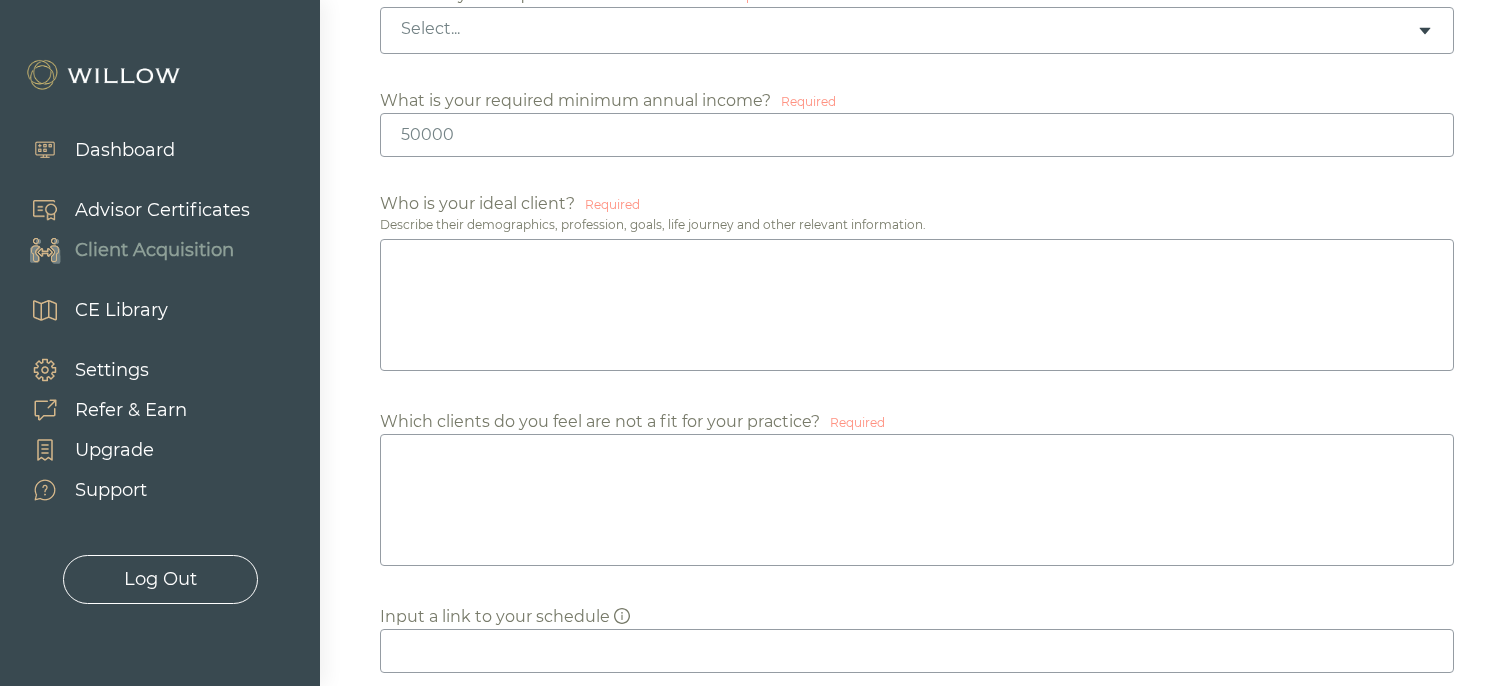 click at bounding box center [917, 305] 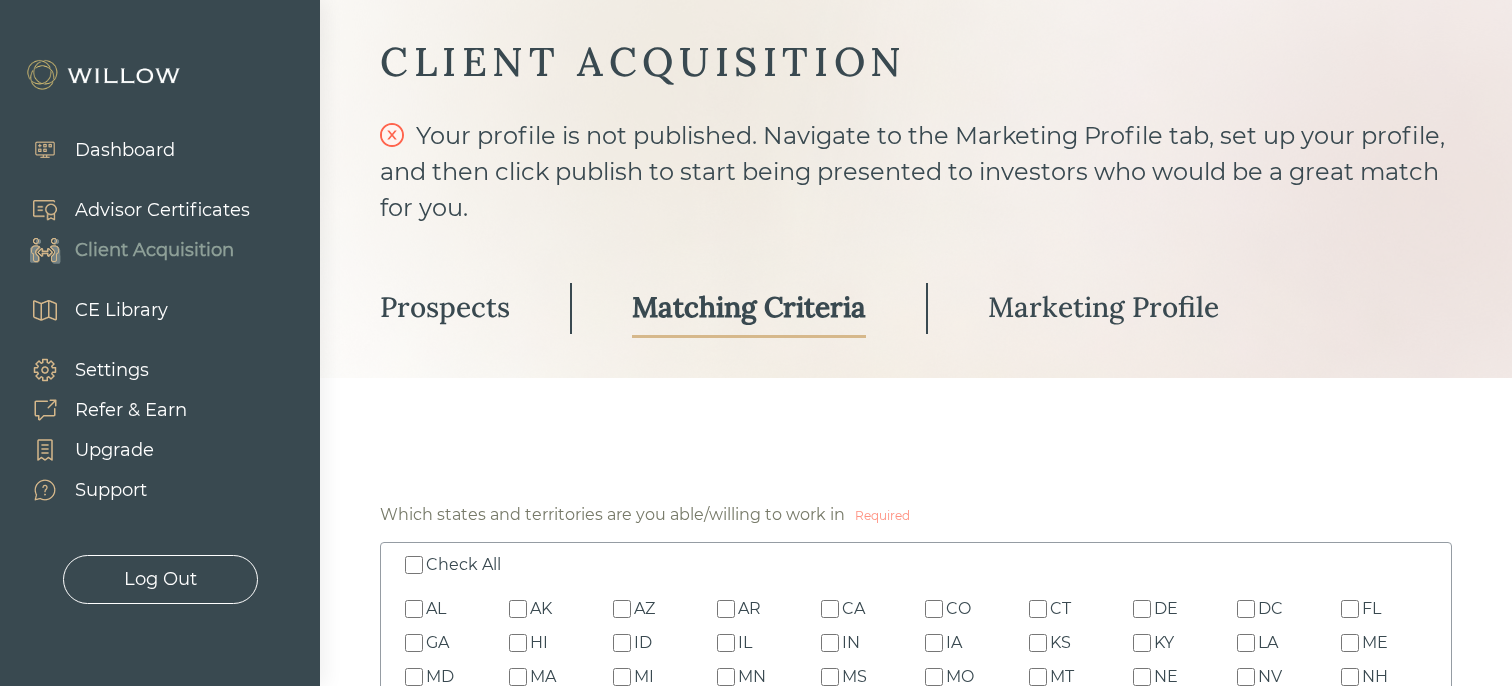 scroll, scrollTop: 49, scrollLeft: 0, axis: vertical 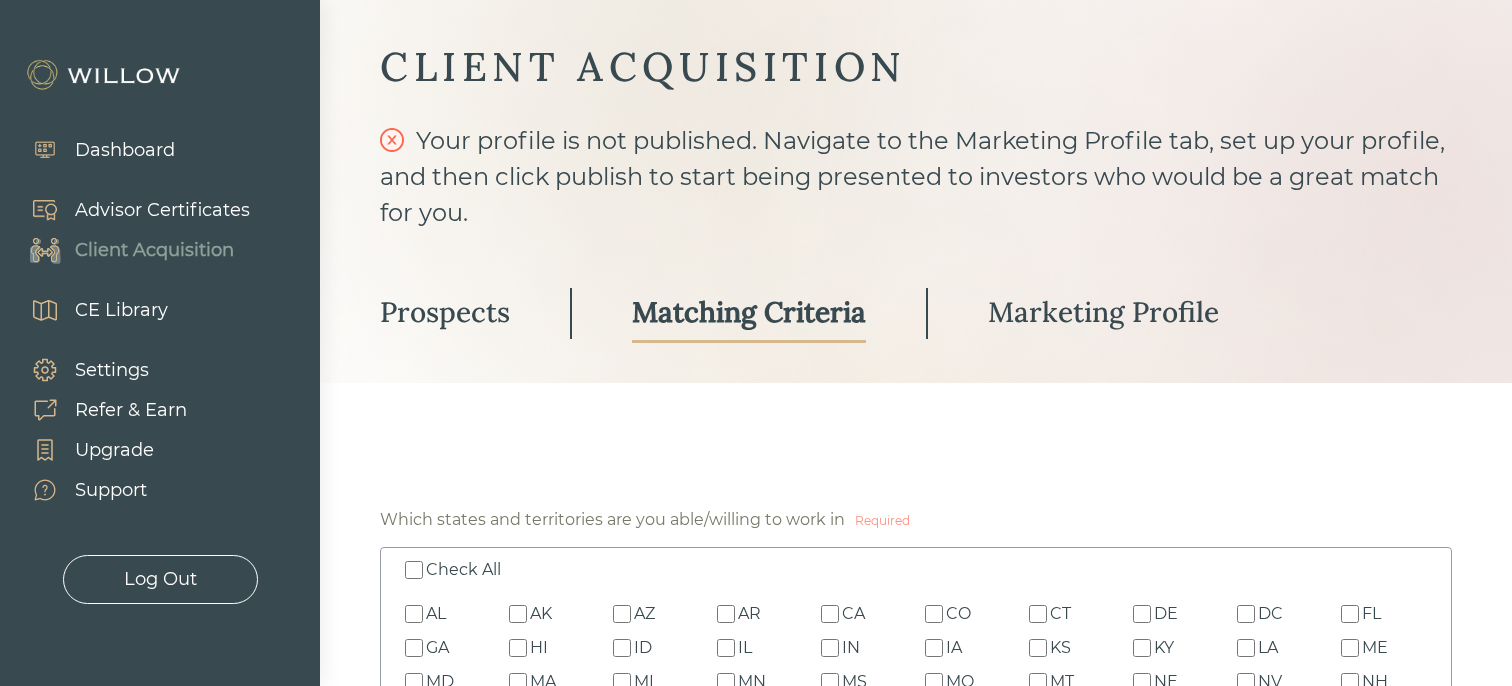 click on "Prospects" at bounding box center [445, 312] 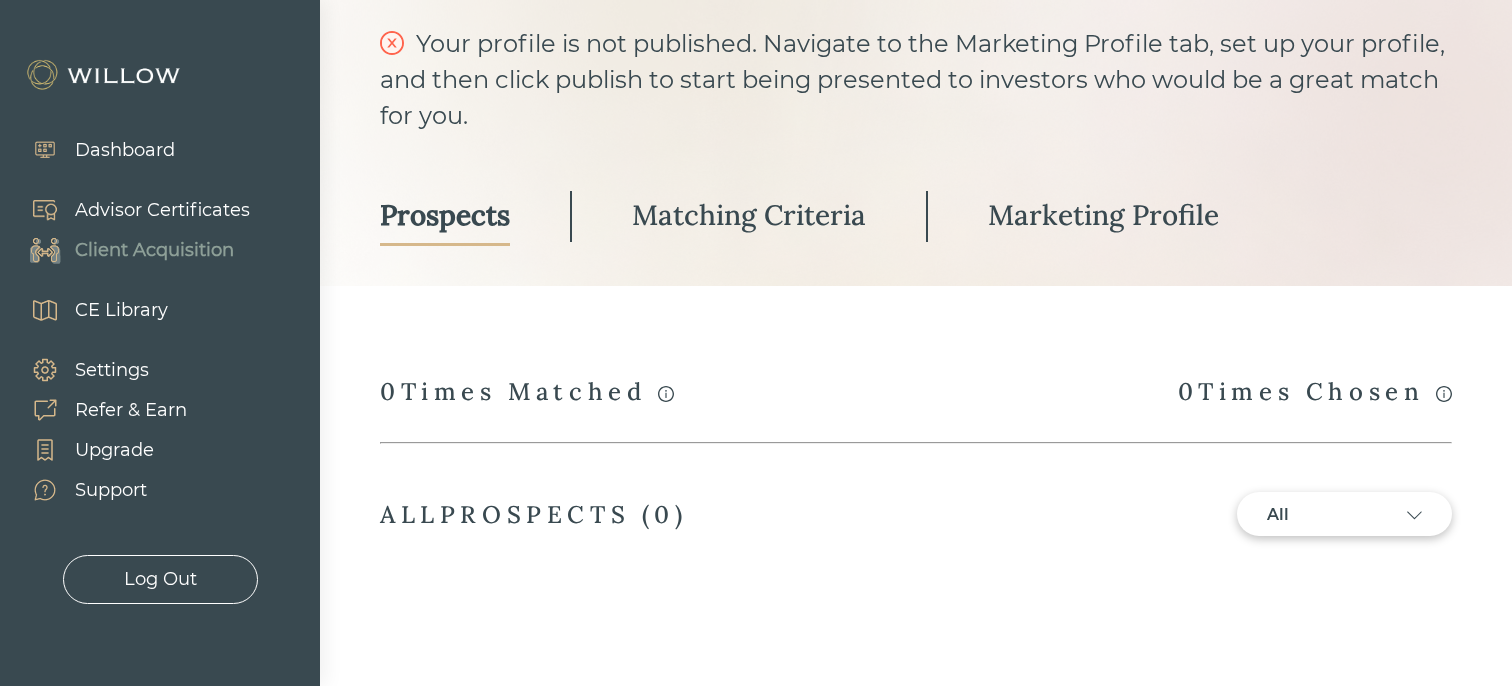 scroll, scrollTop: 120, scrollLeft: 0, axis: vertical 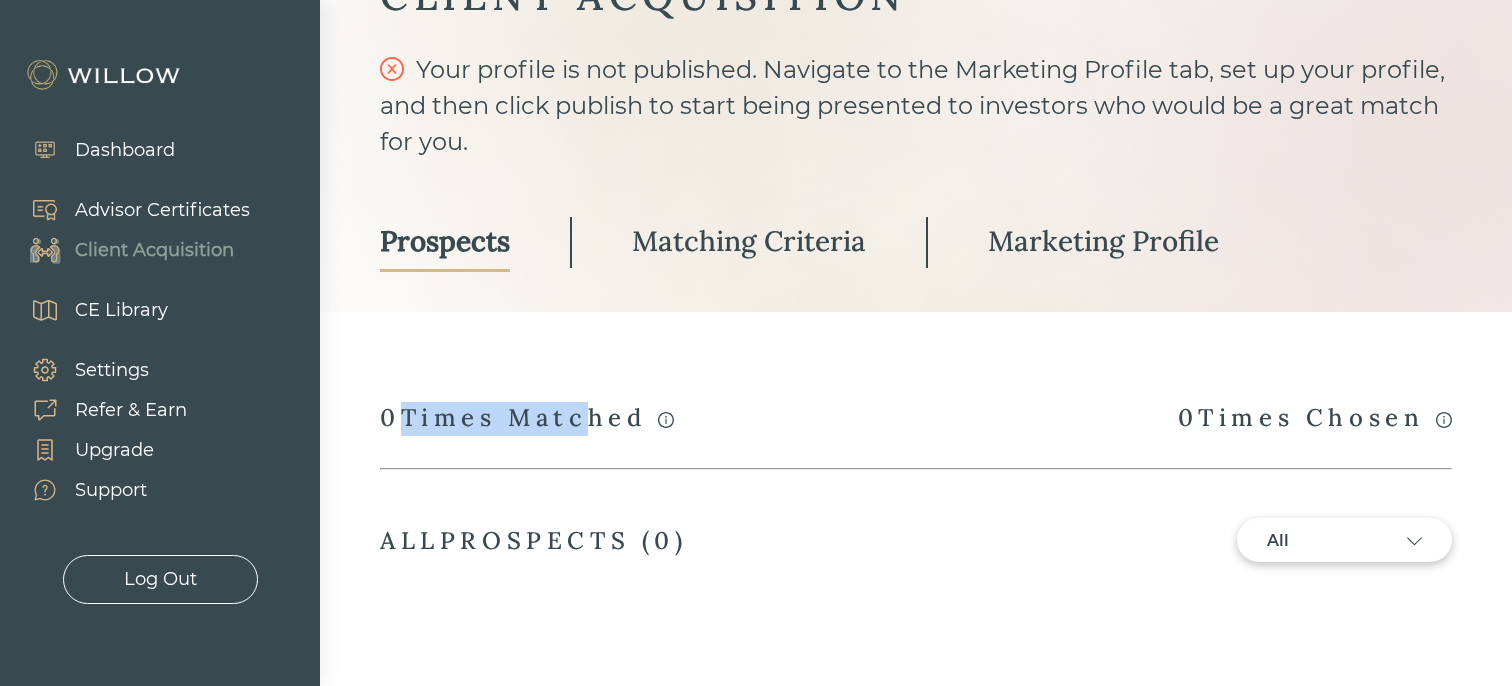 drag, startPoint x: 393, startPoint y: 413, endPoint x: 583, endPoint y: 401, distance: 190.37857 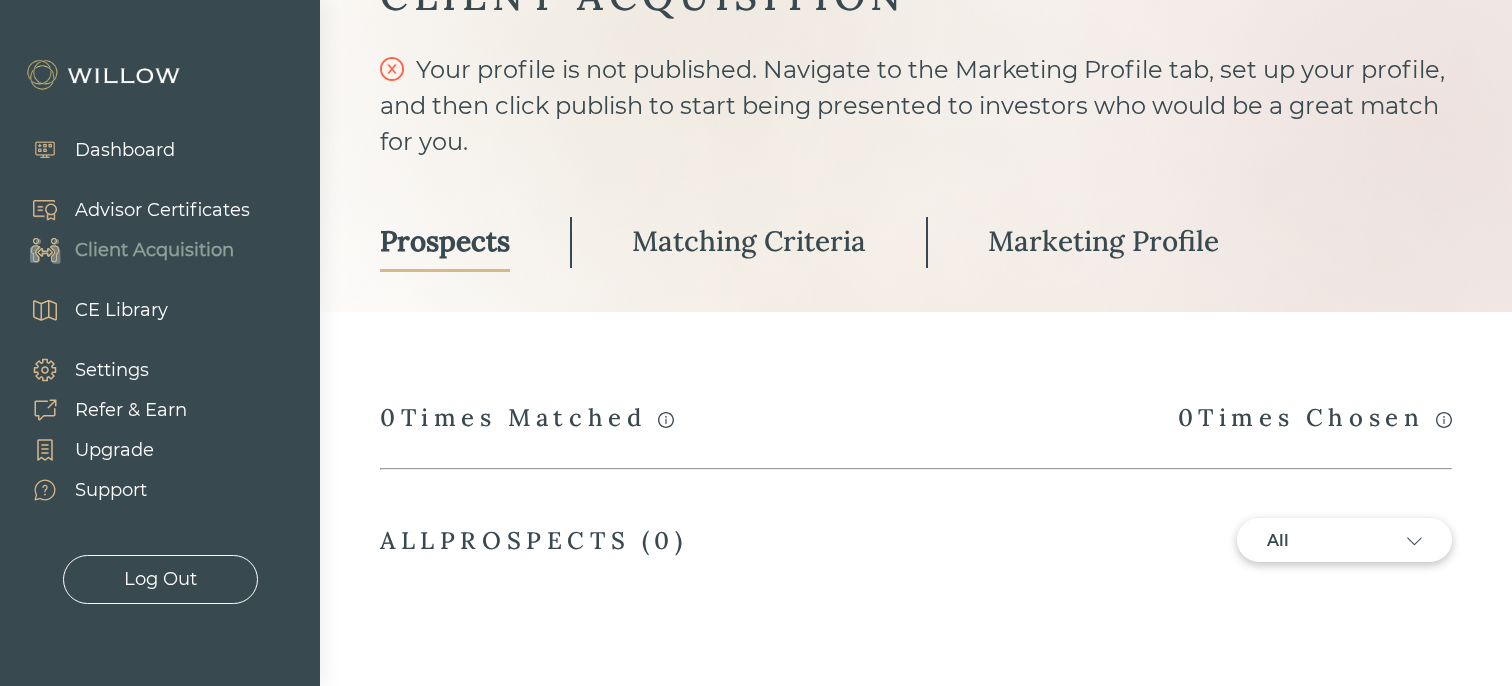 drag, startPoint x: 1418, startPoint y: 434, endPoint x: 1141, endPoint y: 431, distance: 277.01624 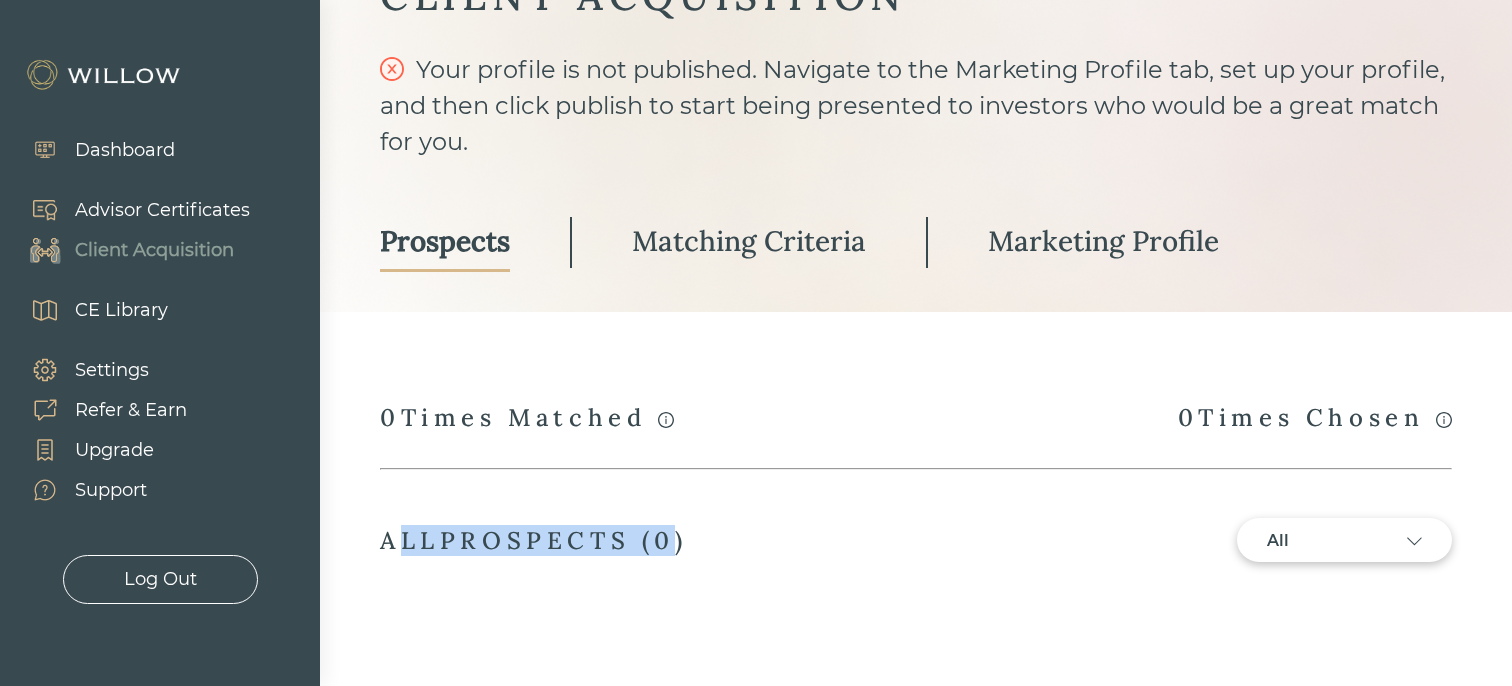drag, startPoint x: 401, startPoint y: 542, endPoint x: 682, endPoint y: 530, distance: 281.2561 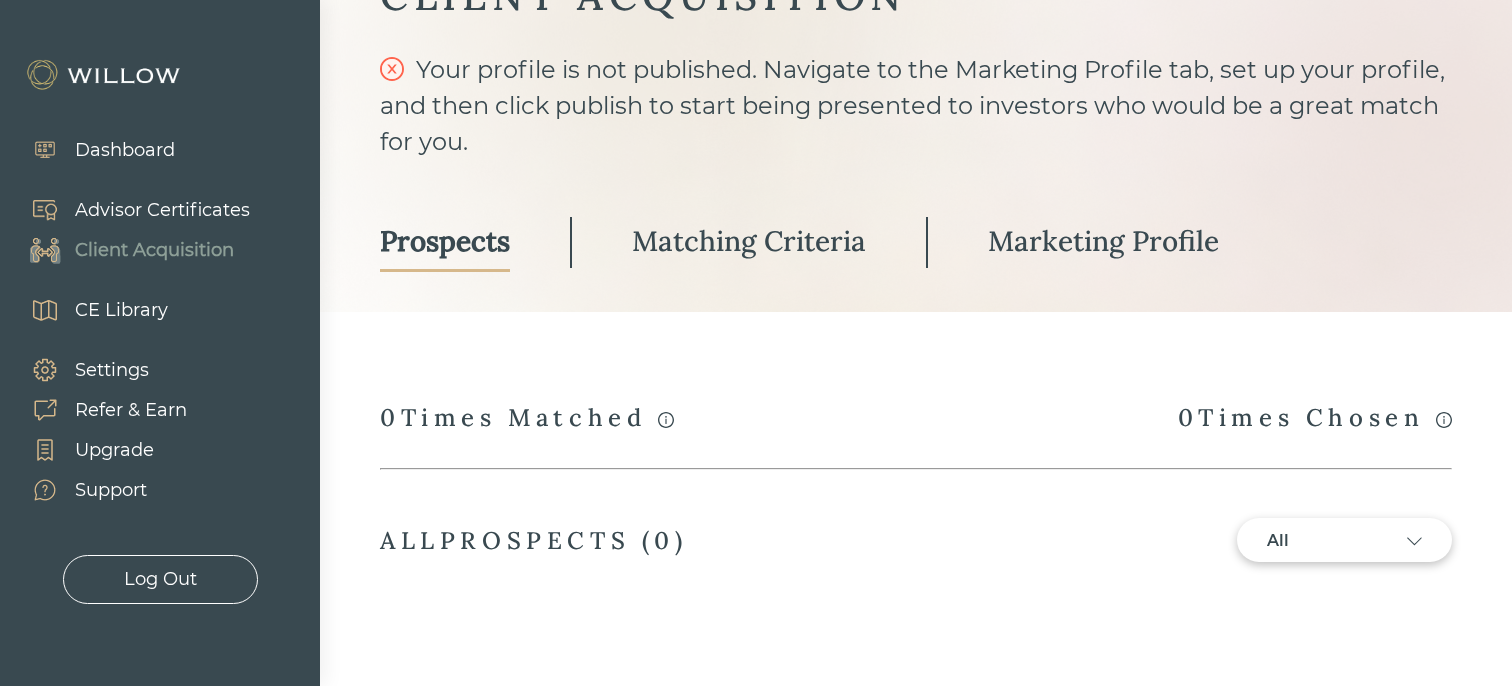 click on "ALL  PROSPECTS ( 0 ) All" at bounding box center (916, 565) 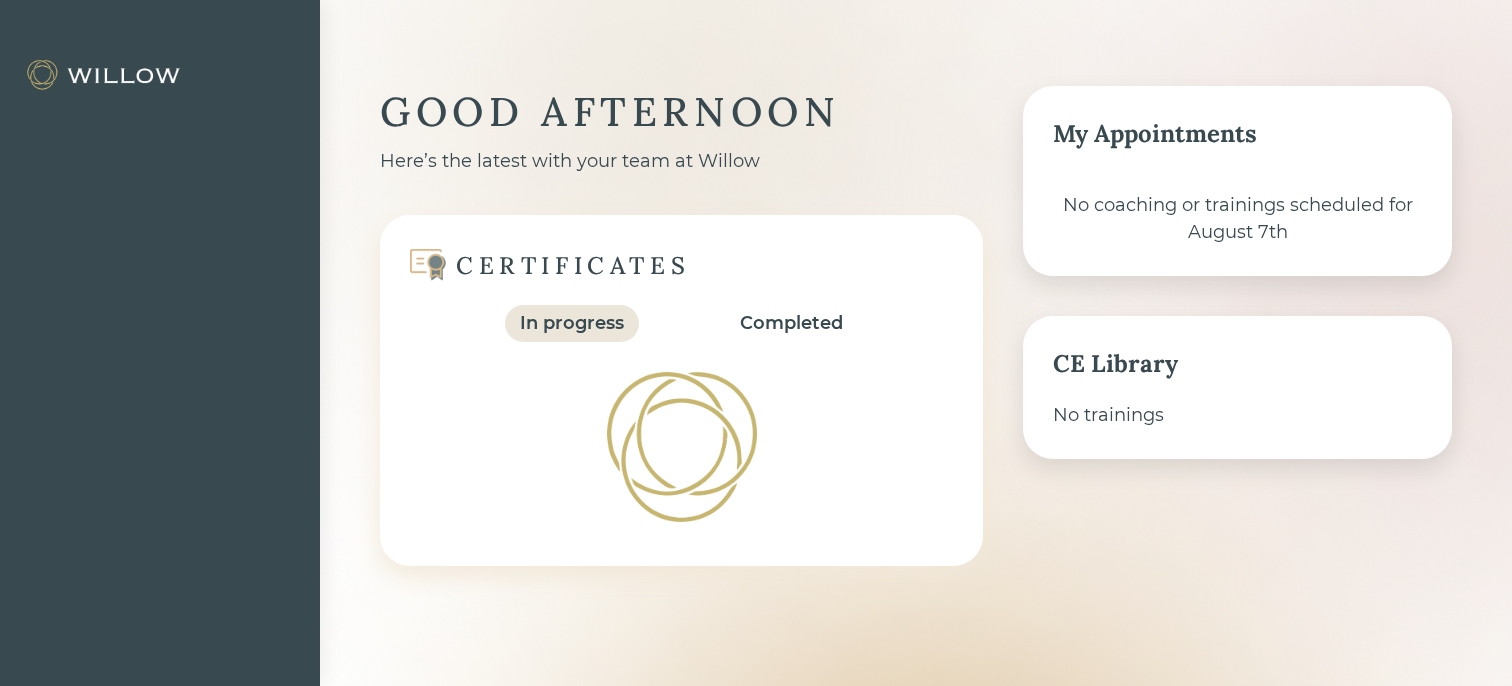 scroll, scrollTop: 120, scrollLeft: 0, axis: vertical 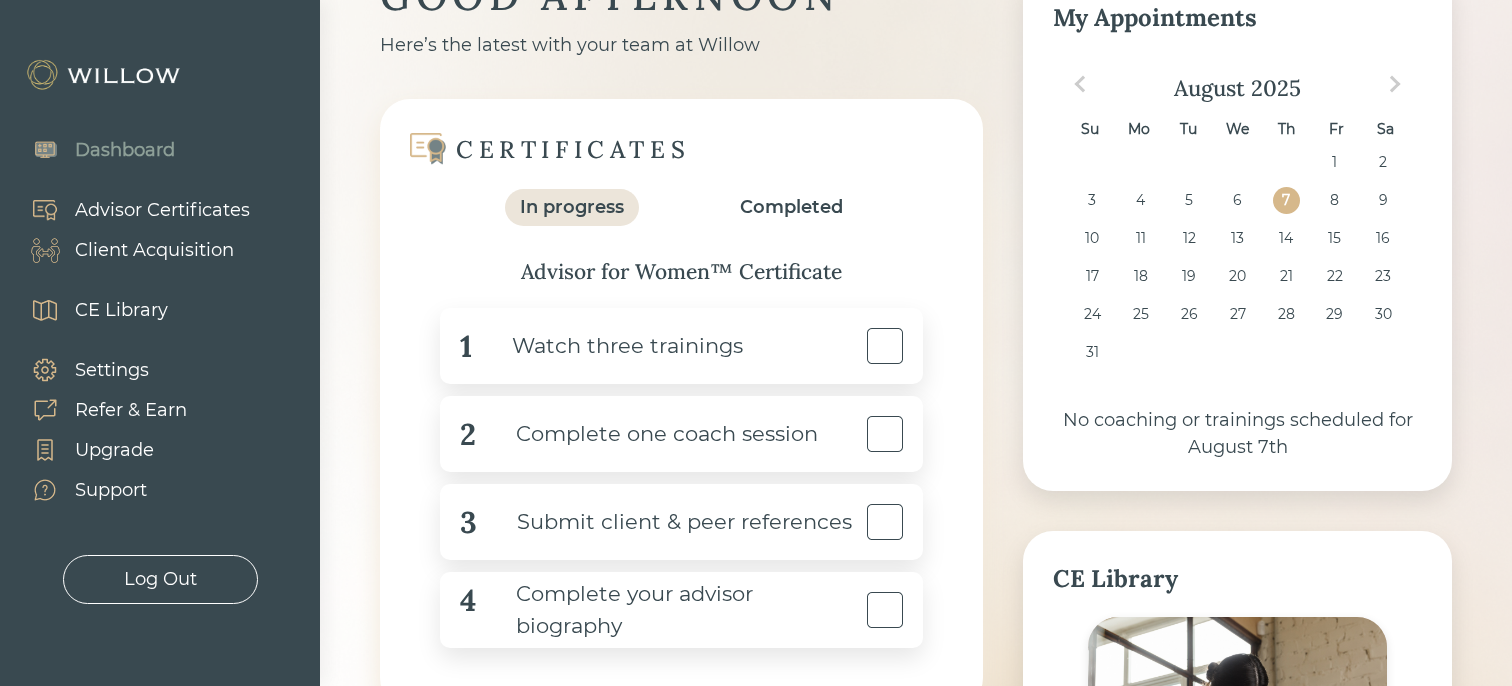 click on "Dashboard" at bounding box center (125, 150) 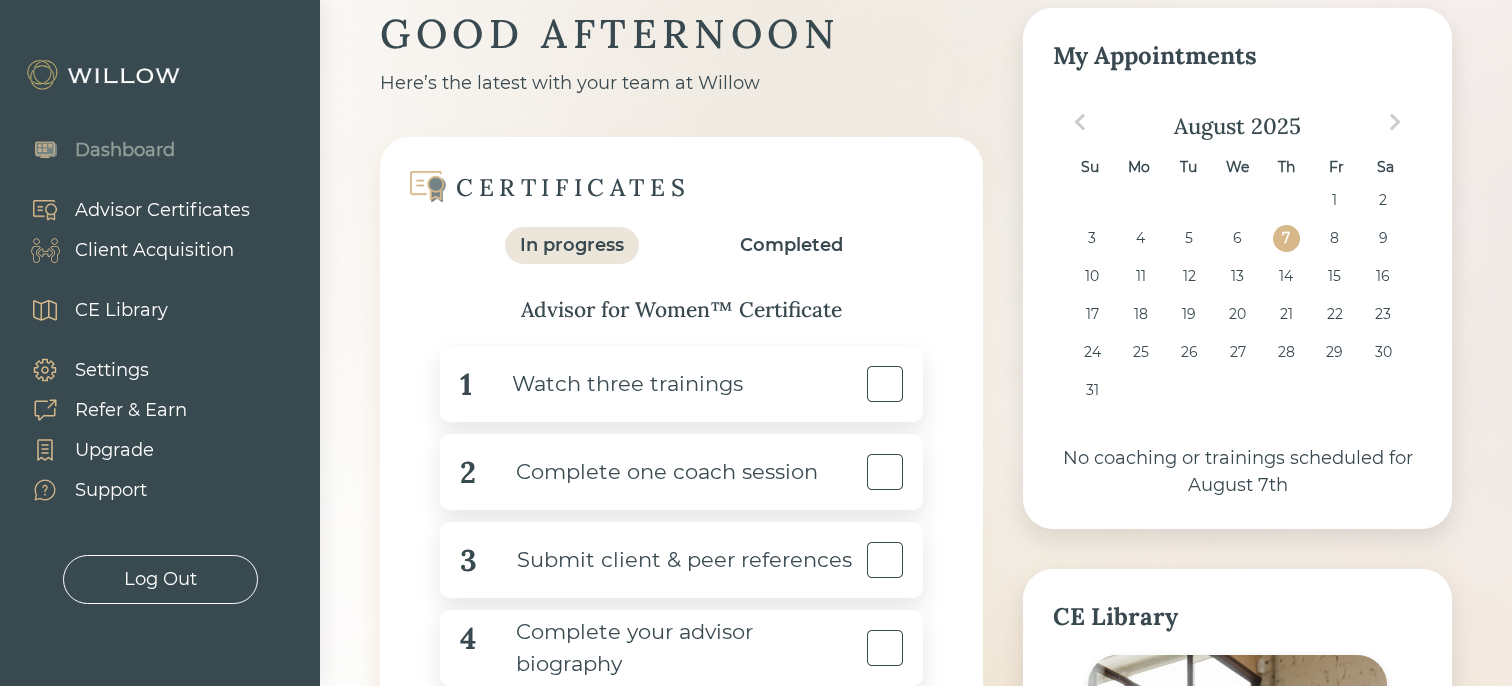 scroll, scrollTop: 86, scrollLeft: 0, axis: vertical 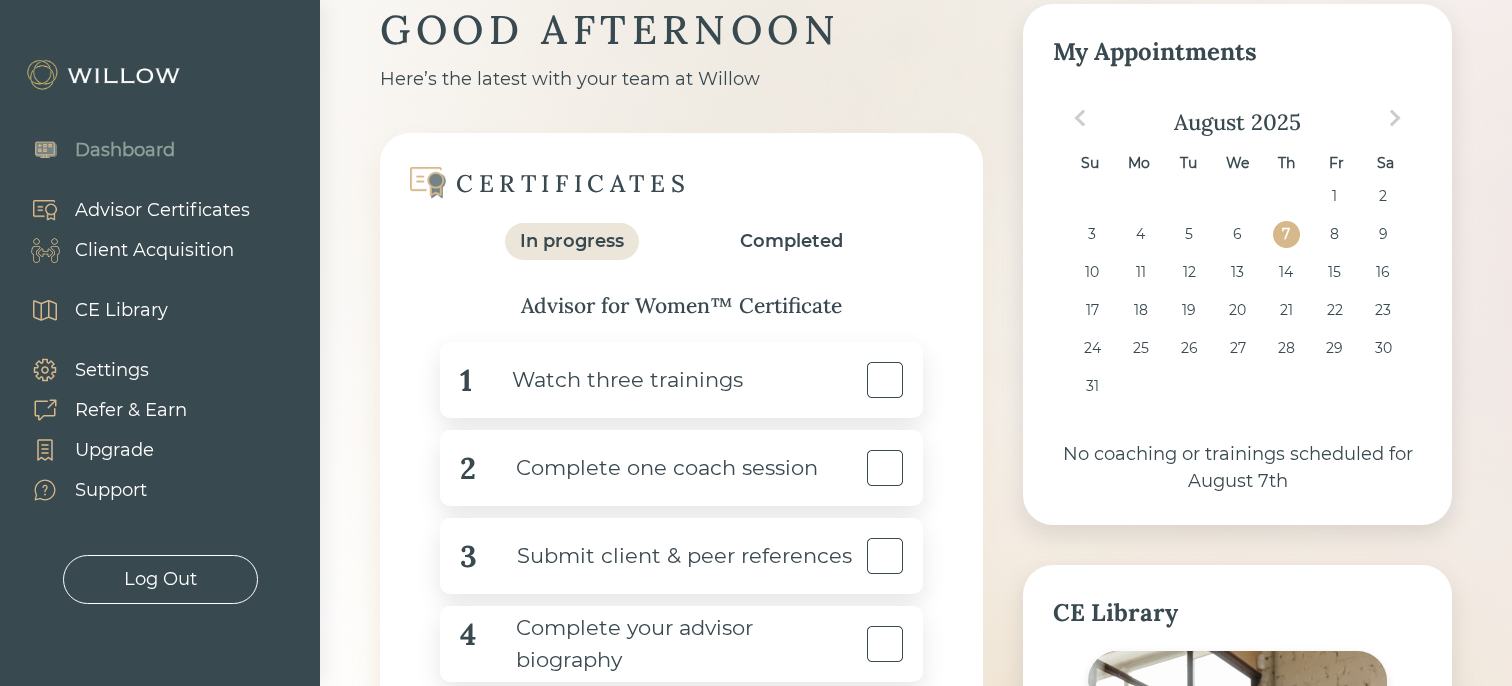 click on "Client Acquisition" at bounding box center (154, 250) 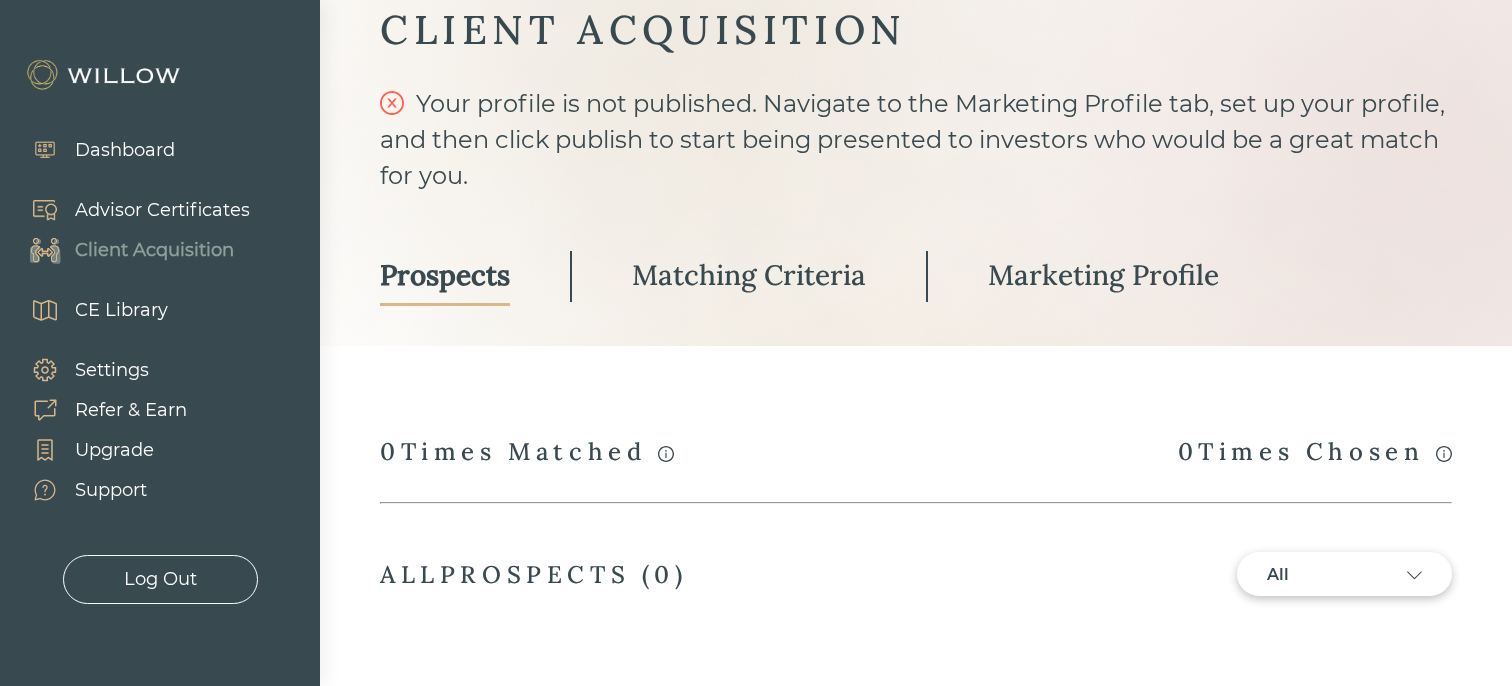 click on "CLIENT ACQUISITION     Your profile is not published. Navigate to the Marketing Profile tab, set up your profile, and then click publish to start being presented to investors who would be a great match for you. Prospects Matching Criteria Marketing Profile" at bounding box center [916, 130] 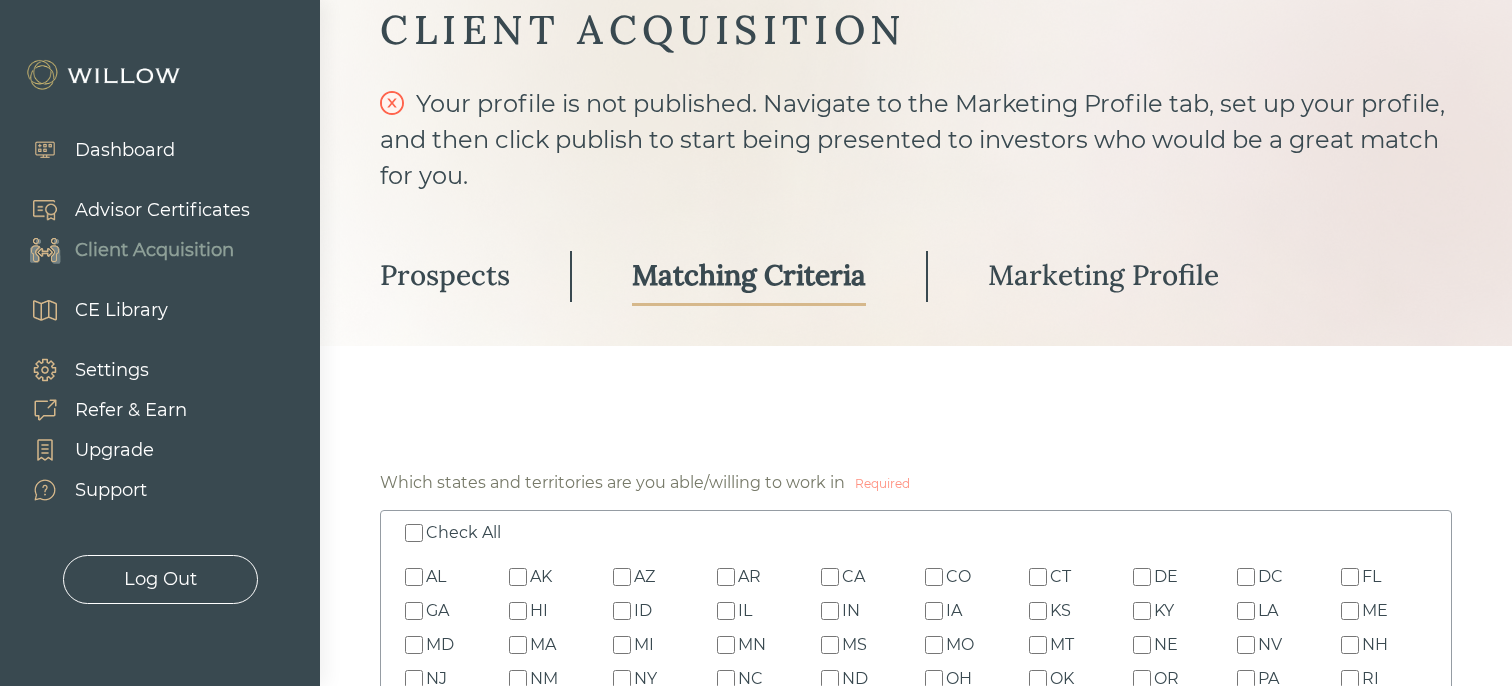 click on "Advisor Certificates" at bounding box center (162, 210) 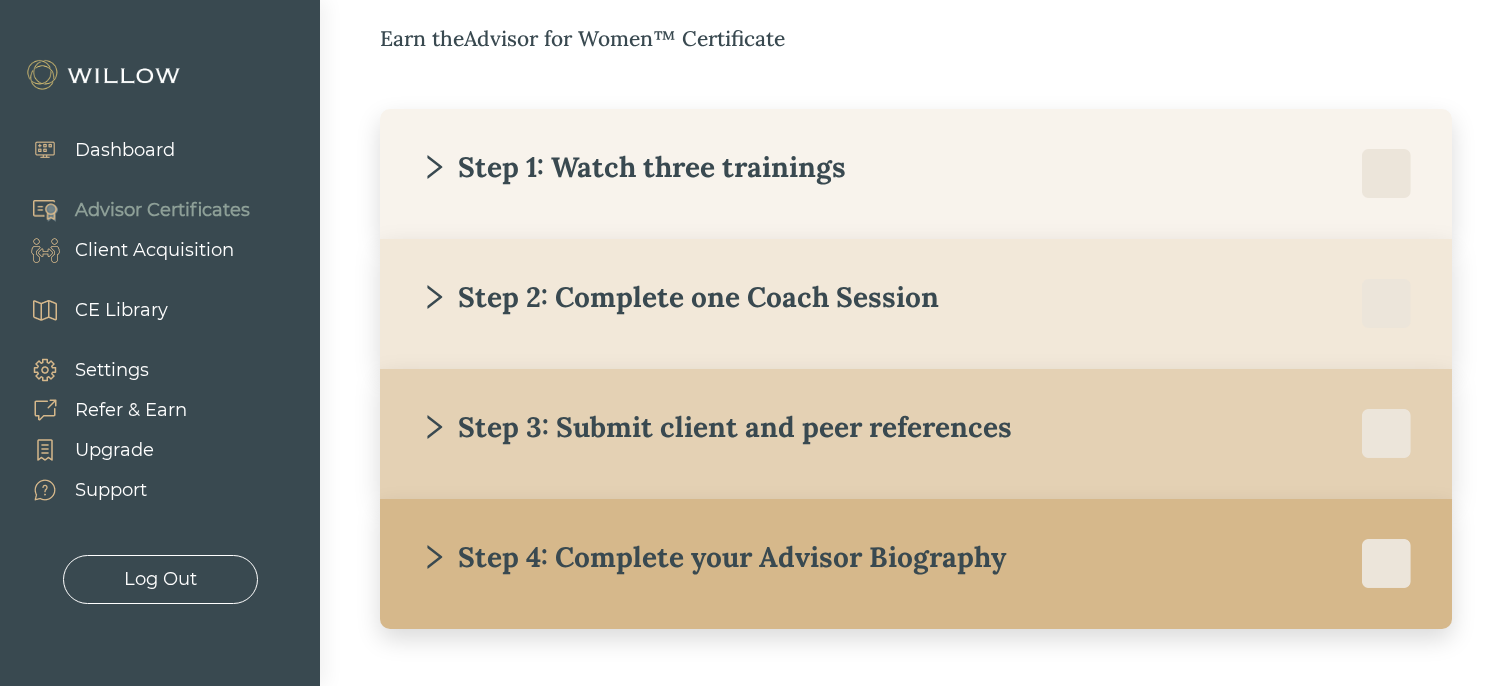 scroll, scrollTop: 357, scrollLeft: 0, axis: vertical 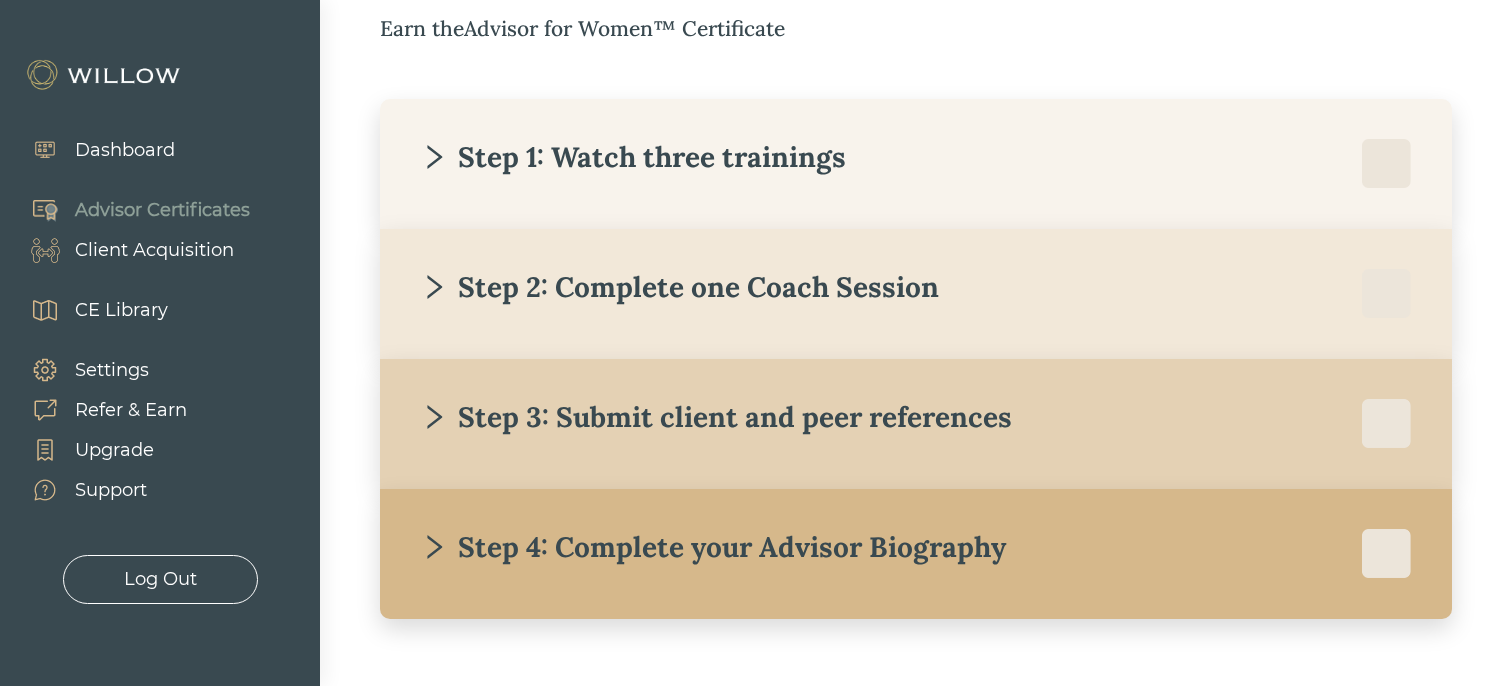 click on "Step 4: Complete your Advisor Biography" at bounding box center (713, 547) 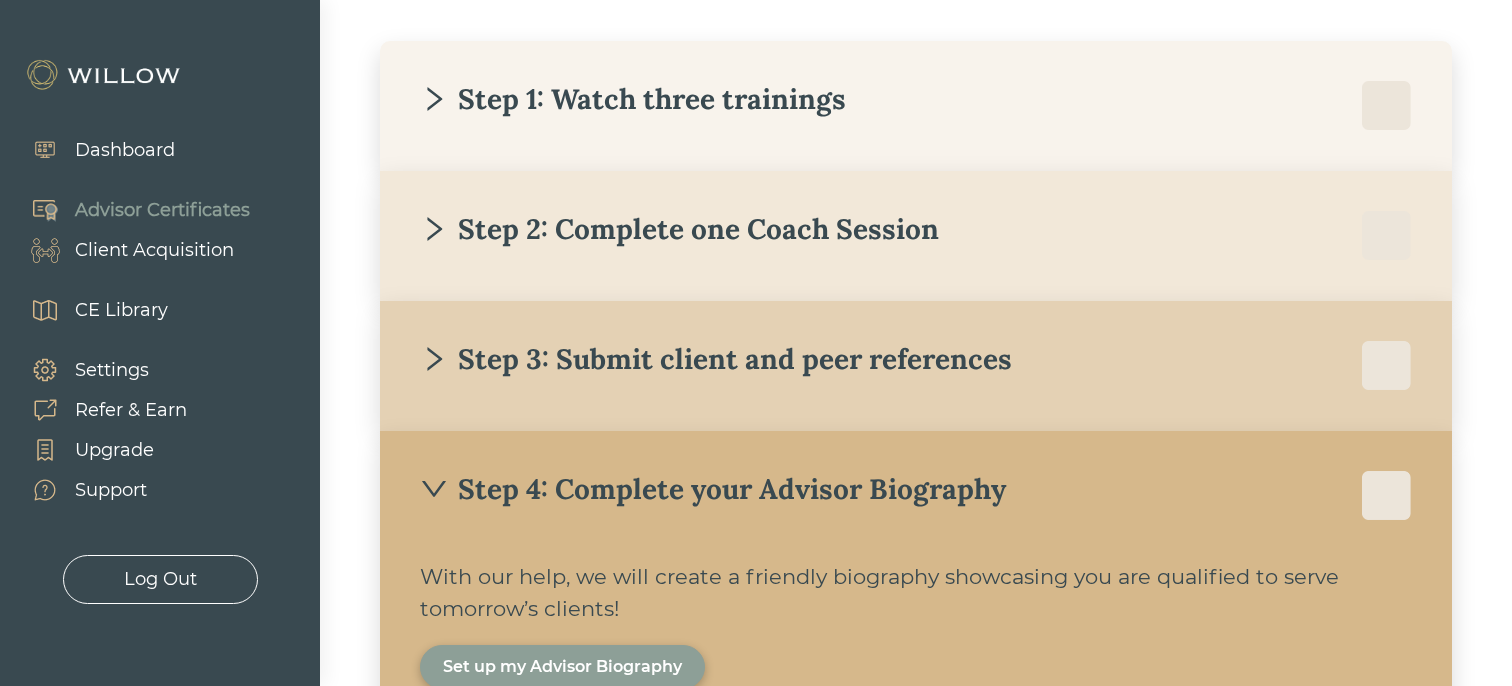 scroll, scrollTop: 428, scrollLeft: 0, axis: vertical 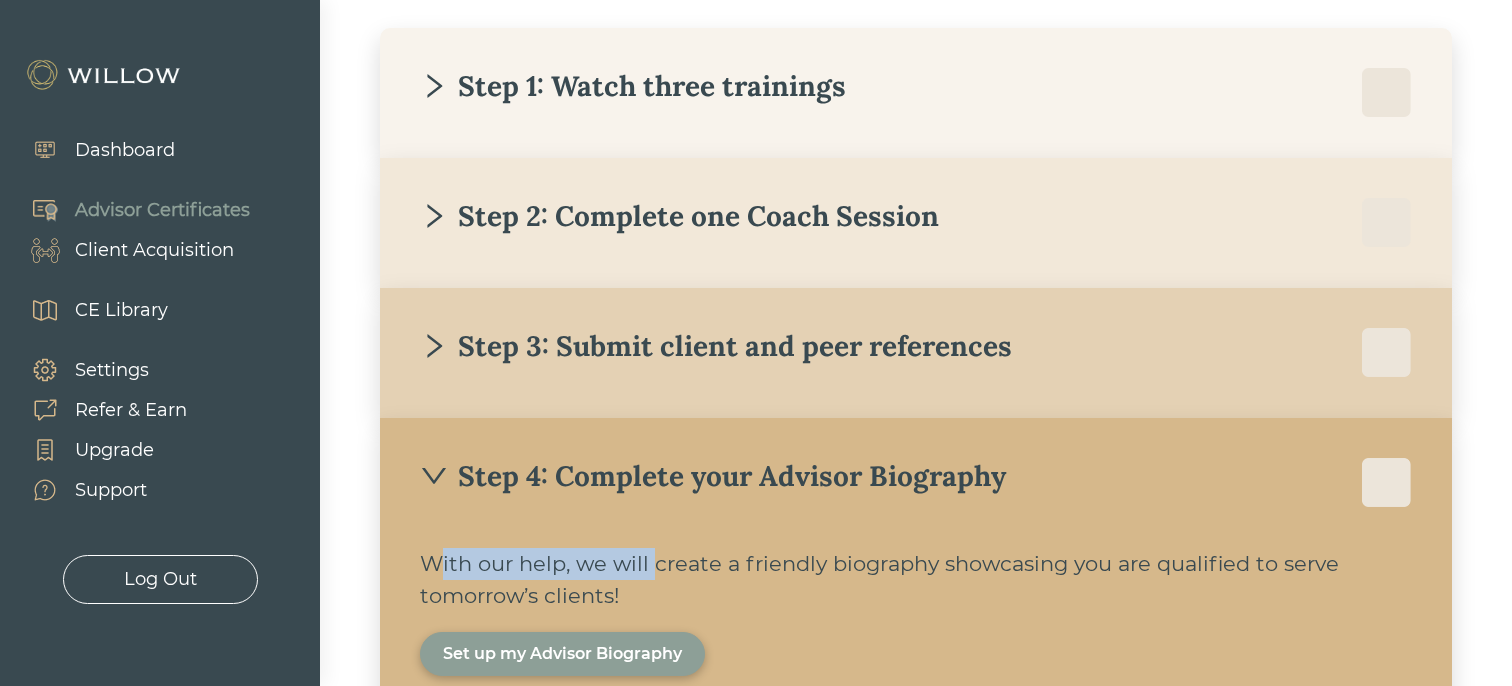drag, startPoint x: 439, startPoint y: 557, endPoint x: 654, endPoint y: 568, distance: 215.2812 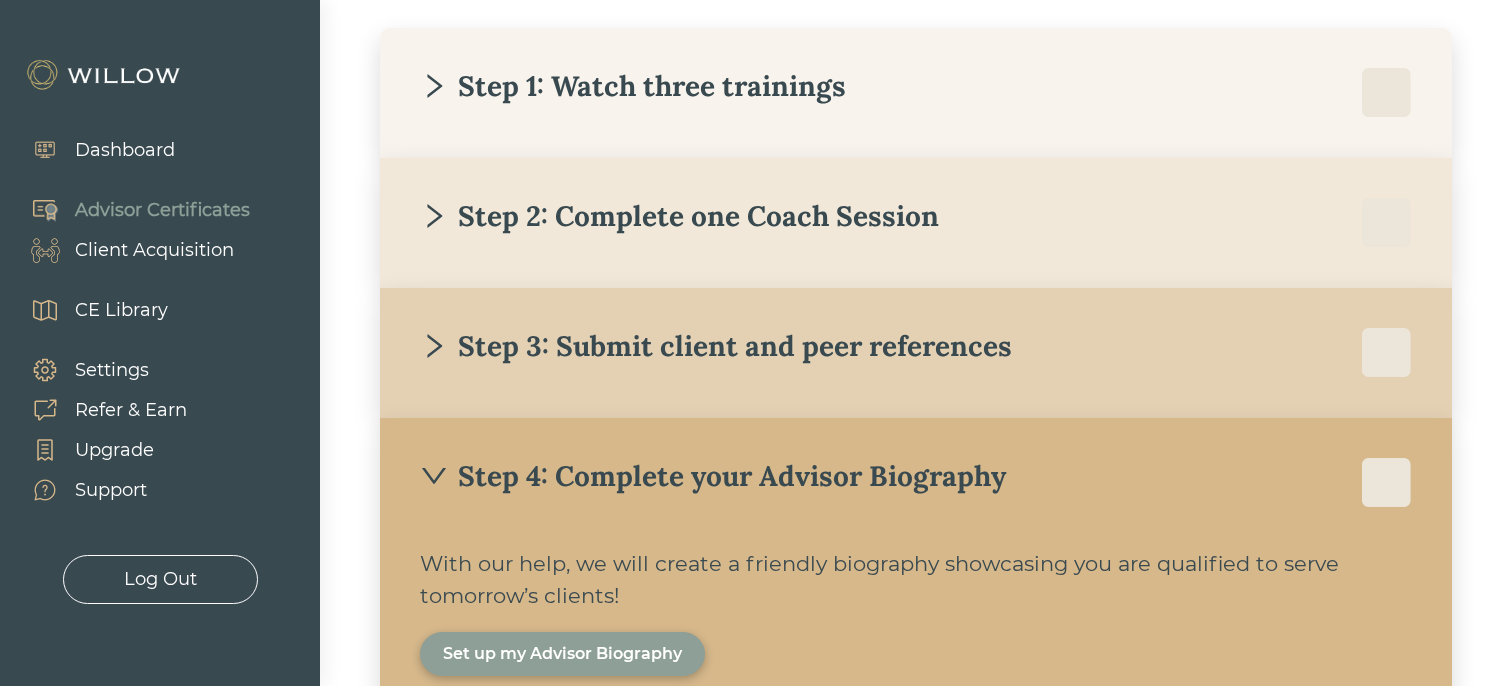 click on "Client Acquisition" at bounding box center (154, 250) 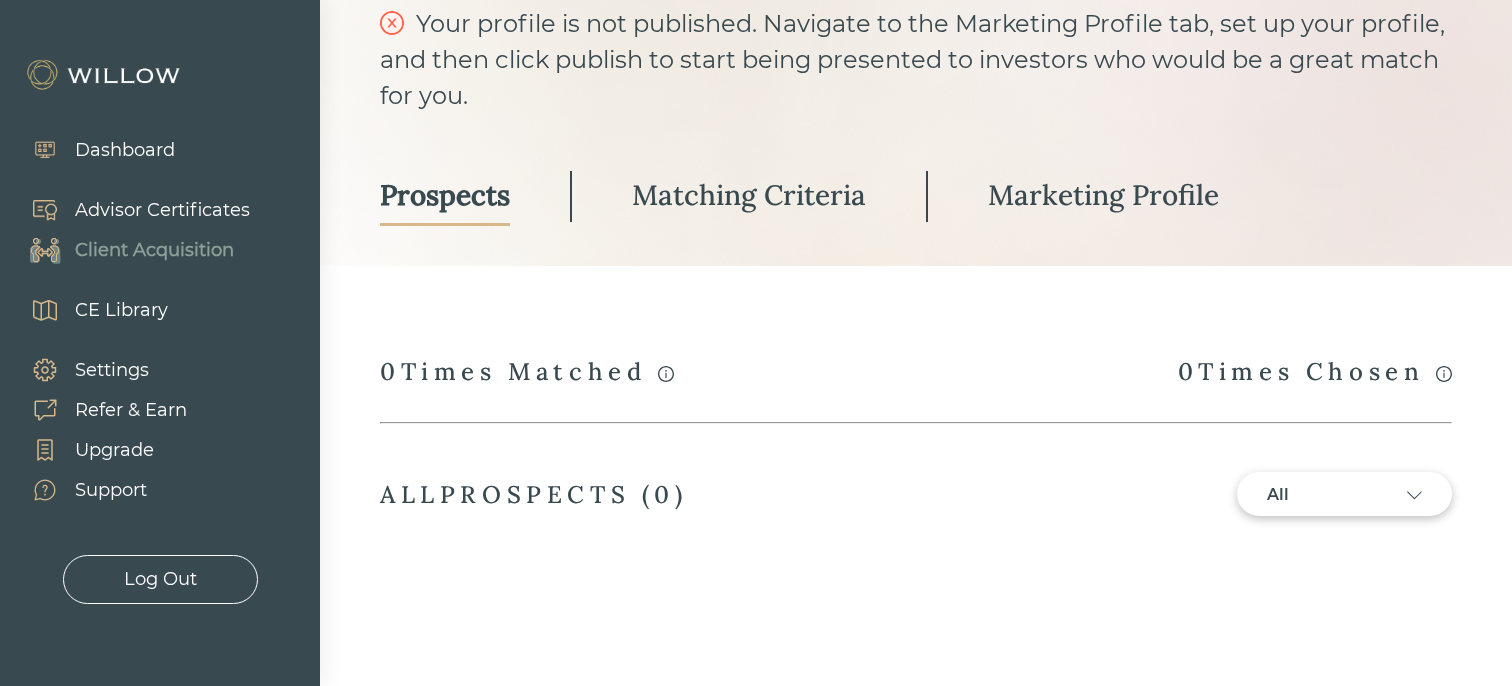 scroll, scrollTop: 166, scrollLeft: 0, axis: vertical 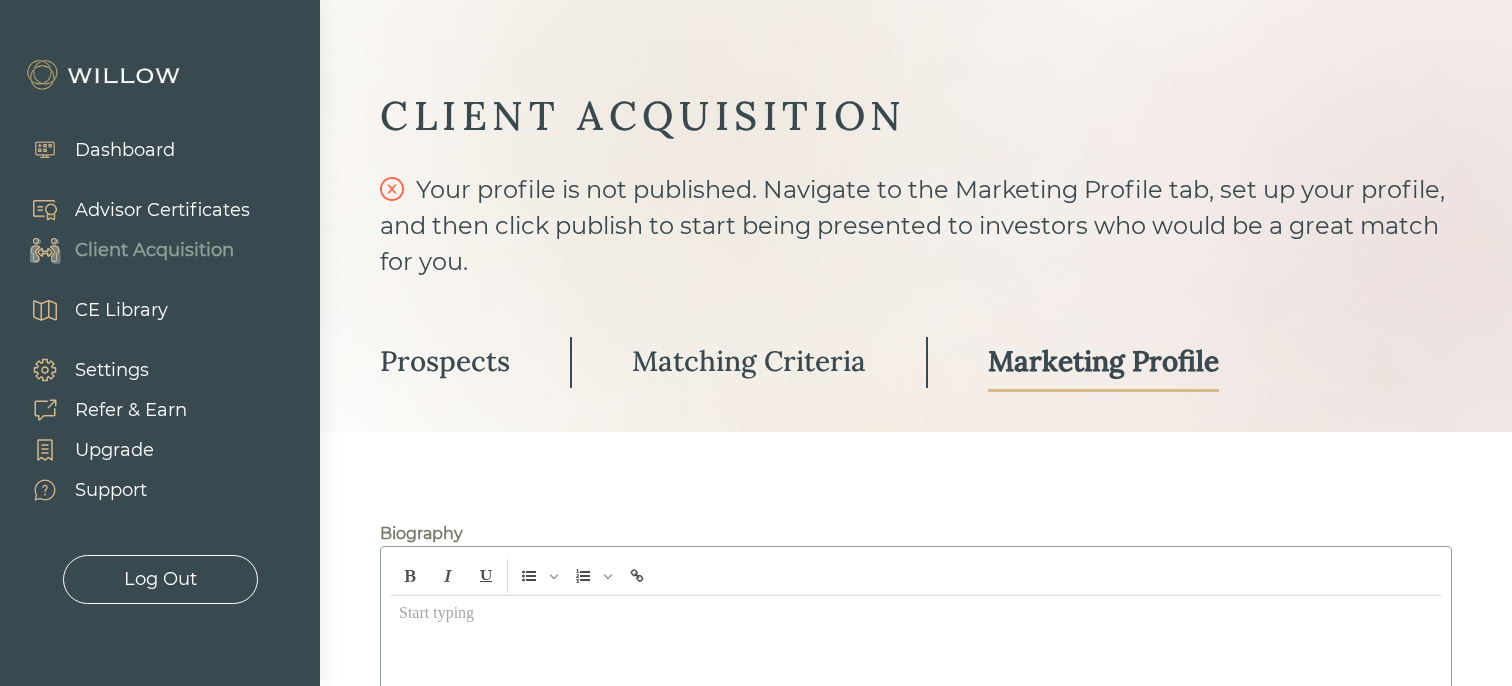 click on "Advisor Certificates" at bounding box center (162, 210) 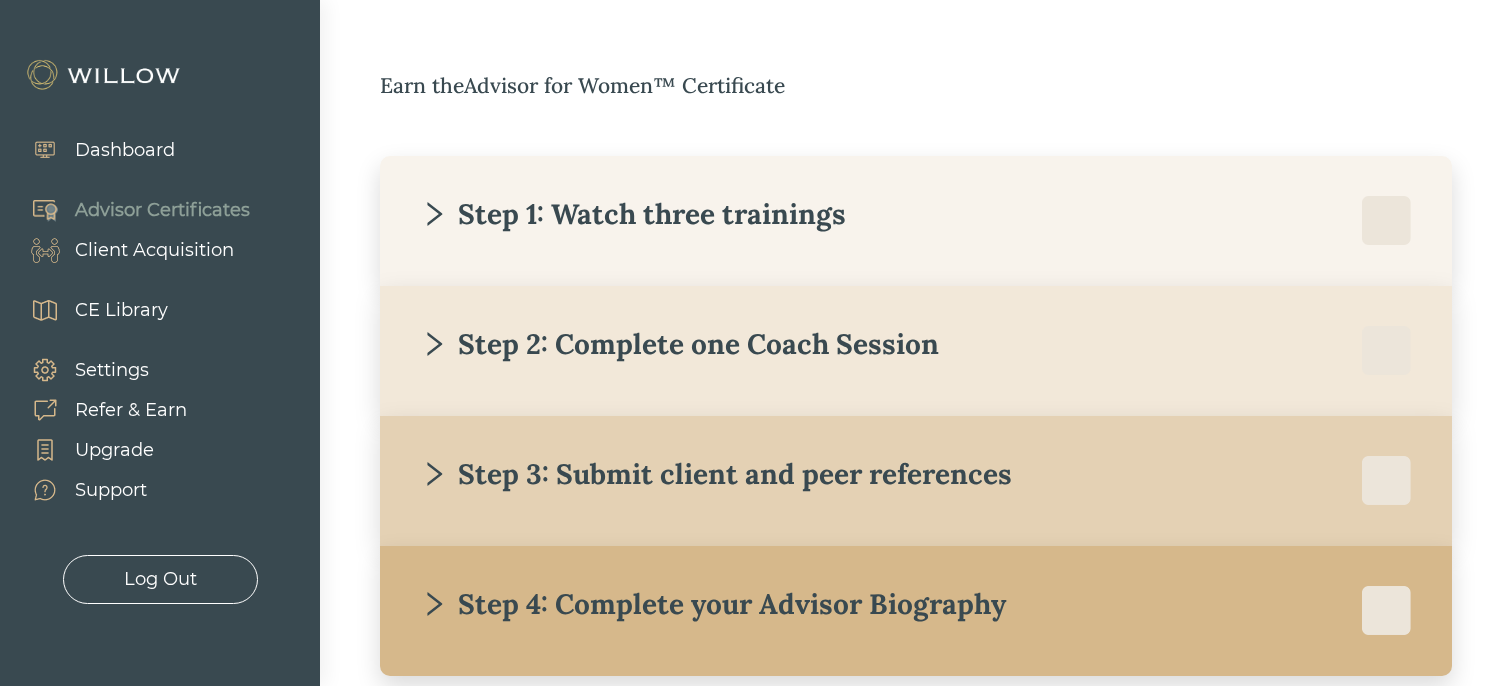scroll, scrollTop: 301, scrollLeft: 0, axis: vertical 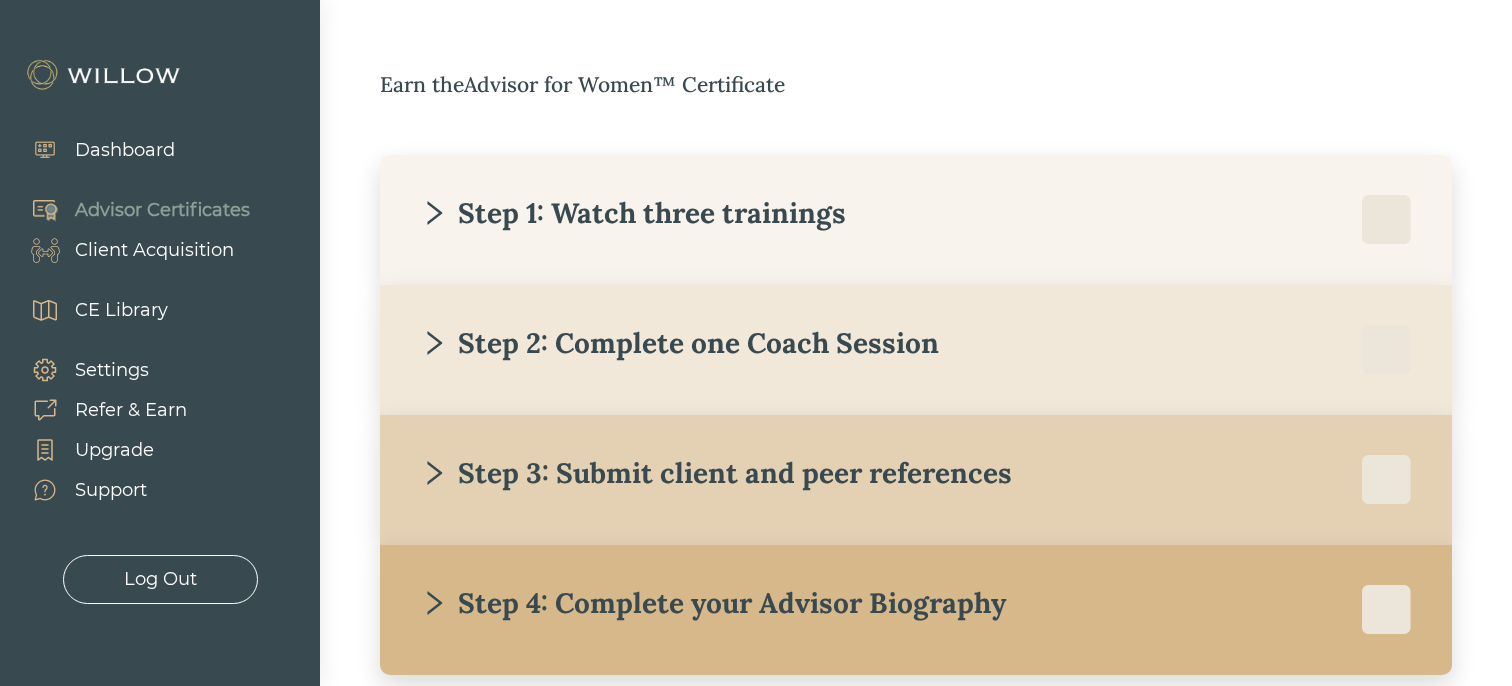 click on "Client Acquisition" at bounding box center (154, 250) 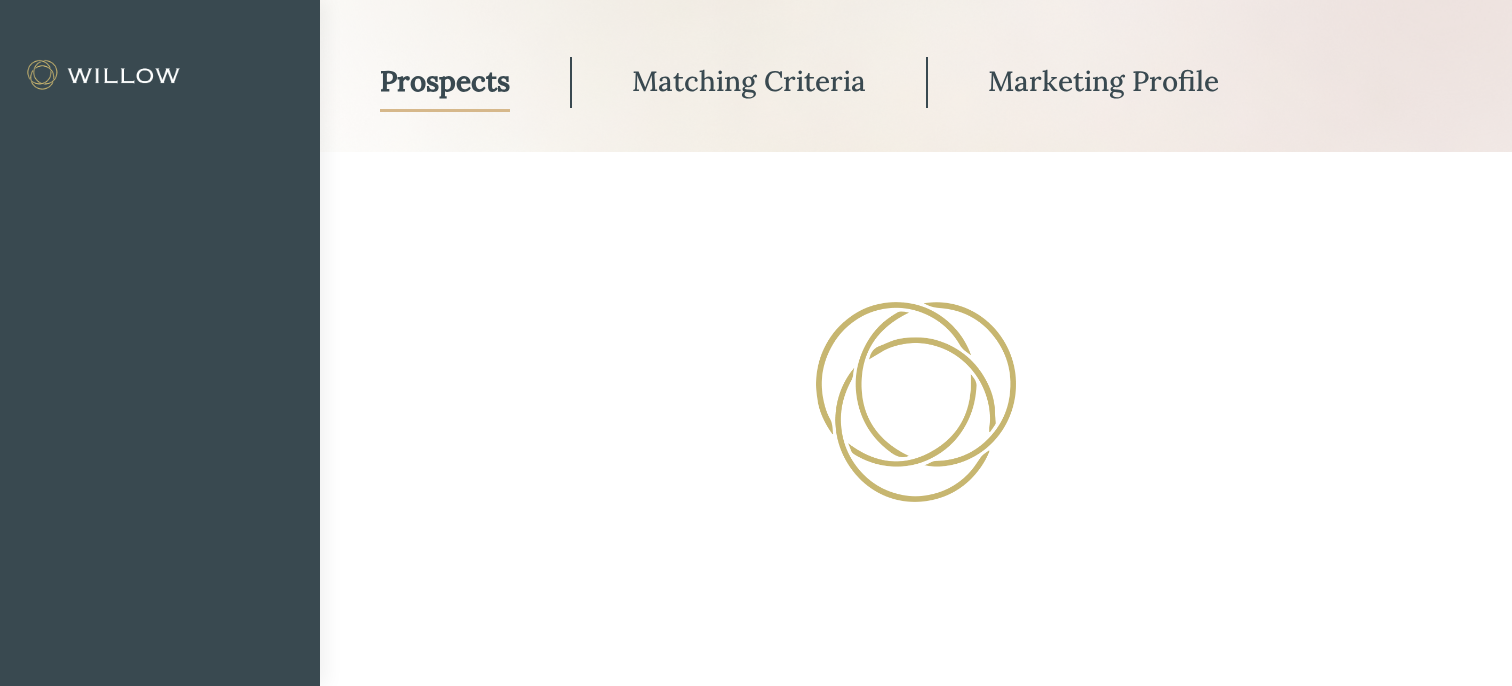 scroll, scrollTop: 166, scrollLeft: 0, axis: vertical 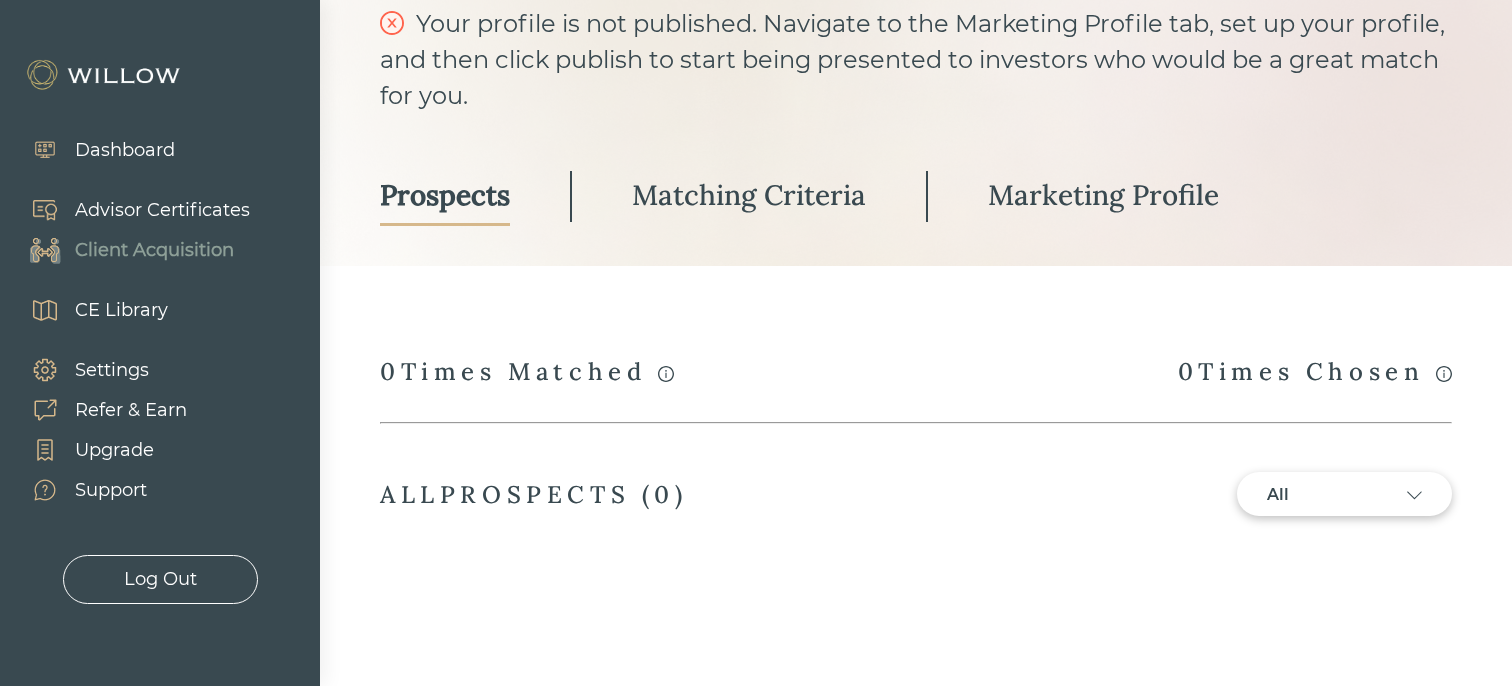 click on "Matching Criteria" at bounding box center (749, 195) 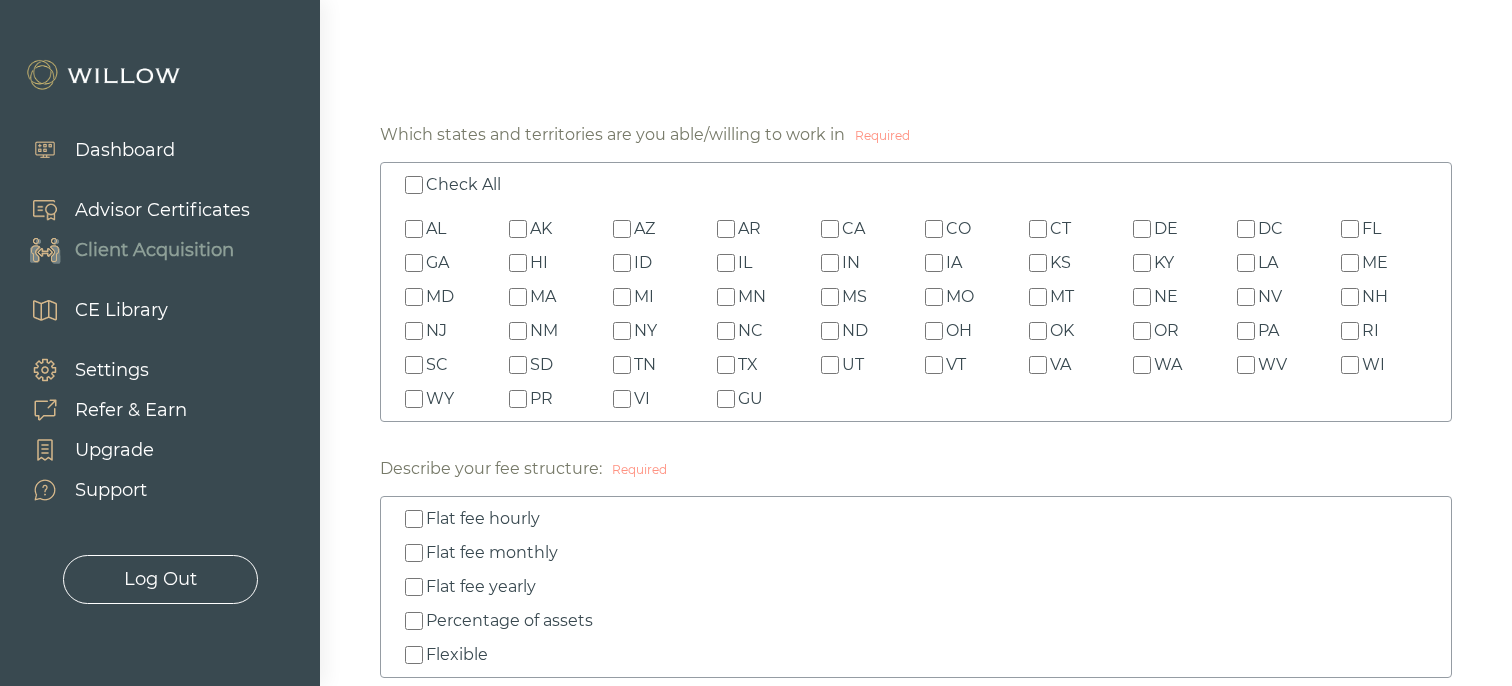 scroll, scrollTop: 435, scrollLeft: 0, axis: vertical 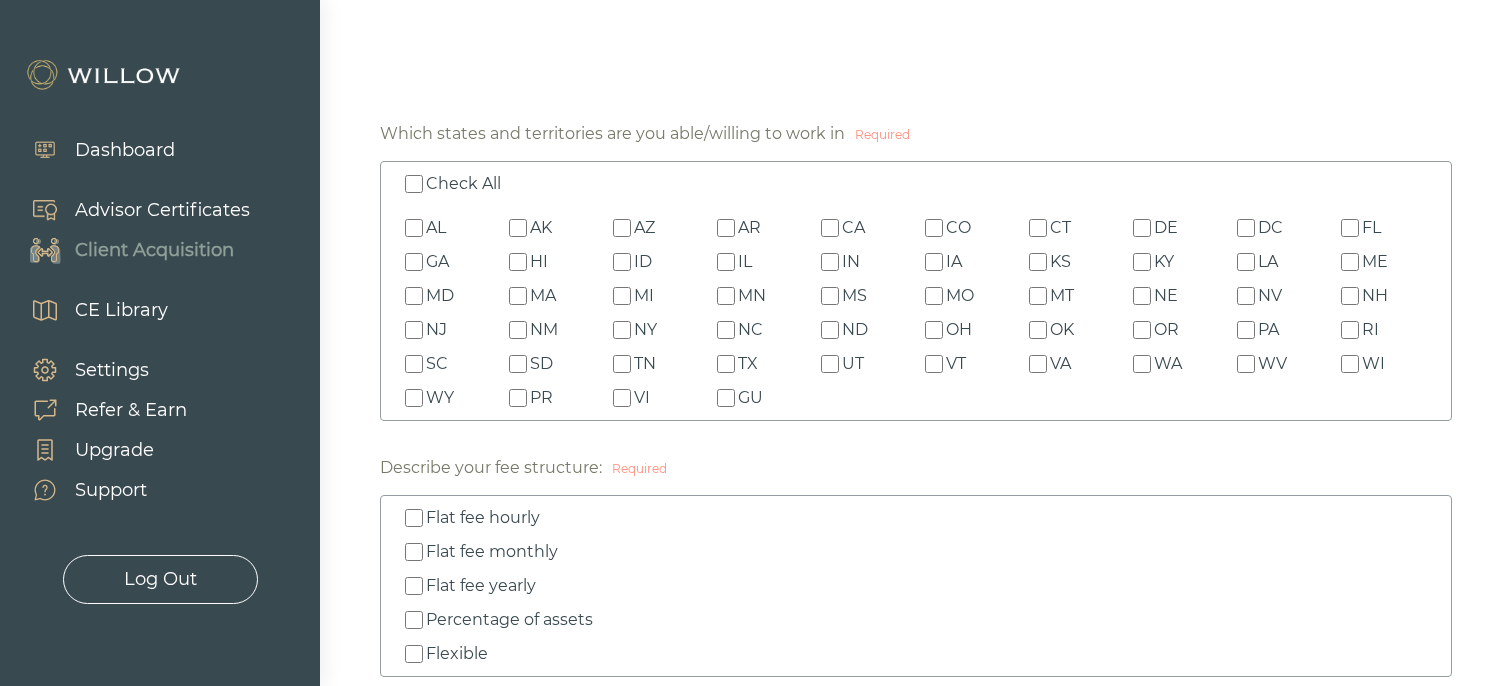 click on "Check All" at bounding box center [414, 184] 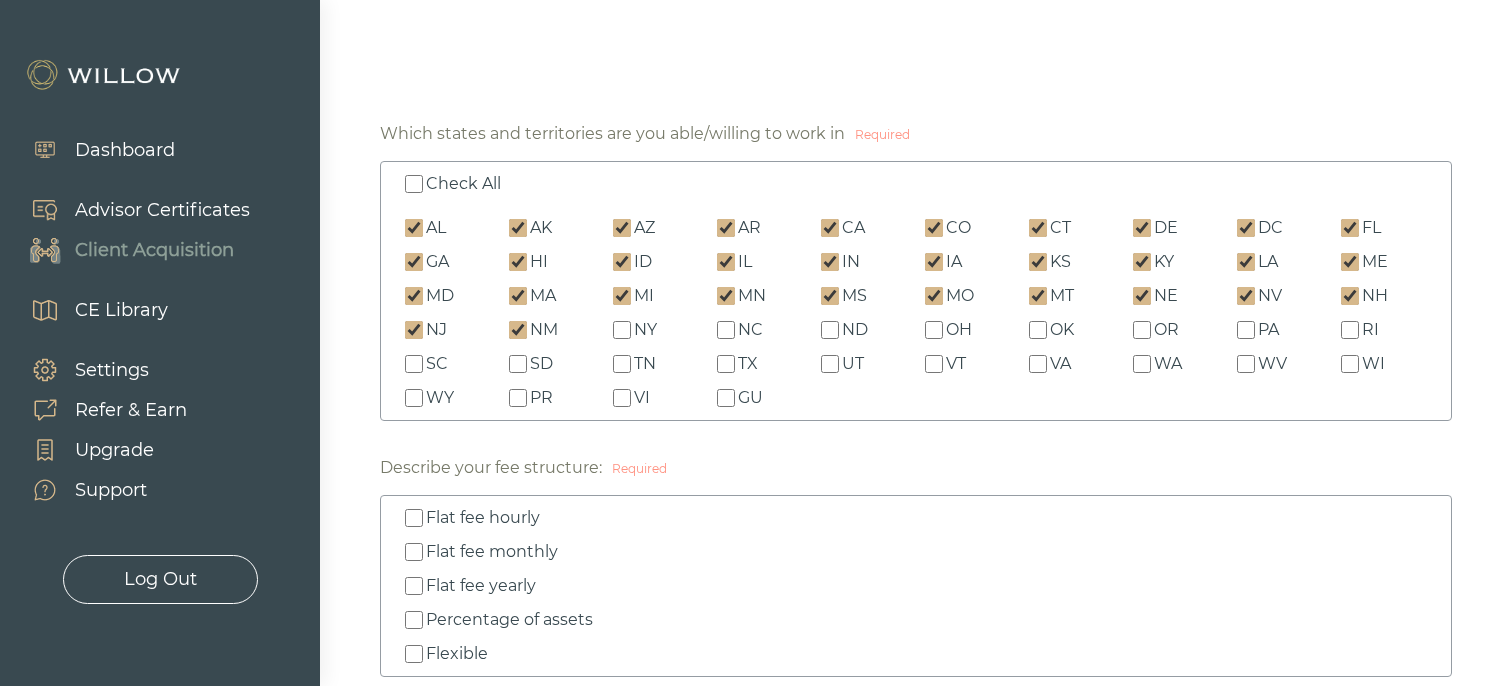 checkbox on "true" 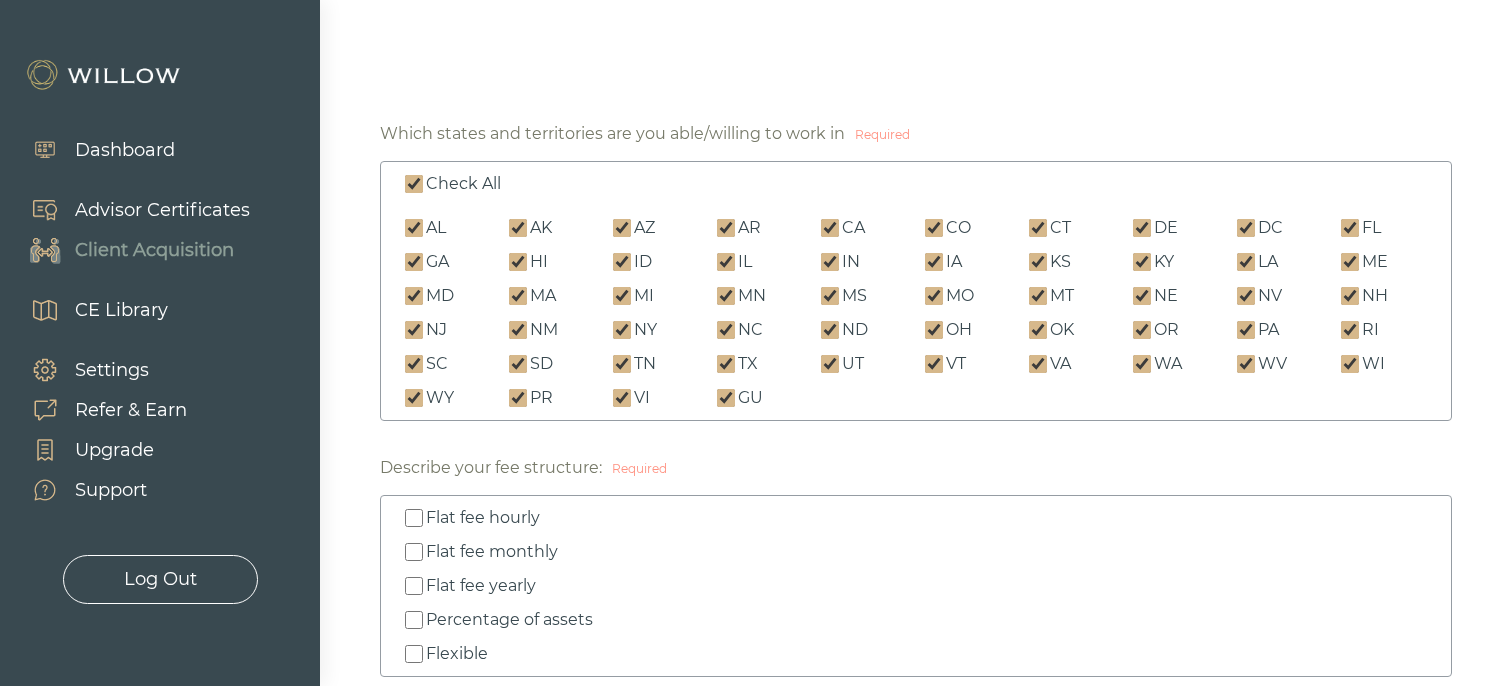 checkbox on "true" 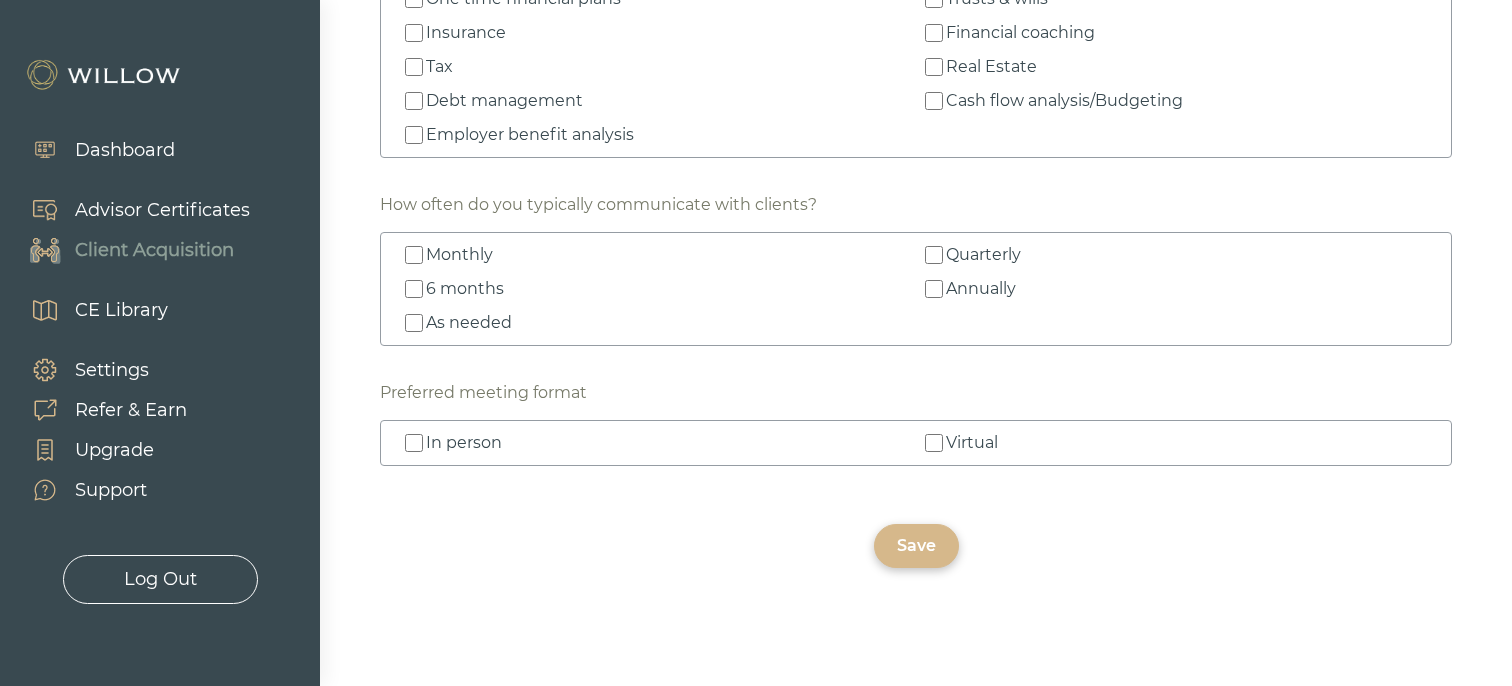 scroll, scrollTop: 3197, scrollLeft: 0, axis: vertical 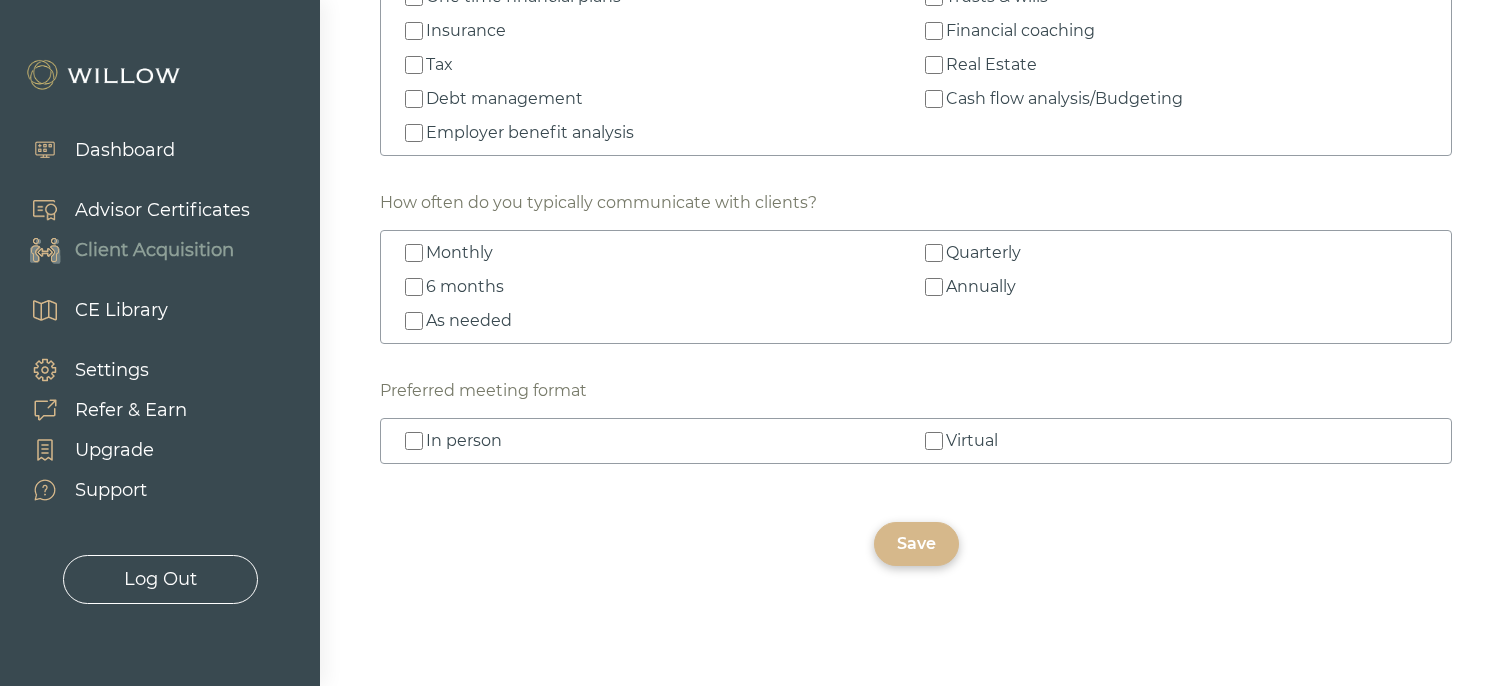 click on "In person" at bounding box center (414, 441) 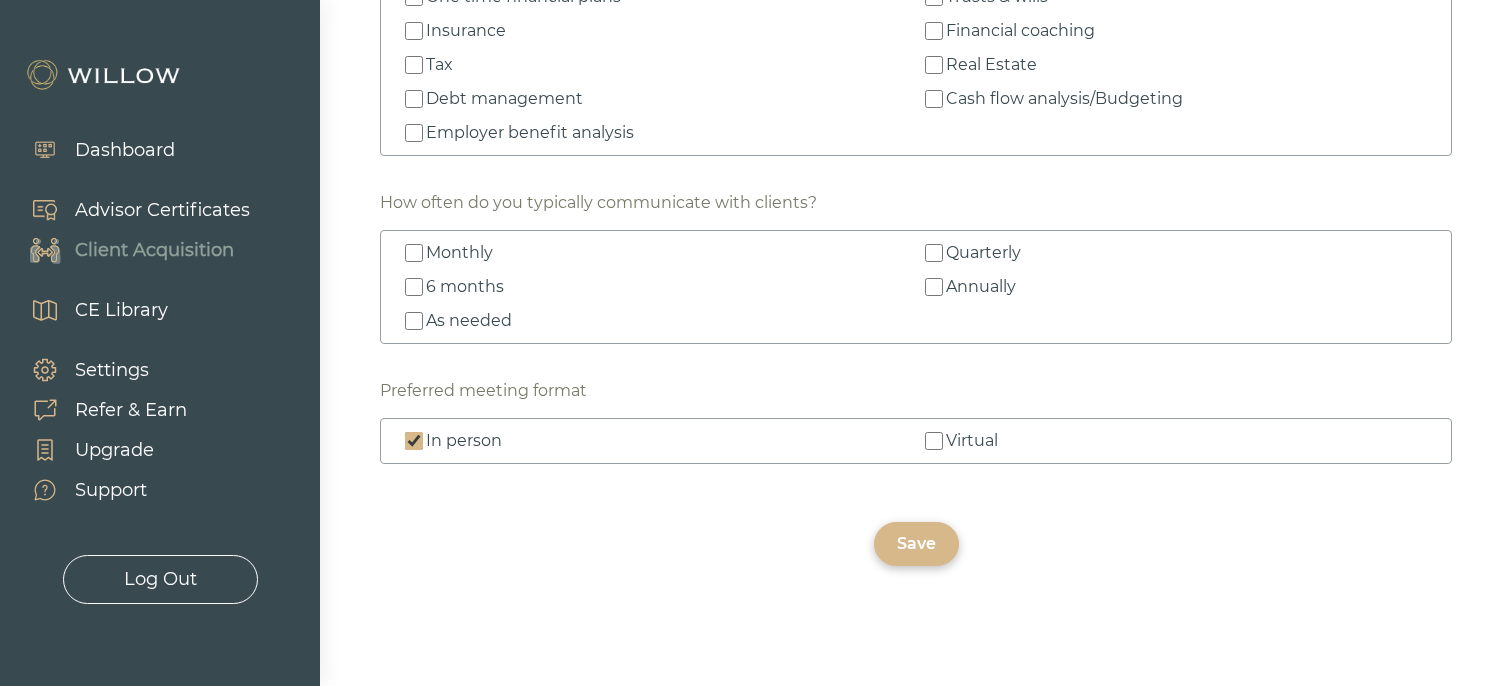 click on "Virtual" at bounding box center [934, 441] 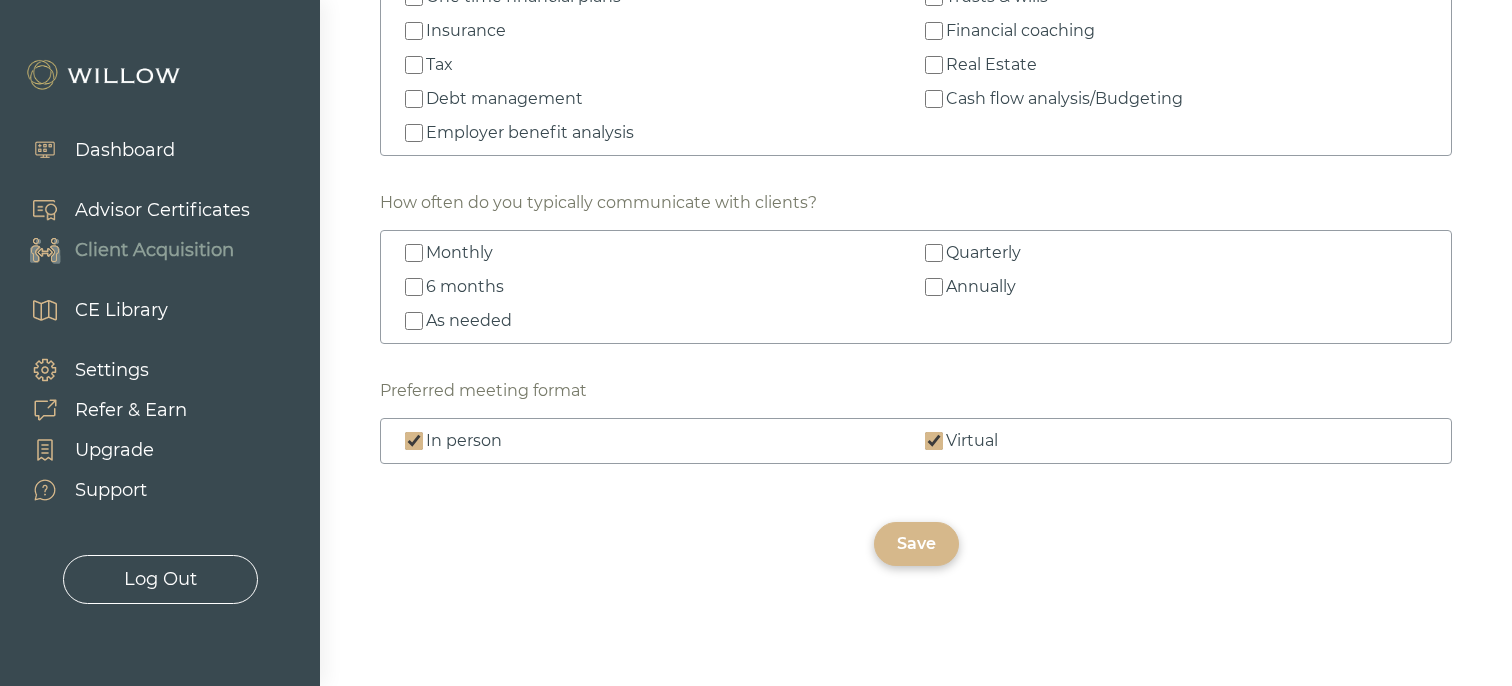 click on "Virtual" at bounding box center (934, 441) 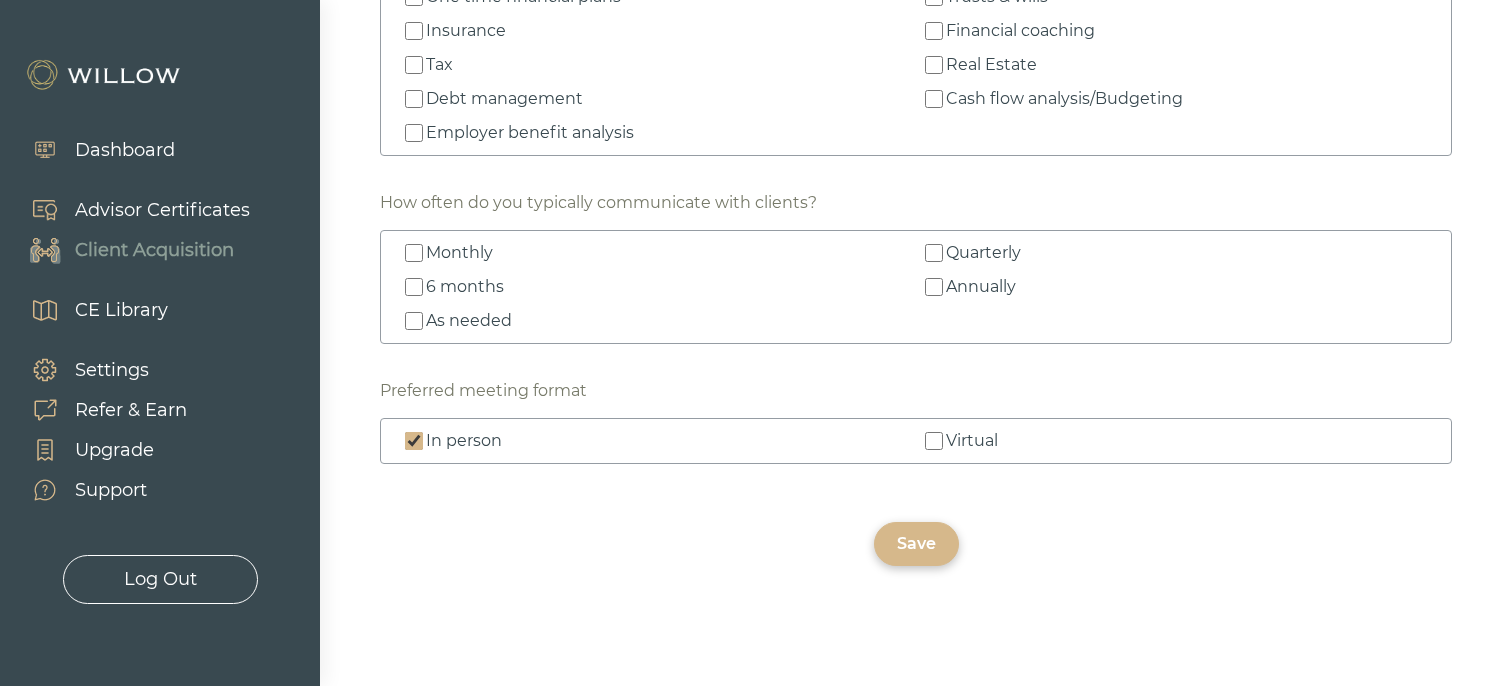 click on "In person" at bounding box center [414, 441] 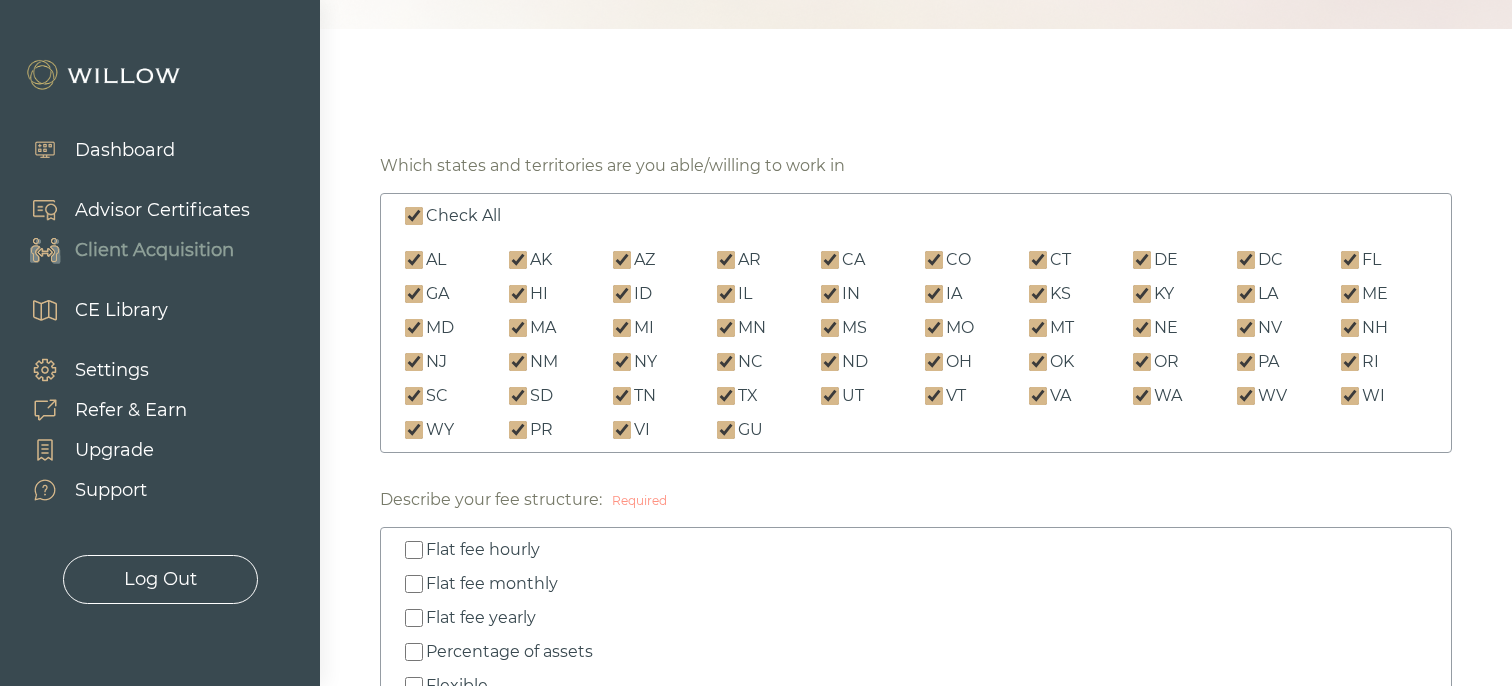 scroll, scrollTop: 381, scrollLeft: 0, axis: vertical 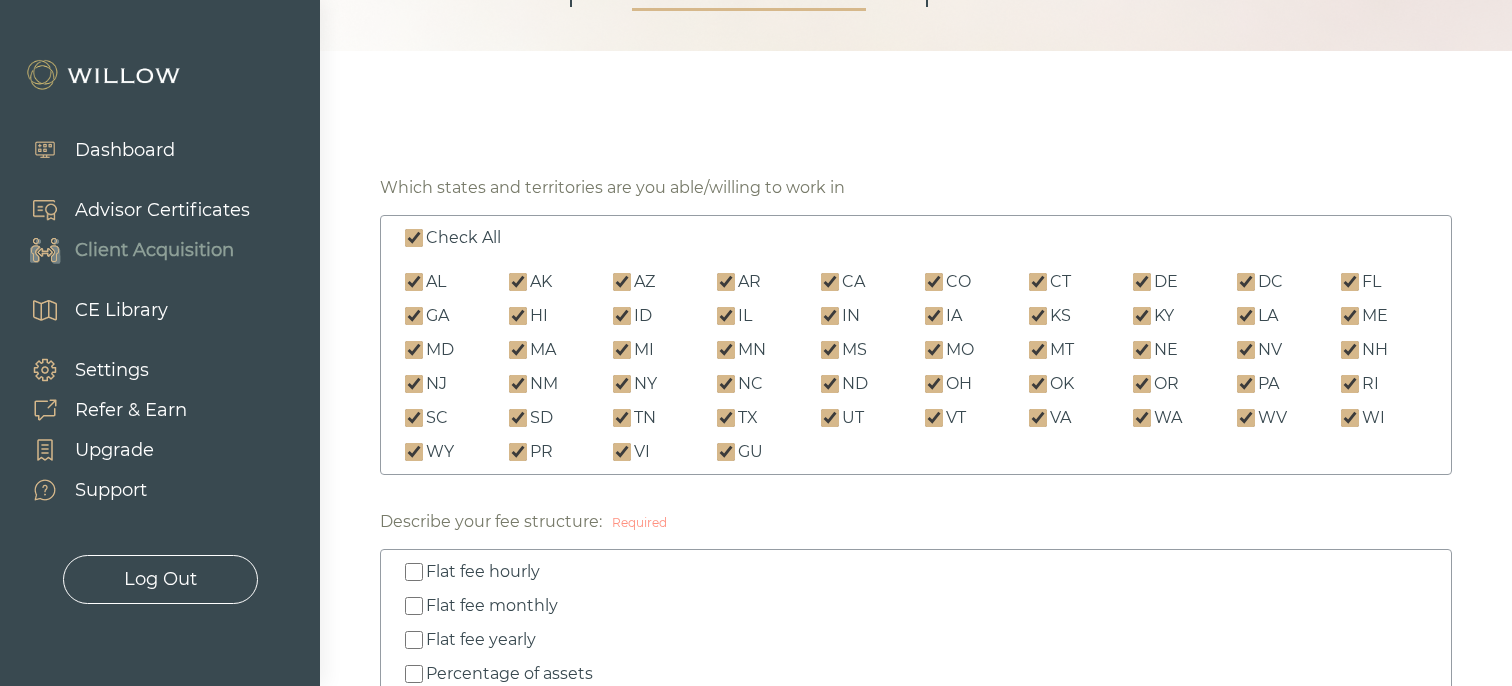 click on "Check All" at bounding box center (414, 238) 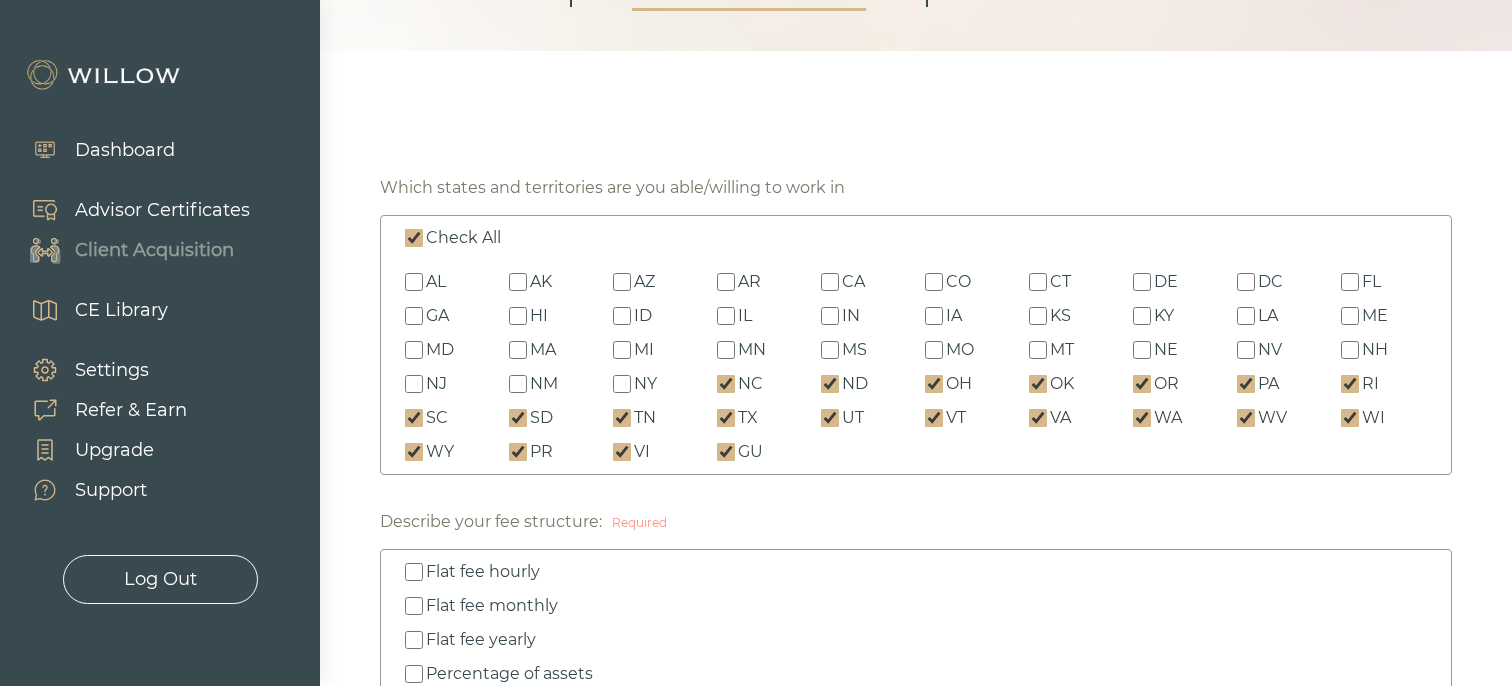 checkbox on "false" 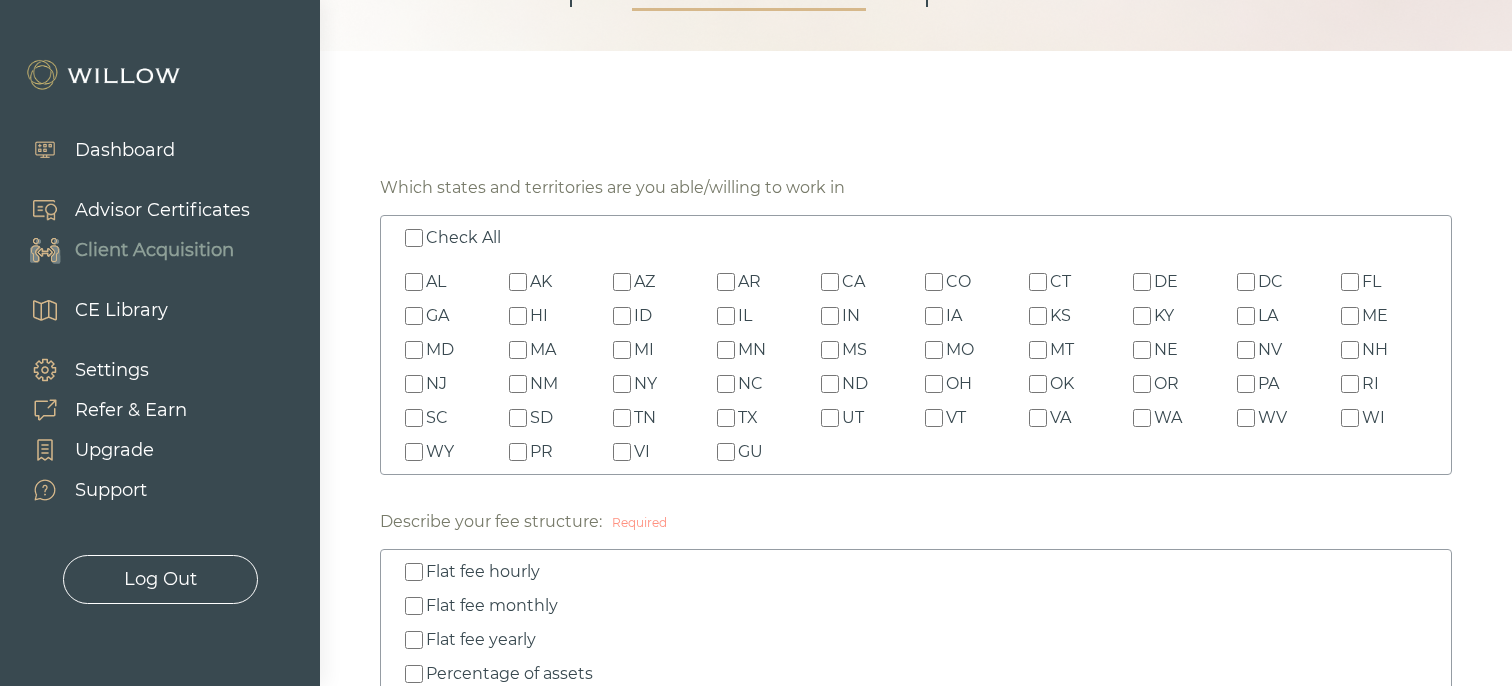checkbox on "false" 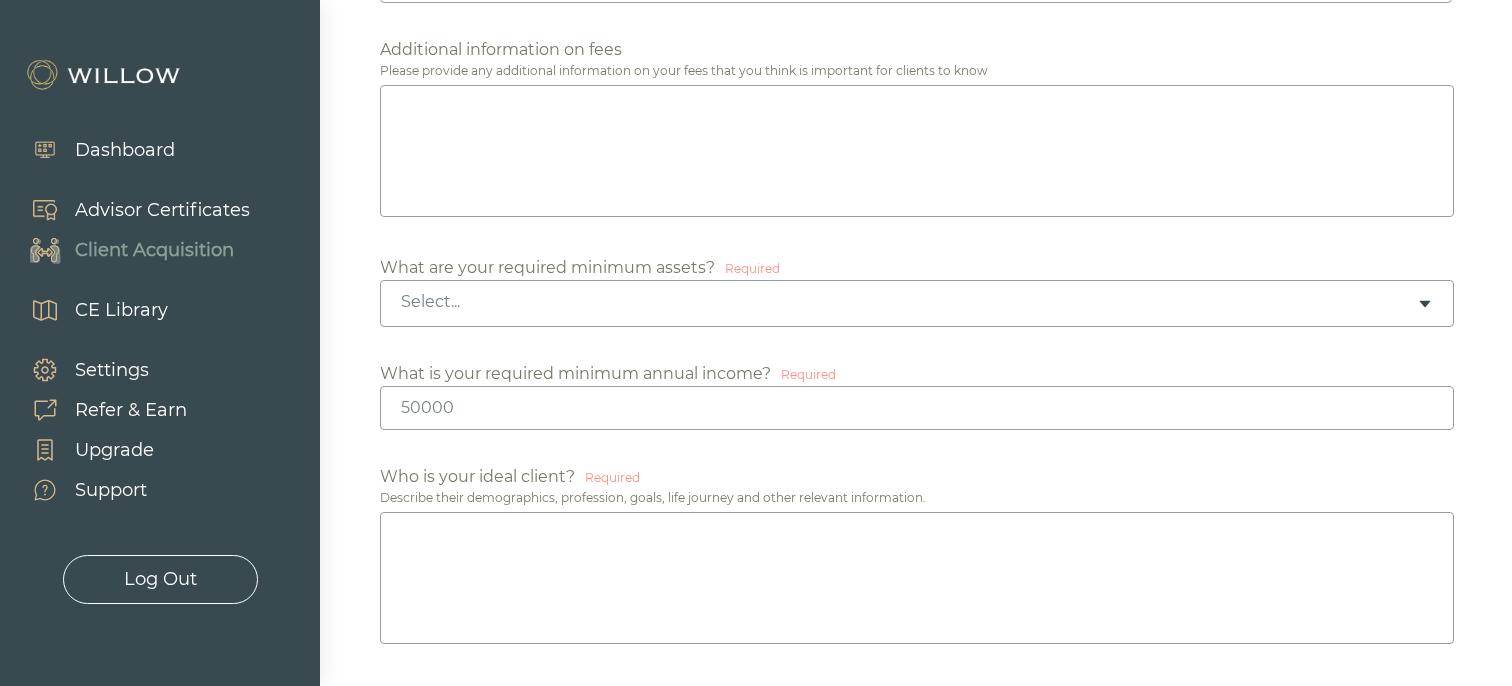 scroll, scrollTop: 1104, scrollLeft: 0, axis: vertical 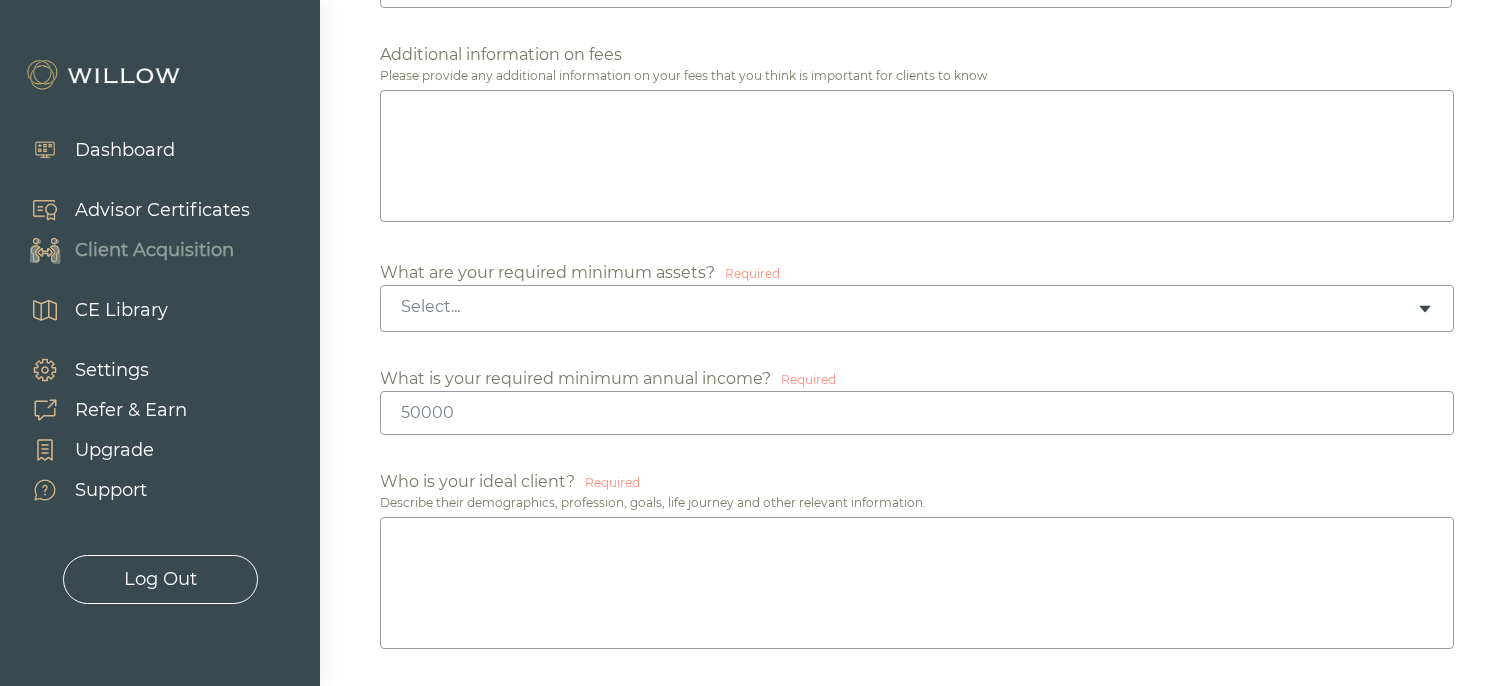 click on "Select..." at bounding box center [909, 307] 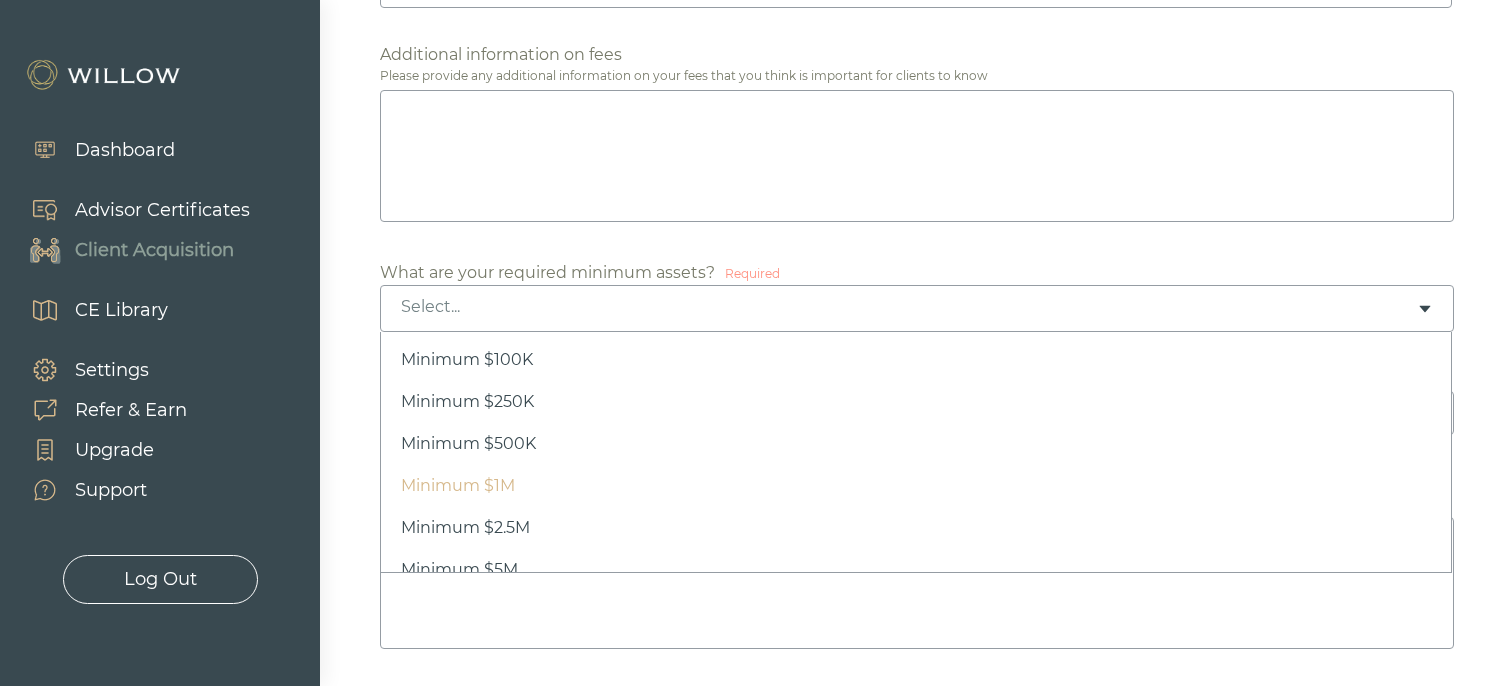 scroll, scrollTop: 0, scrollLeft: 0, axis: both 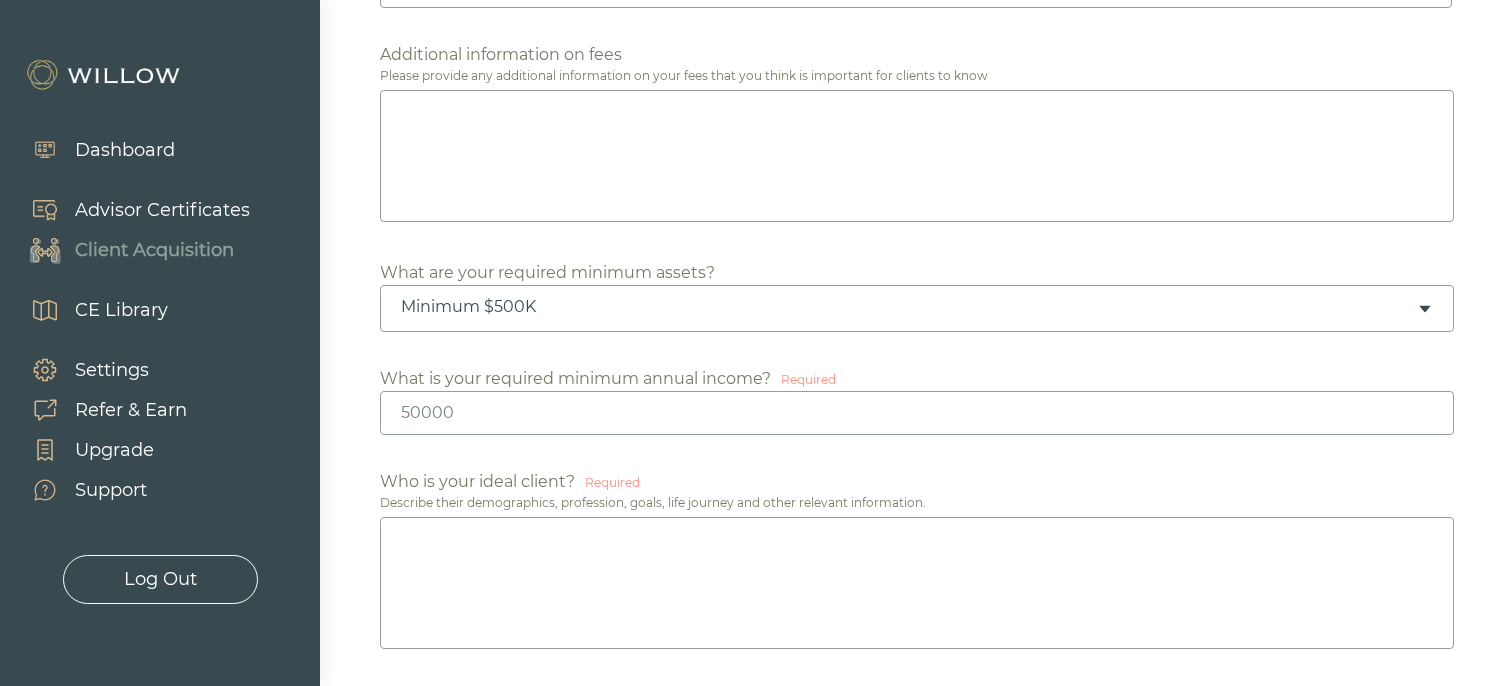 click on "Minimum $500K" at bounding box center (909, 307) 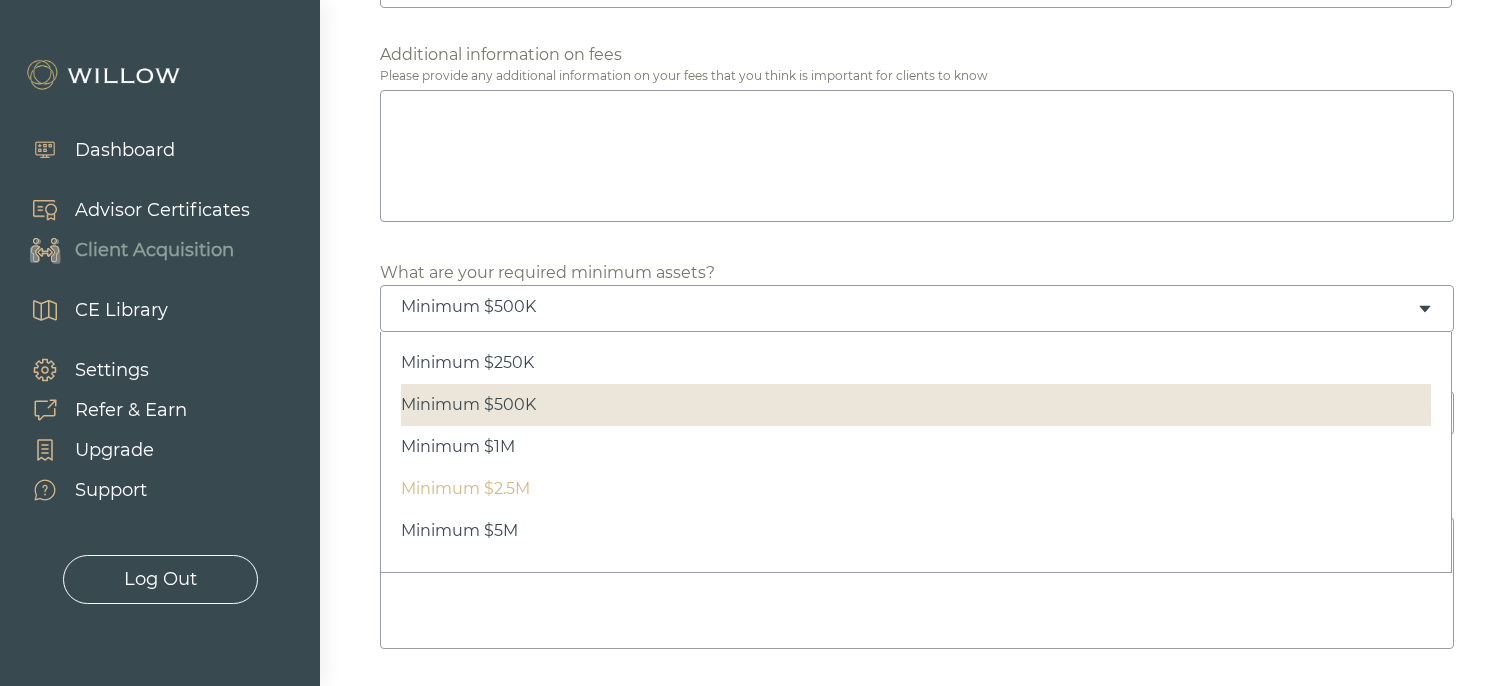 scroll, scrollTop: 0, scrollLeft: 0, axis: both 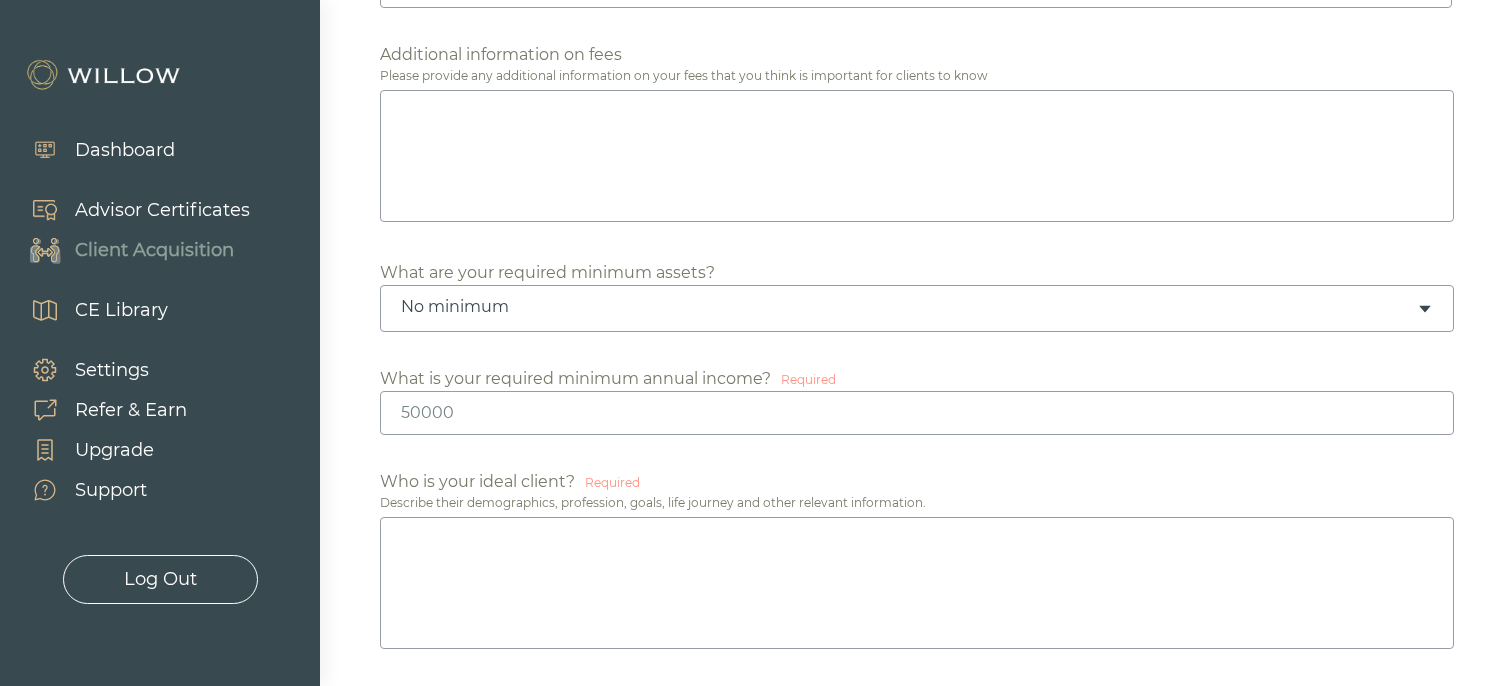 click on "No minimum" at bounding box center (909, 307) 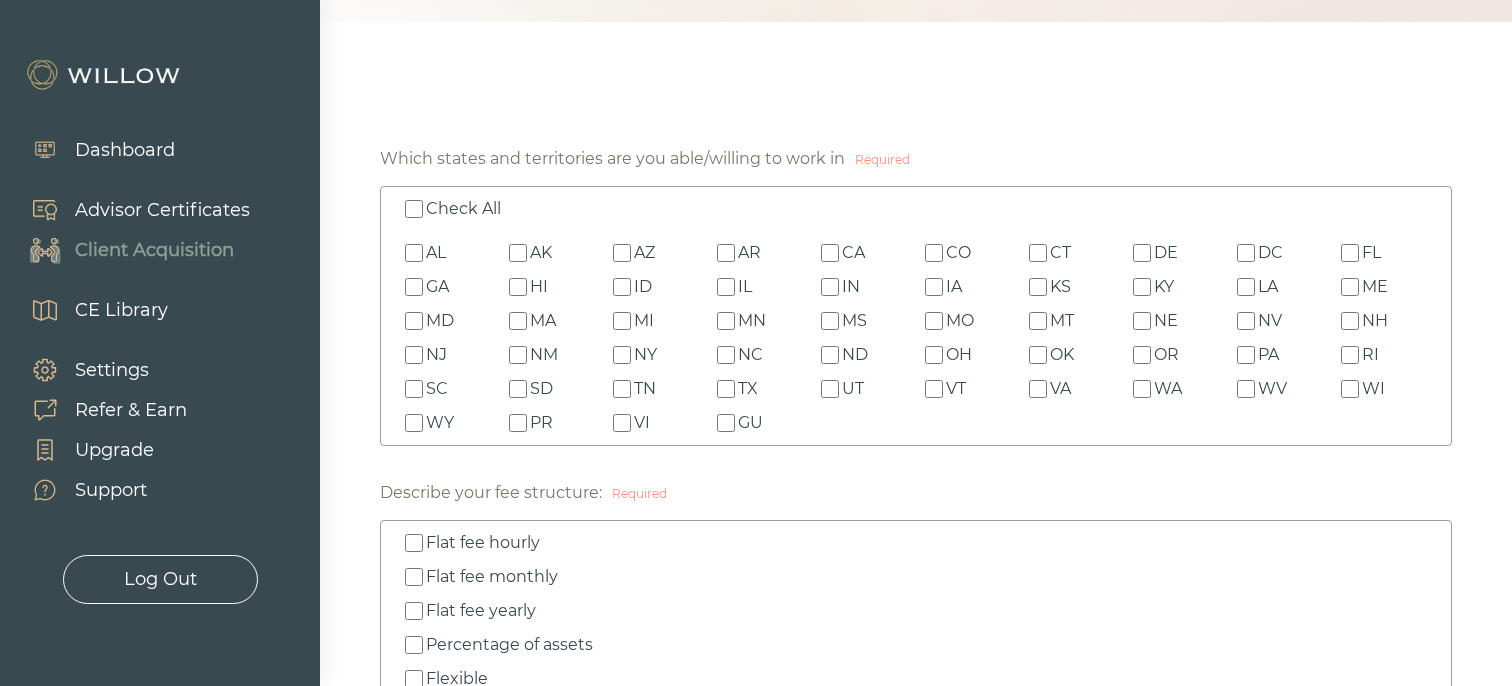 scroll, scrollTop: 412, scrollLeft: 0, axis: vertical 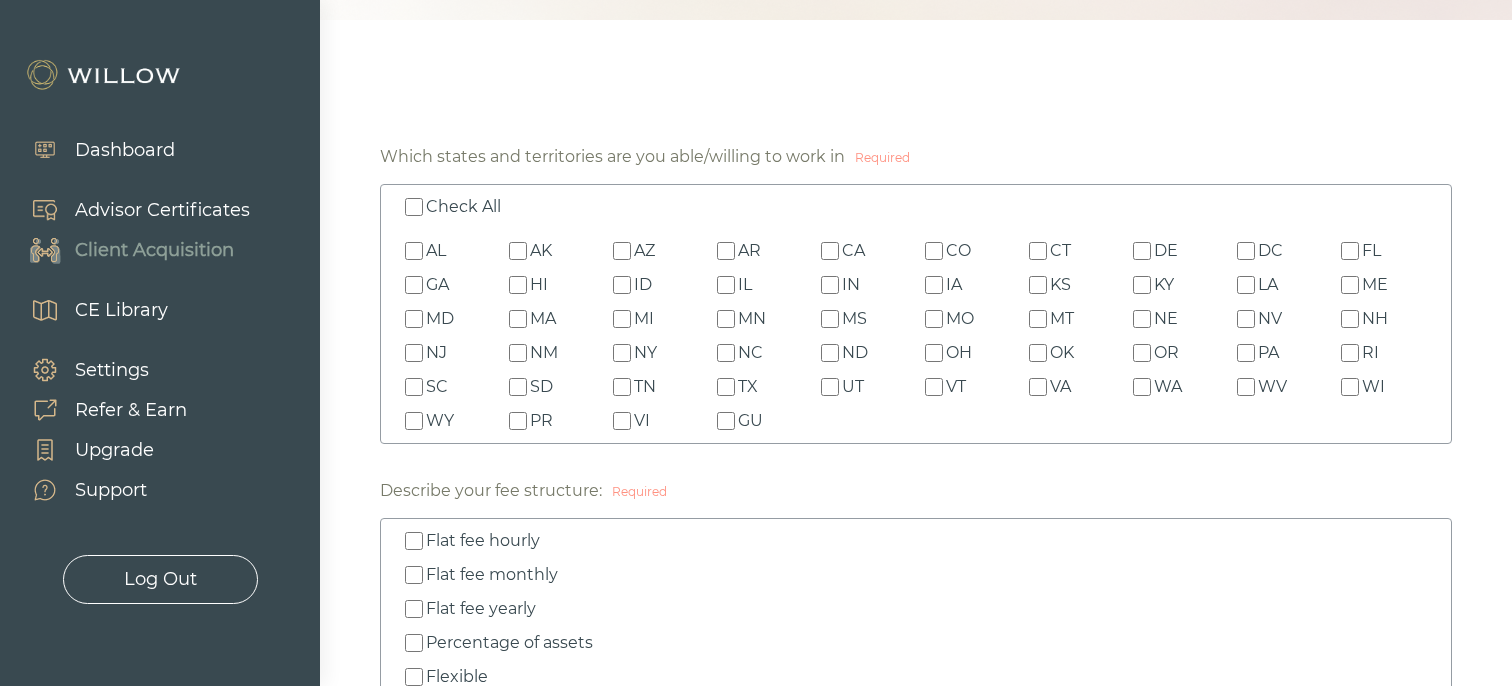click on "VI" at bounding box center (656, 421) 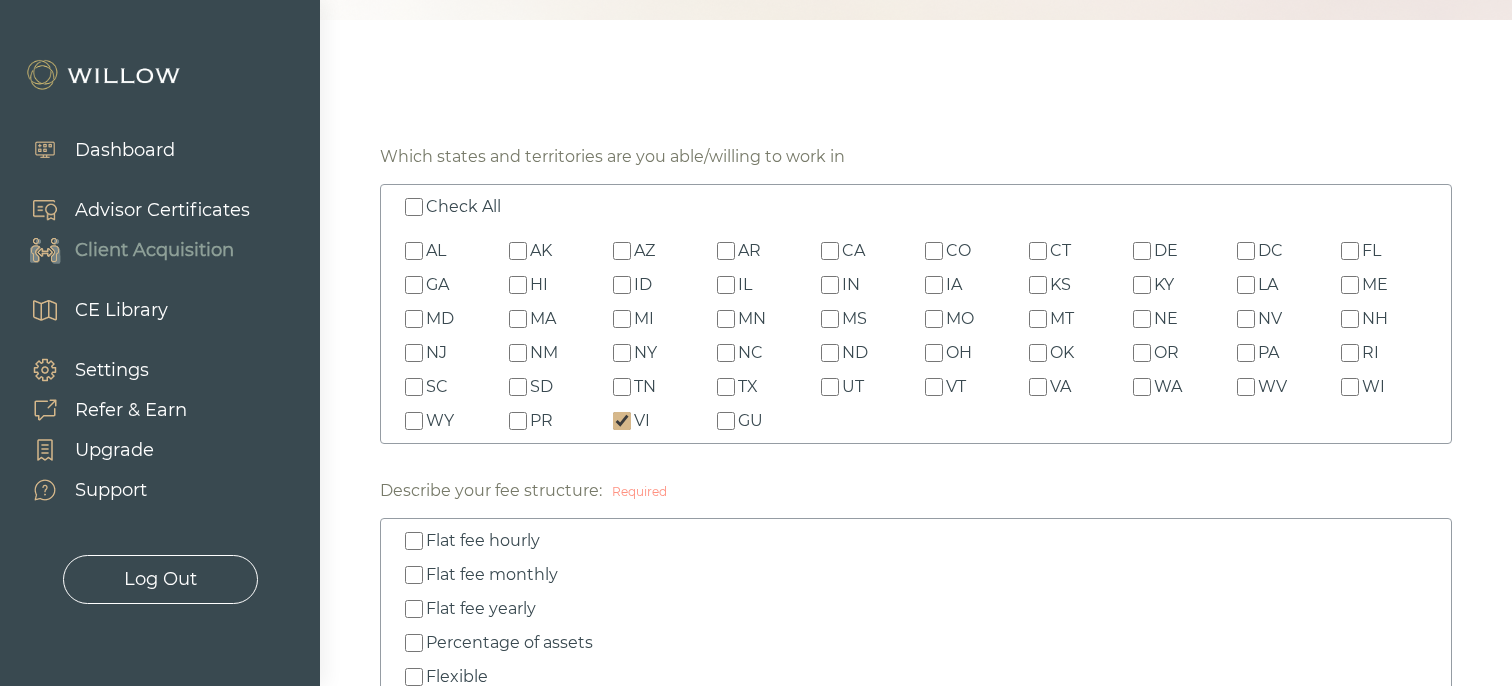 click on "VI" at bounding box center [656, 421] 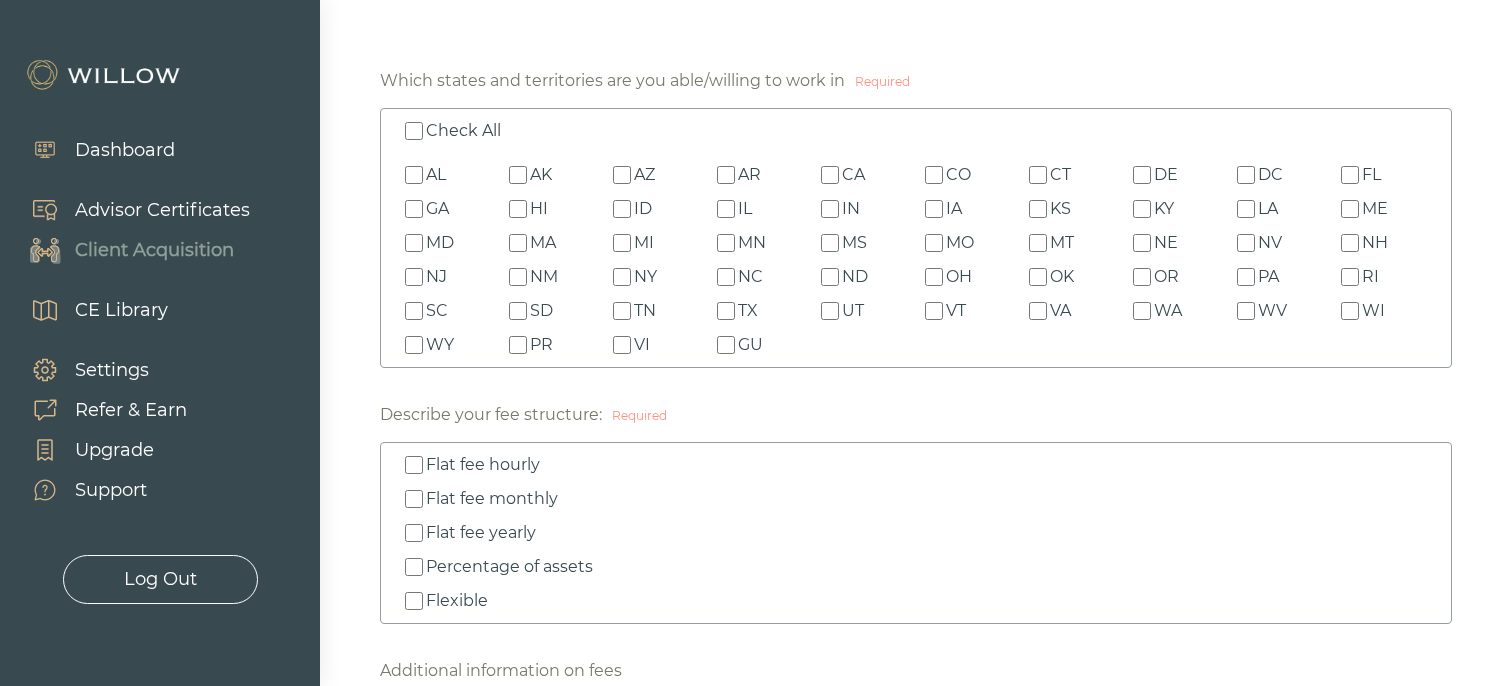 scroll, scrollTop: 486, scrollLeft: 0, axis: vertical 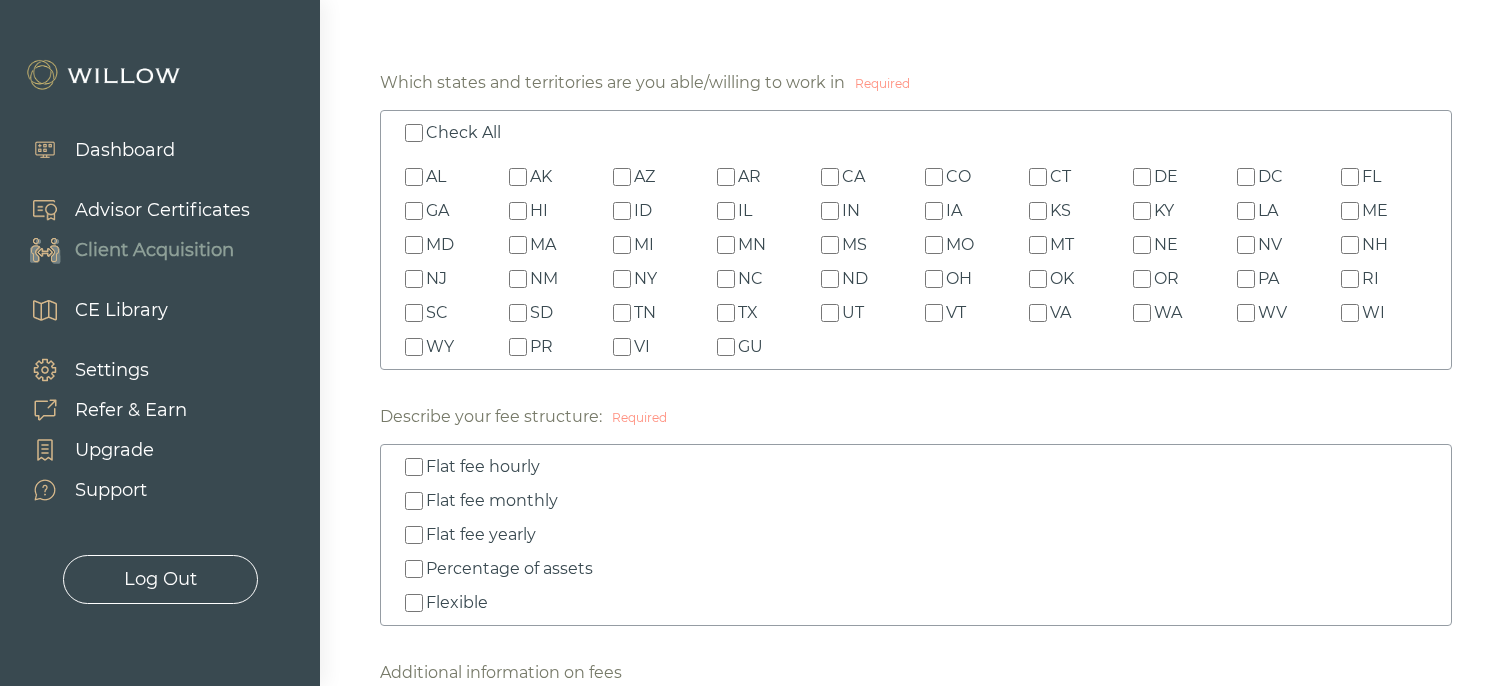 click on "Percentage of assets" at bounding box center (414, 569) 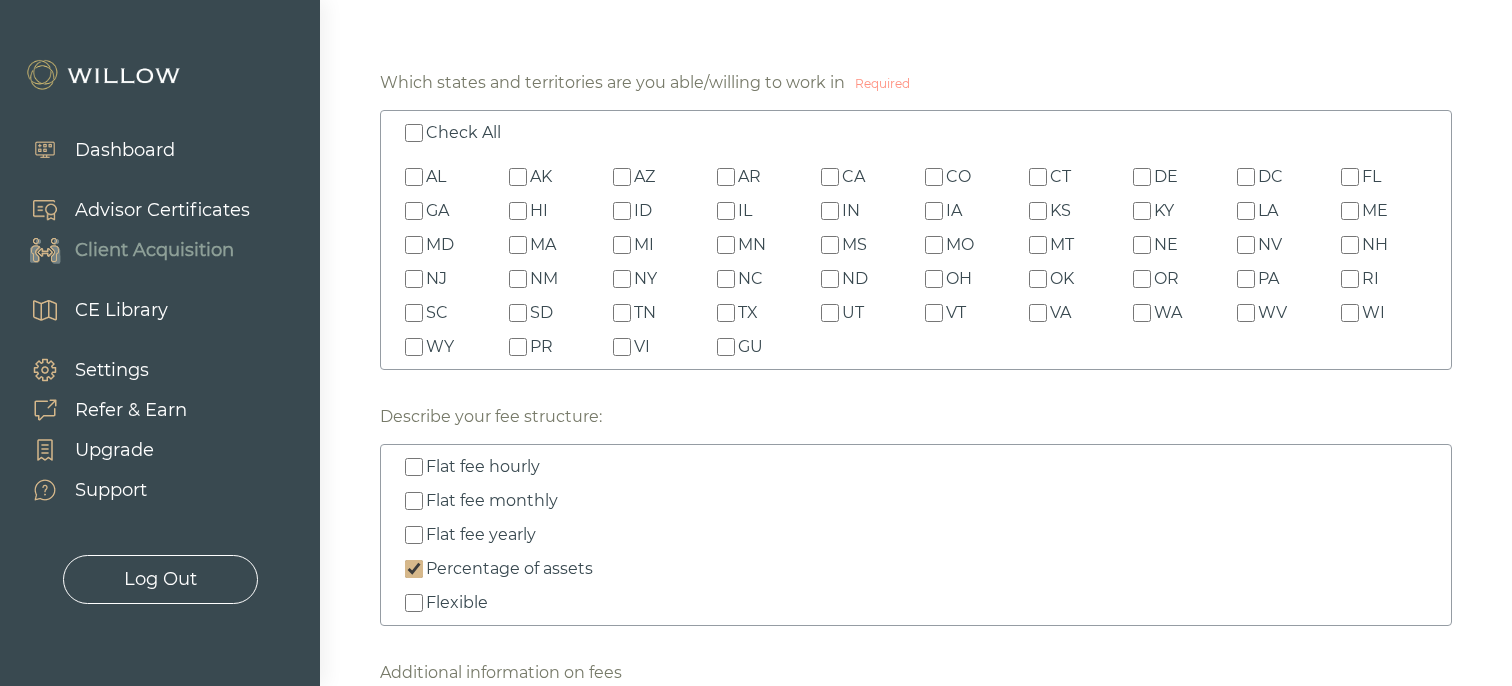 click on "Percentage of assets" at bounding box center (414, 569) 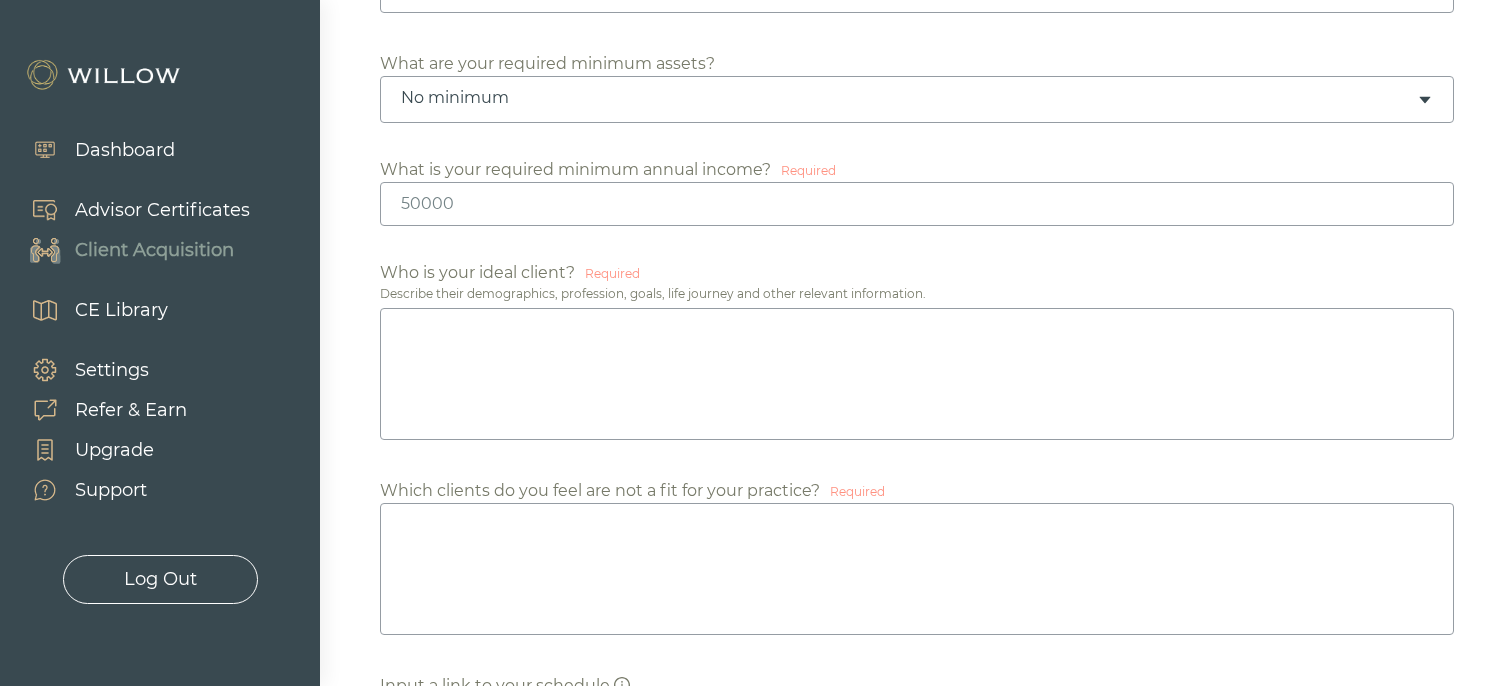 scroll, scrollTop: 1314, scrollLeft: 0, axis: vertical 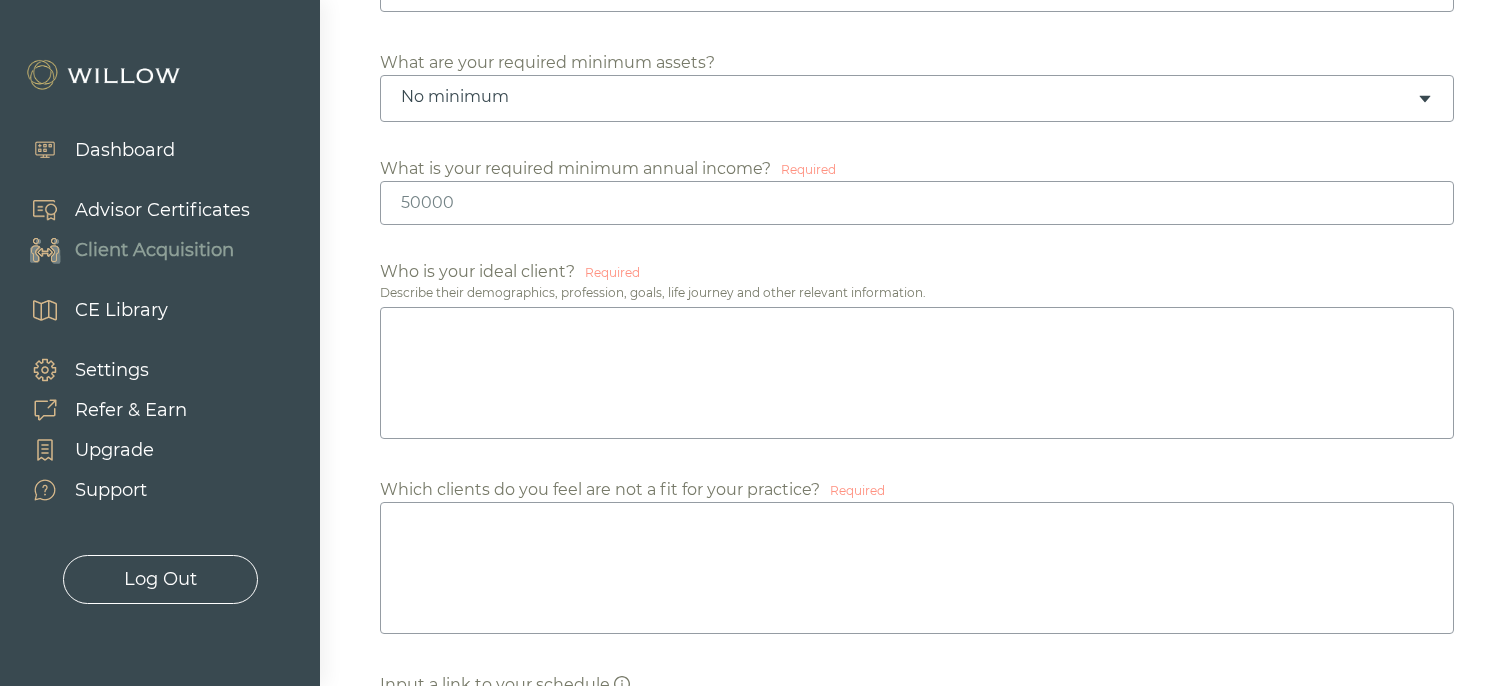 click at bounding box center (917, 203) 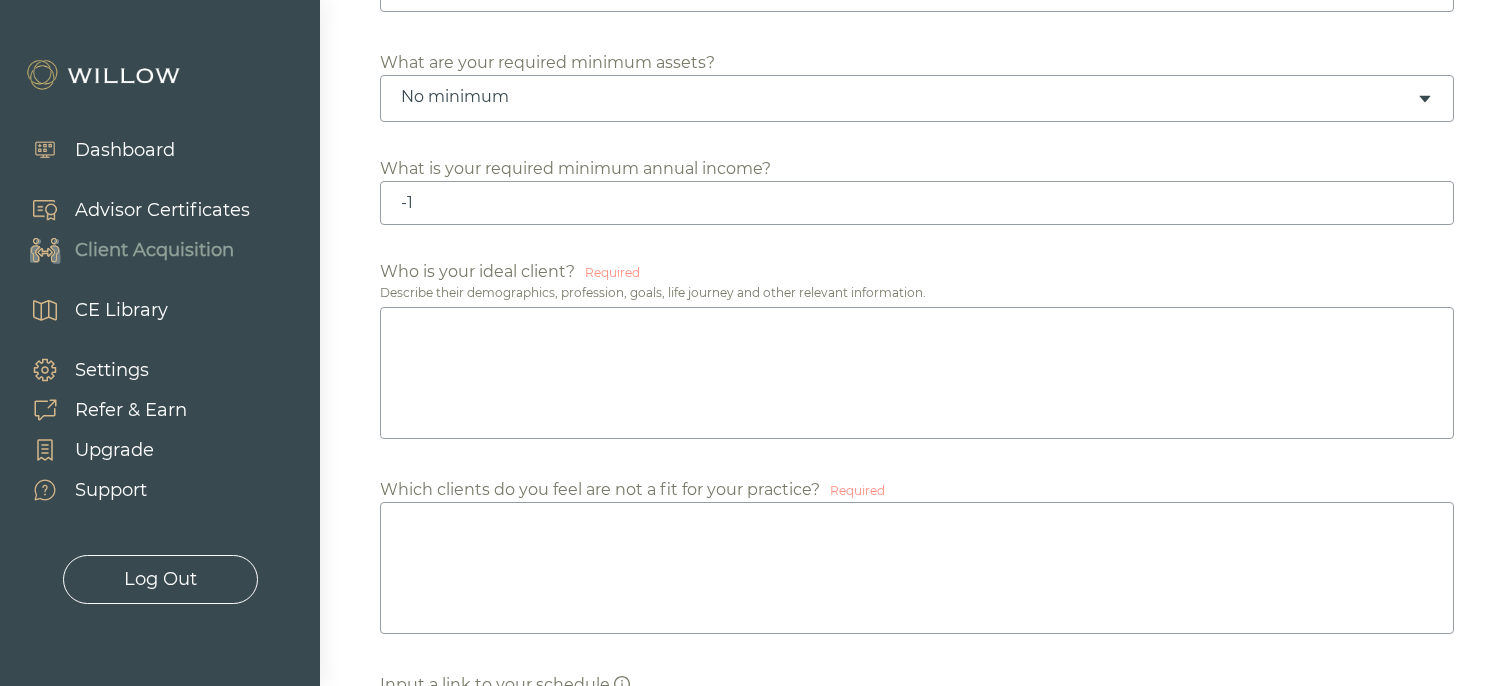 click on "-1" at bounding box center (917, 203) 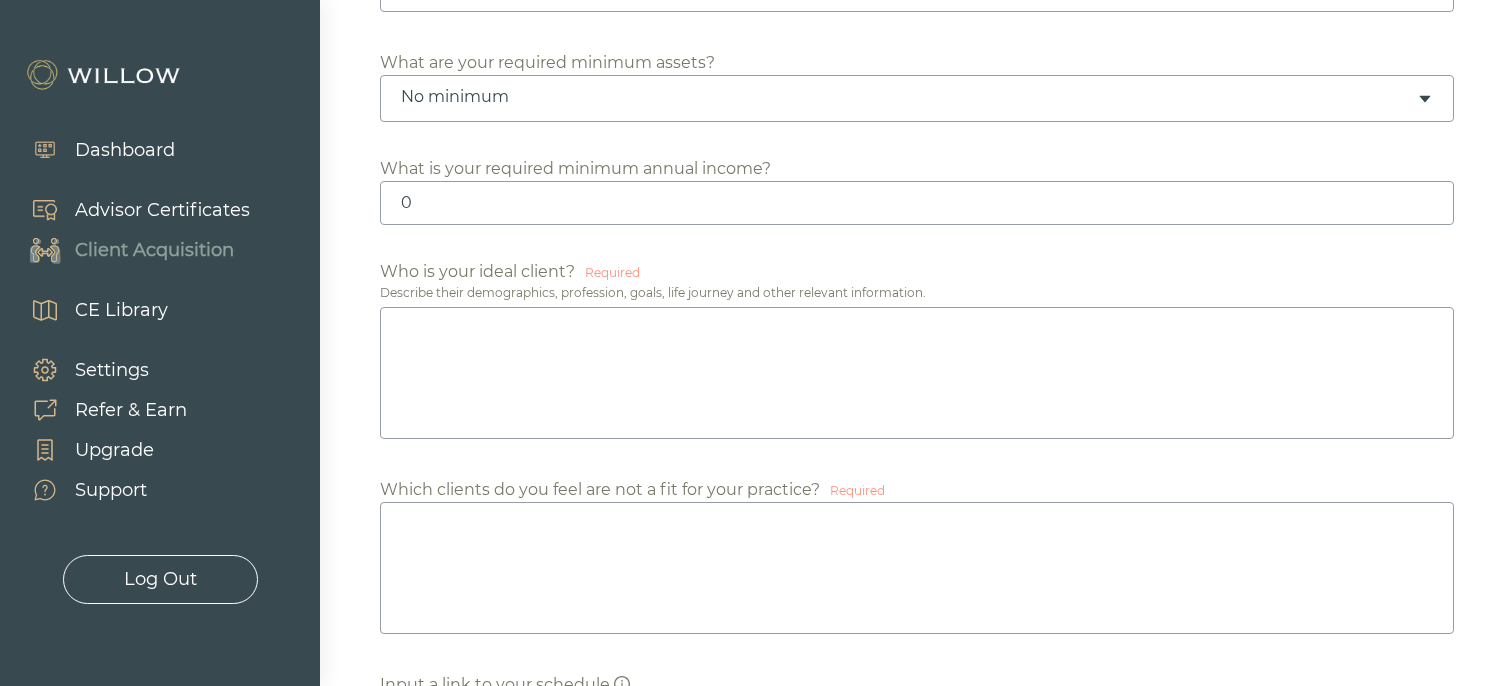 click on "0" at bounding box center (917, 203) 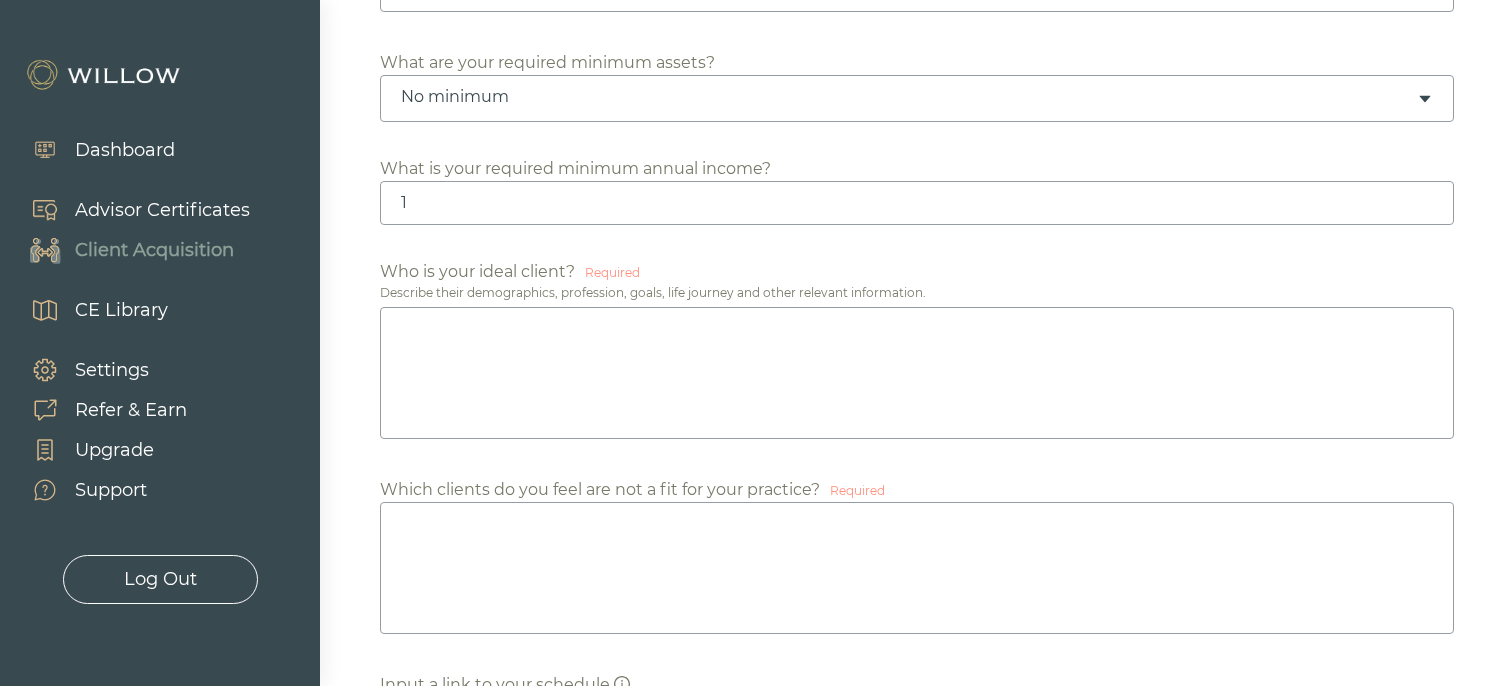 click on "1" at bounding box center [917, 203] 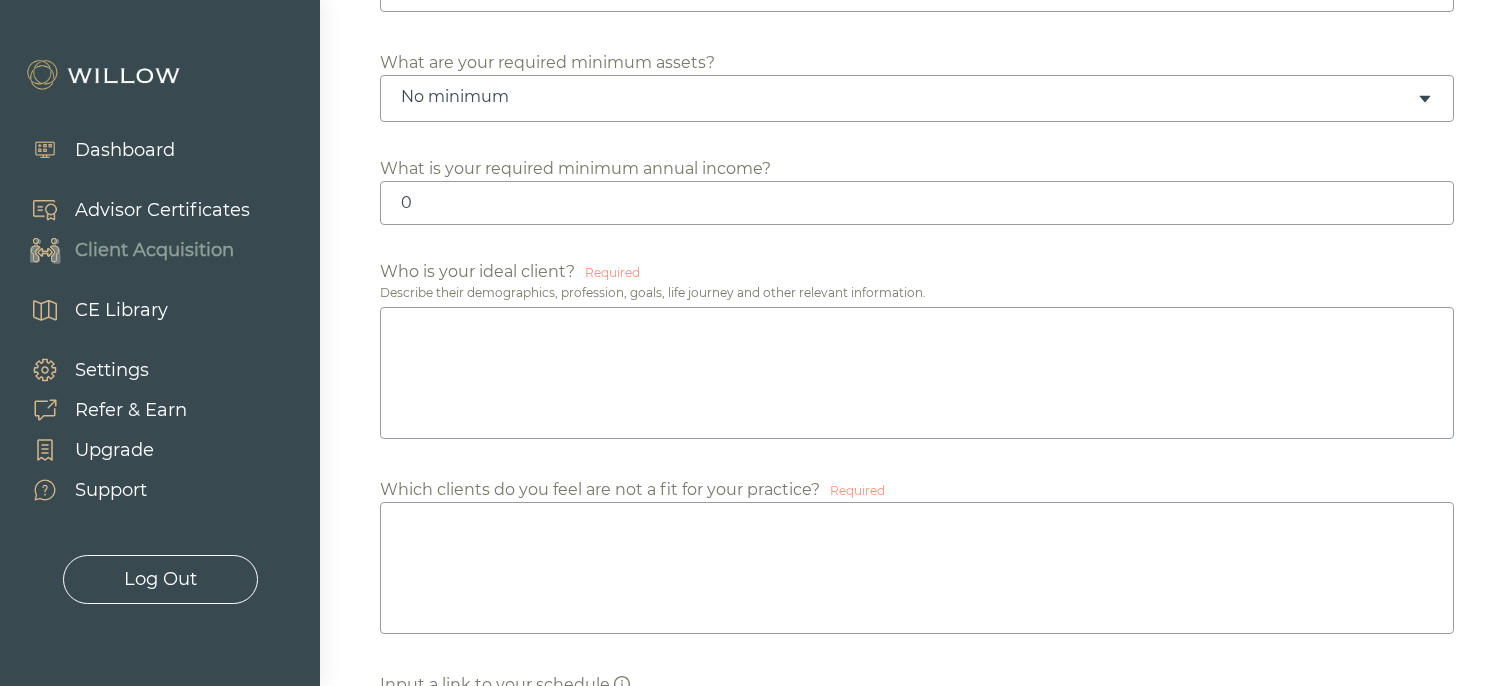 type on "0" 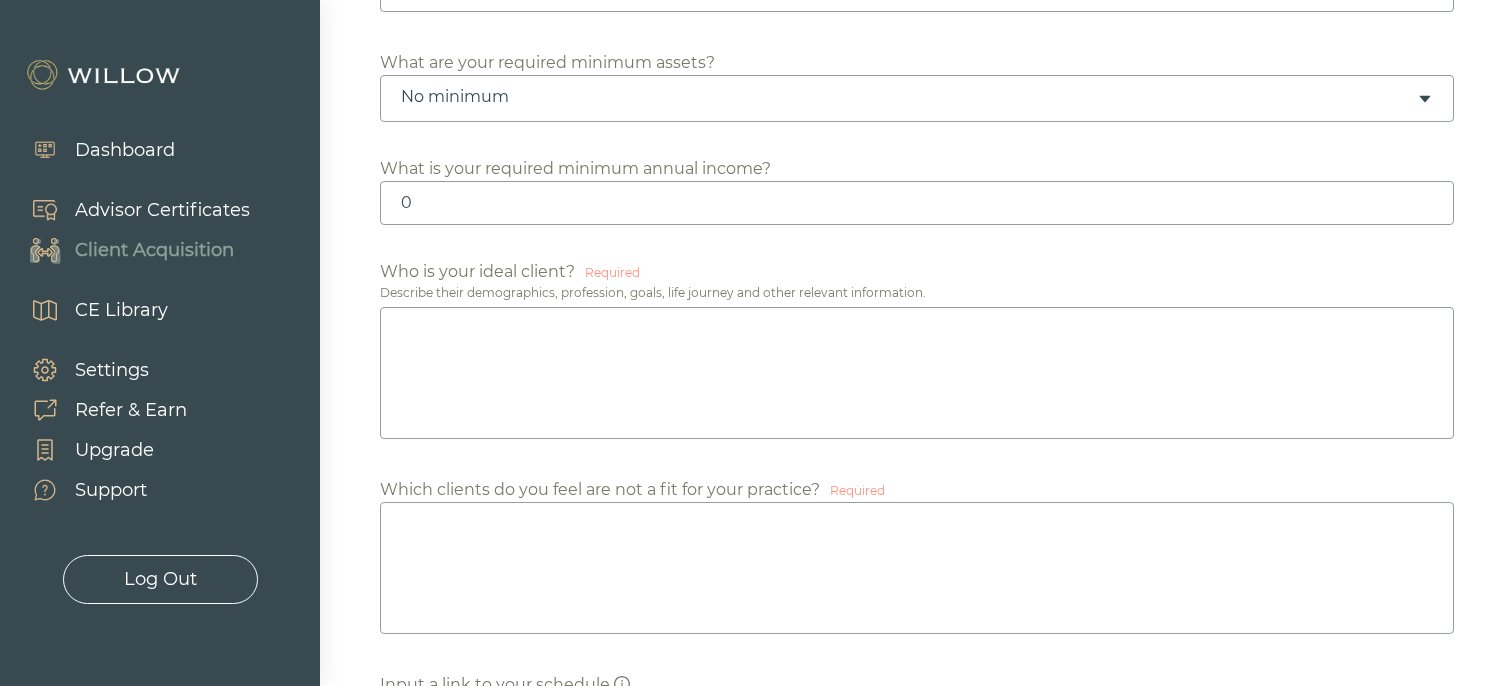 click on "Which states and territories are you able/willing to work in Required  Check All    [STATE]     [STATE]     [STATE]     [STATE]     [STATE]     [STATE]     [STATE]     [STATE]     [STATE]     [STATE]     [STATE]     [STATE]     [STATE]     [STATE]     [STATE]     [STATE]     [STATE]     [STATE]     [STATE]     [STATE]     [STATE]     [STATE]     [STATE]     [STATE]     [STATE]     [STATE]     [STATE]     [STATE]     [STATE]     [STATE]     [STATE]     [STATE]     [STATE]     [STATE]     [STATE]     [STATE]     [STATE]     [STATE]     [STATE]     [STATE]     [STATE]     [STATE]     [STATE]     [STATE]     [STATE]     [STATE]     [STATE]     [STATE]     [STATE]     [STATE]     [STATE]     [STATE]     [STATE]   Describe your fee structure:  Required   Flat fee hourly     Flat fee monthly     Flat fee yearly     Percentage of assets     Flexible   Additional information on fees  Please provide any additional information on your fees that you think is important for clients to know What are your required minimum assets? Required No minimum What is your required minimum annual income? Required 0 Who is your ideal client? Required Describe their demographics, profession, goals, life journey and other relevant information. Required *For Willow internal purposes only" at bounding box center (916, 846) 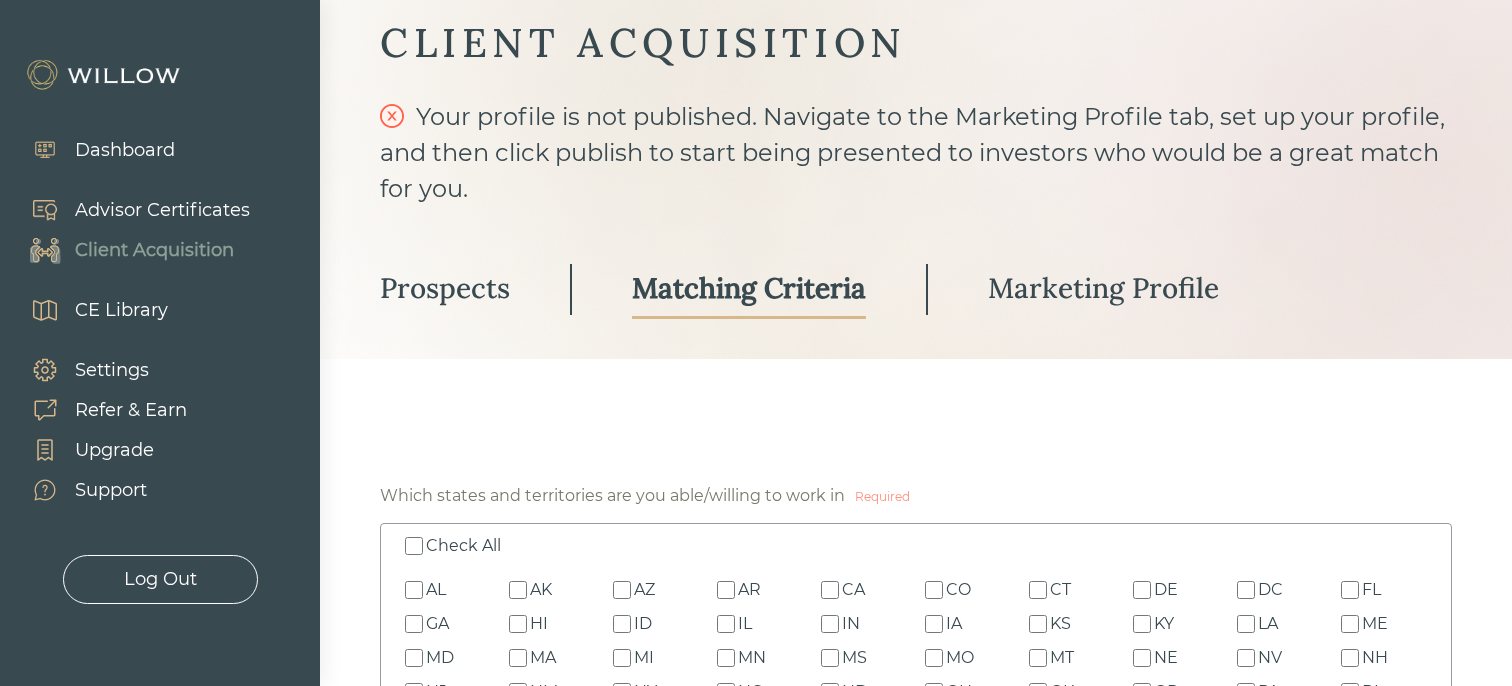 scroll, scrollTop: 0, scrollLeft: 0, axis: both 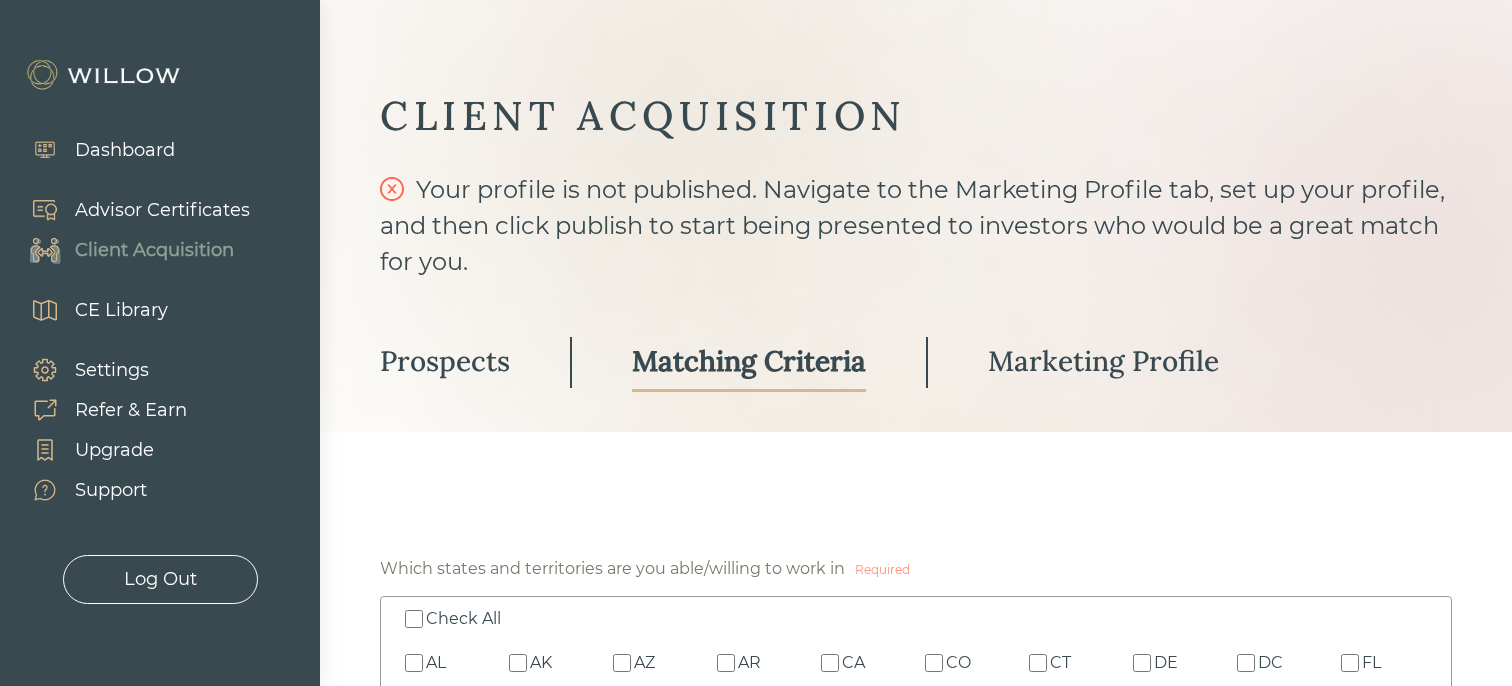 click on "Prospects" at bounding box center [445, 361] 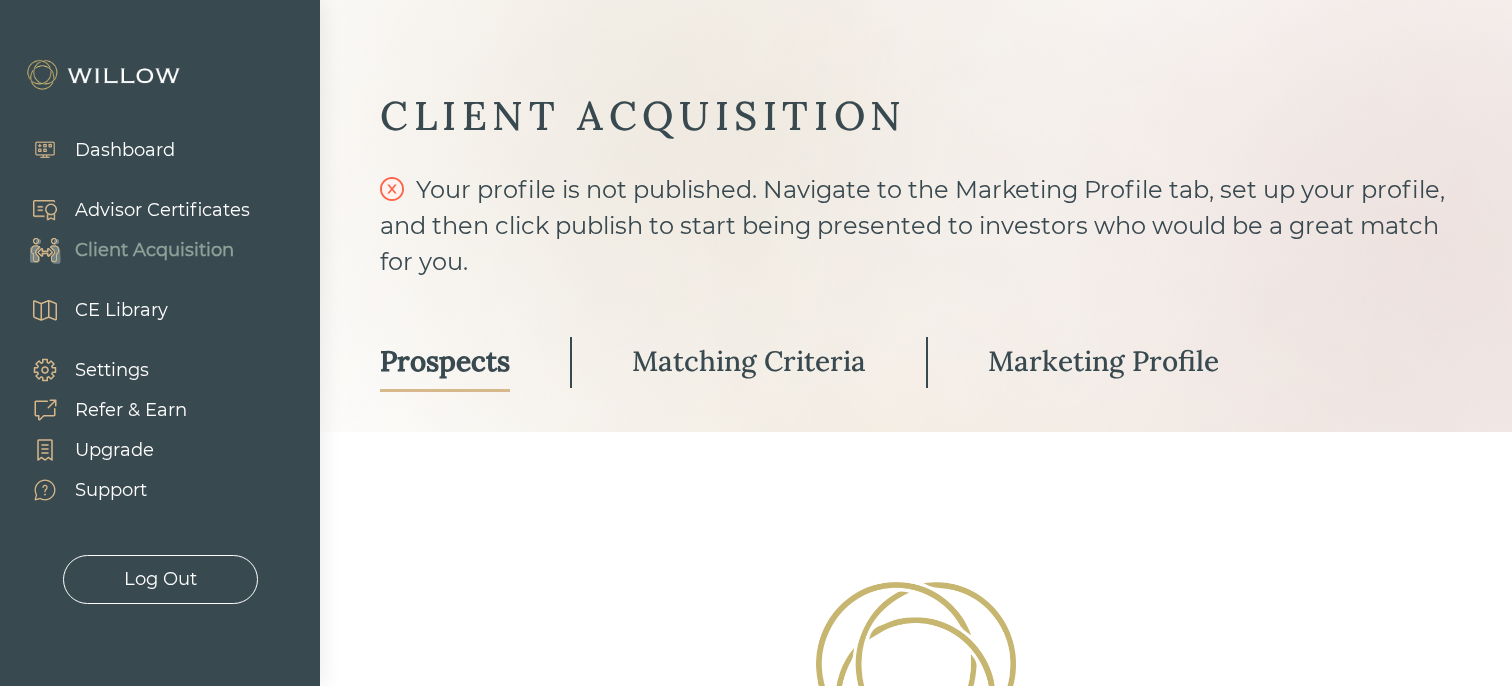 click on "Prospects" at bounding box center (445, 361) 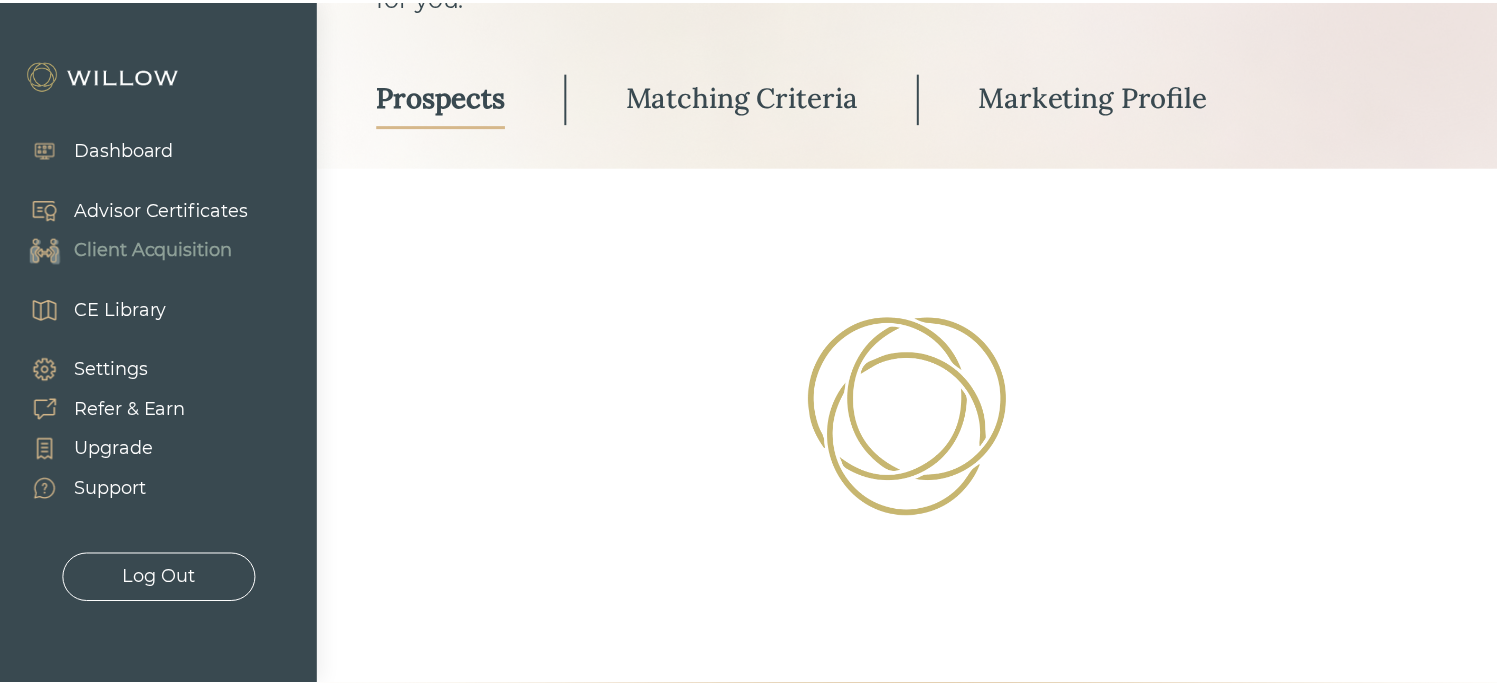 scroll, scrollTop: 166, scrollLeft: 0, axis: vertical 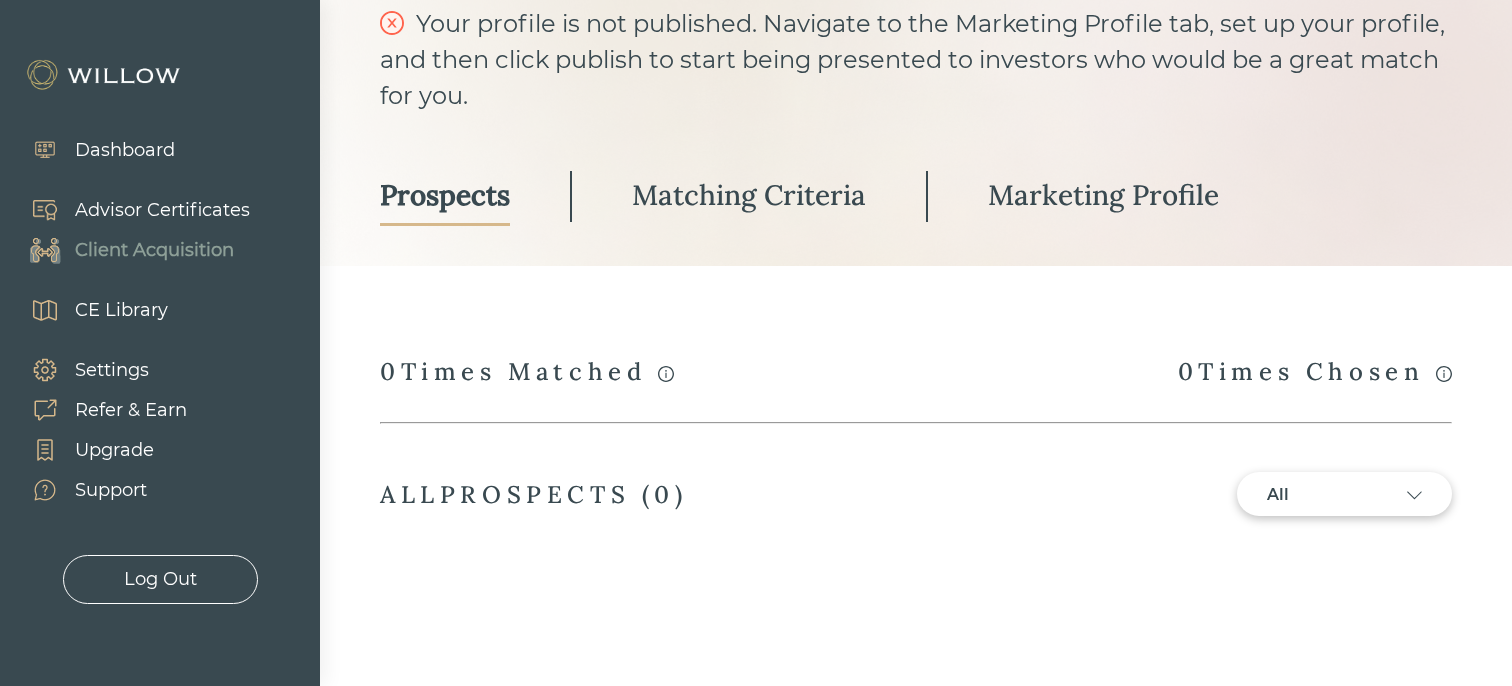 click on "Matching Criteria" at bounding box center [749, 195] 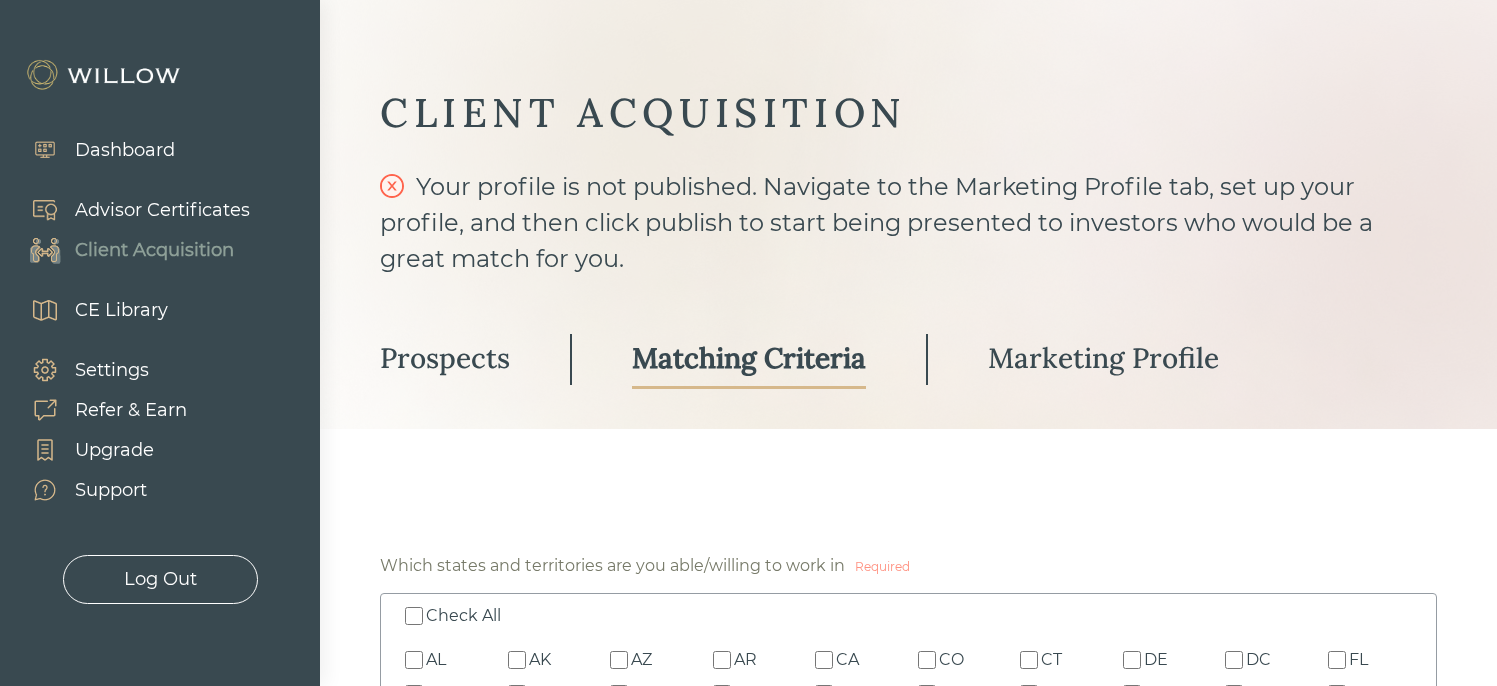 scroll, scrollTop: 0, scrollLeft: 0, axis: both 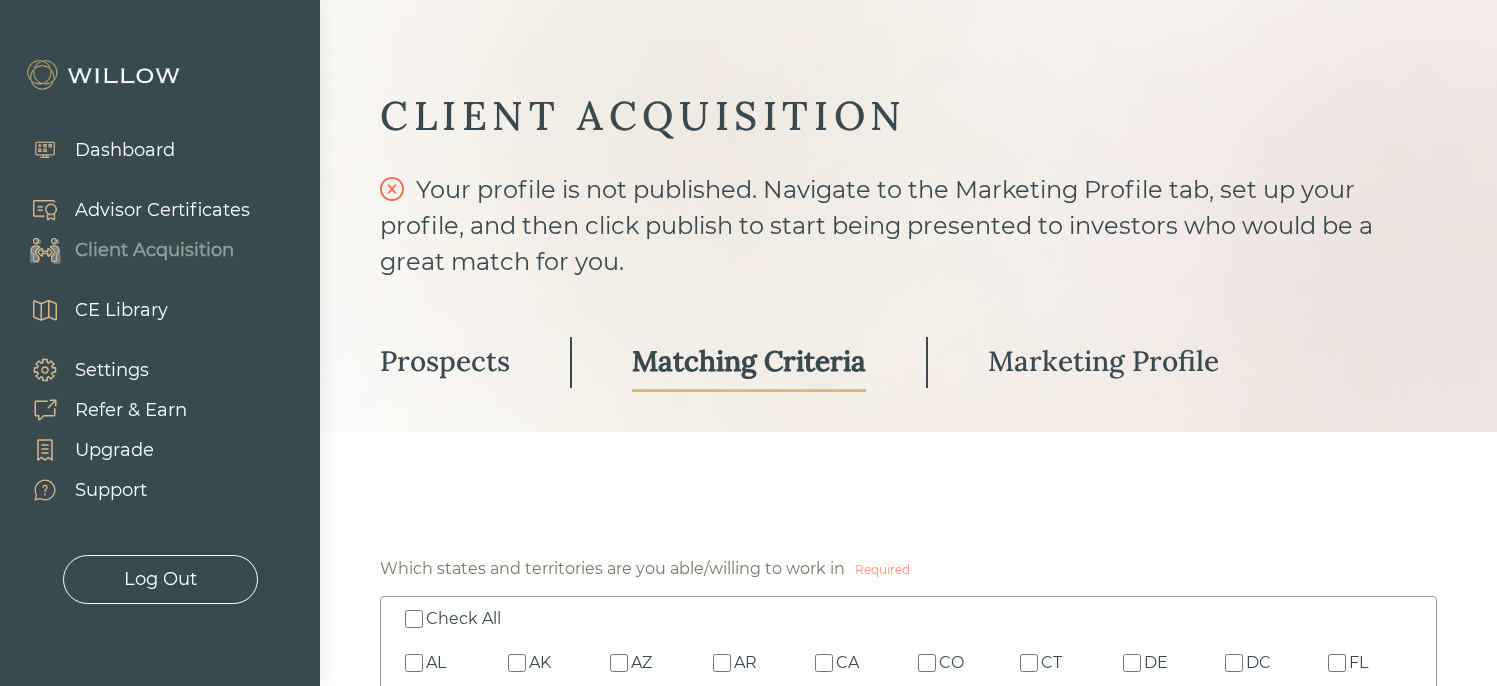 click on "Marketing Profile" at bounding box center (1103, 361) 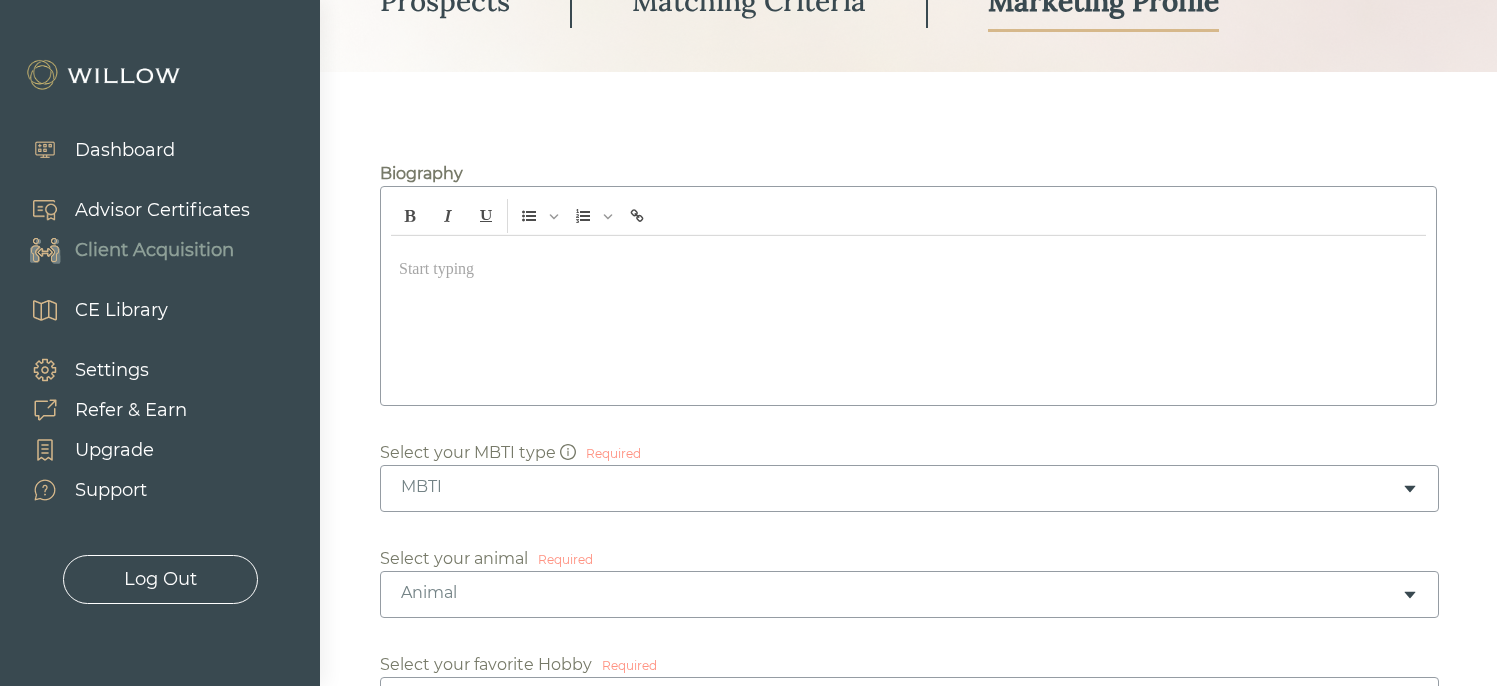 click at bounding box center [908, 315] 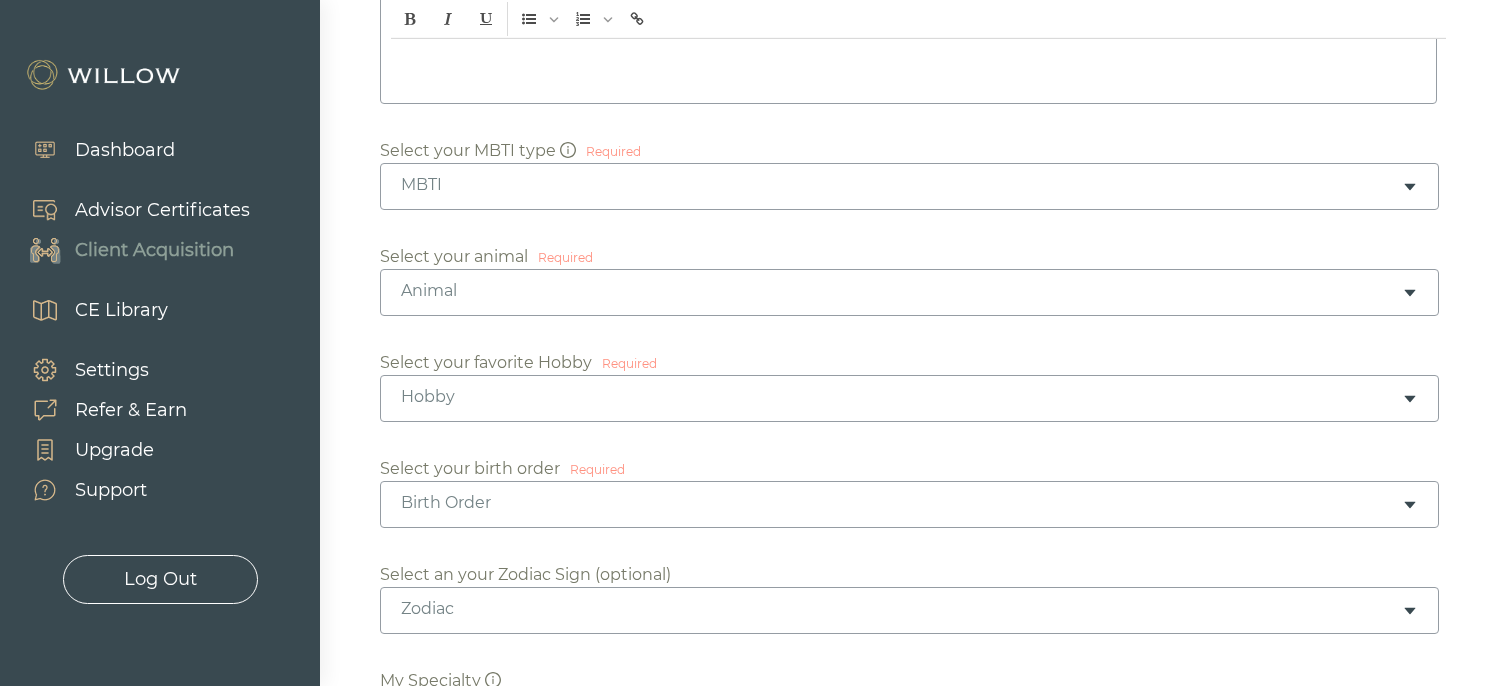 scroll, scrollTop: 720, scrollLeft: 0, axis: vertical 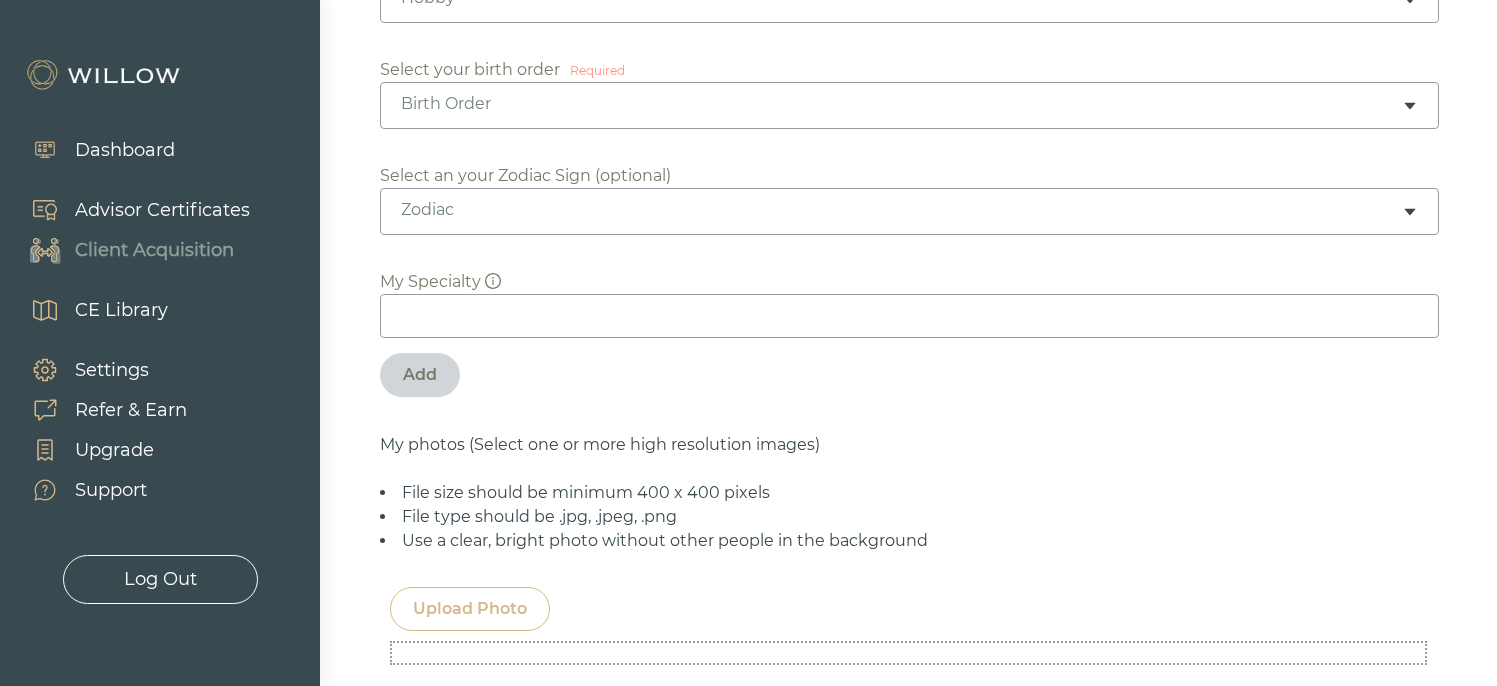 click at bounding box center (909, 316) 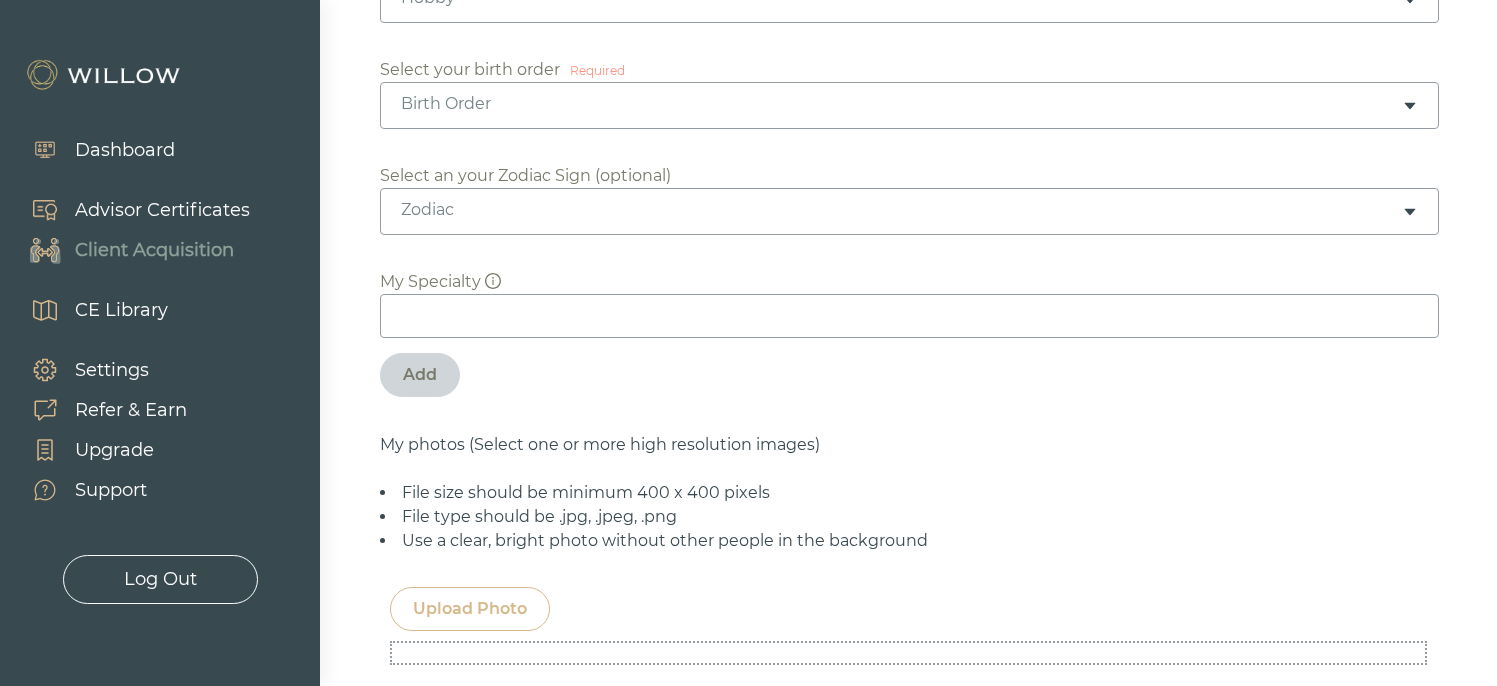 click at bounding box center [909, 316] 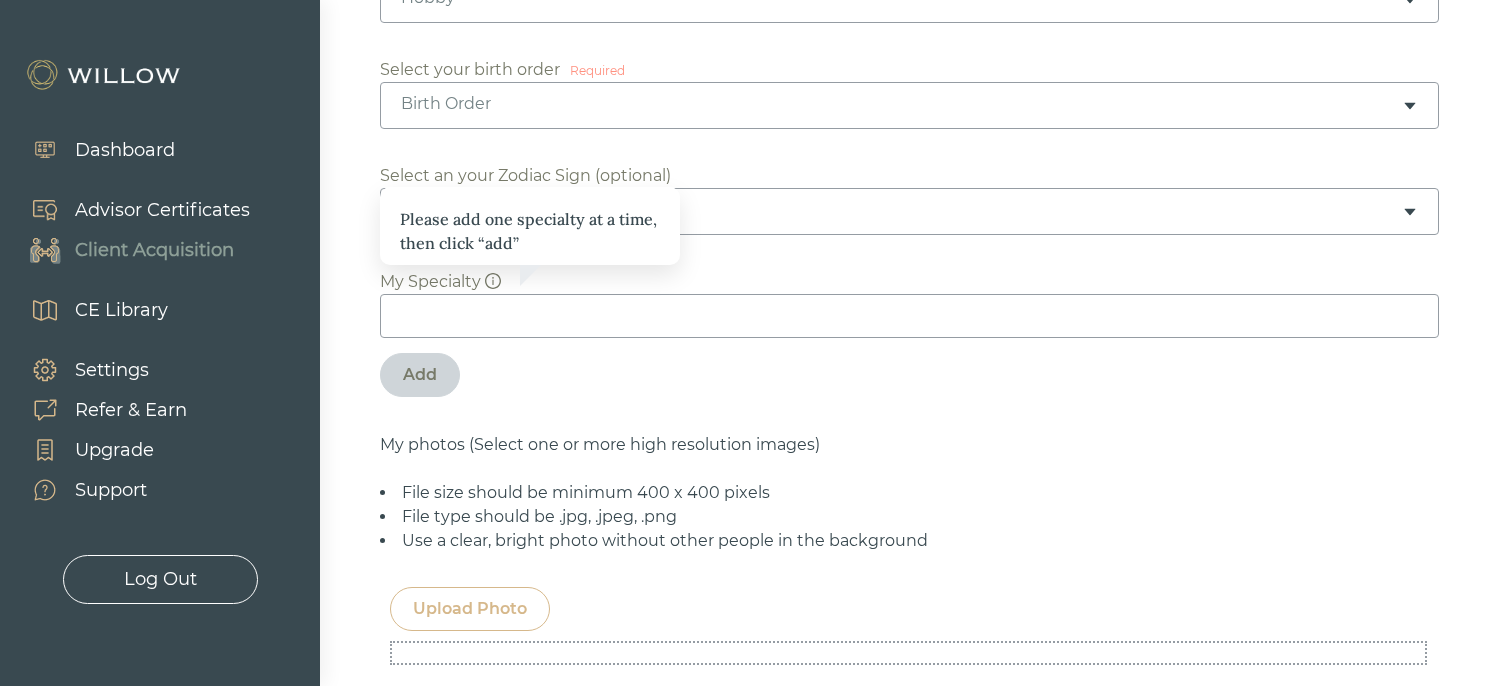 click at bounding box center (909, 316) 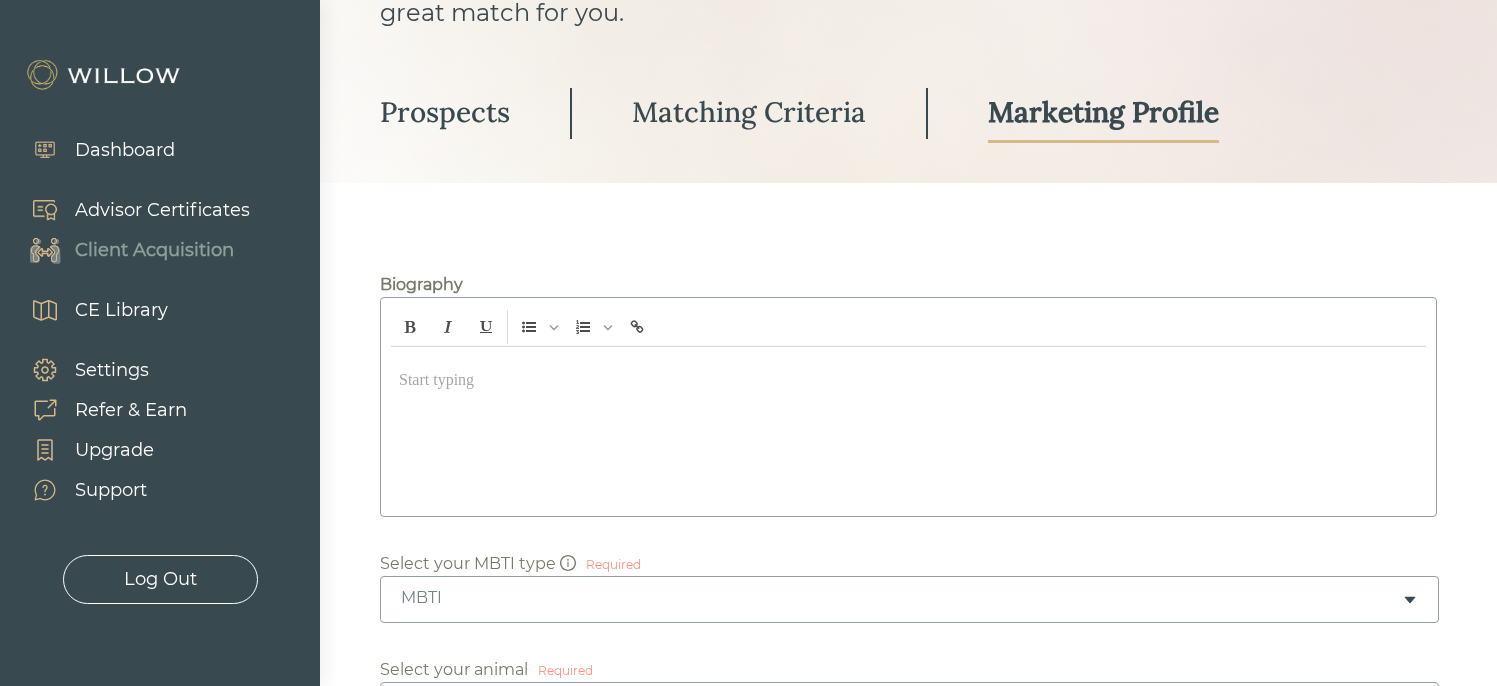 scroll, scrollTop: 0, scrollLeft: 0, axis: both 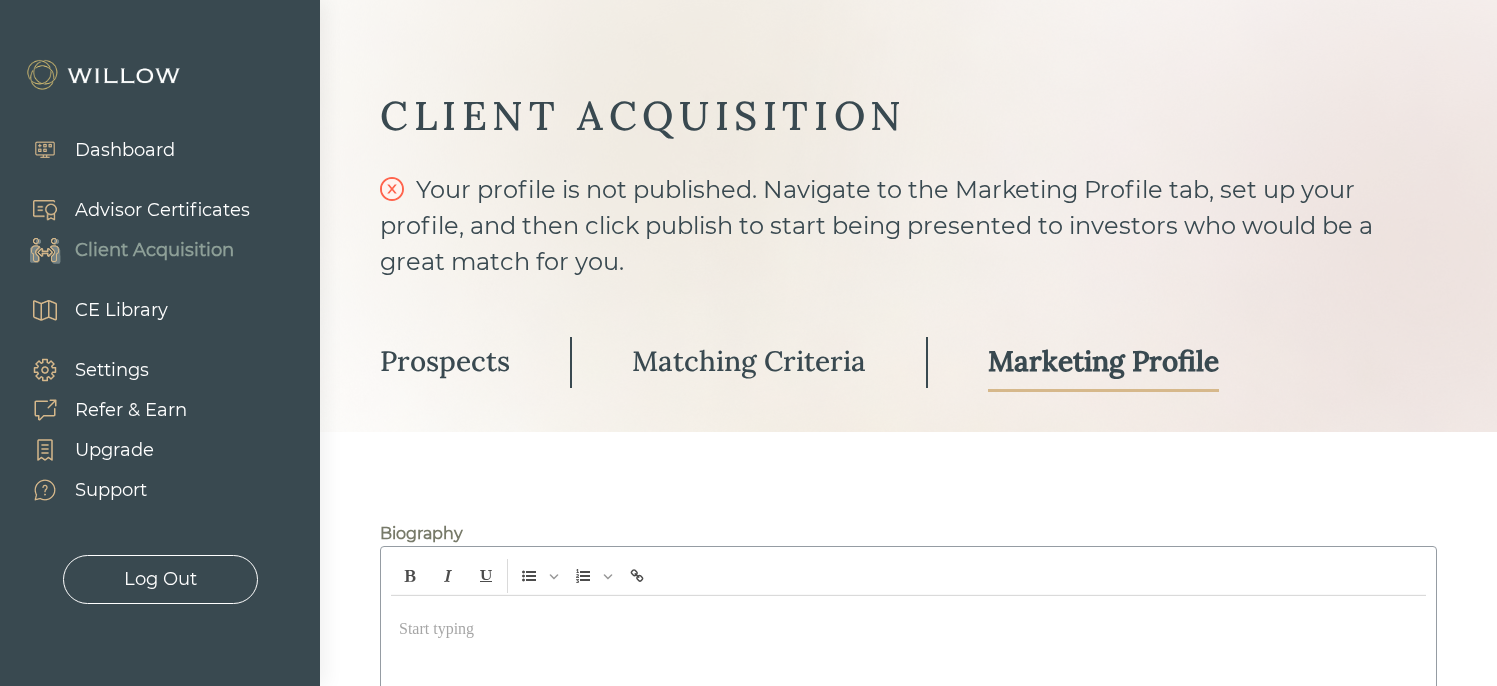 click on "Dashboard" at bounding box center [125, 150] 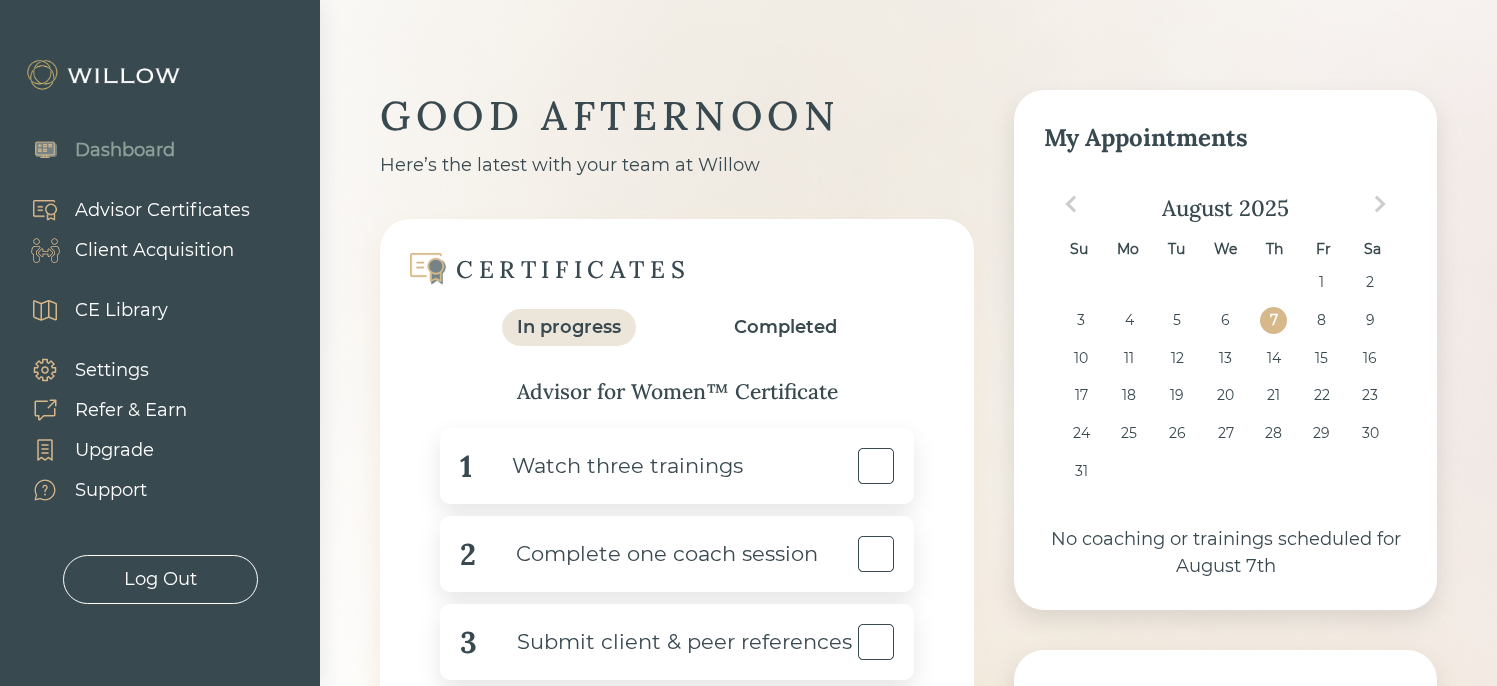 click on "Advisor Certificates" at bounding box center [162, 210] 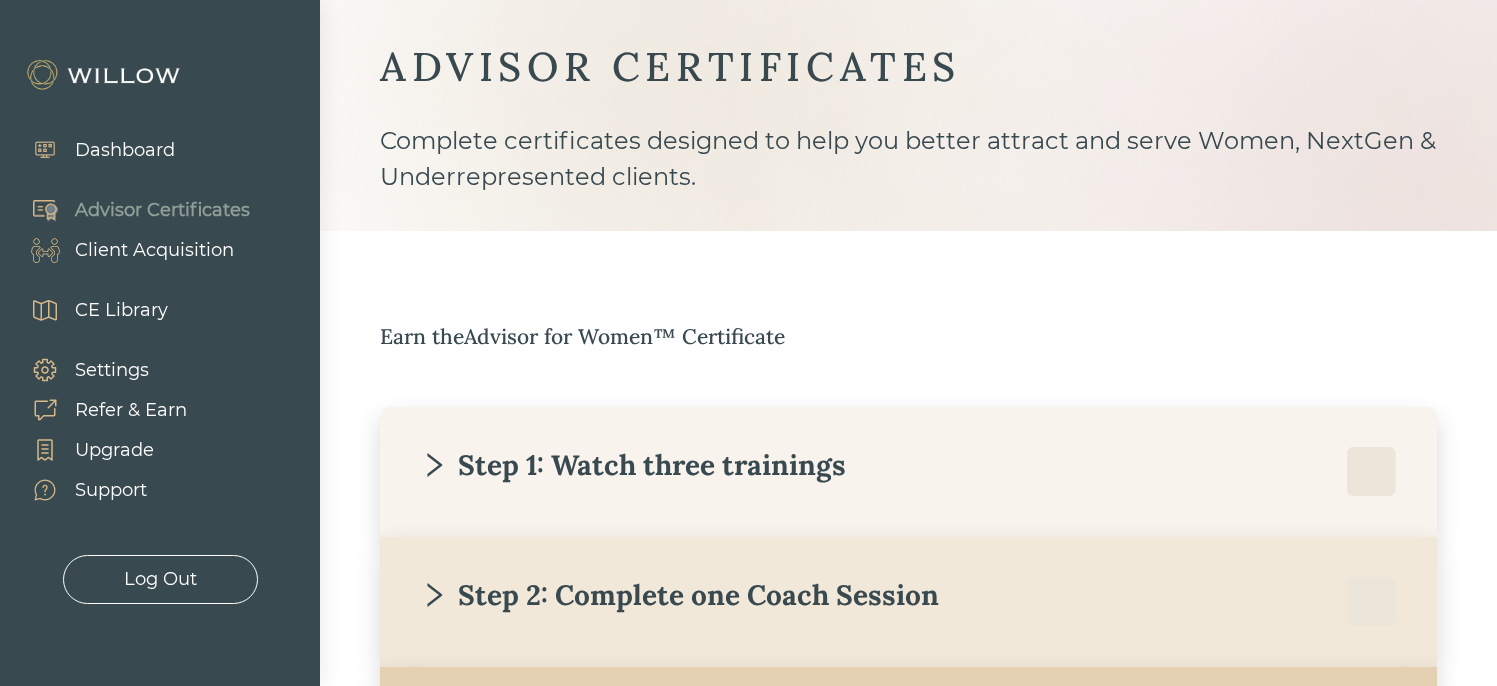 scroll, scrollTop: 0, scrollLeft: 0, axis: both 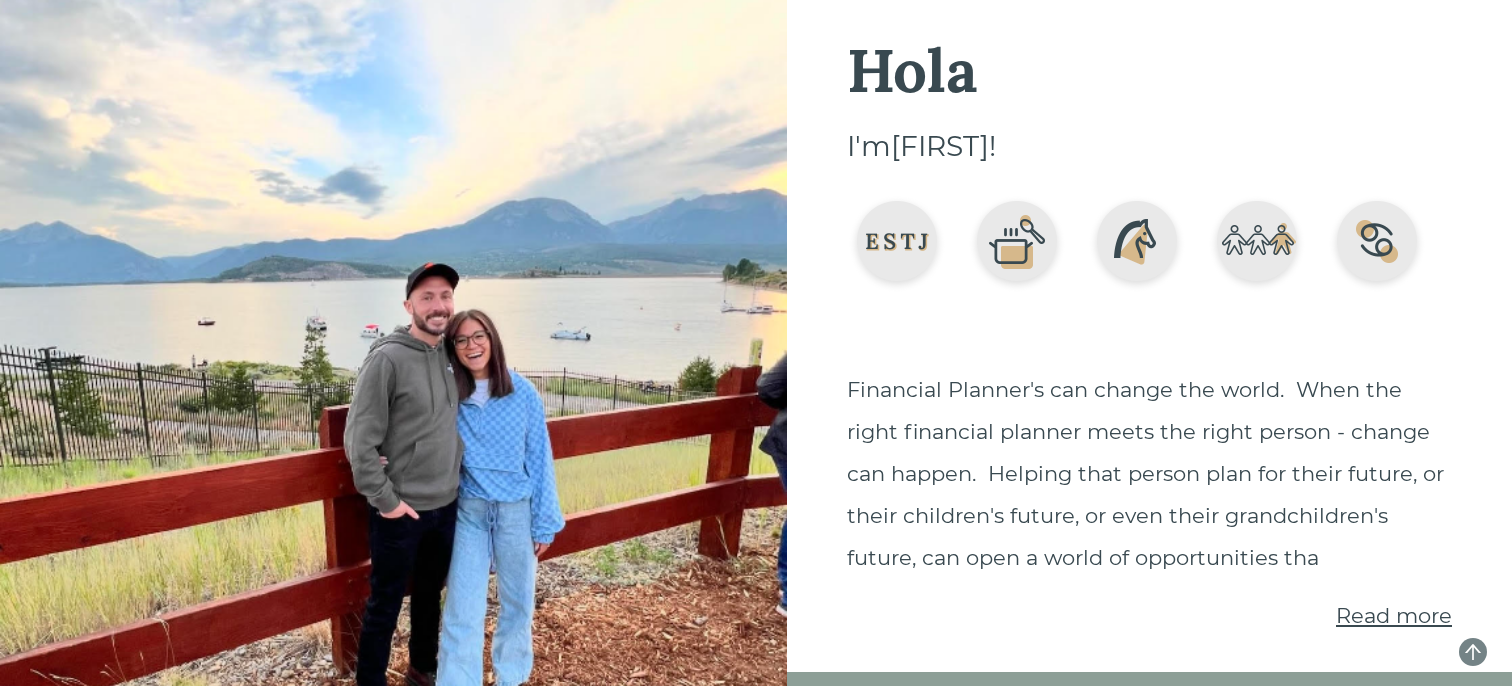 click on "Read more" at bounding box center [1394, 615] 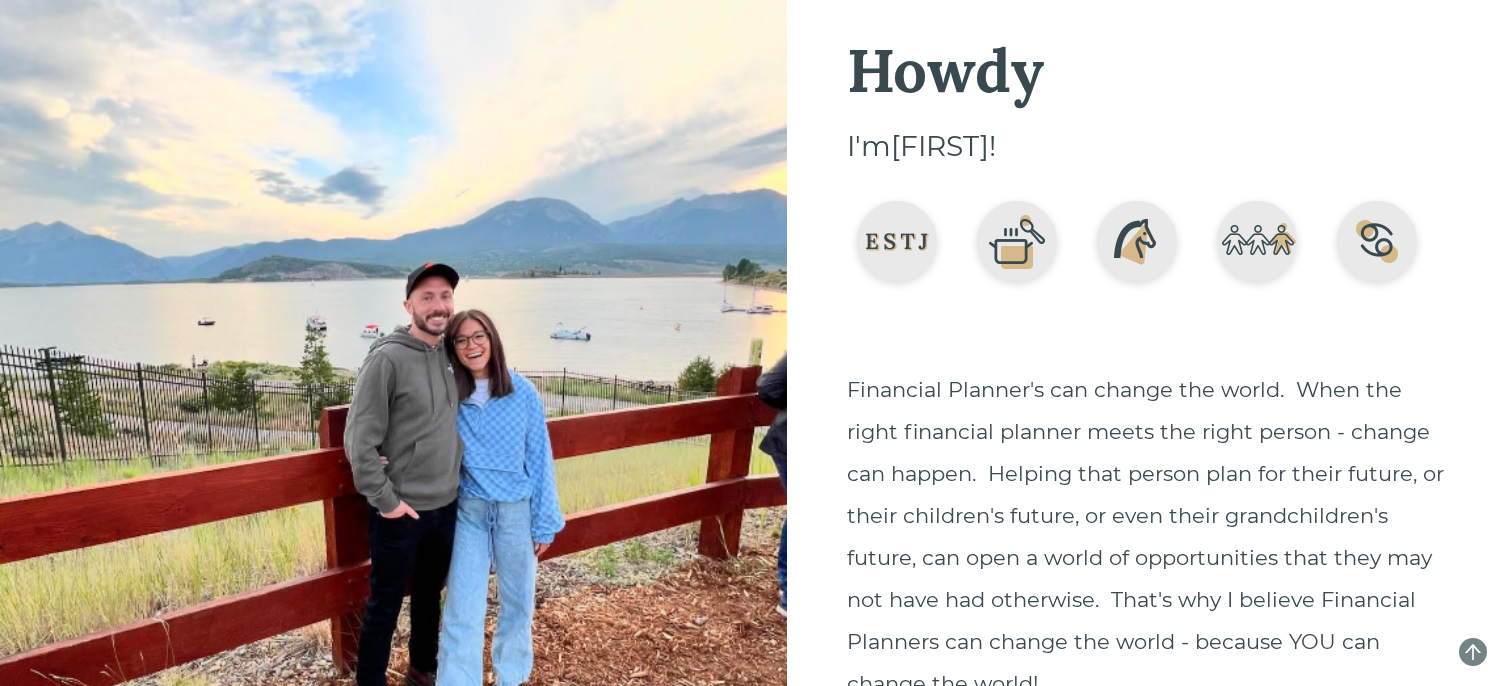 click on "Financial Planner's can change the world.  When the right financial planner meets the right person - change can happen.  Helping that person plan for their future, or their children's future, or even their grandchildren's future, can open a world of opportunities that they may not have had otherwise.  That's why I believe Financial Planners can change the world - because YOU can change the world!" at bounding box center (1149, 537) 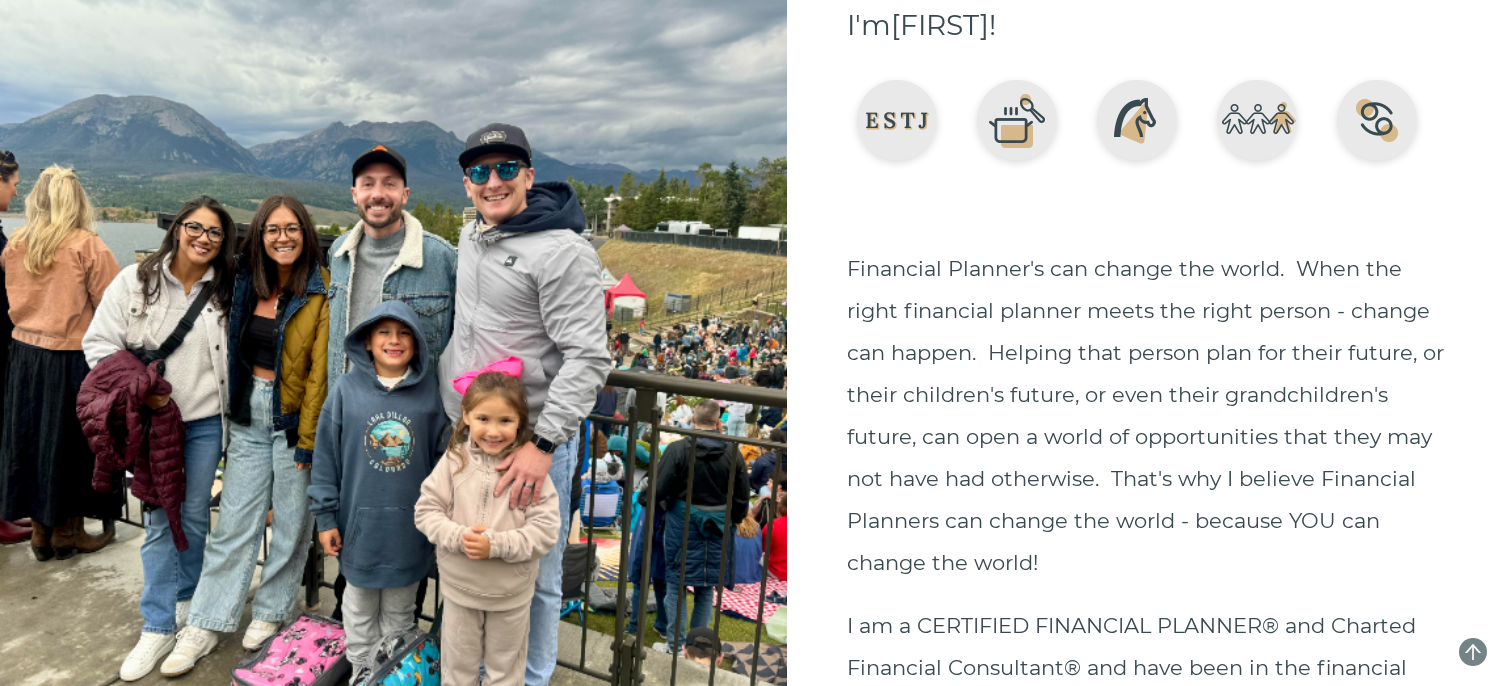 scroll, scrollTop: 0, scrollLeft: 0, axis: both 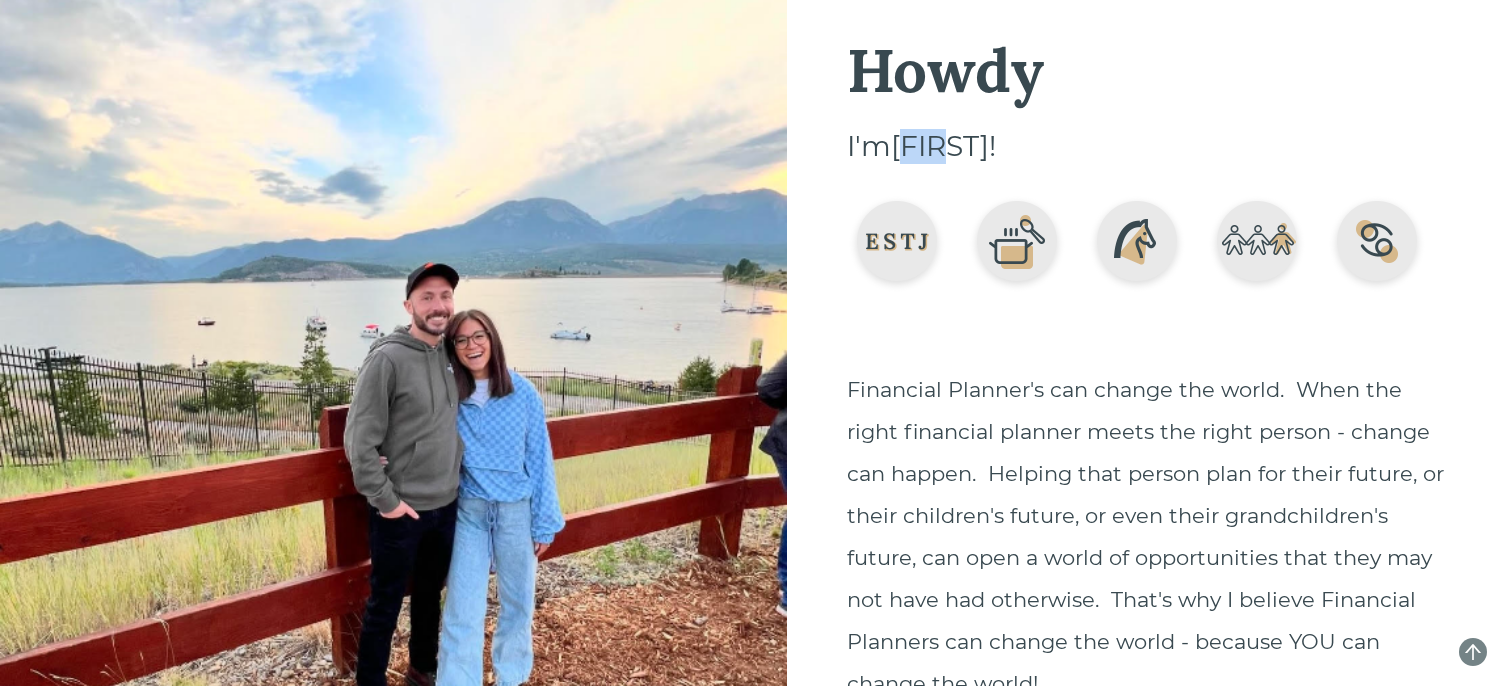drag, startPoint x: 954, startPoint y: 141, endPoint x: 909, endPoint y: 141, distance: 45 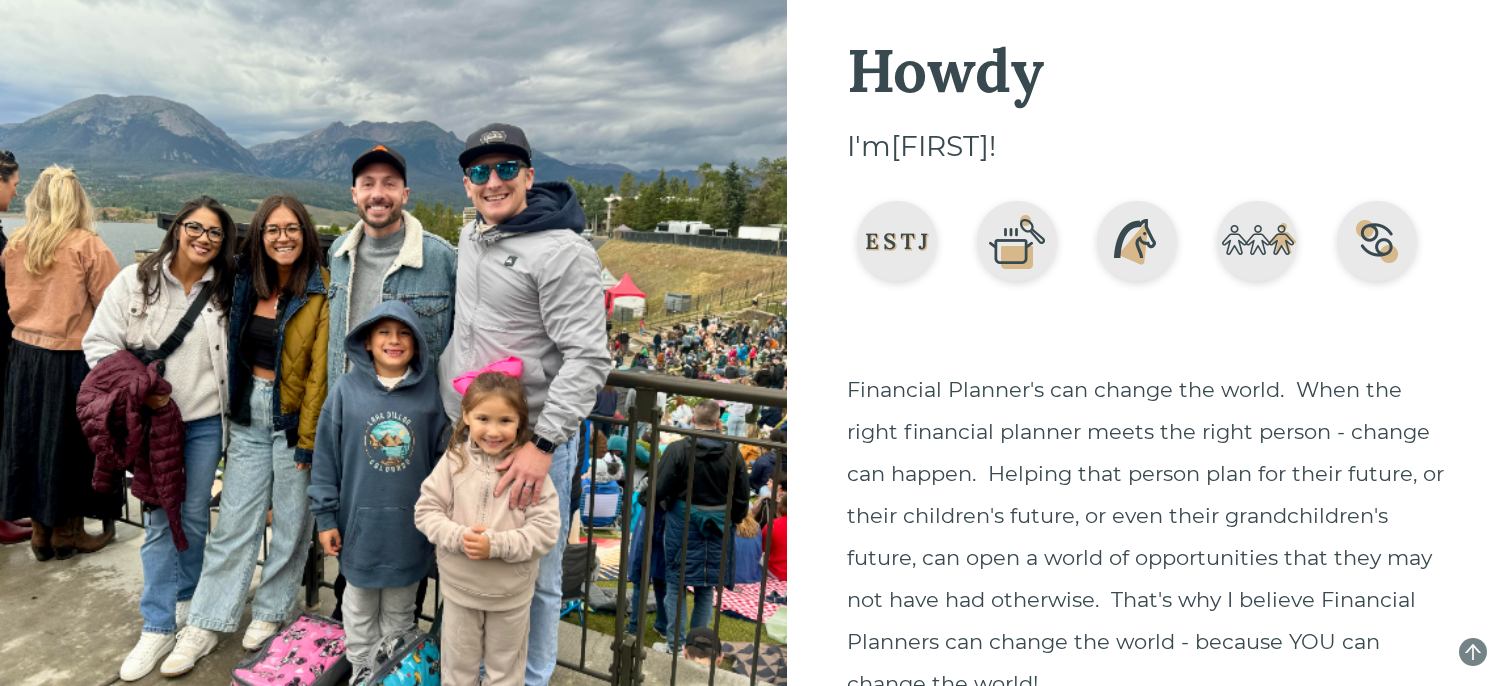 click on "I'm  Chris !" at bounding box center [1149, 147] 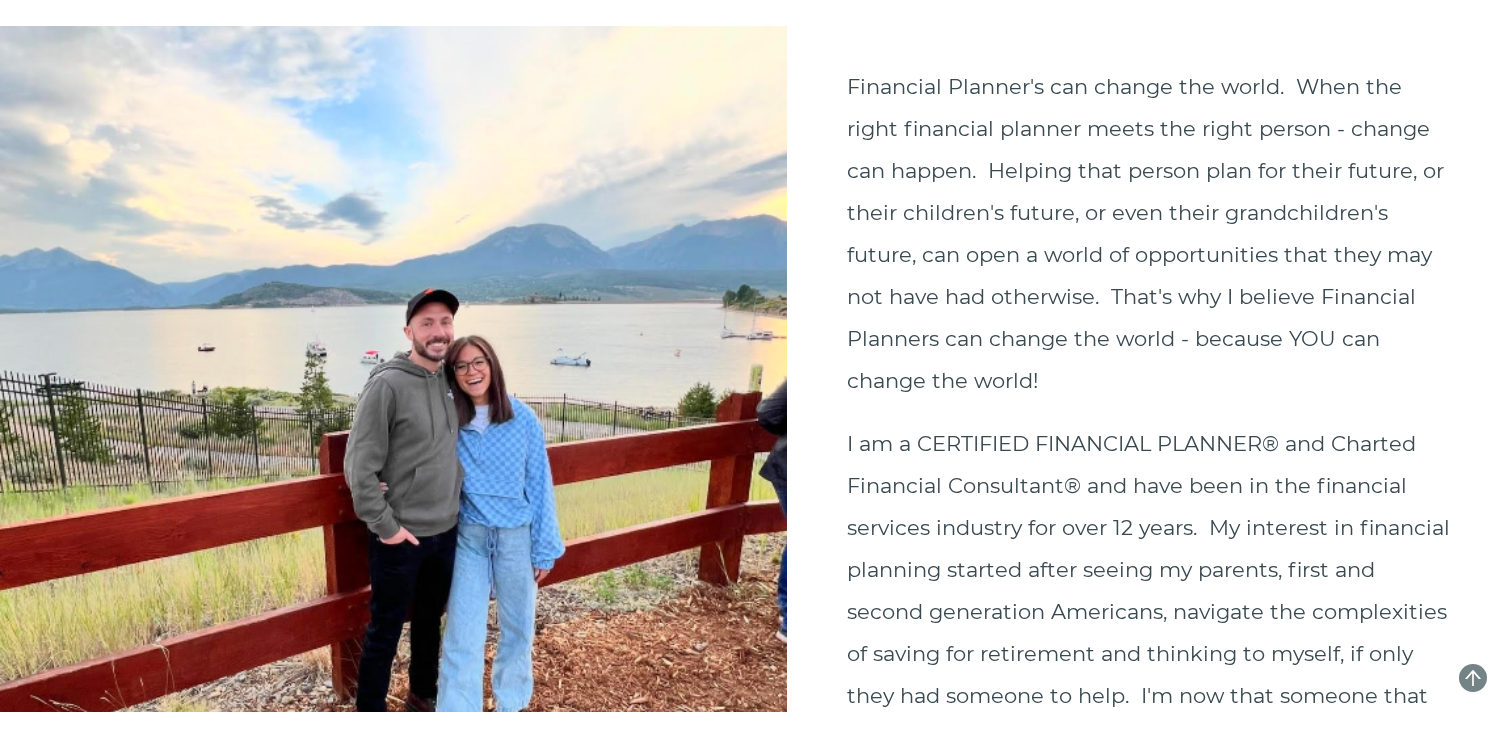scroll, scrollTop: 0, scrollLeft: 0, axis: both 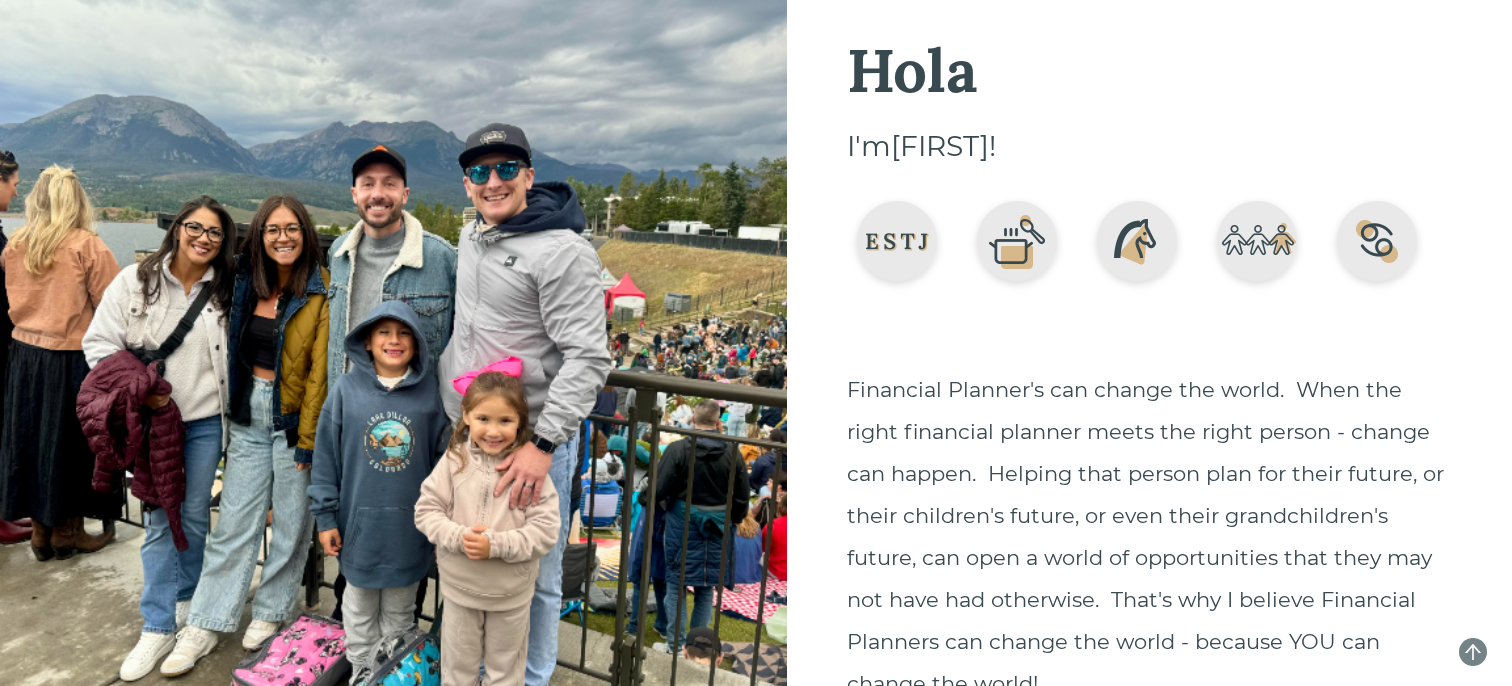 click on "I'm  Chris !" at bounding box center [1149, 147] 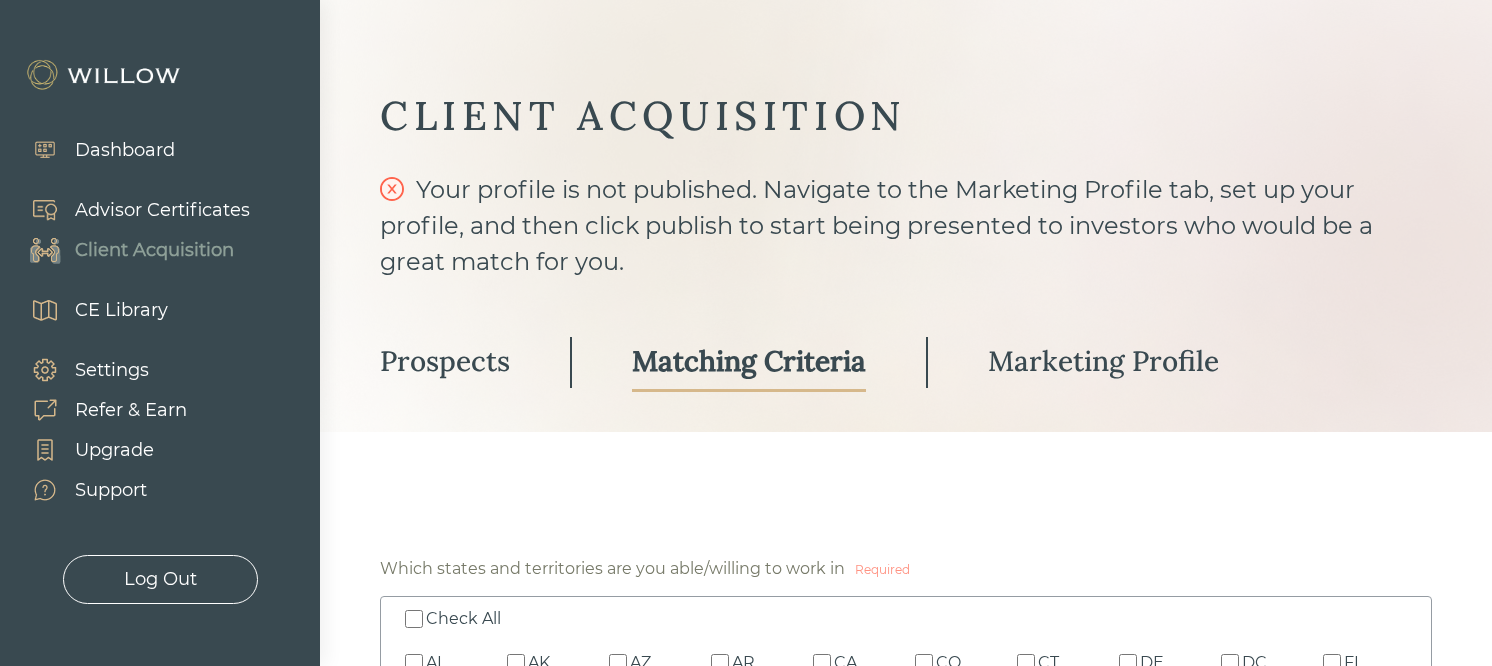 scroll, scrollTop: 340, scrollLeft: 0, axis: vertical 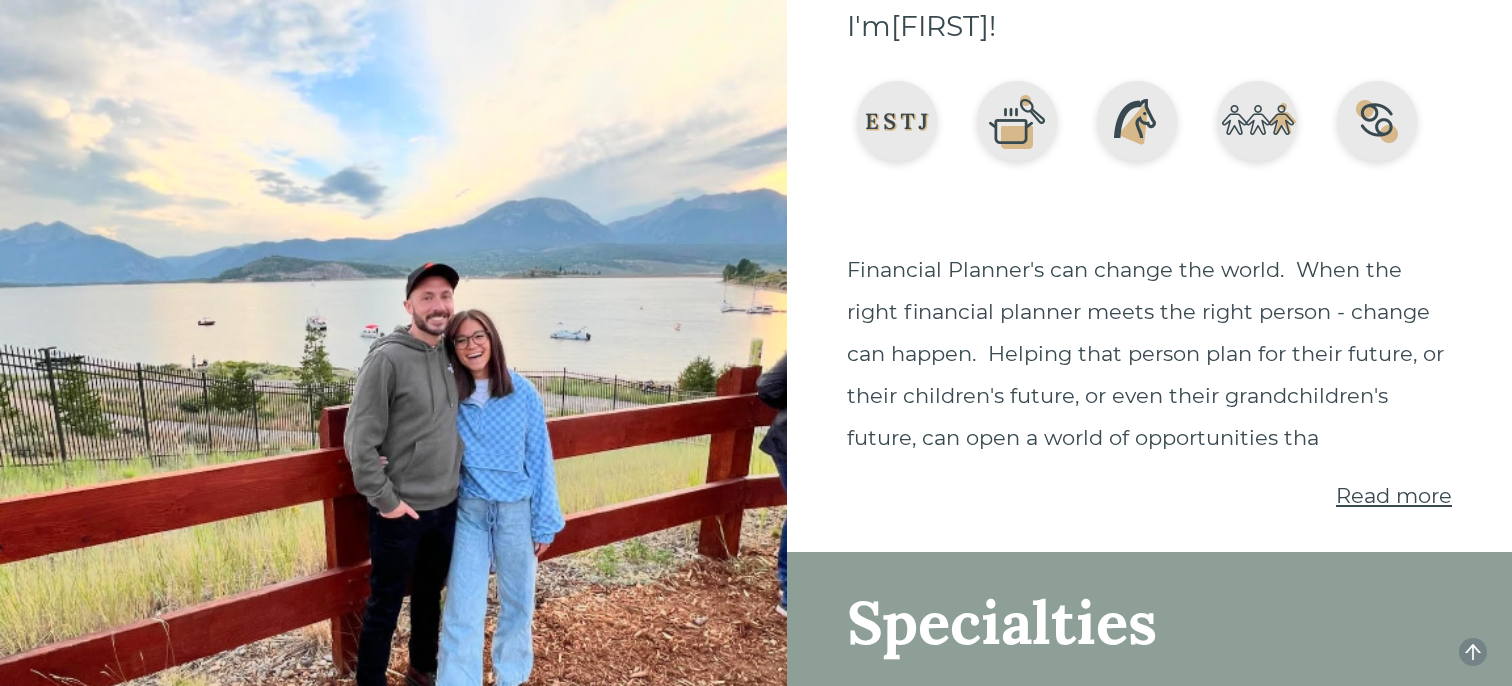 click on "Read more" at bounding box center [1394, 495] 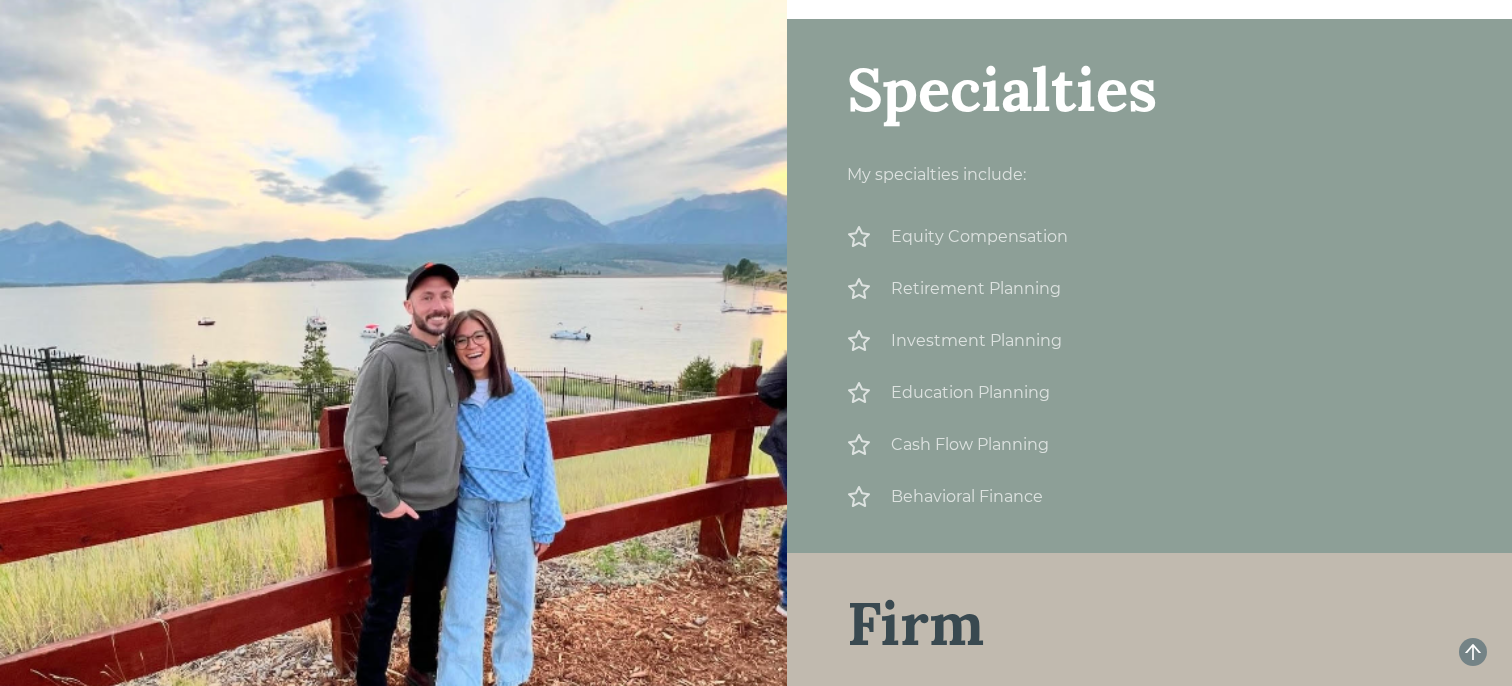 scroll, scrollTop: 2647, scrollLeft: 0, axis: vertical 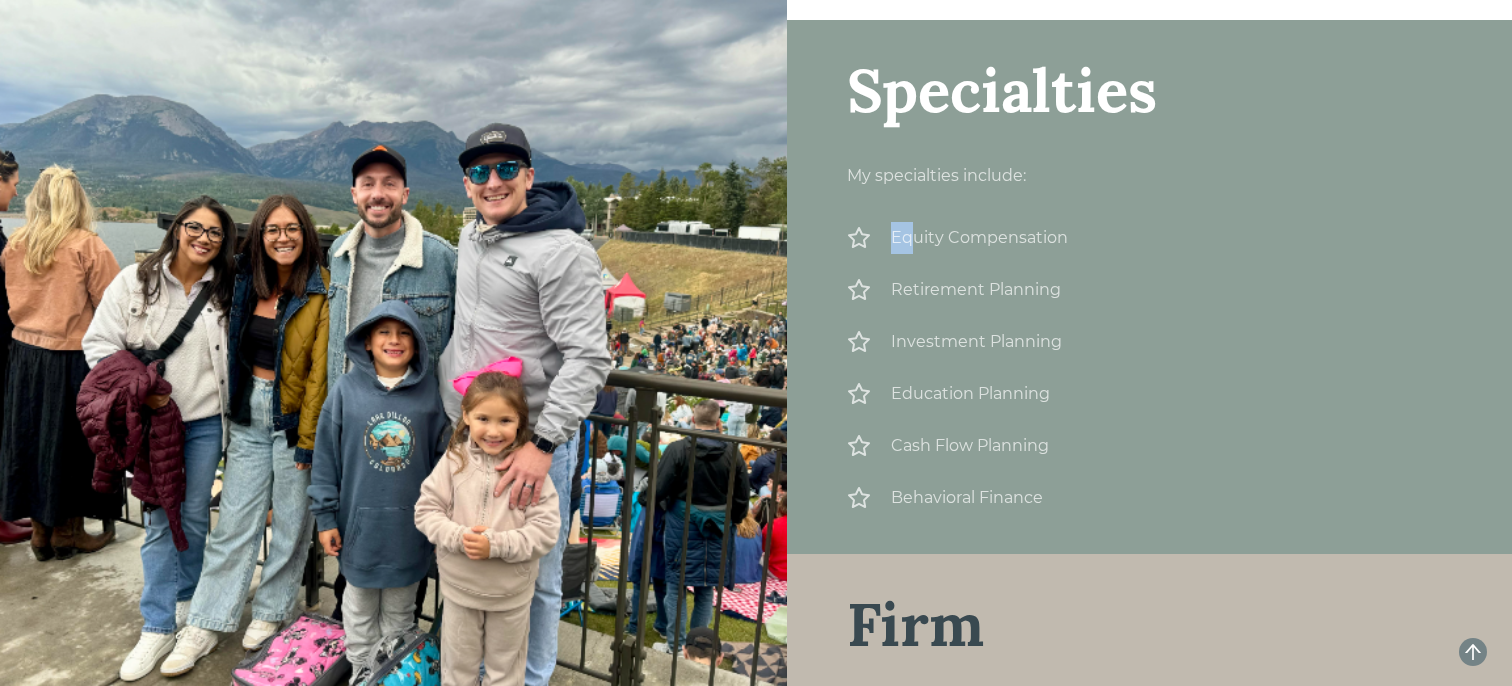 drag, startPoint x: 909, startPoint y: 313, endPoint x: 983, endPoint y: 307, distance: 74.24284 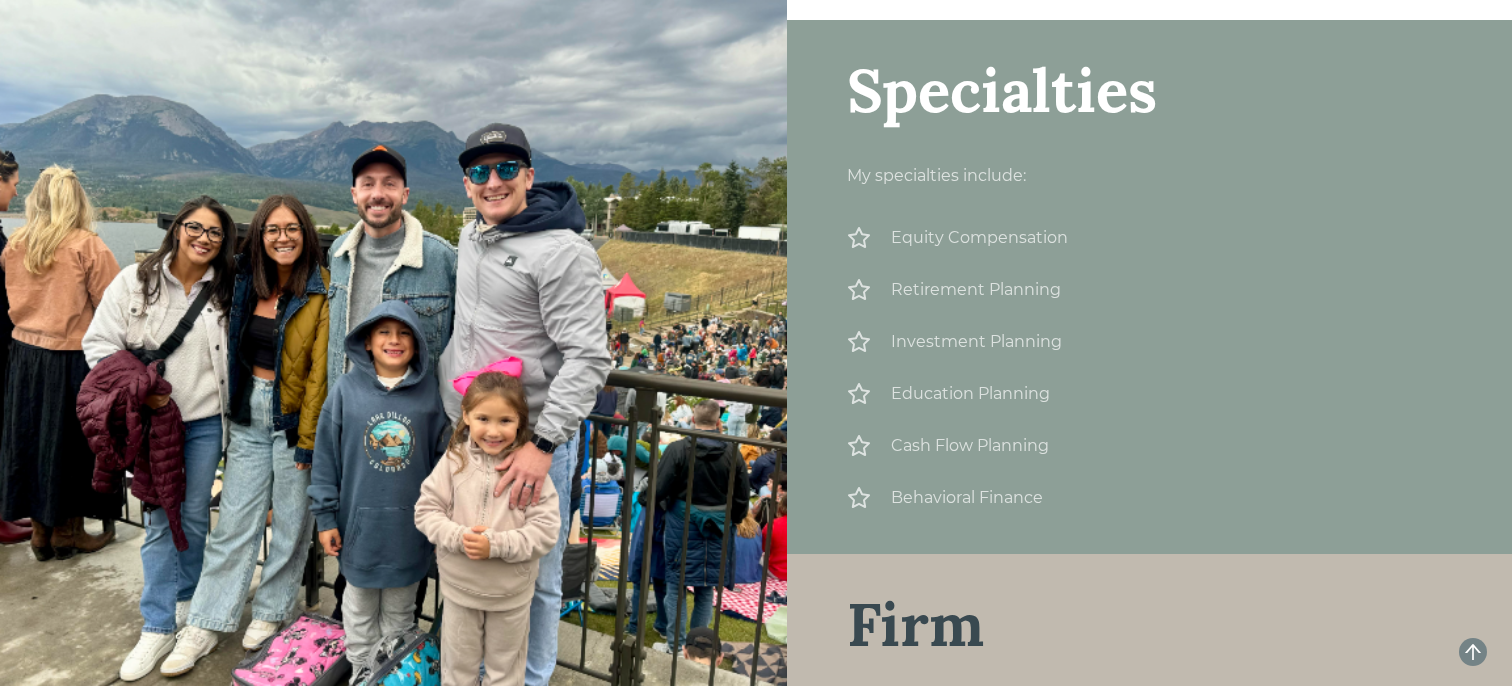click on "Equity Compensation" at bounding box center (1149, 238) 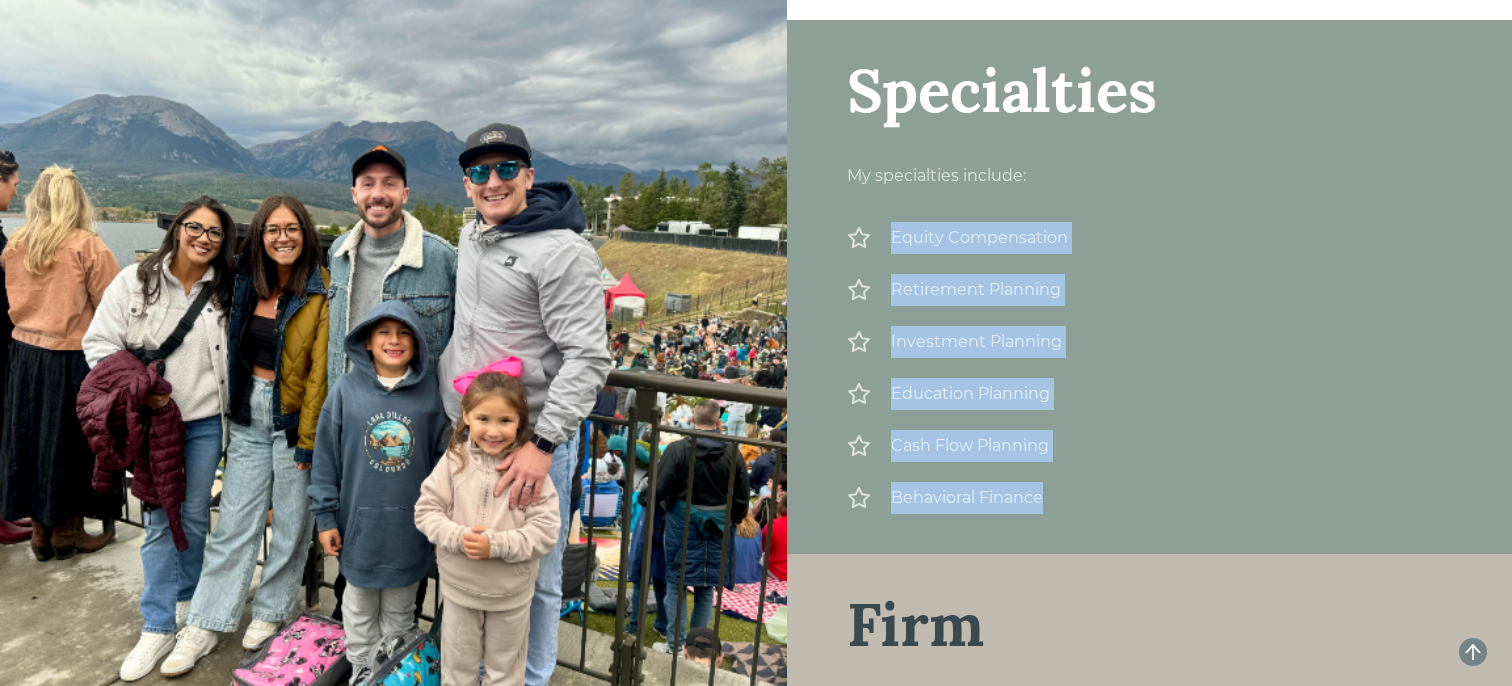 drag, startPoint x: 895, startPoint y: 326, endPoint x: 1040, endPoint y: 614, distance: 322.44223 